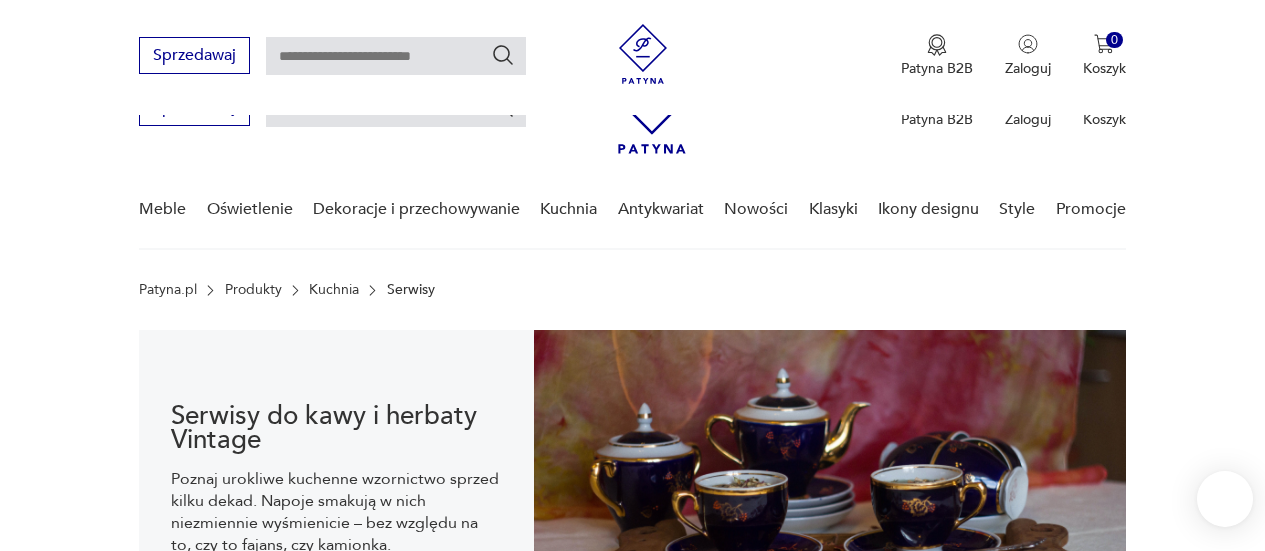 scroll, scrollTop: 188, scrollLeft: 0, axis: vertical 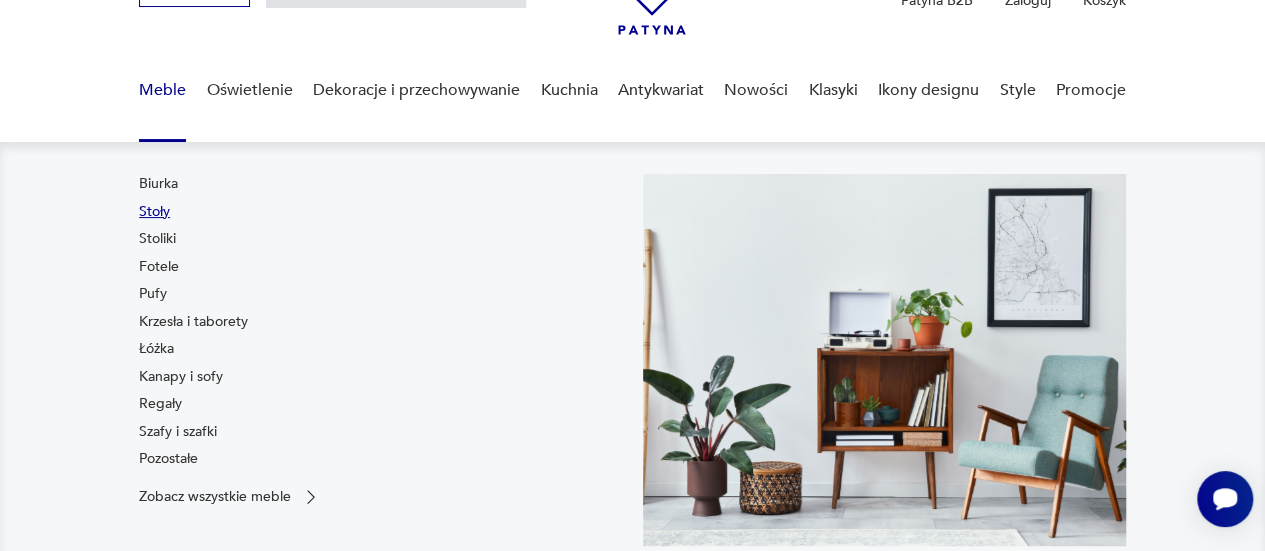 click on "Stoły" at bounding box center (154, 212) 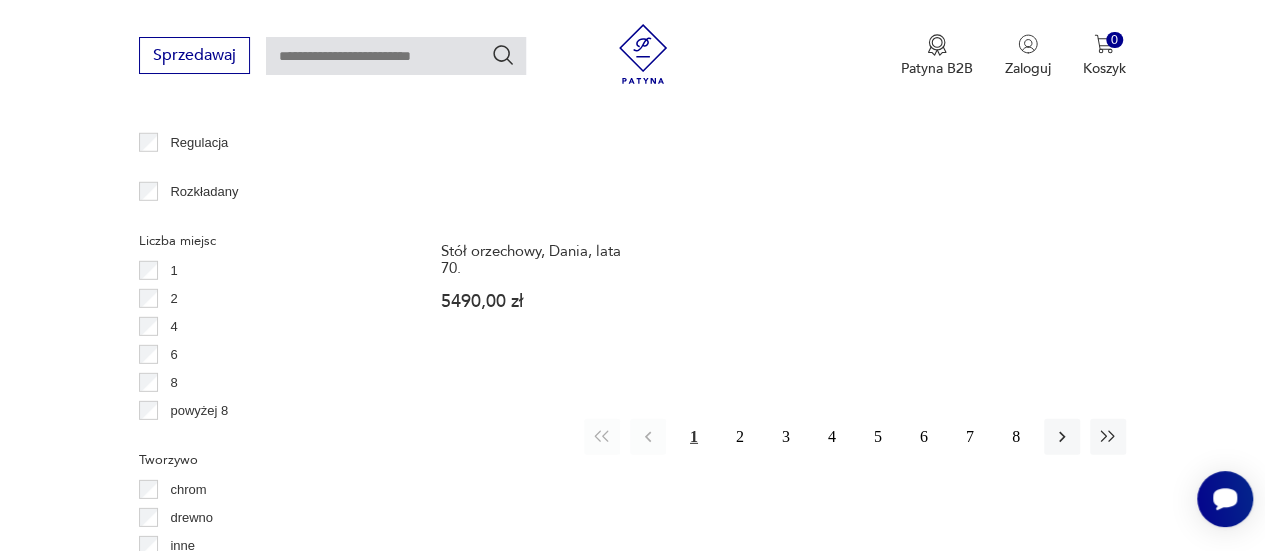 scroll, scrollTop: 2820, scrollLeft: 0, axis: vertical 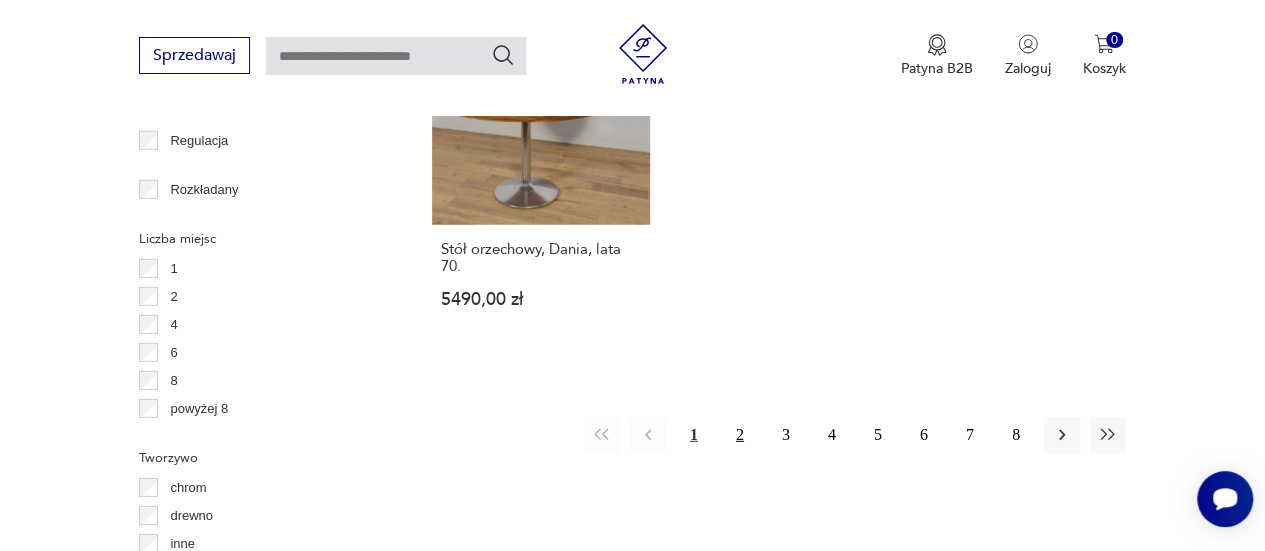 click on "2" at bounding box center (740, 435) 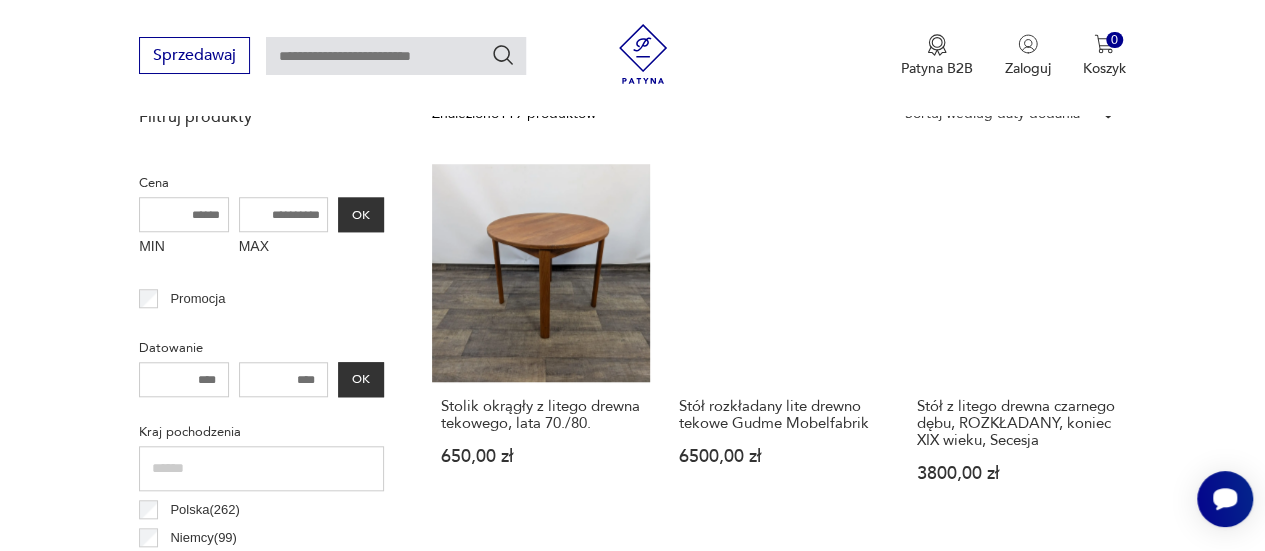 scroll, scrollTop: 738, scrollLeft: 0, axis: vertical 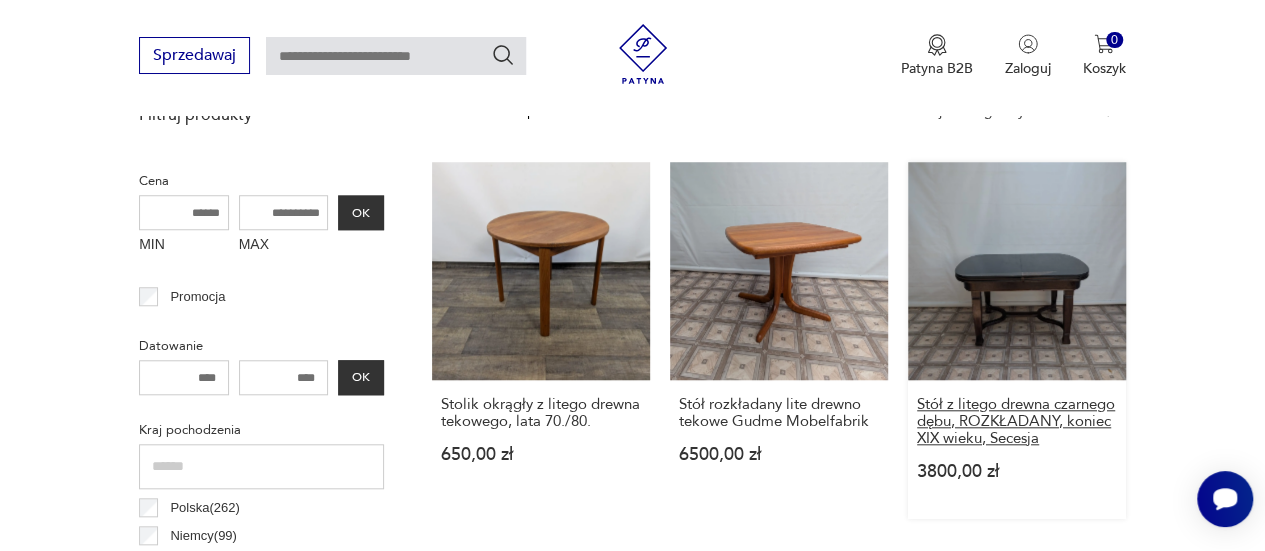 click on "Stół z litego drewna czarnego dębu, ROZKŁADANY, koniec XIX wieku, Secesja" at bounding box center (1017, 421) 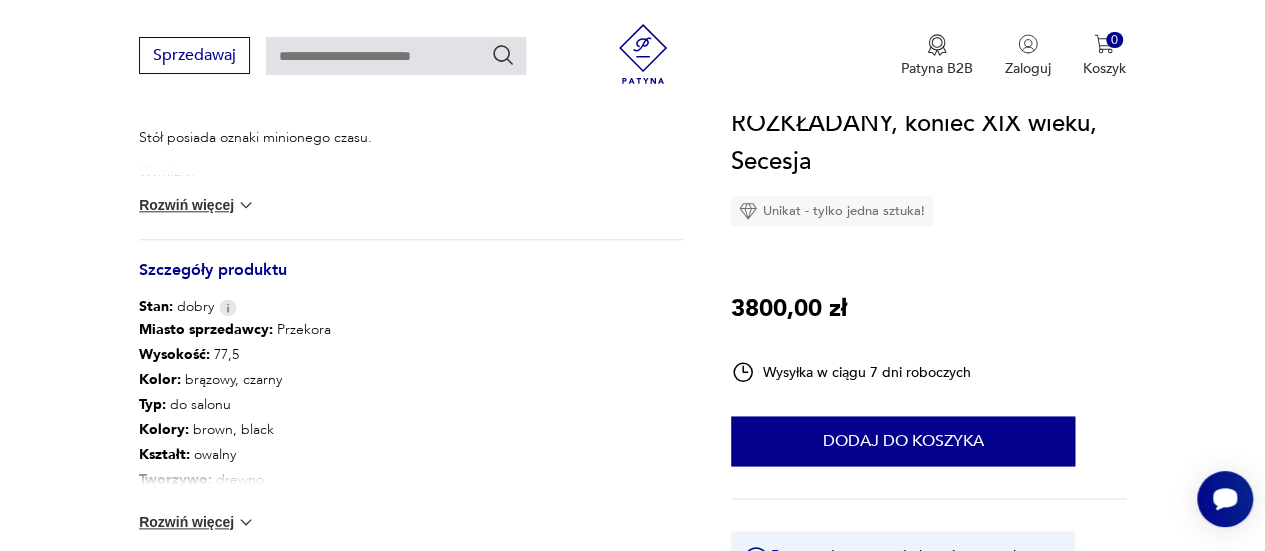 scroll, scrollTop: 989, scrollLeft: 0, axis: vertical 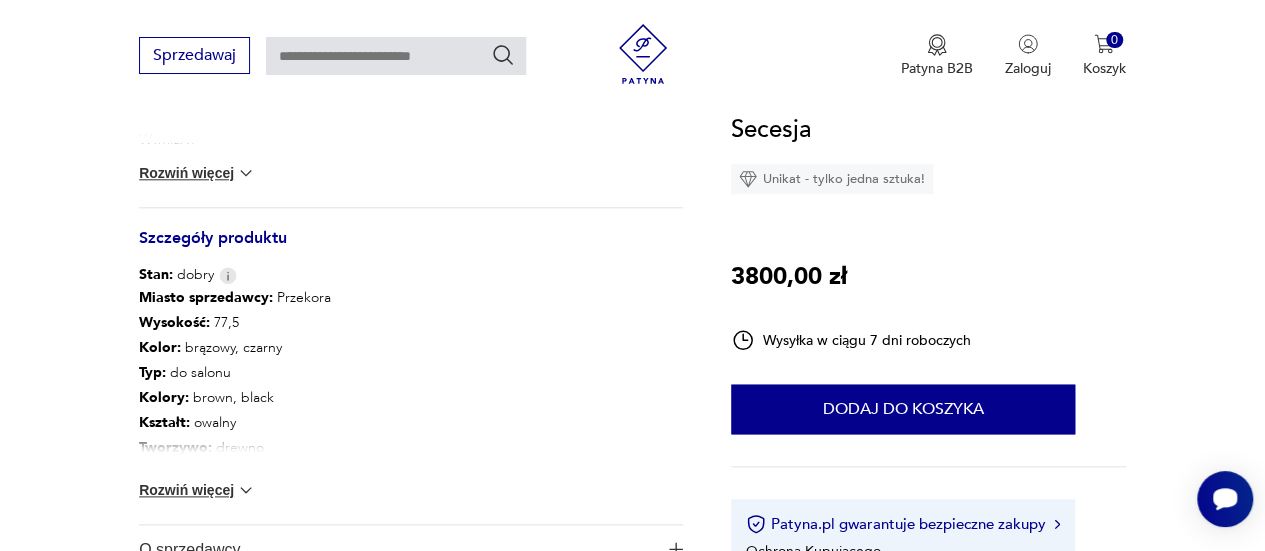 click on "Rozwiń więcej" at bounding box center (197, 173) 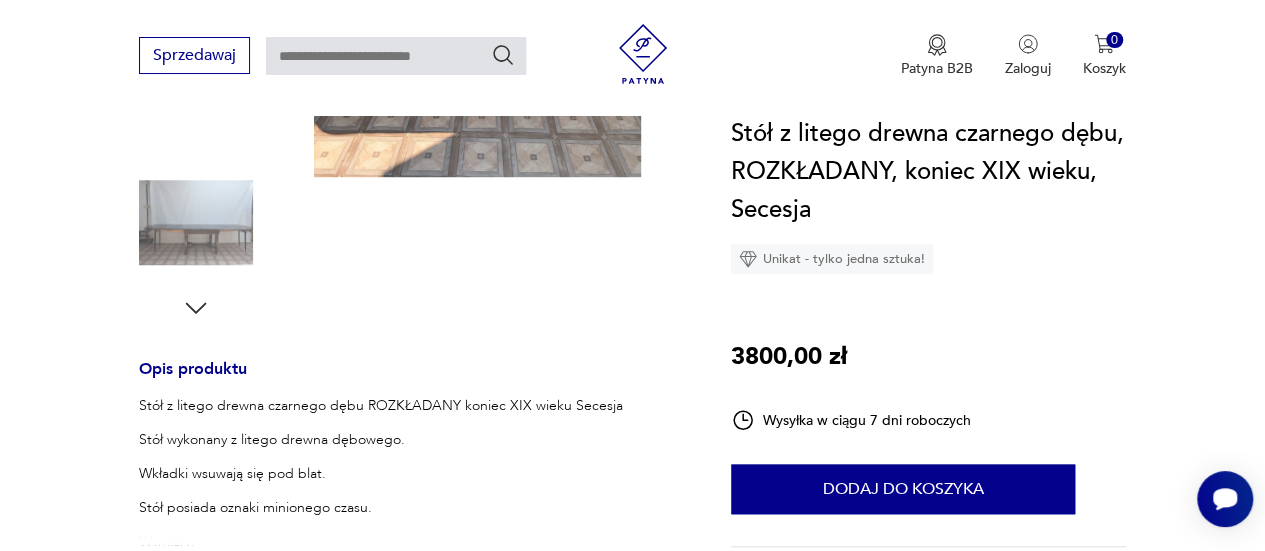 scroll, scrollTop: 586, scrollLeft: 0, axis: vertical 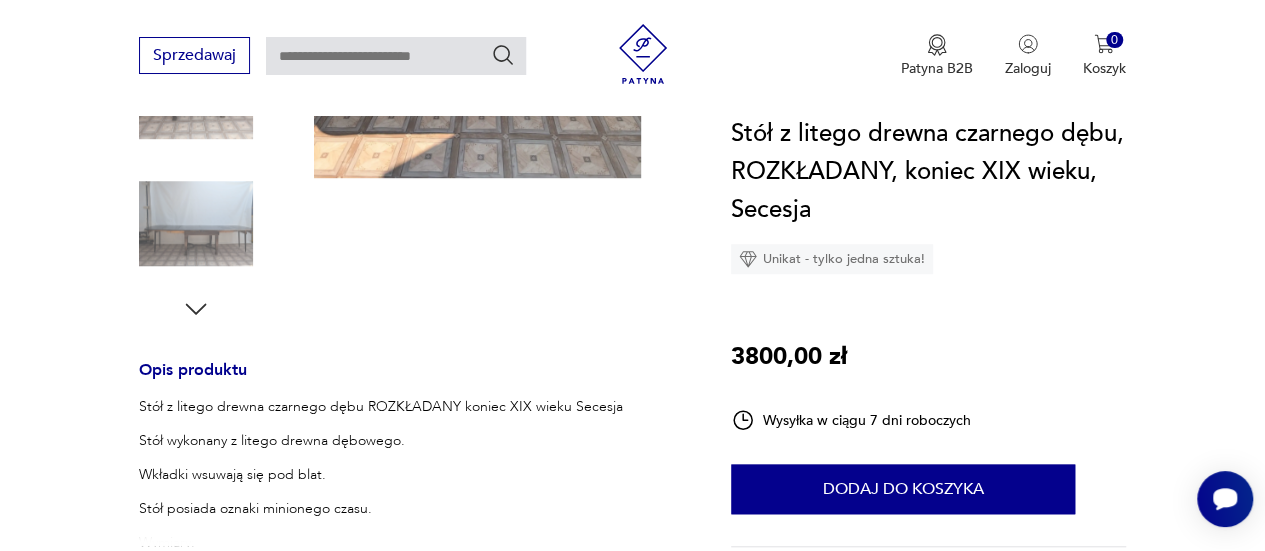 click at bounding box center [0, 0] 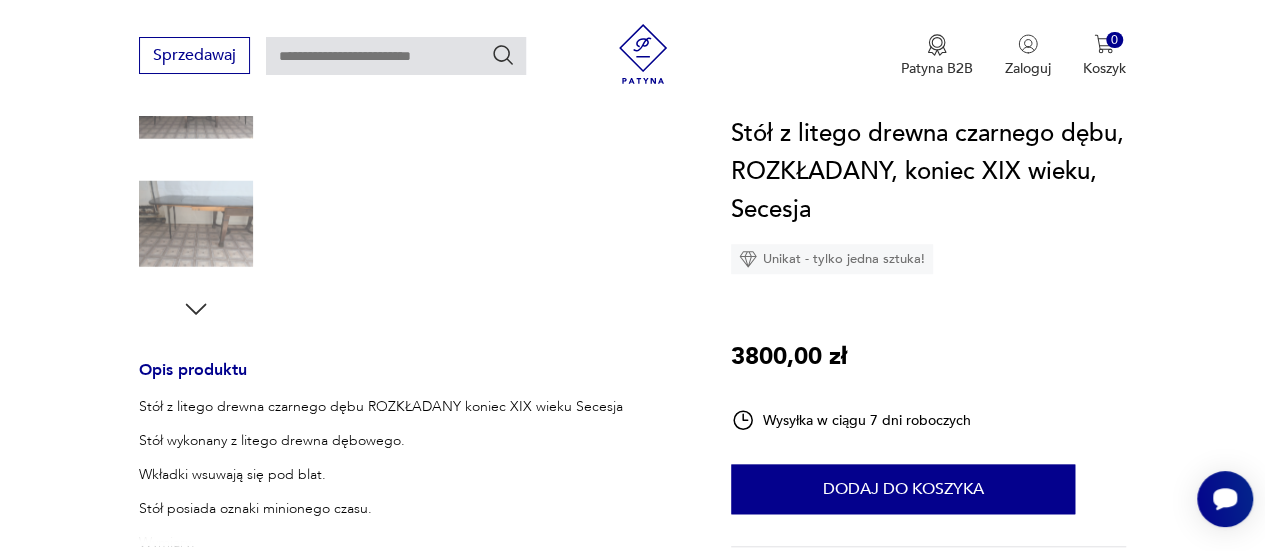 click at bounding box center [0, 0] 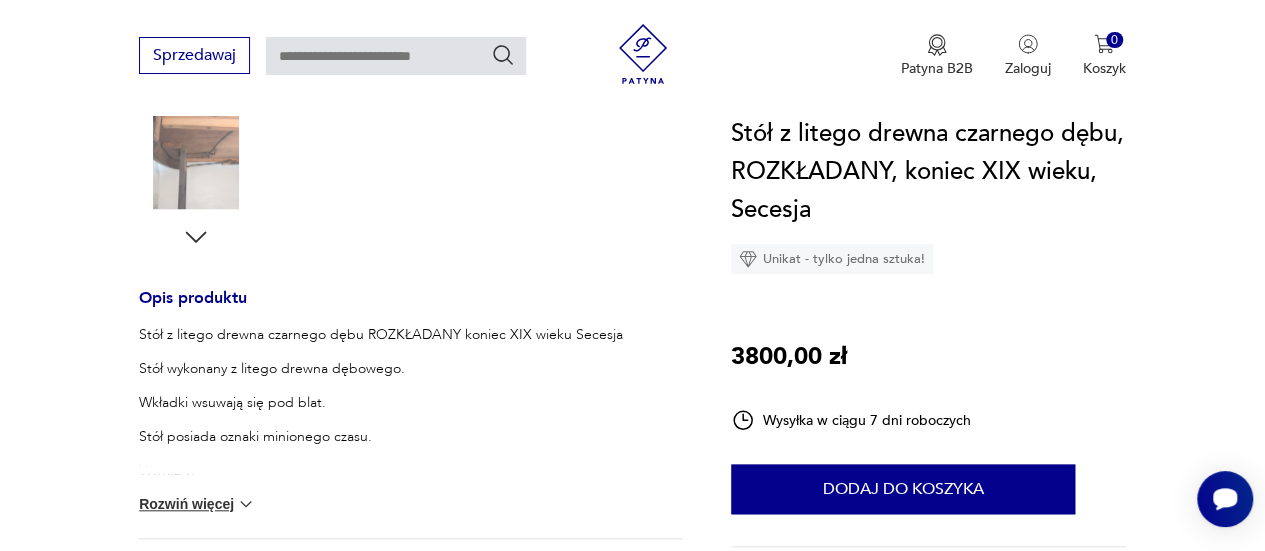 scroll, scrollTop: 752, scrollLeft: 0, axis: vertical 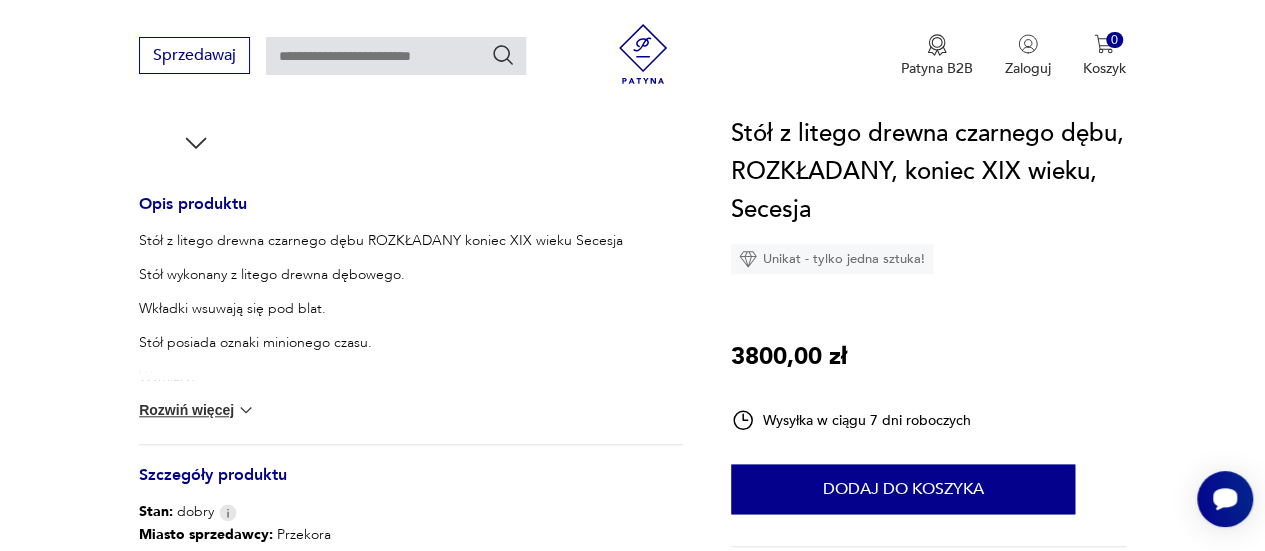 click on "Rozwiń więcej" at bounding box center (197, 410) 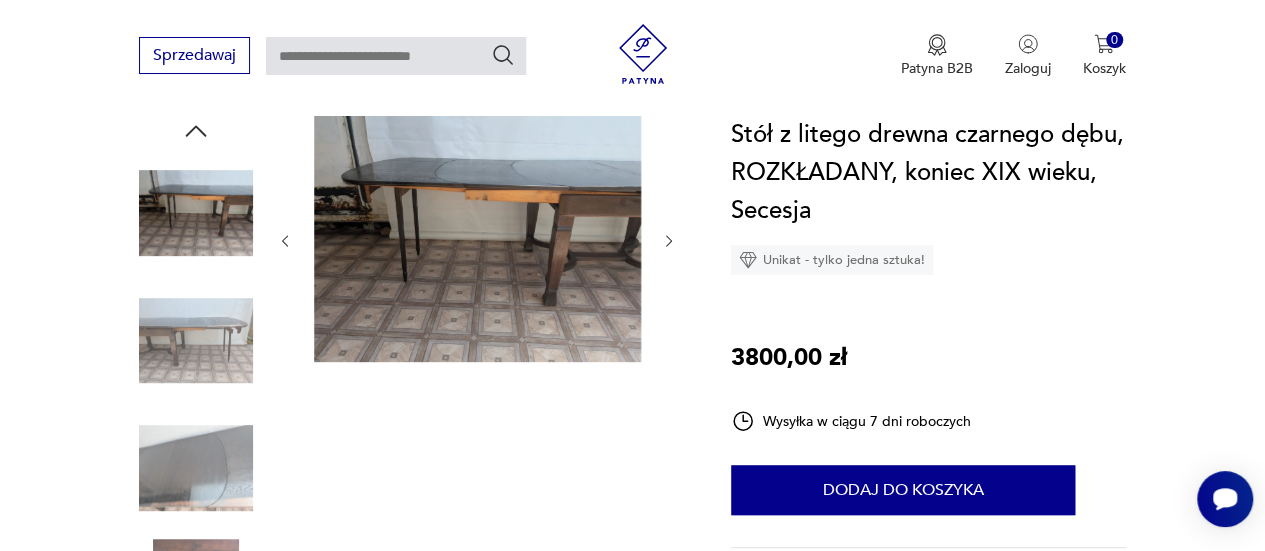 scroll, scrollTop: 208, scrollLeft: 0, axis: vertical 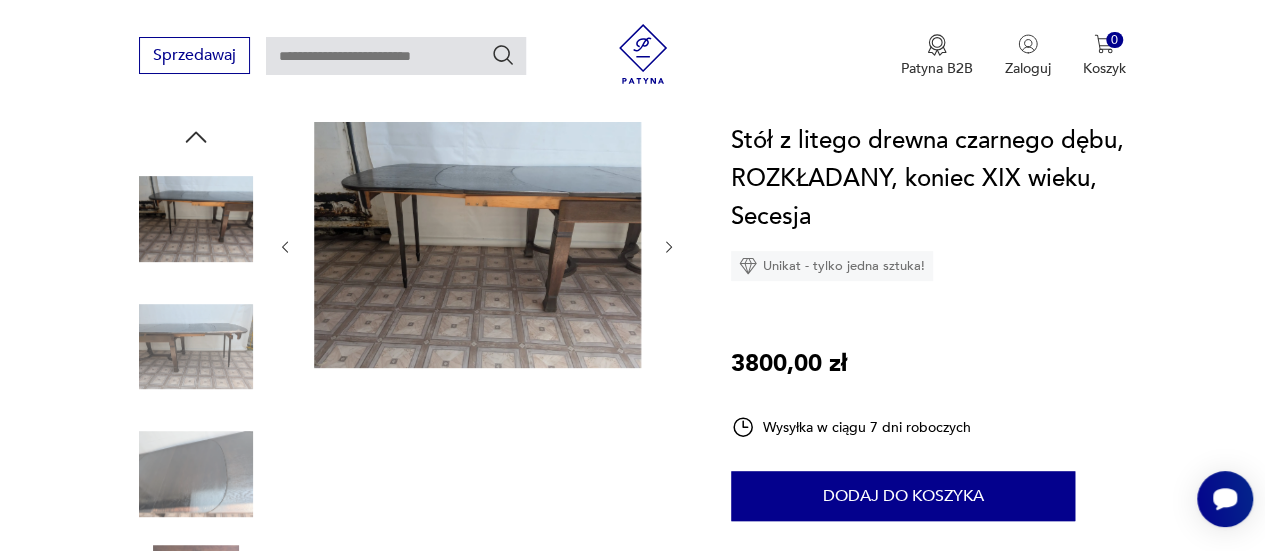 click at bounding box center [477, 245] 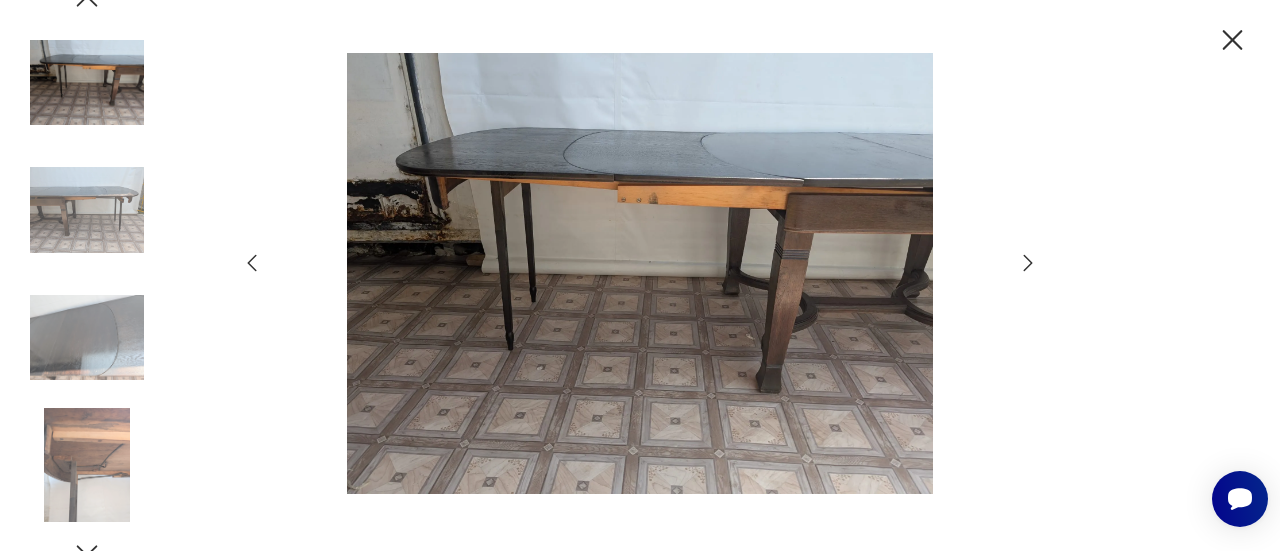 click at bounding box center (1028, 263) 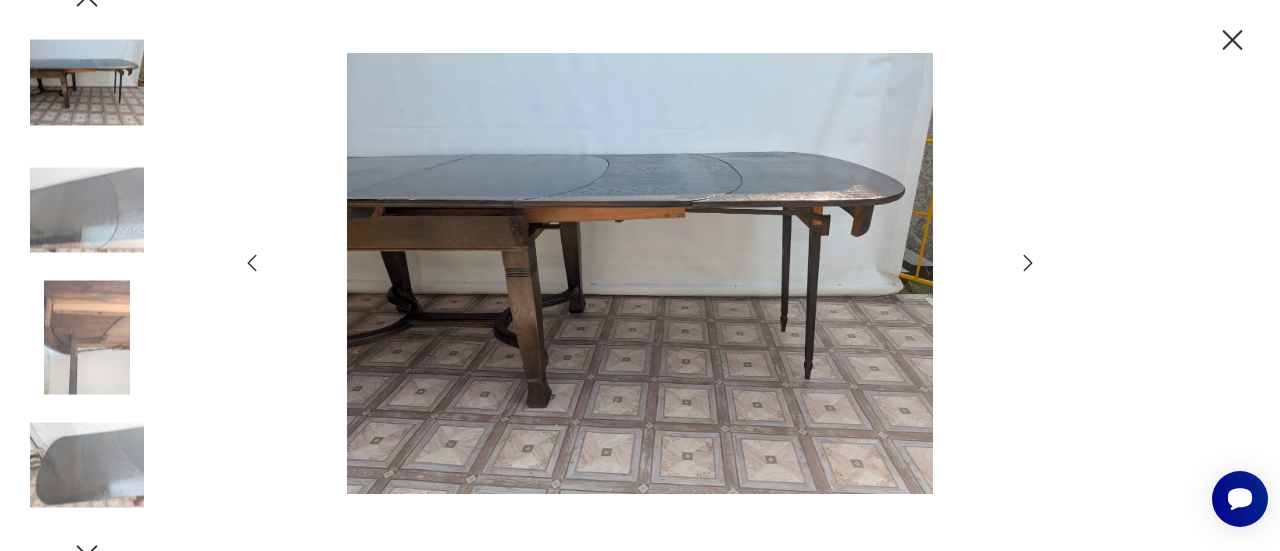 click at bounding box center (1028, 263) 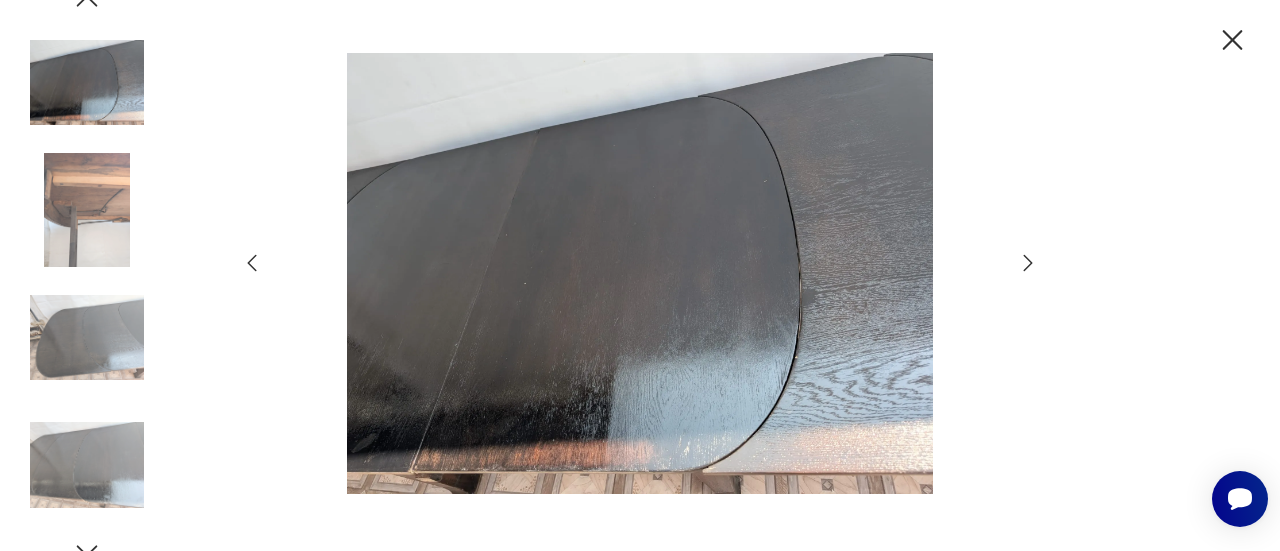 click at bounding box center (1028, 263) 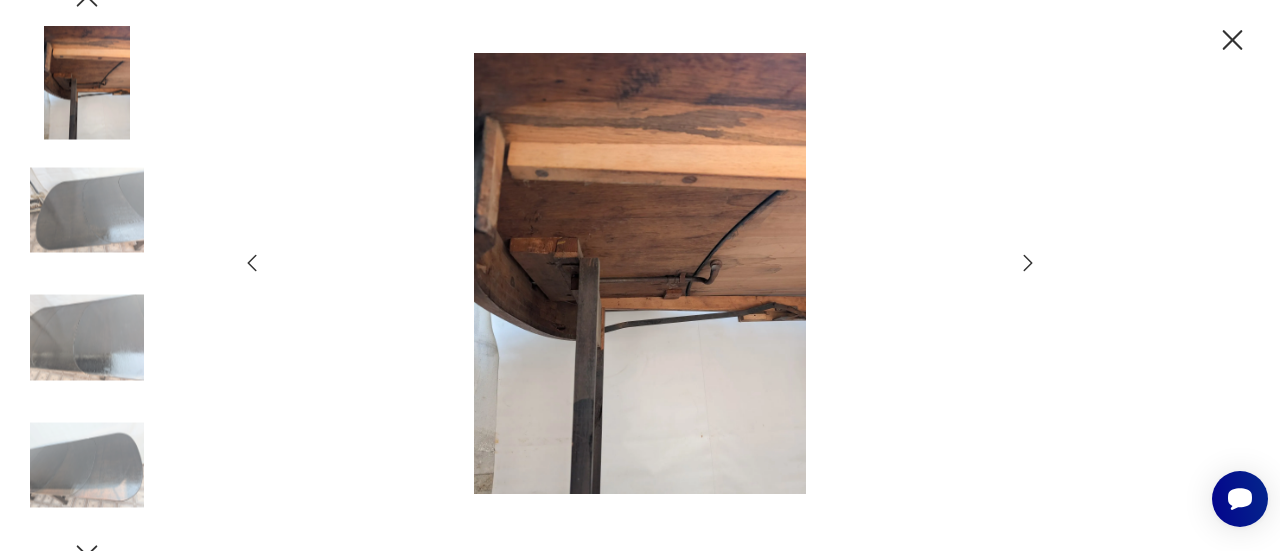 click at bounding box center [1028, 263] 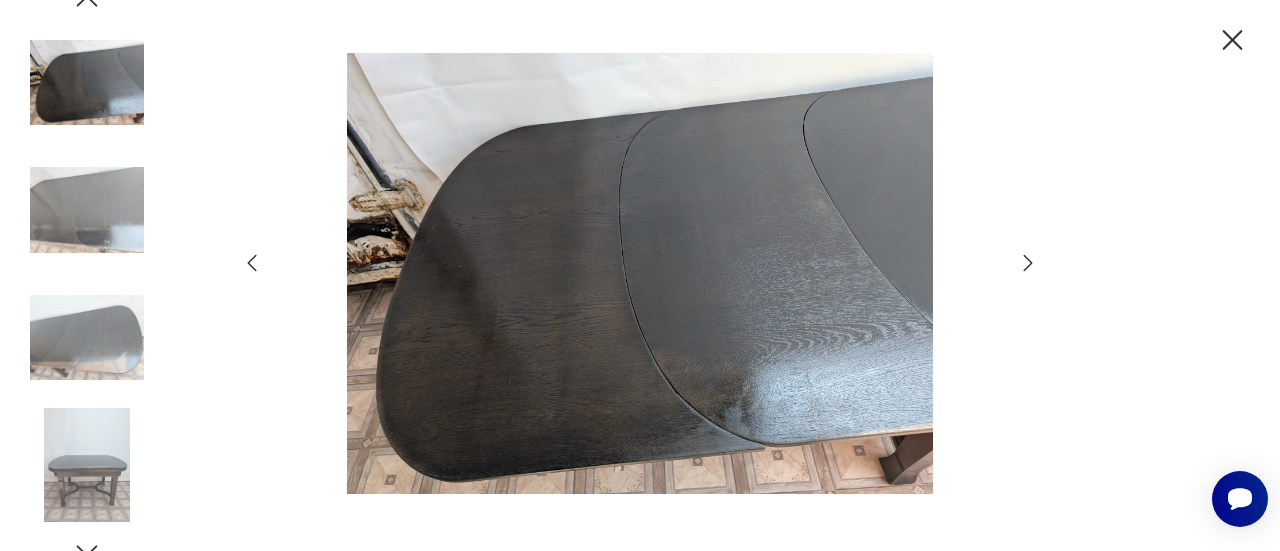 click at bounding box center [1028, 263] 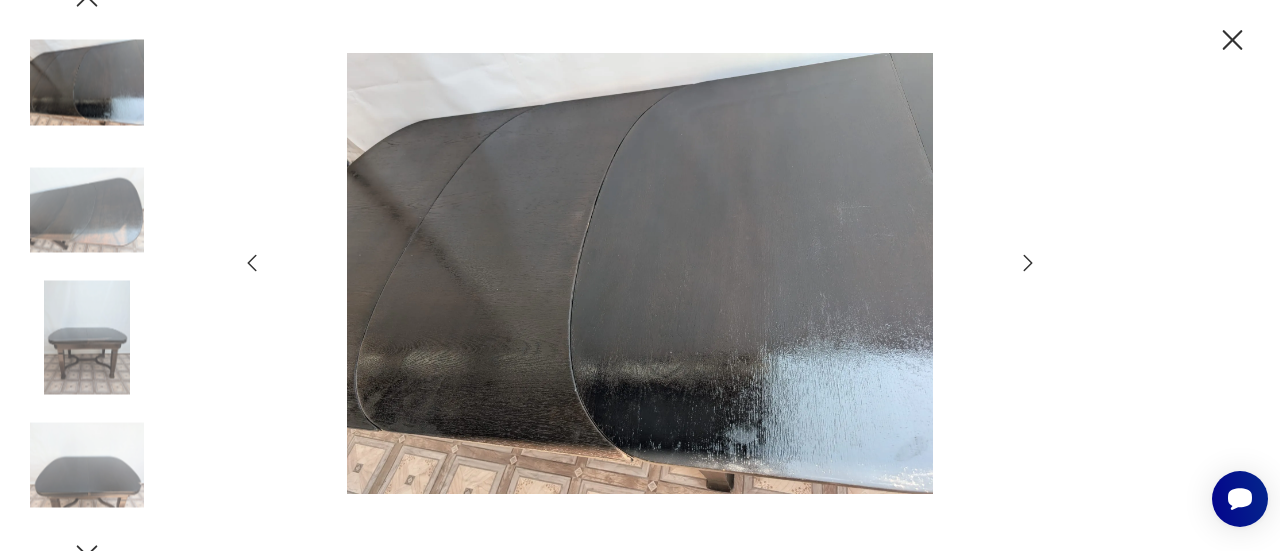 click at bounding box center [1028, 263] 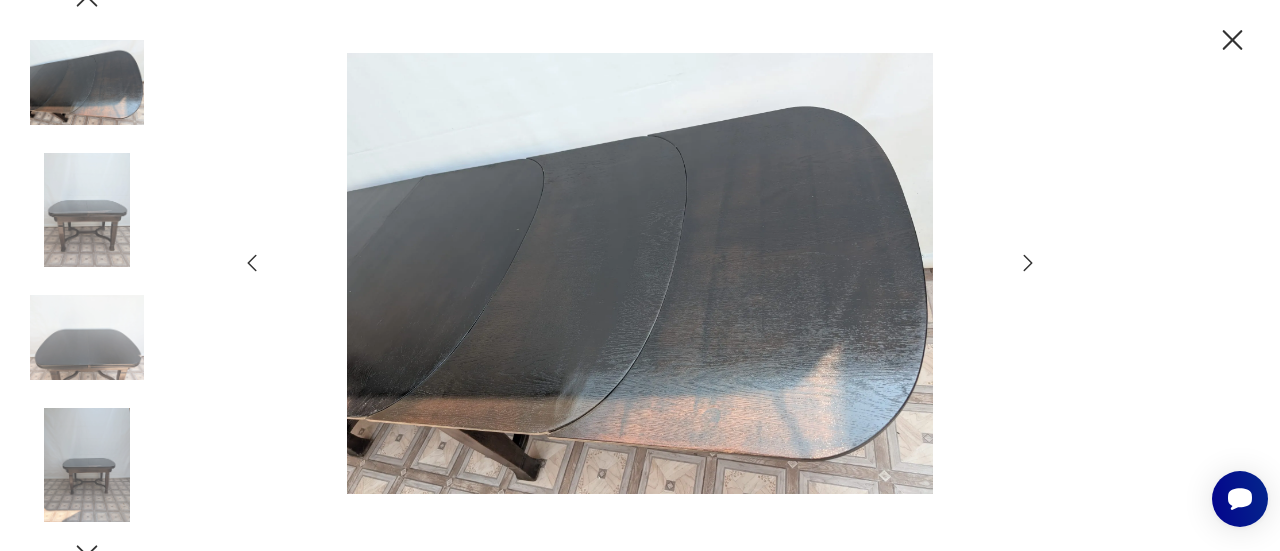 click at bounding box center (1028, 263) 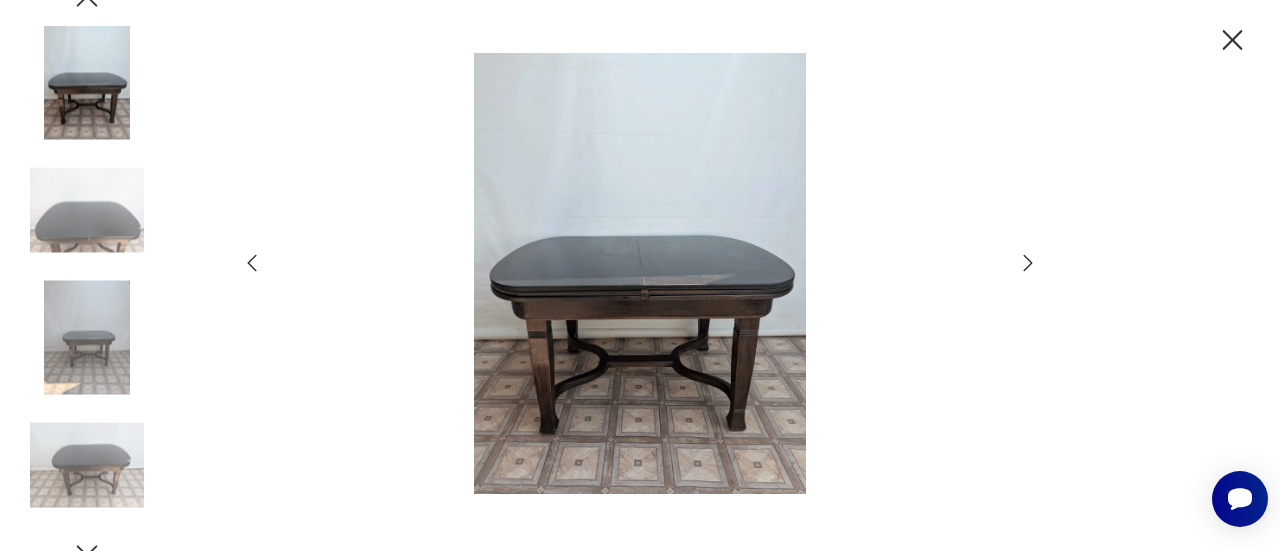 click at bounding box center (1233, 40) 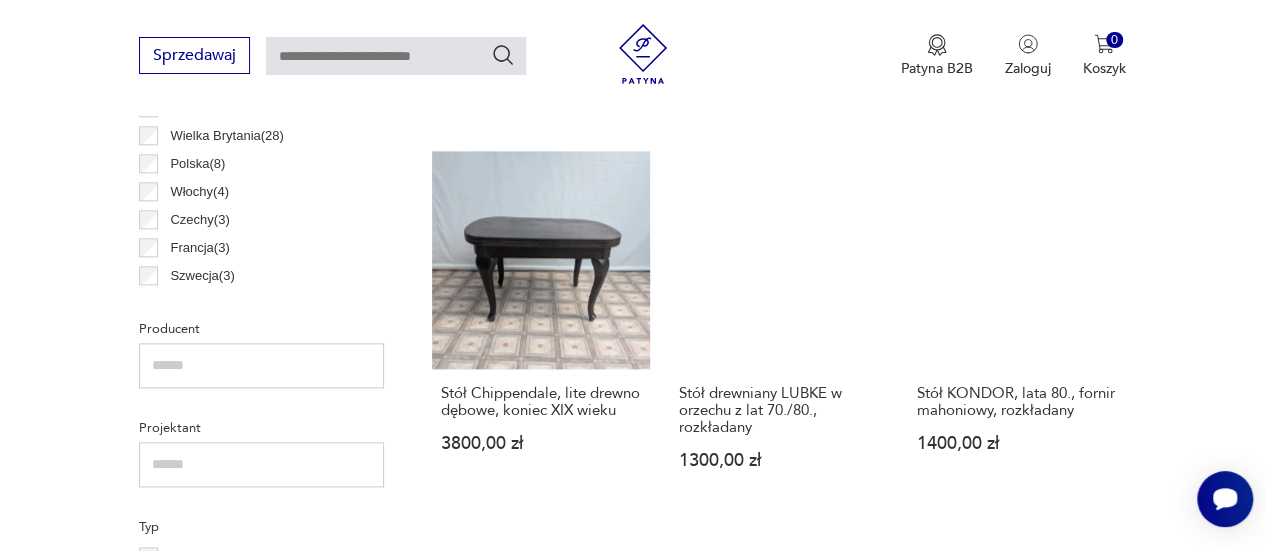 scroll, scrollTop: 1144, scrollLeft: 0, axis: vertical 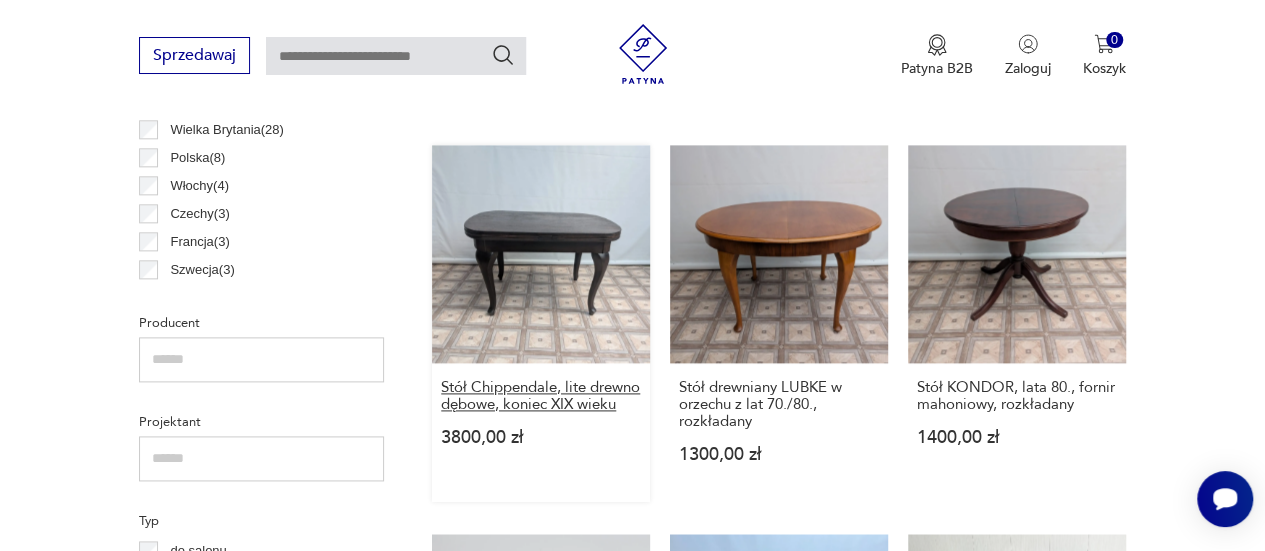 click on "Stół Chippendale, lite drewno dębowe, koniec XIX wieku" at bounding box center [541, 396] 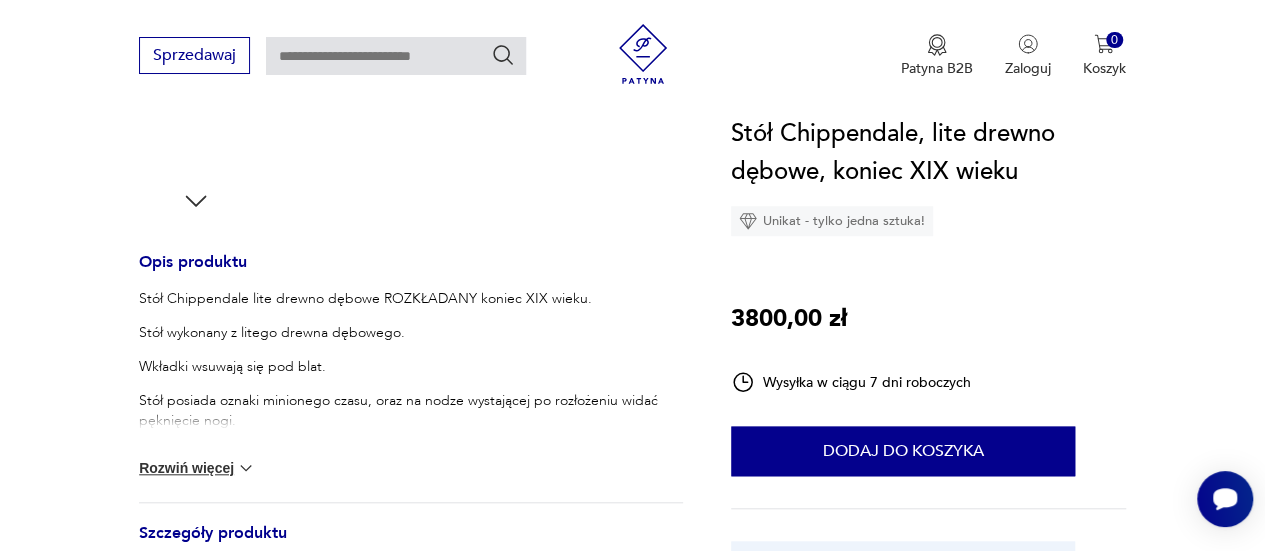 scroll, scrollTop: 695, scrollLeft: 0, axis: vertical 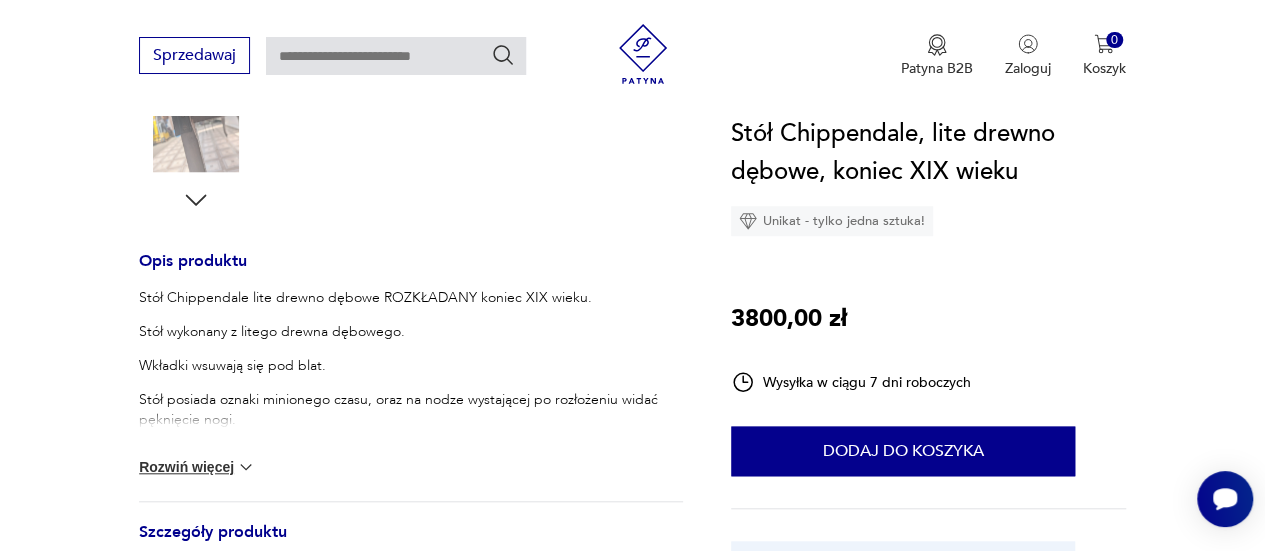click on "Rozwiń więcej" at bounding box center (197, 467) 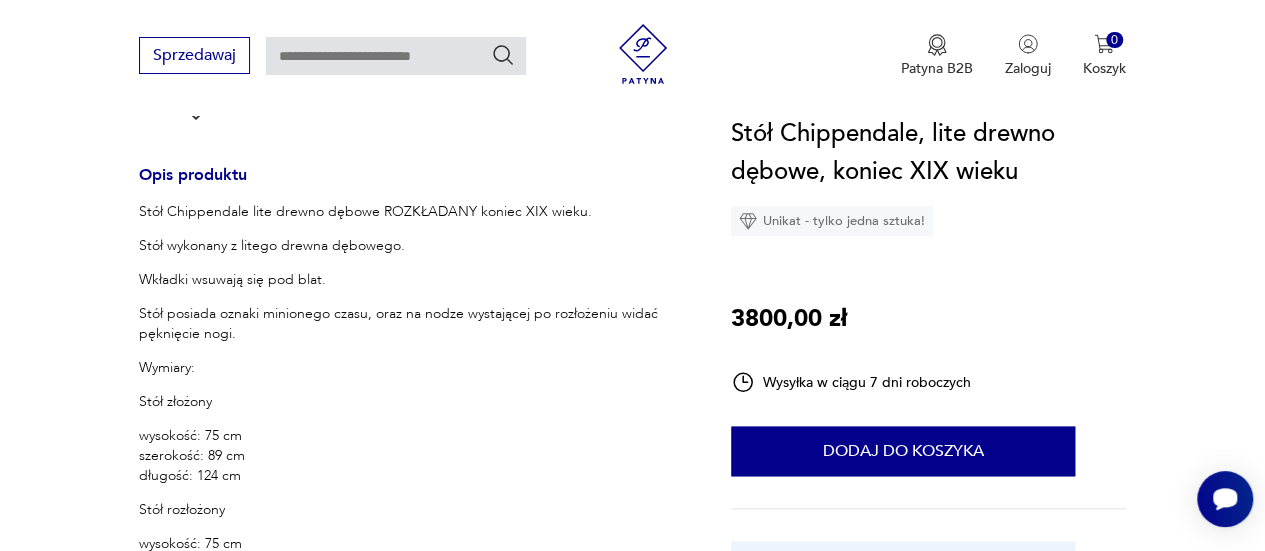 scroll, scrollTop: 783, scrollLeft: 0, axis: vertical 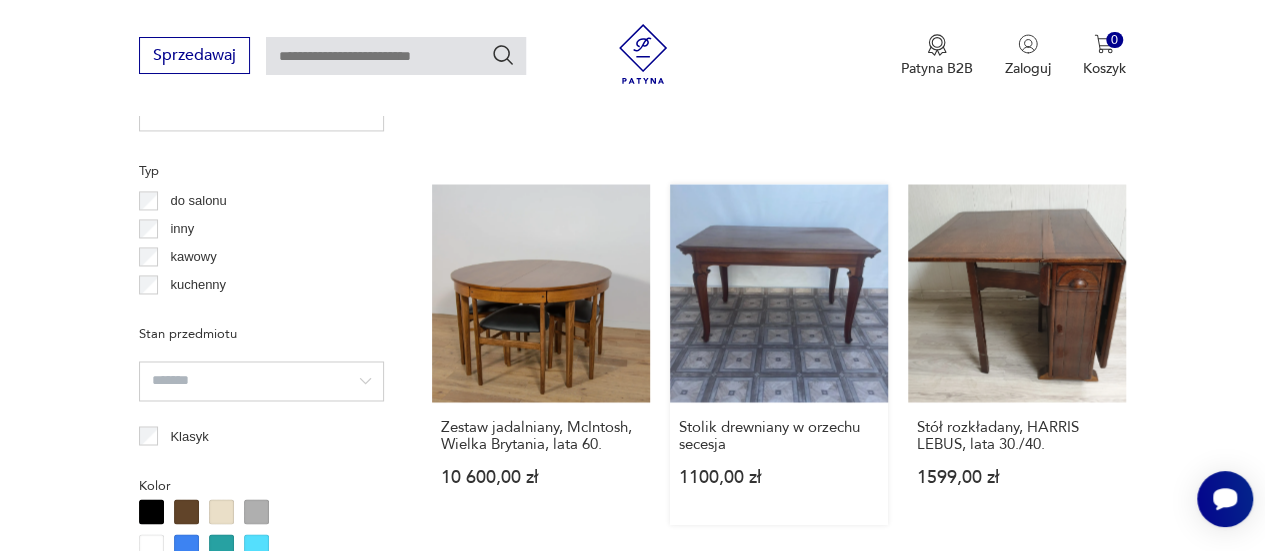 click on "Stolik drewniany w orzechu secesja [PRICE]" at bounding box center [779, 354] 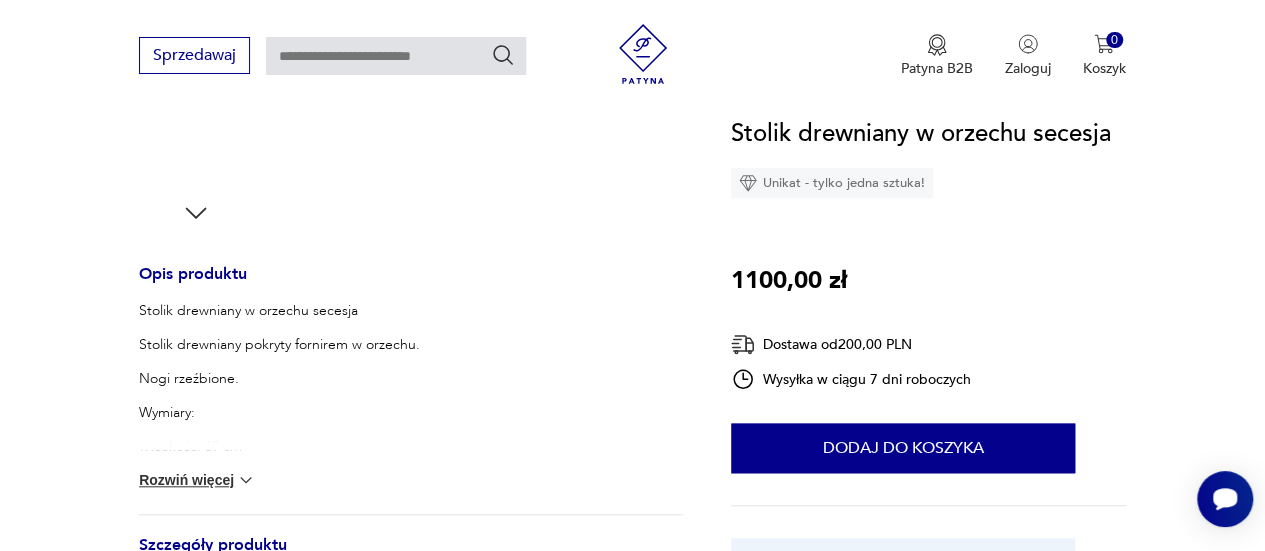 scroll, scrollTop: 794, scrollLeft: 0, axis: vertical 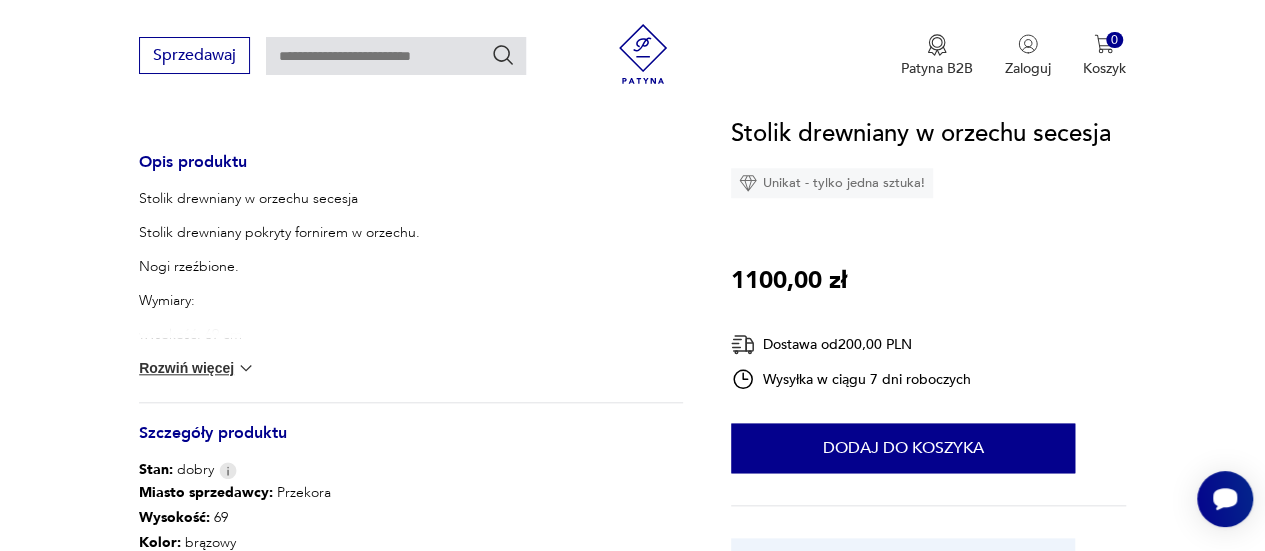 click on "Rozwiń więcej" at bounding box center (197, 368) 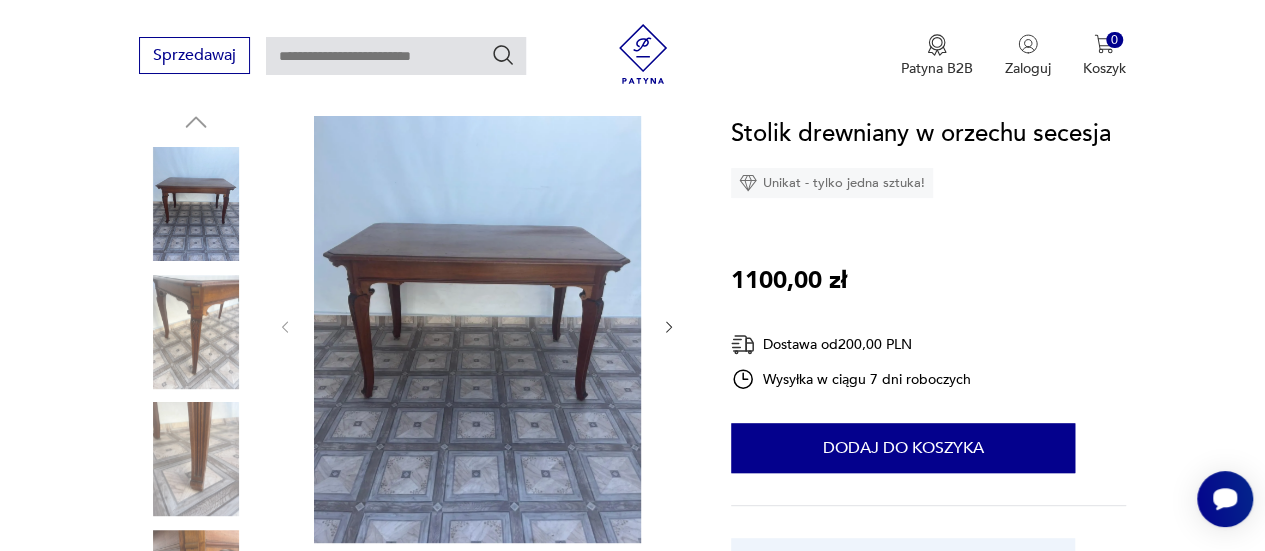 scroll, scrollTop: 216, scrollLeft: 0, axis: vertical 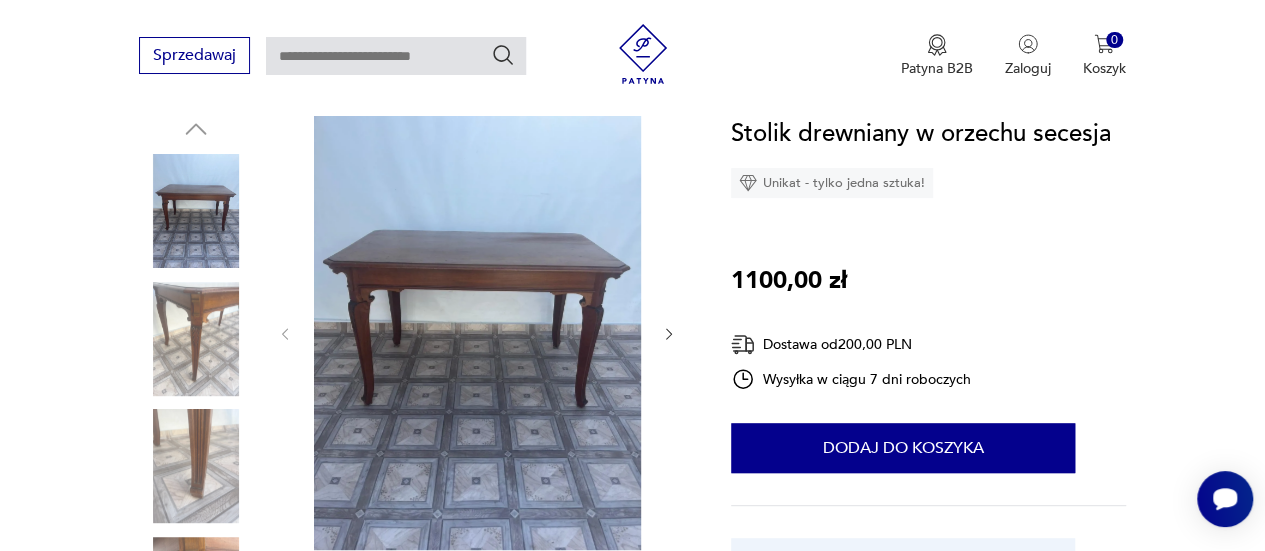 click at bounding box center [669, 334] 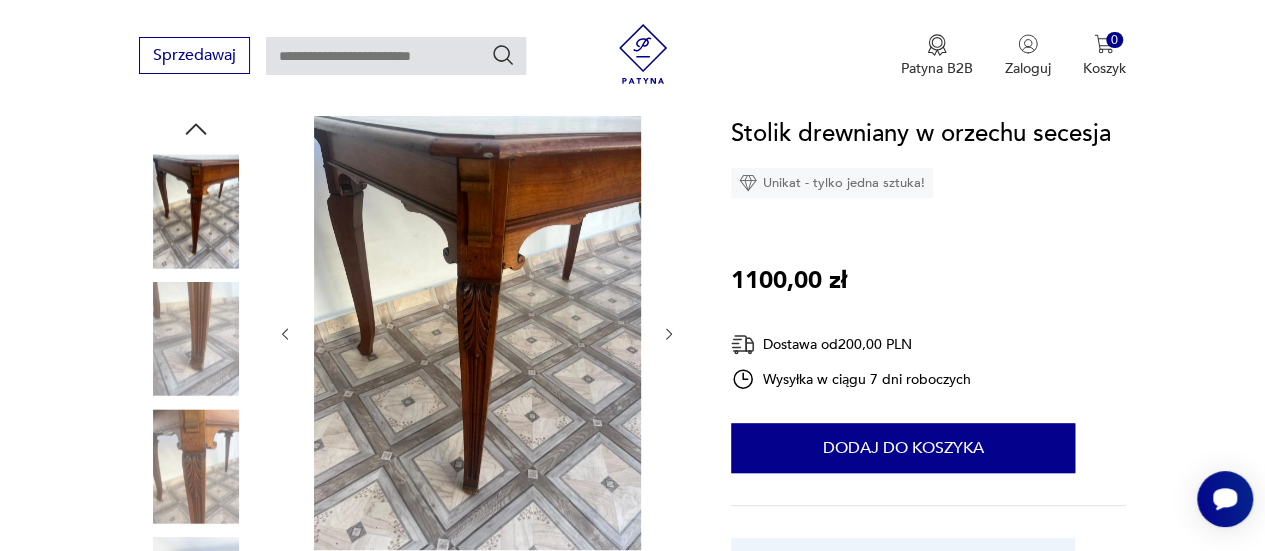 click at bounding box center (669, 334) 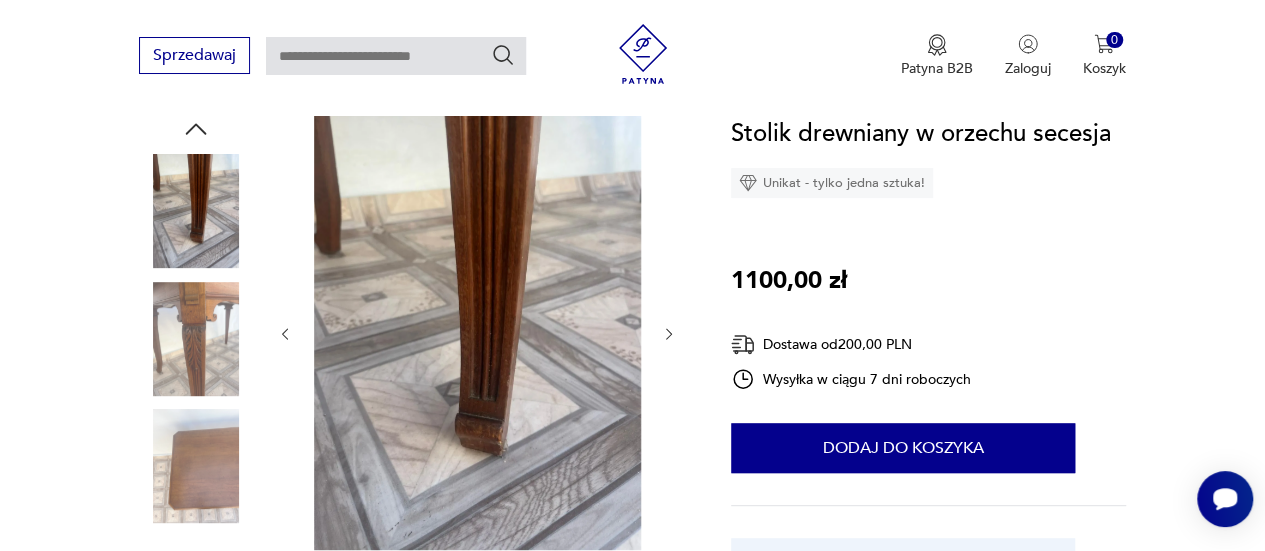 click at bounding box center (669, 334) 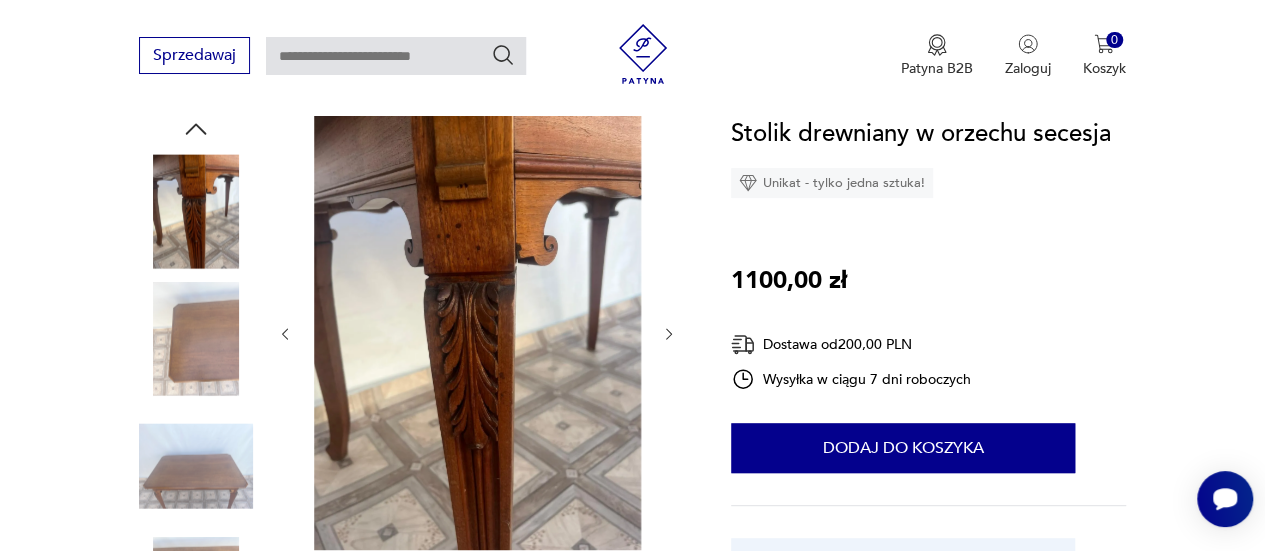click at bounding box center (669, 334) 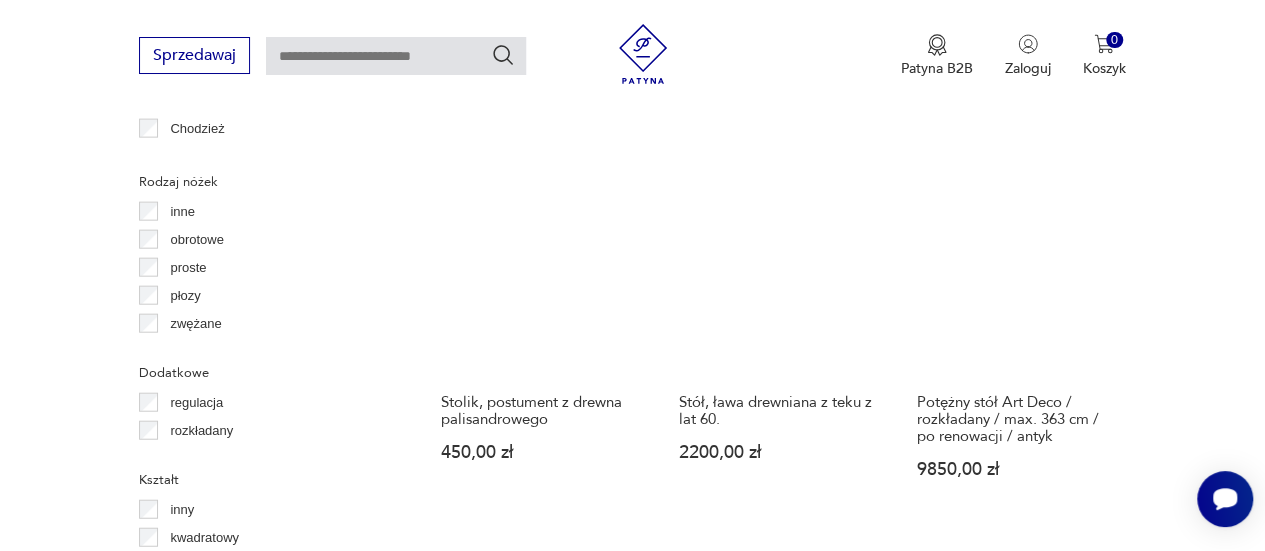 scroll, scrollTop: 2265, scrollLeft: 0, axis: vertical 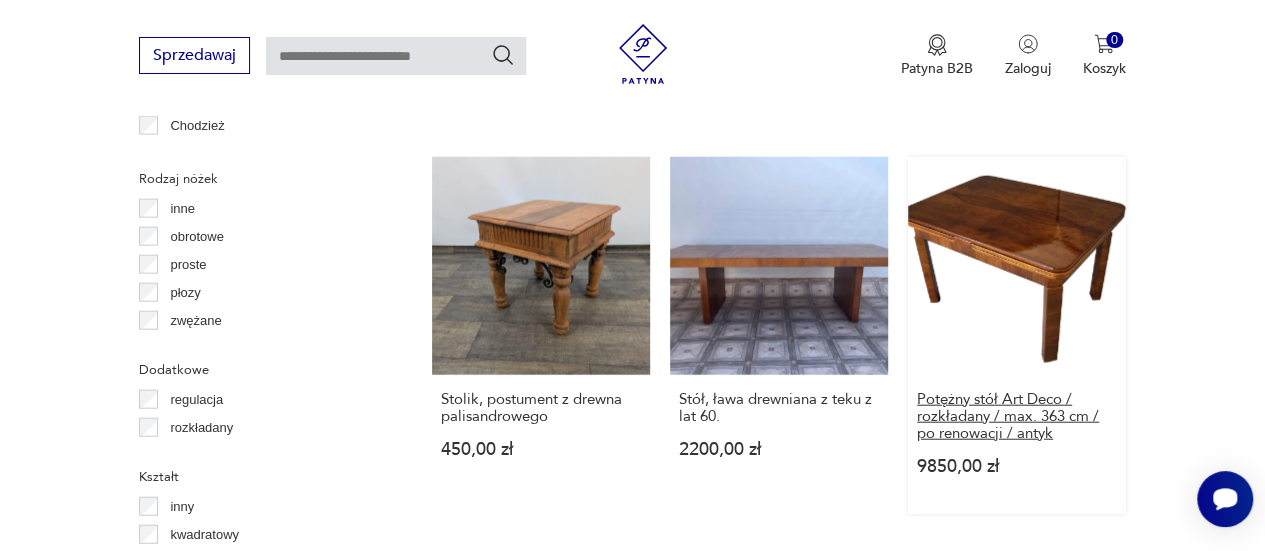 click on "Potężny stół Art Deco / rozkładany / max. 363 cm / po renowacji / antyk" at bounding box center [1017, 416] 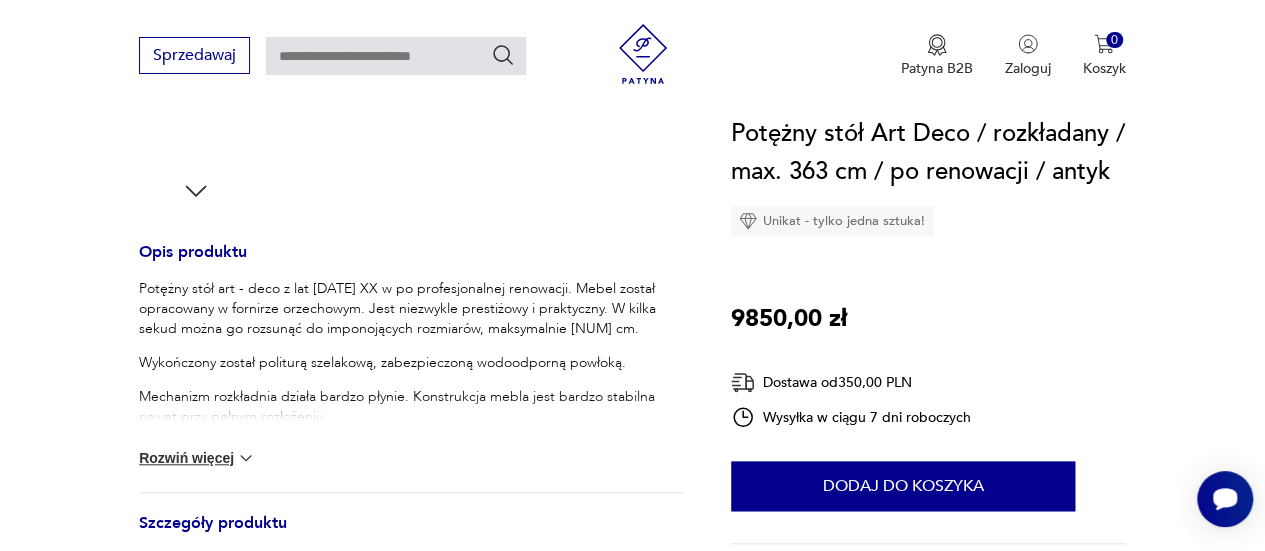 scroll, scrollTop: 705, scrollLeft: 0, axis: vertical 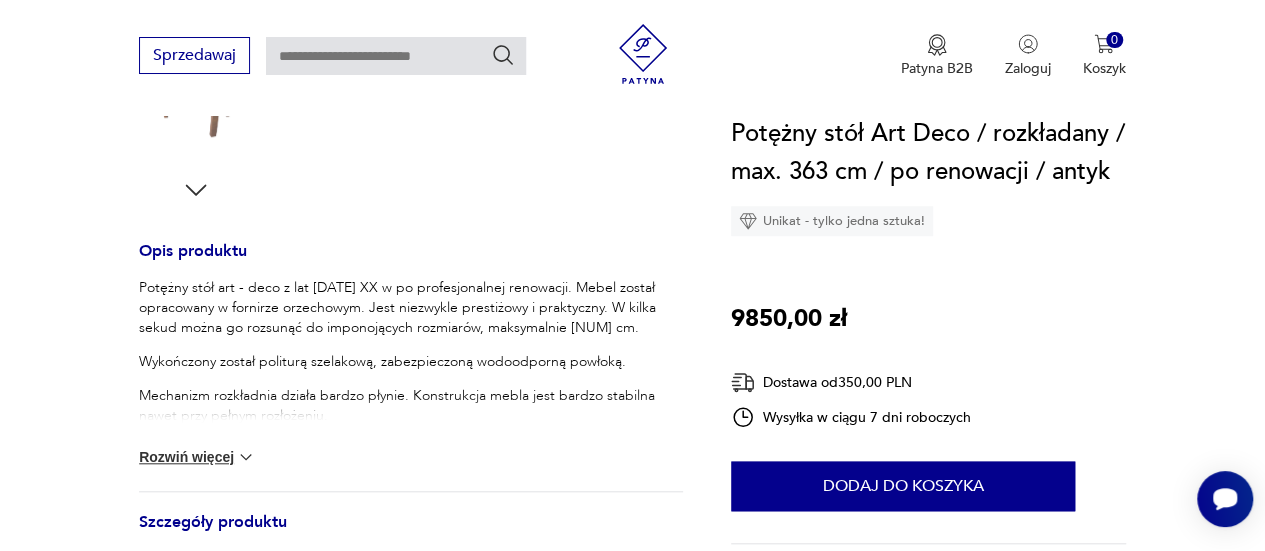 click at bounding box center [246, 457] 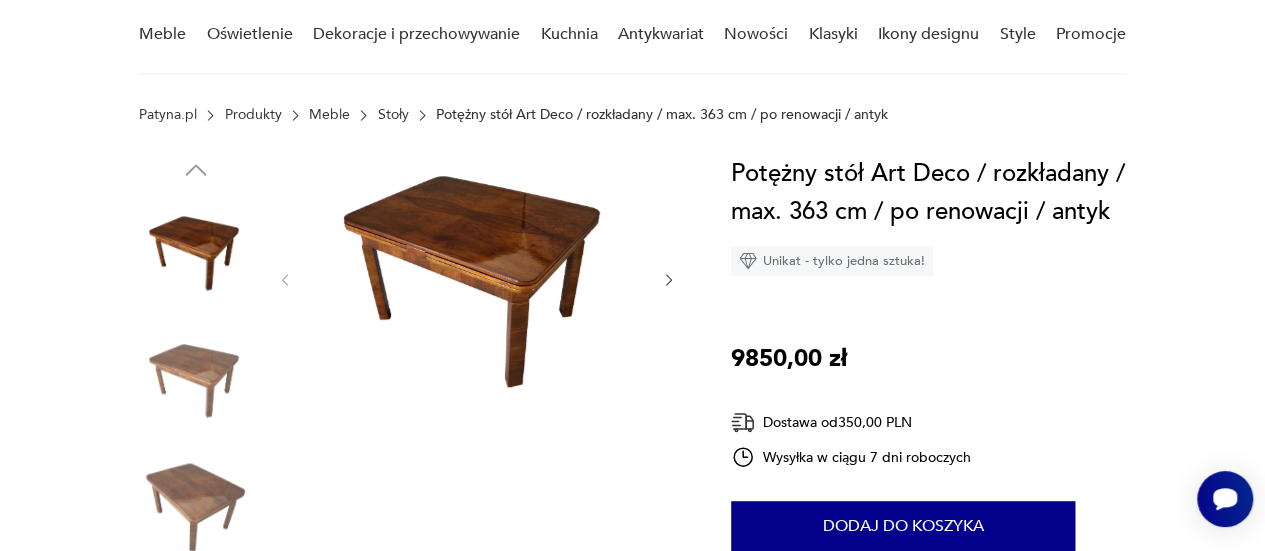 scroll, scrollTop: 174, scrollLeft: 0, axis: vertical 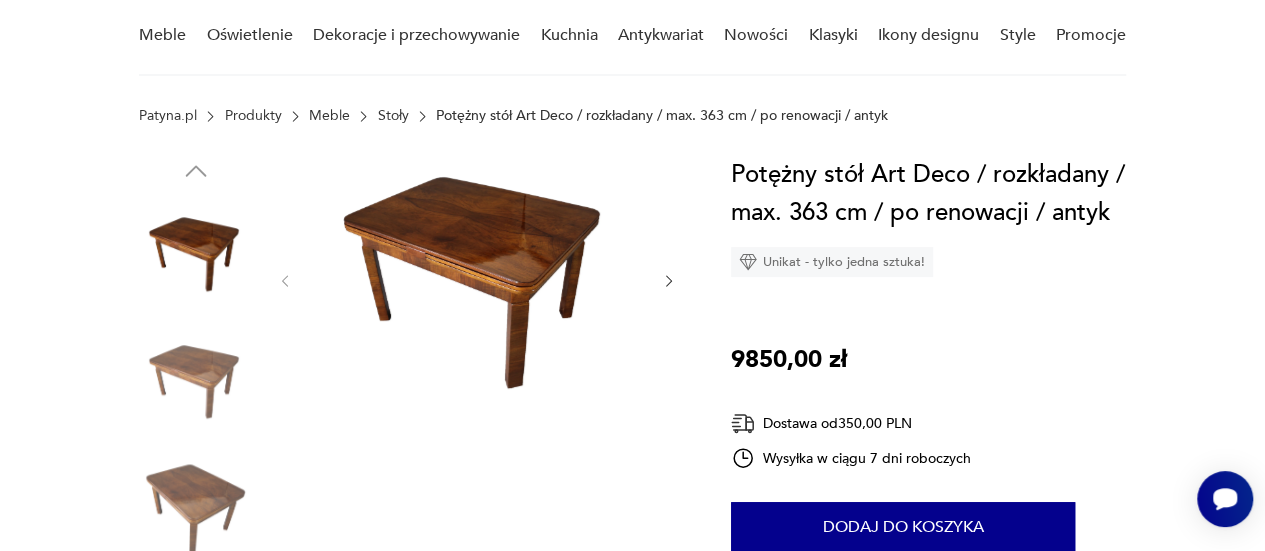 click at bounding box center (669, 281) 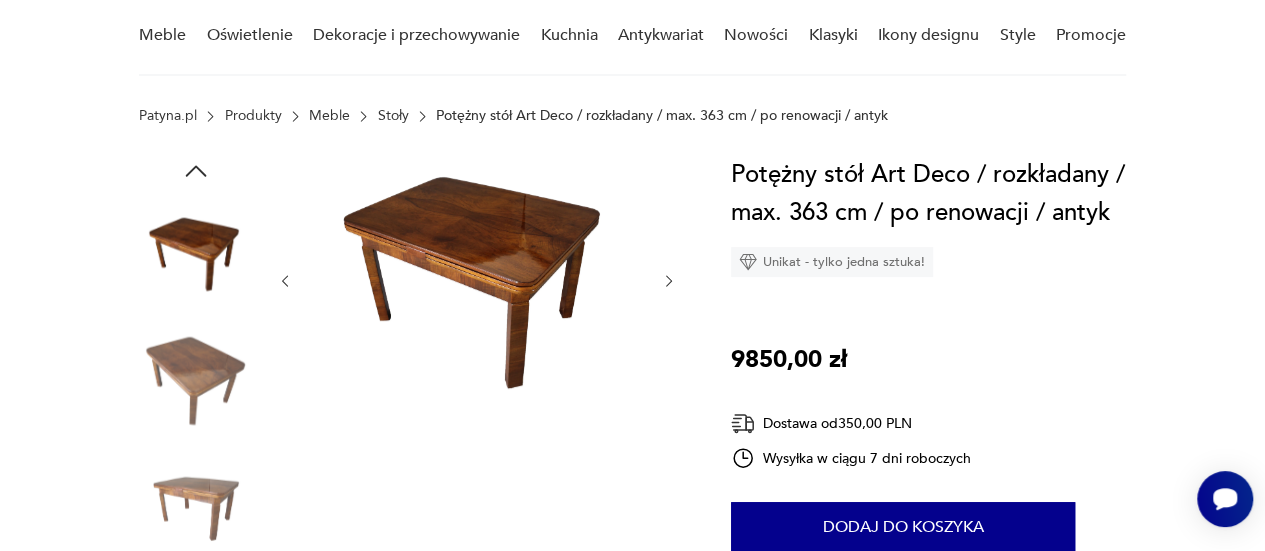 click at bounding box center (669, 281) 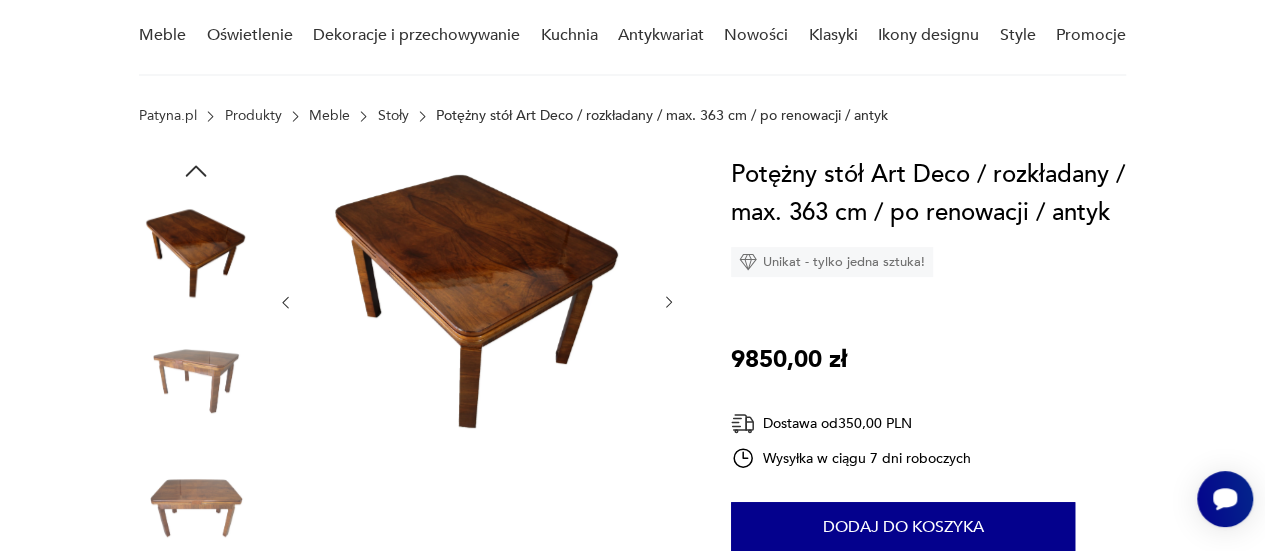 click at bounding box center (669, 302) 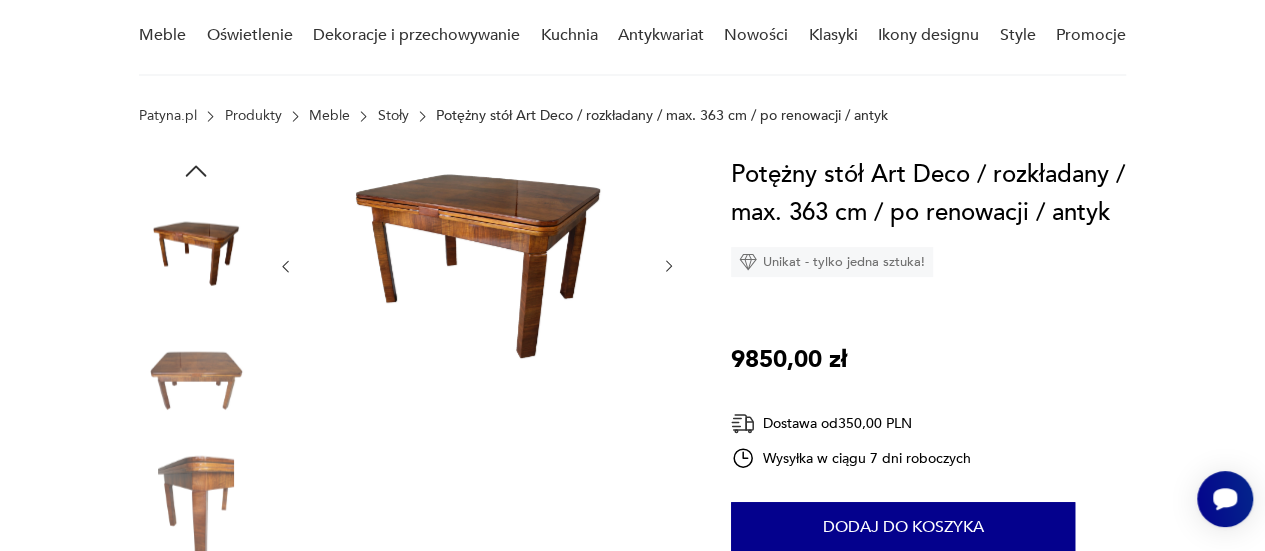 click at bounding box center (477, 266) 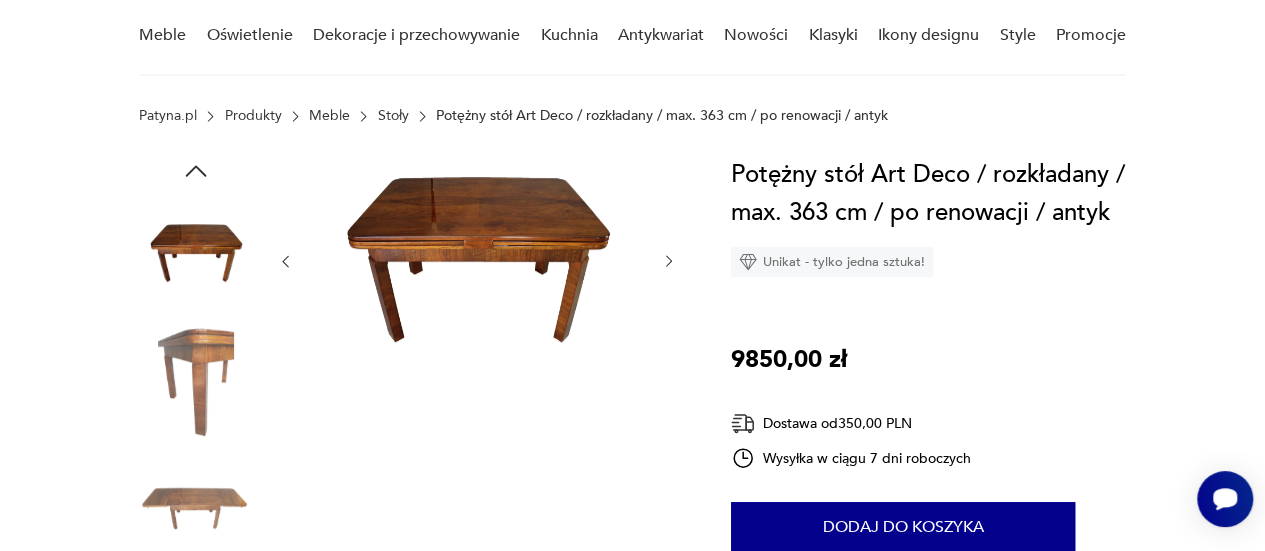 click at bounding box center [669, 261] 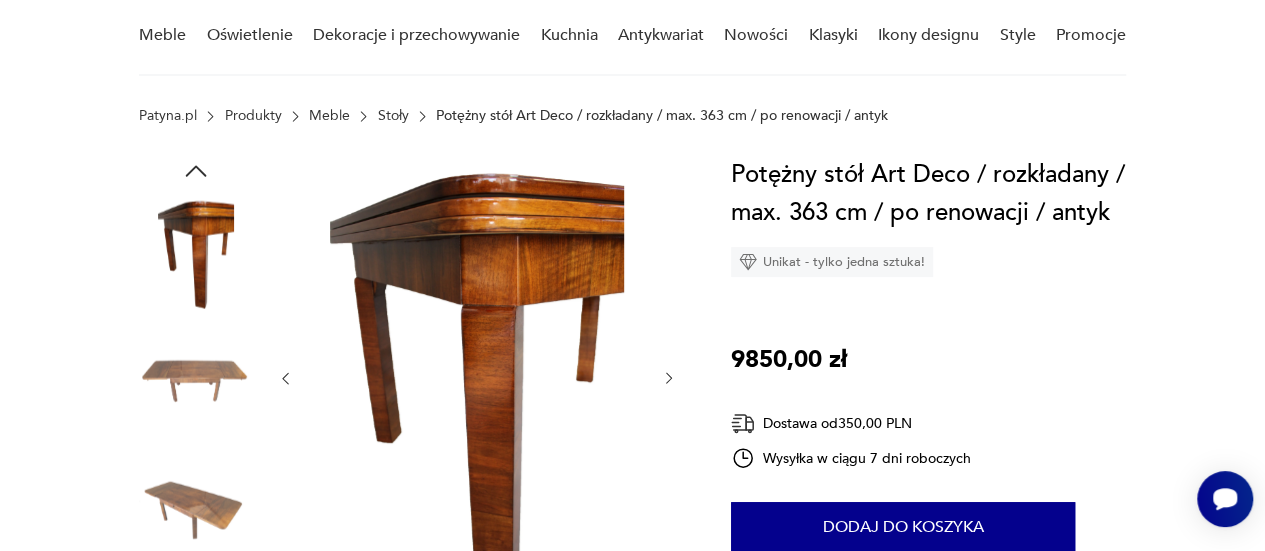 click at bounding box center (669, 378) 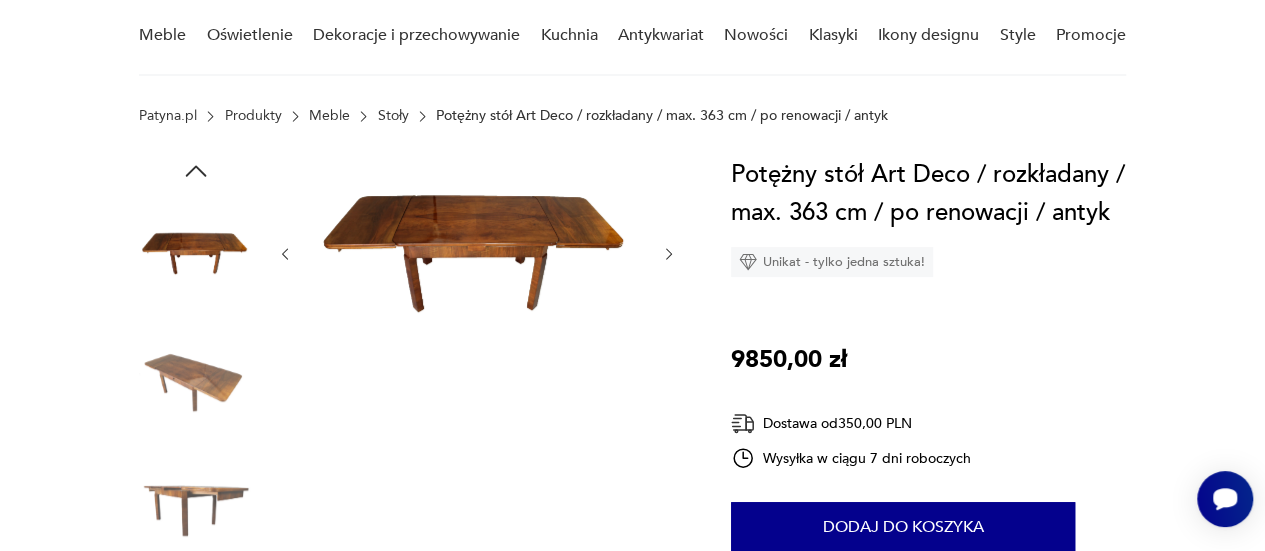 click at bounding box center (669, 254) 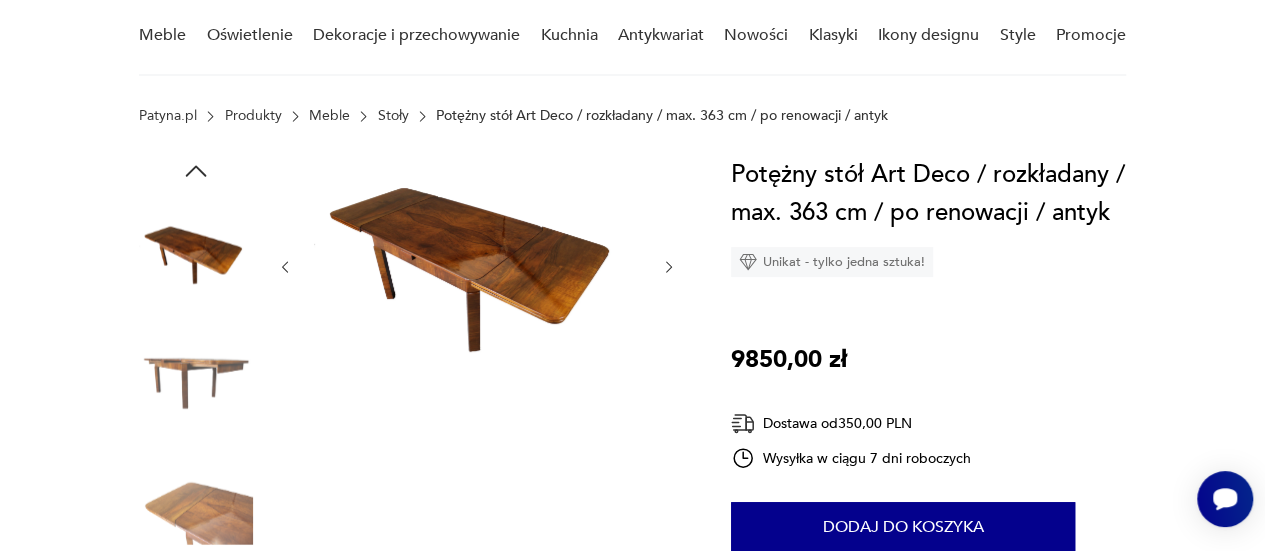 click at bounding box center (477, 267) 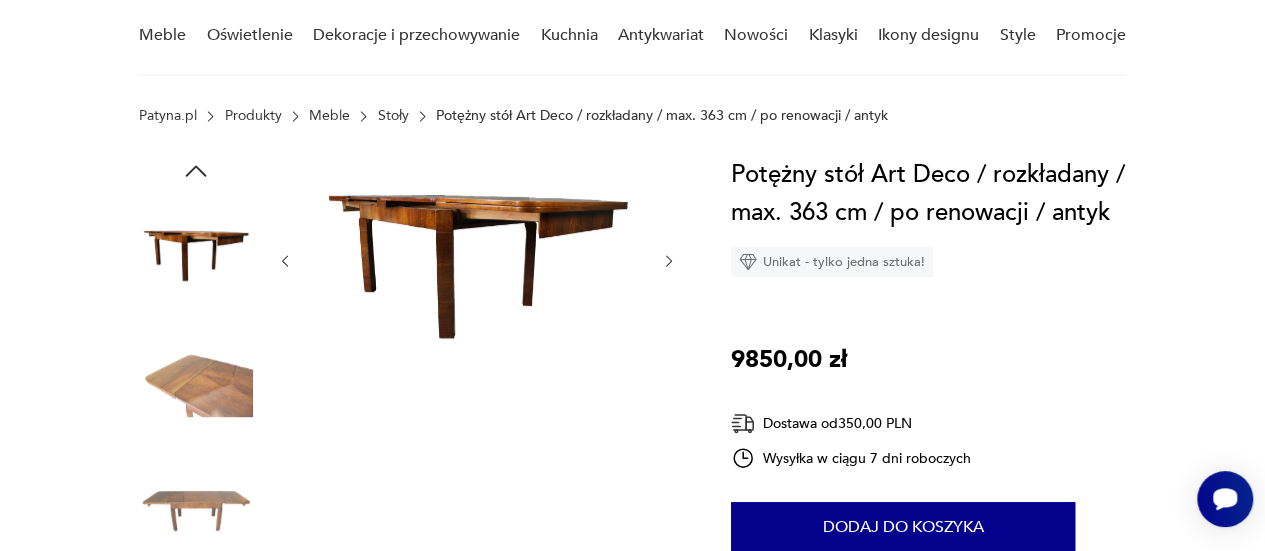 click at bounding box center [669, 261] 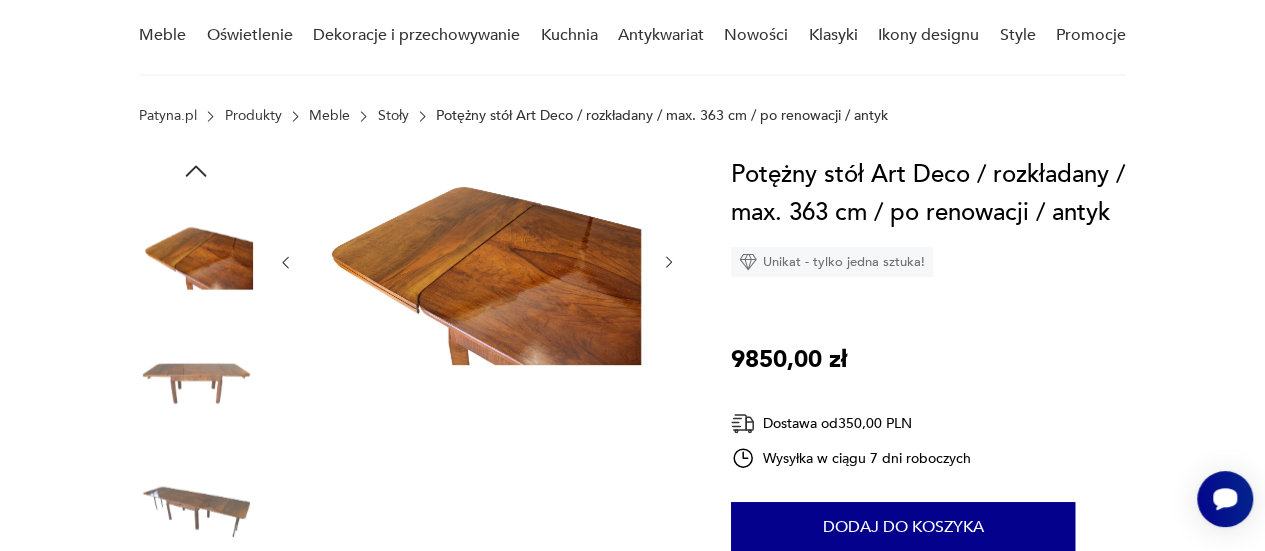 click at bounding box center (669, 262) 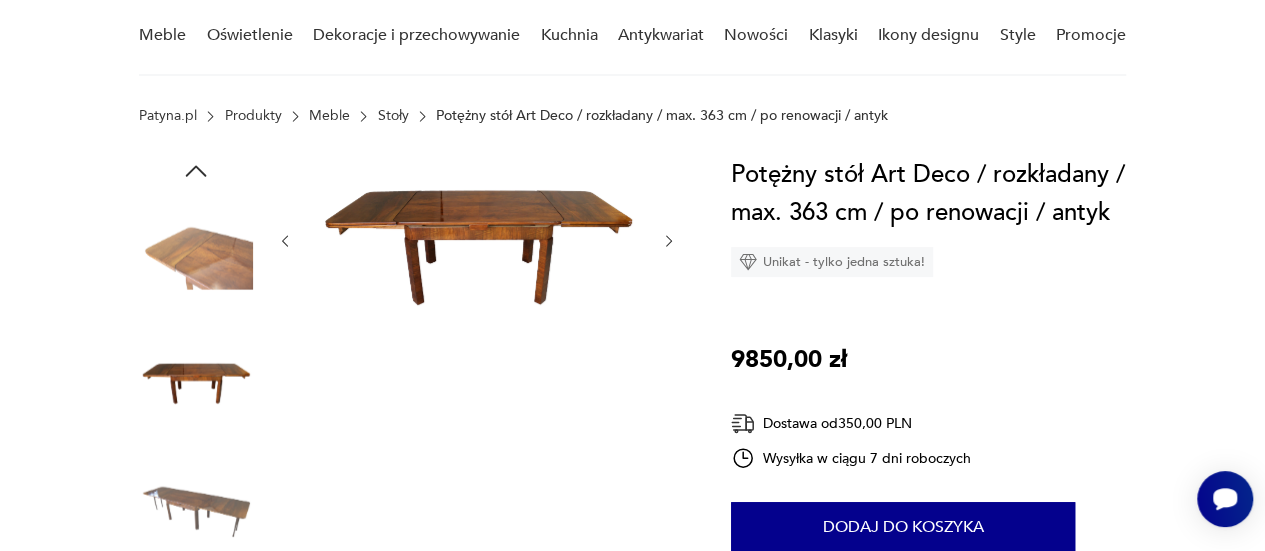 click at bounding box center [477, 241] 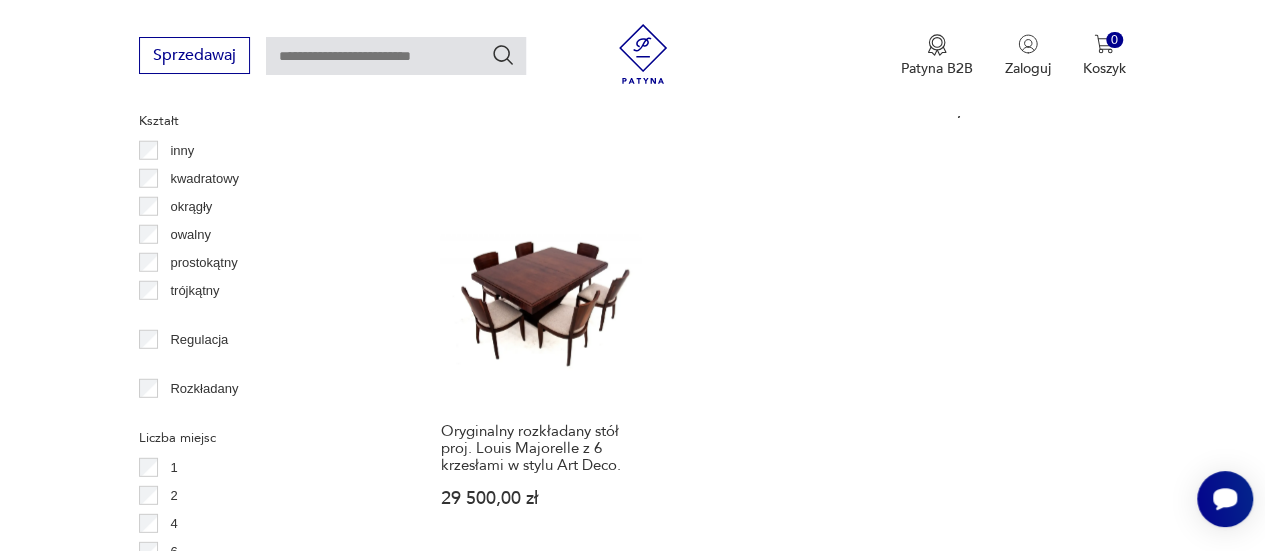 scroll, scrollTop: 2622, scrollLeft: 0, axis: vertical 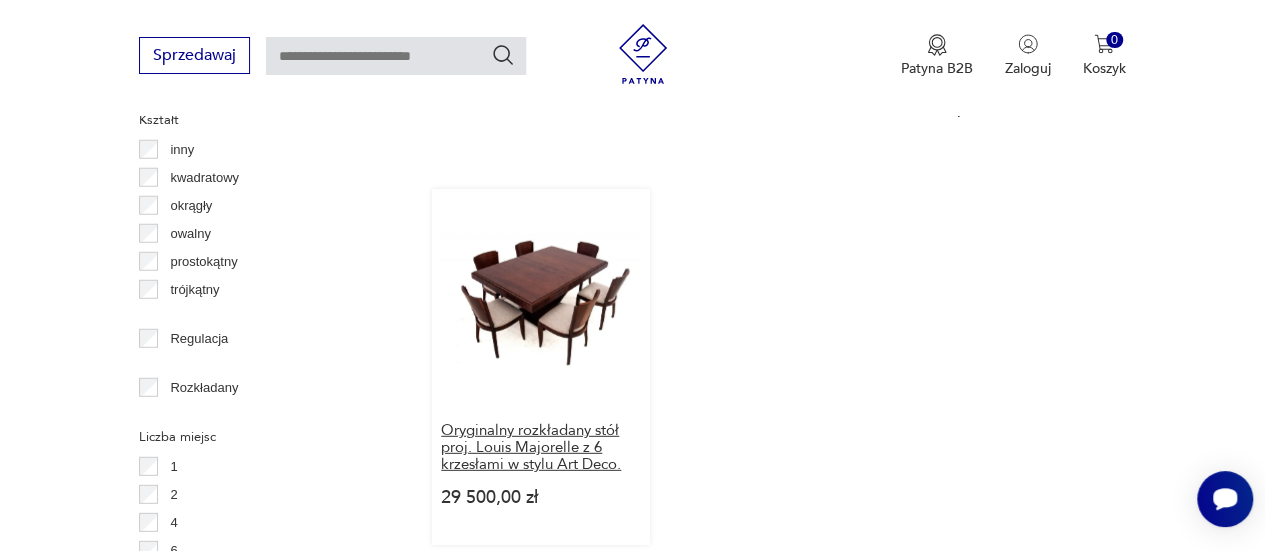 click on "Oryginalny rozkładany stół proj. Louis Majorelle z 6 krzesłami w stylu Art Deco." at bounding box center [541, 447] 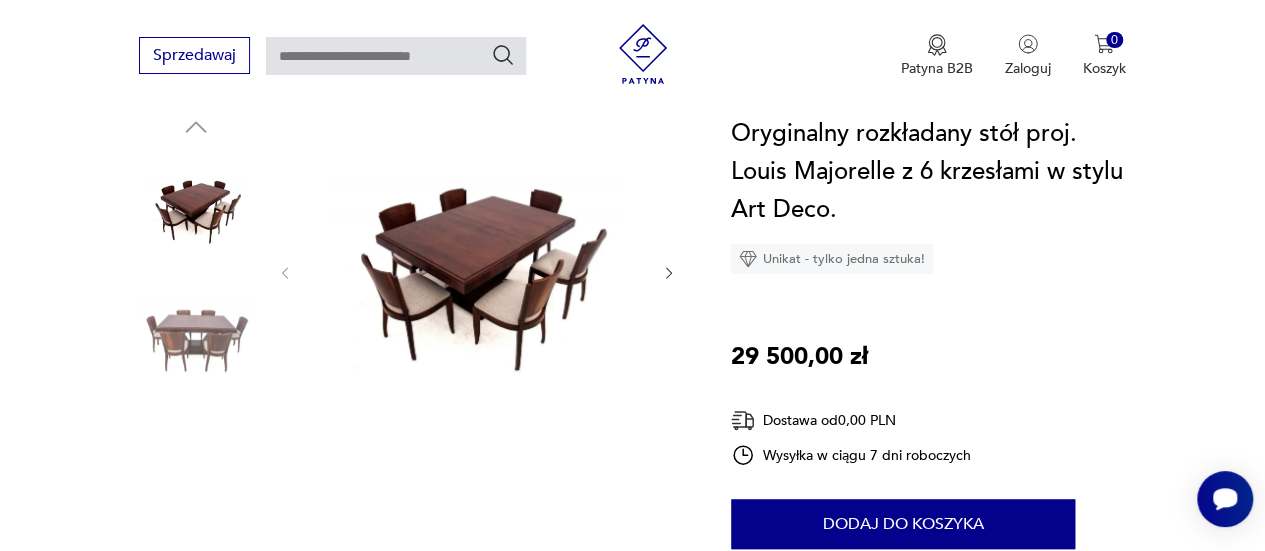 scroll, scrollTop: 220, scrollLeft: 0, axis: vertical 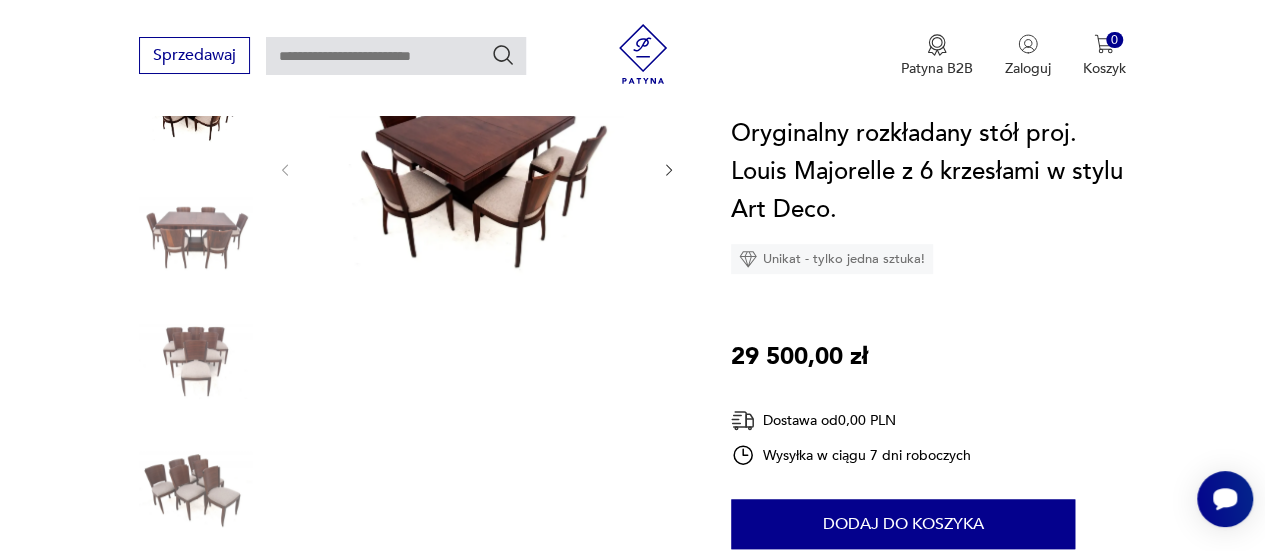 click at bounding box center [477, 299] 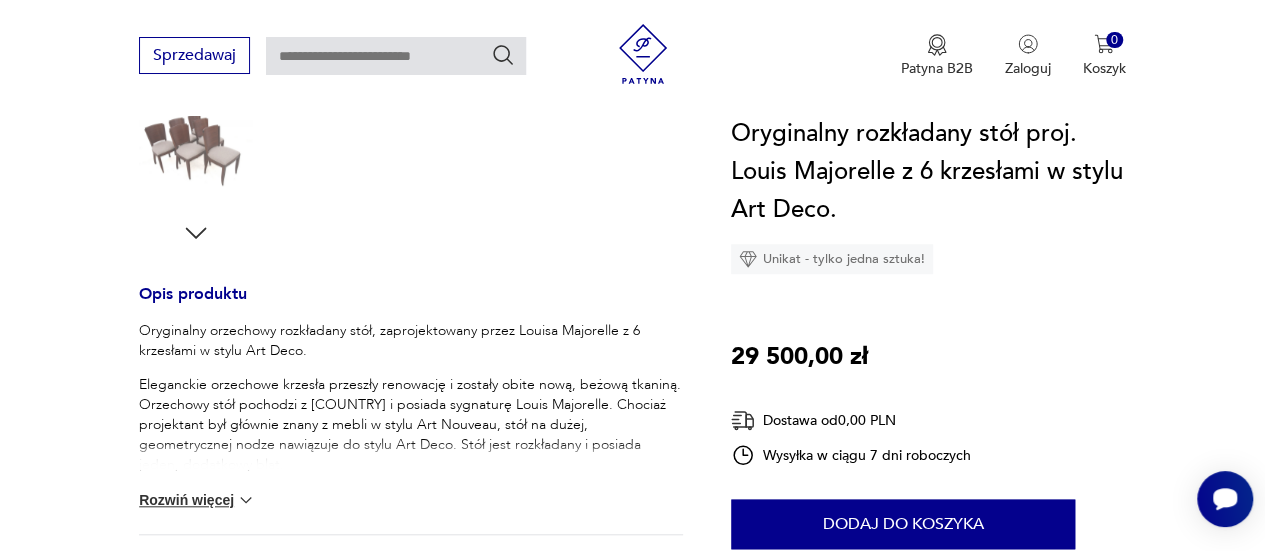 scroll, scrollTop: 663, scrollLeft: 0, axis: vertical 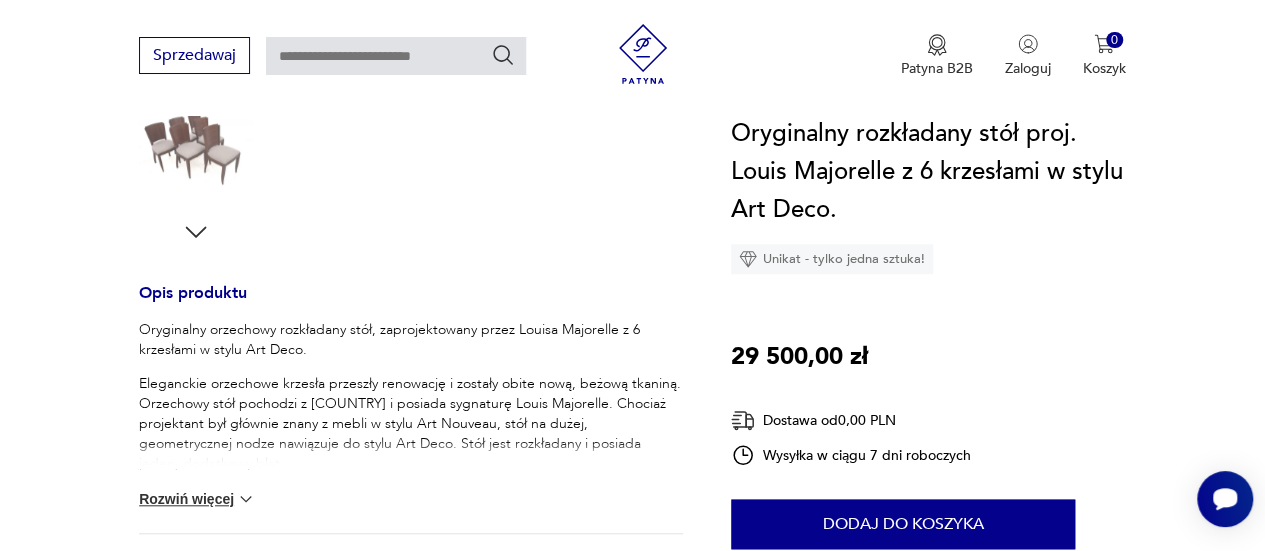 click on "Rozwiń więcej" at bounding box center [197, 499] 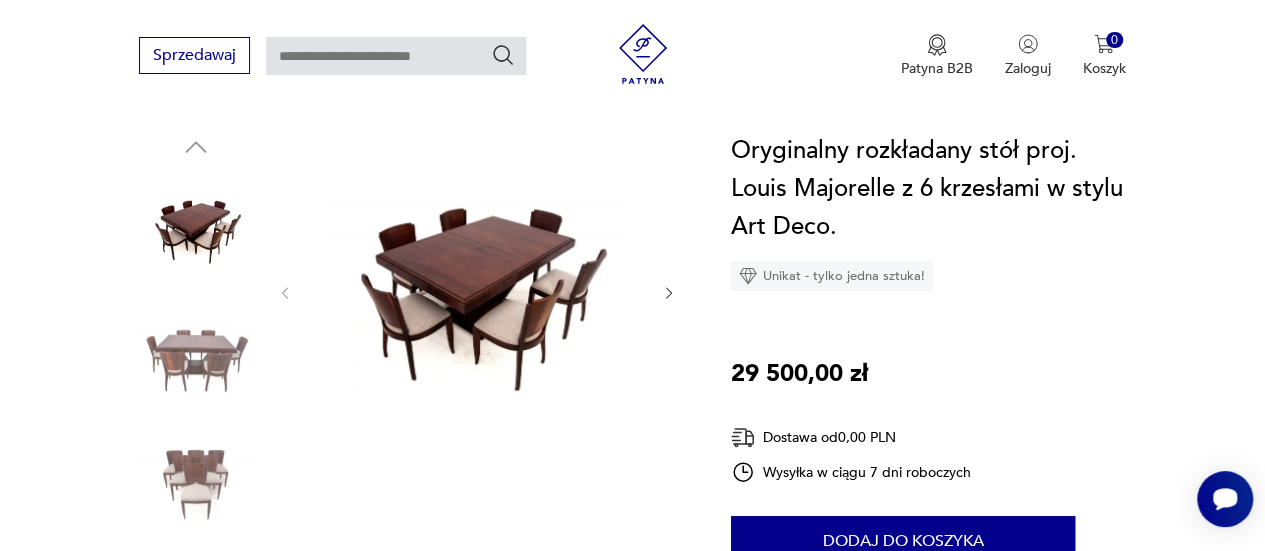 scroll, scrollTop: 197, scrollLeft: 0, axis: vertical 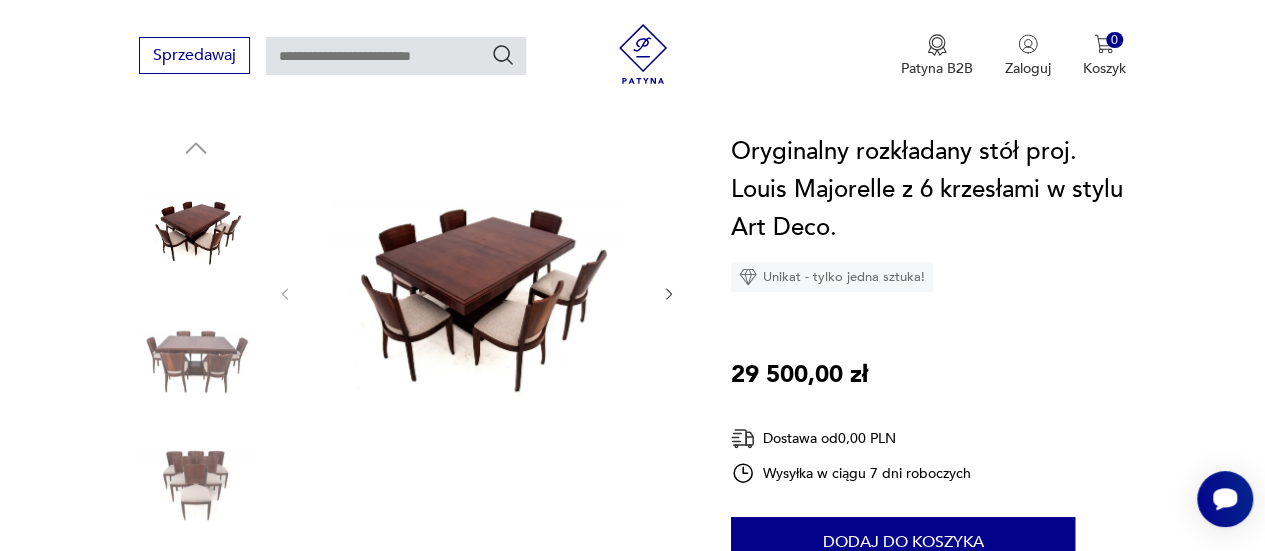 click at bounding box center (669, 294) 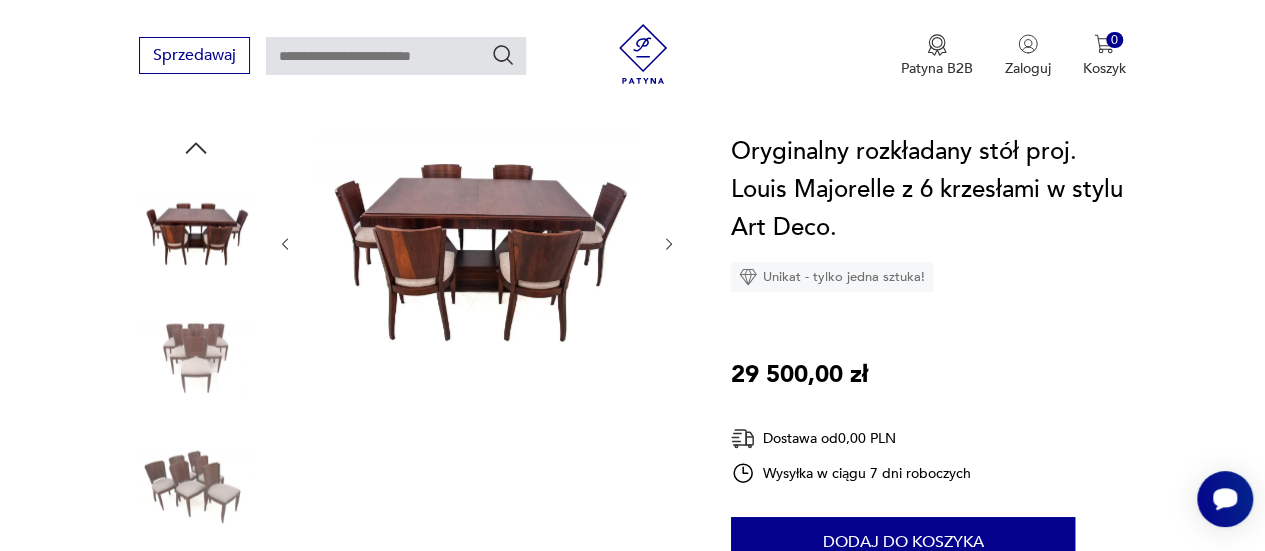 click at bounding box center [669, 244] 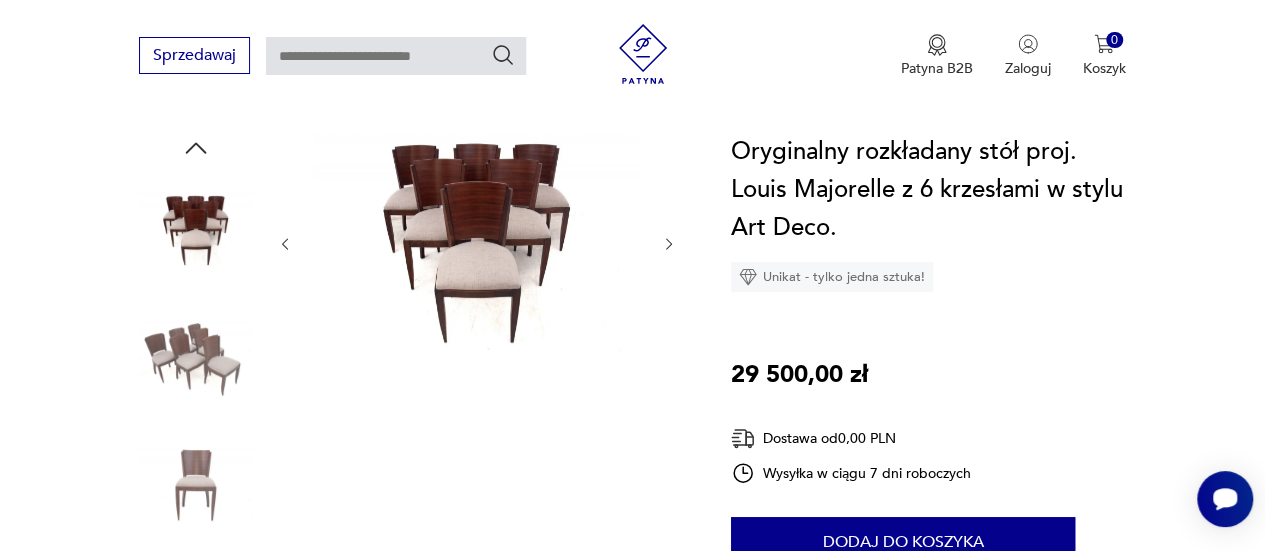 click at bounding box center [669, 244] 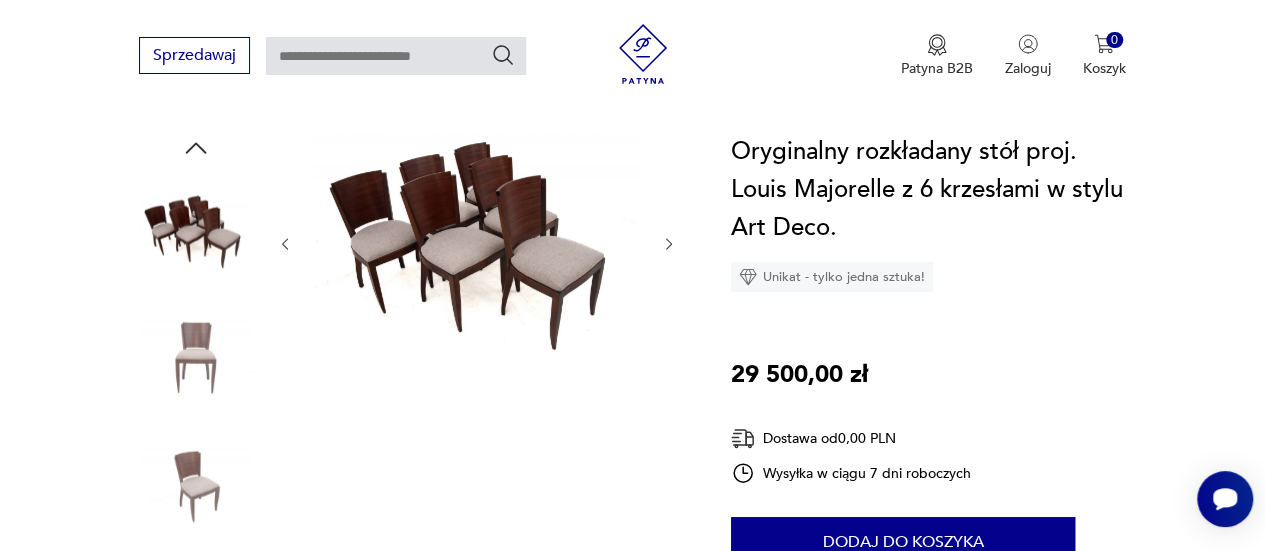 click at bounding box center [669, 244] 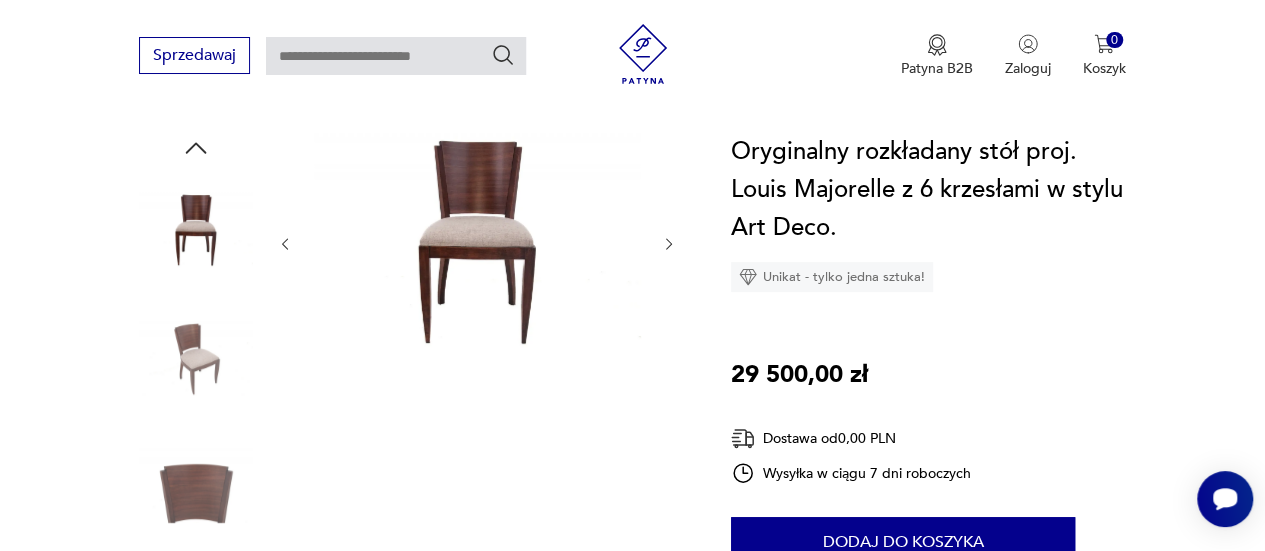 click at bounding box center (477, 242) 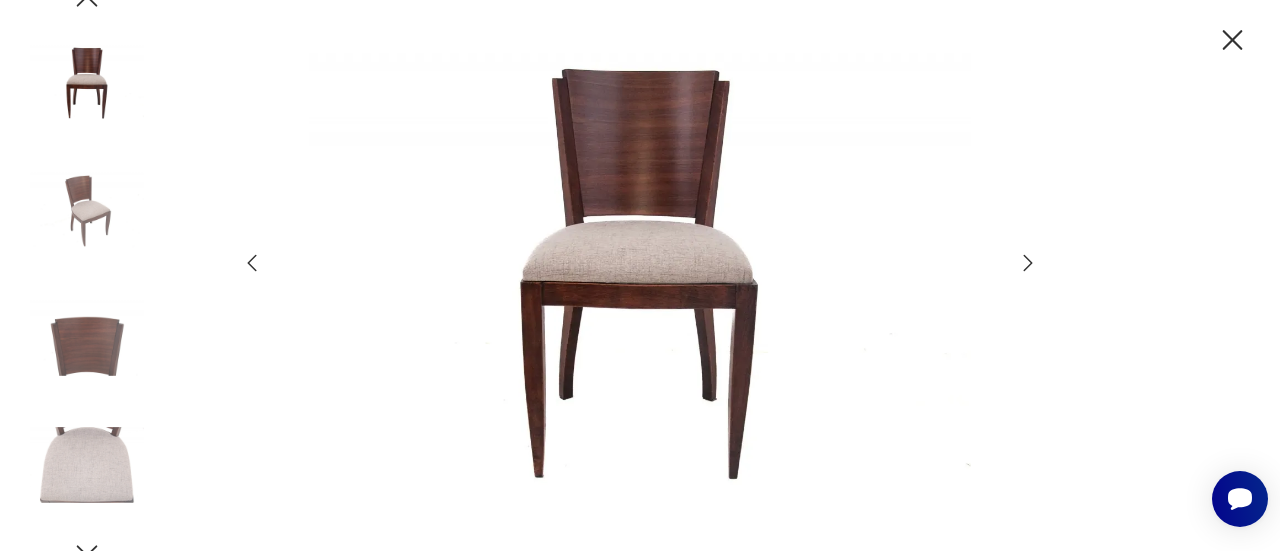 click at bounding box center (1028, 263) 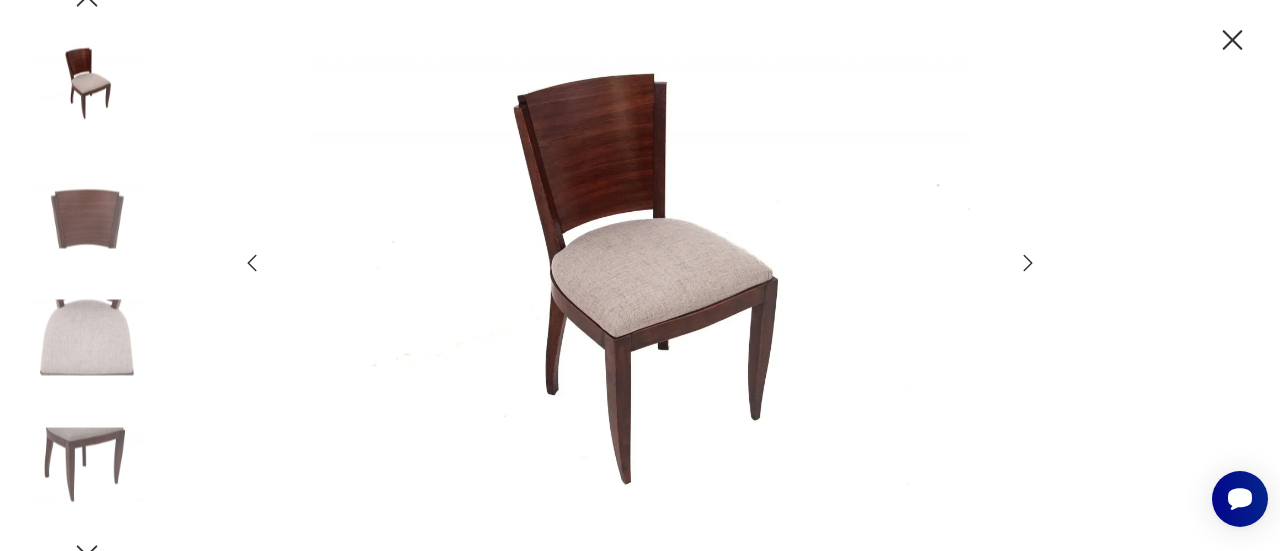click at bounding box center [1028, 263] 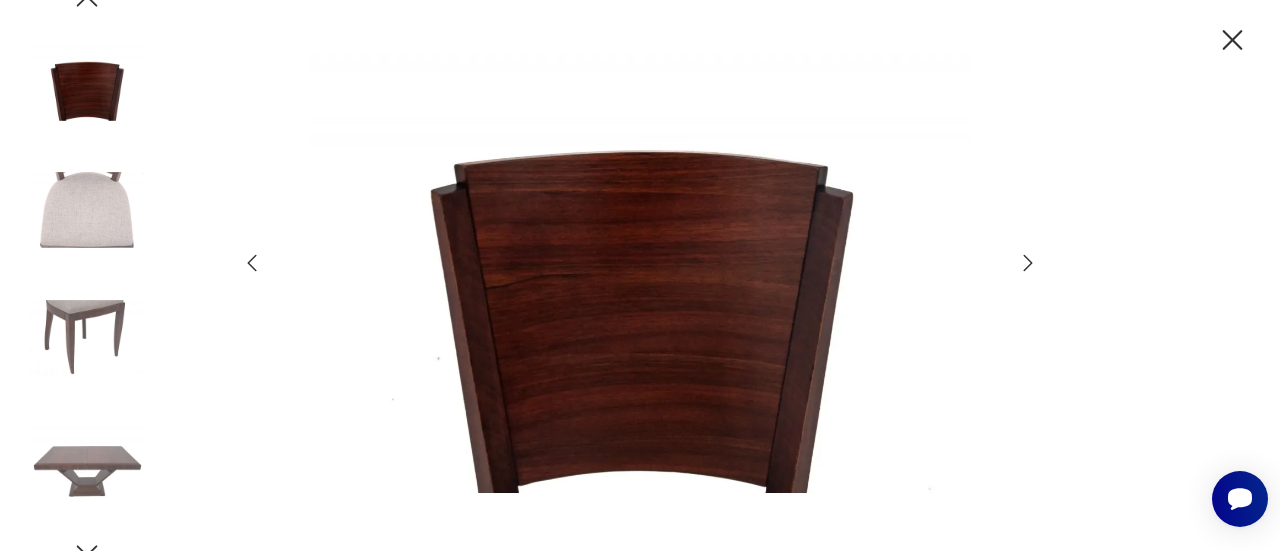 click at bounding box center (1028, 263) 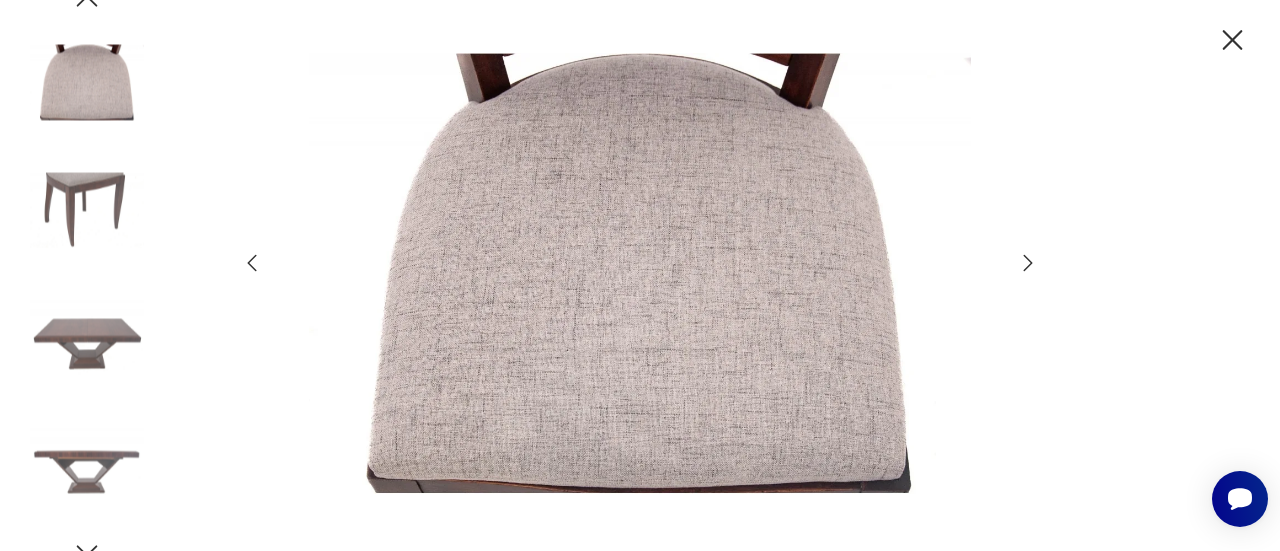 click at bounding box center (1028, 263) 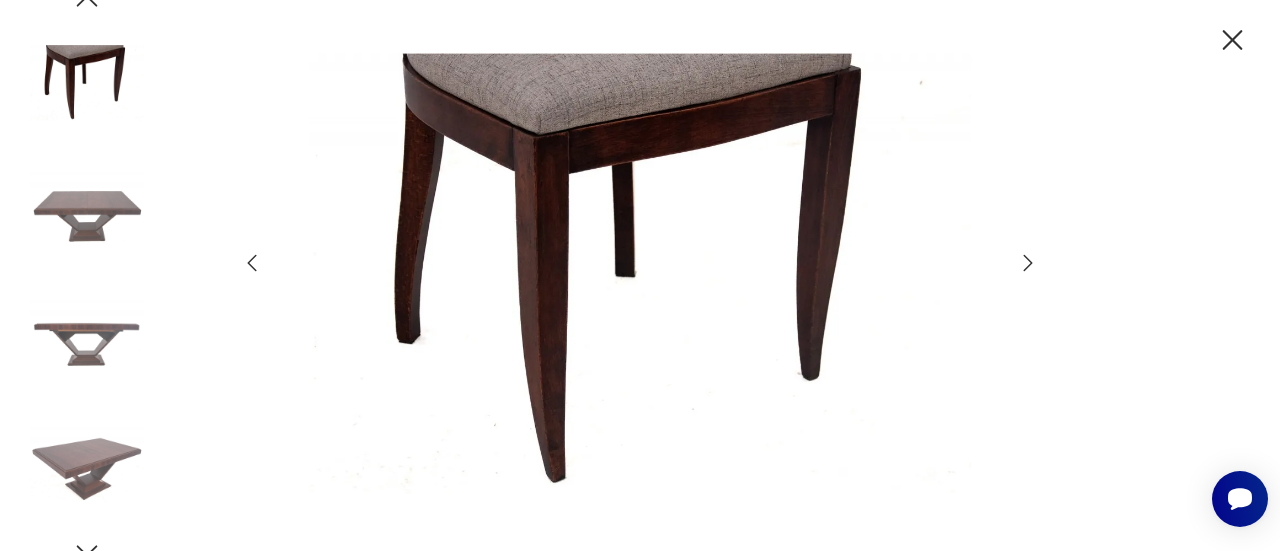 click at bounding box center [1028, 263] 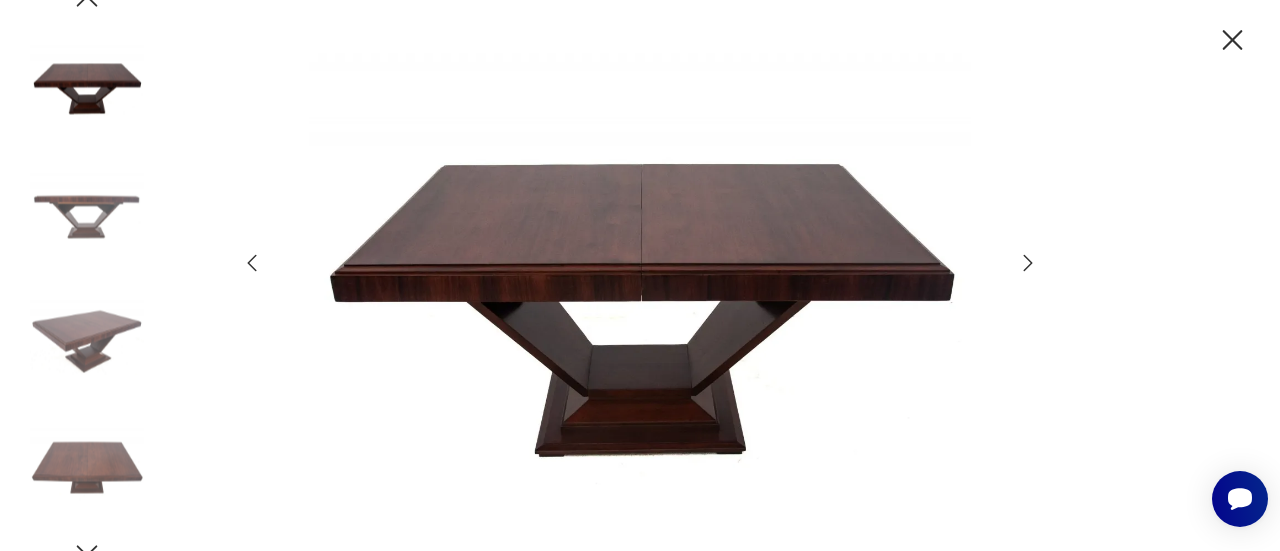 click at bounding box center (1232, 40) 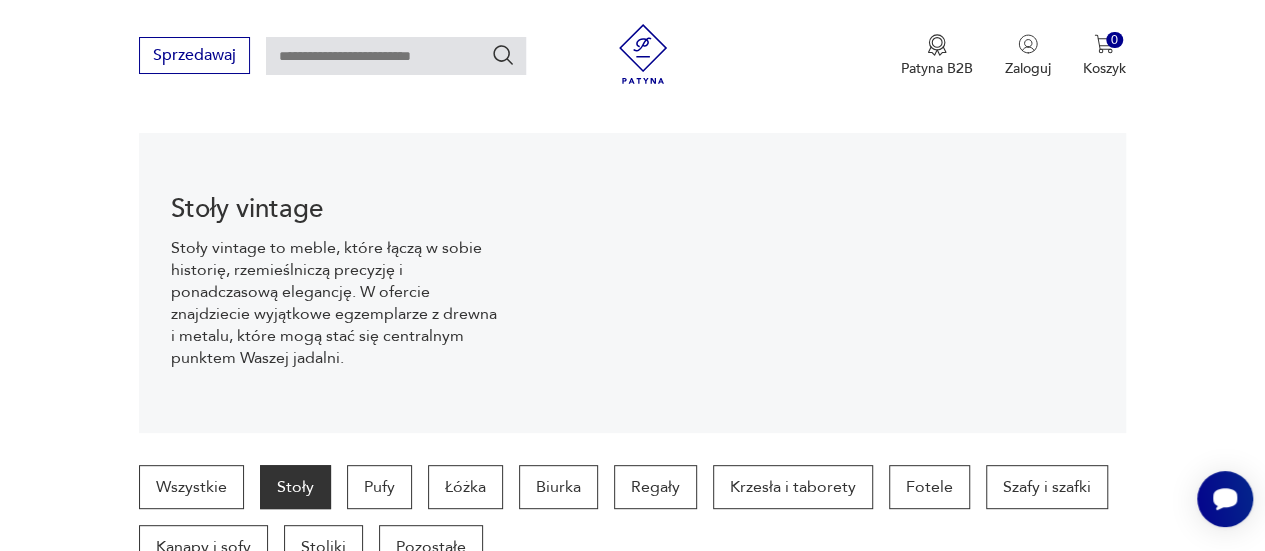 scroll, scrollTop: 2807, scrollLeft: 0, axis: vertical 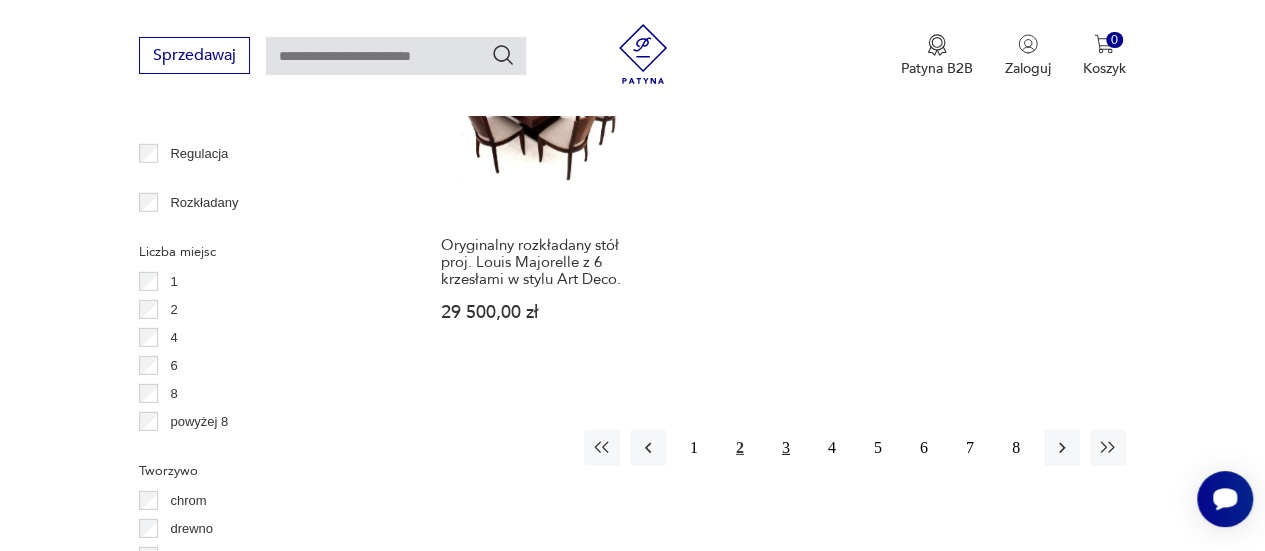 click on "3" at bounding box center (786, 448) 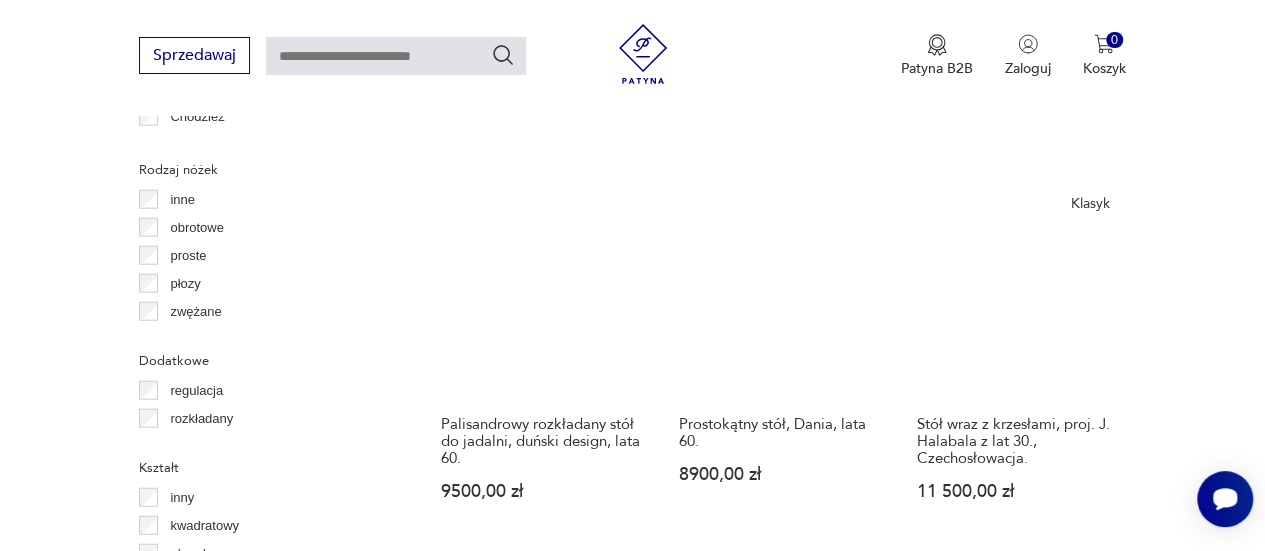 scroll, scrollTop: 2278, scrollLeft: 0, axis: vertical 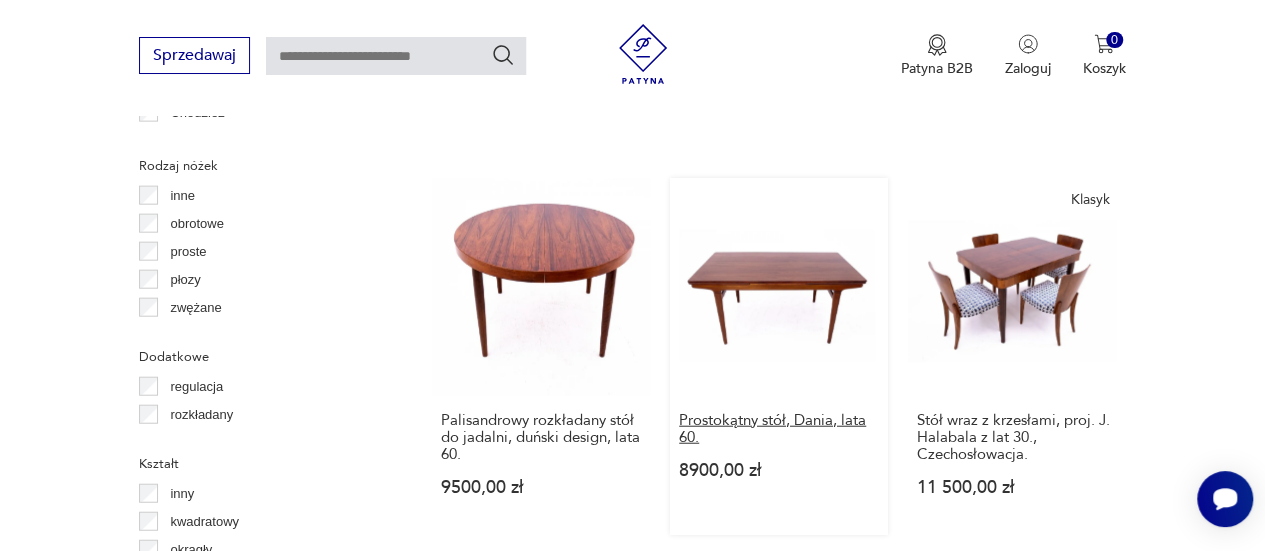 click on "Prostokątny stół, Dania, lata 60." at bounding box center [779, 429] 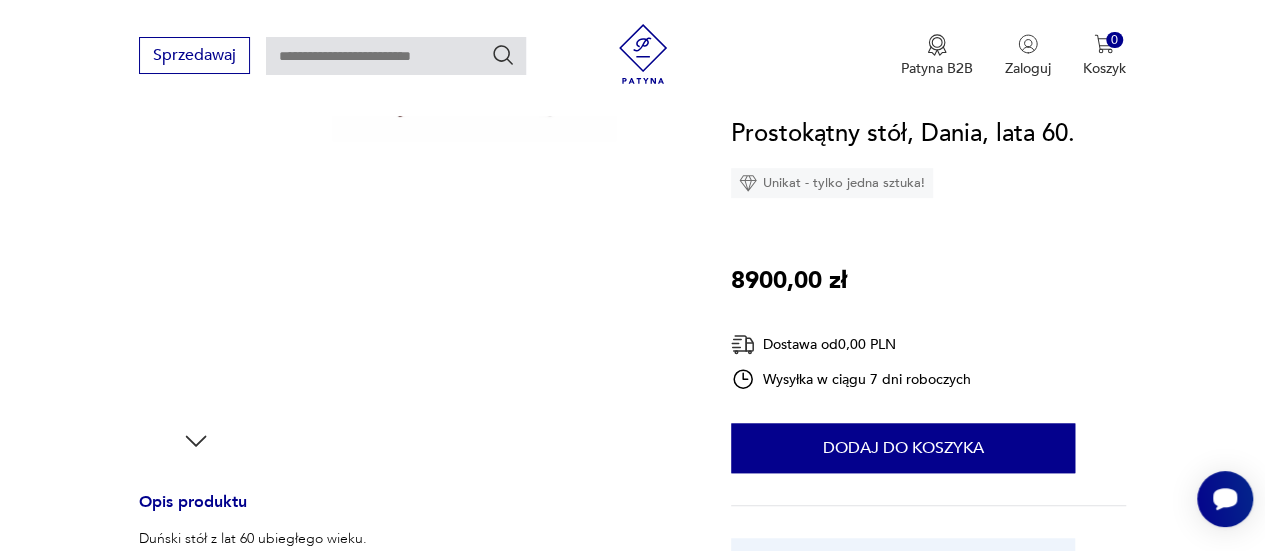 scroll, scrollTop: 624, scrollLeft: 0, axis: vertical 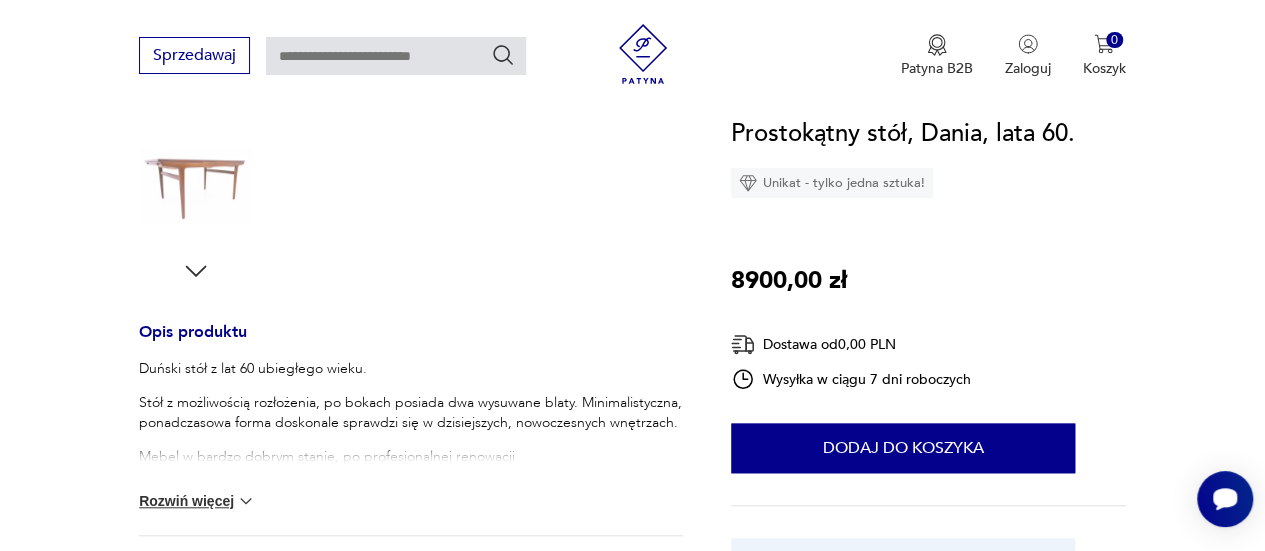 click on "Rozwiń więcej" at bounding box center (197, 501) 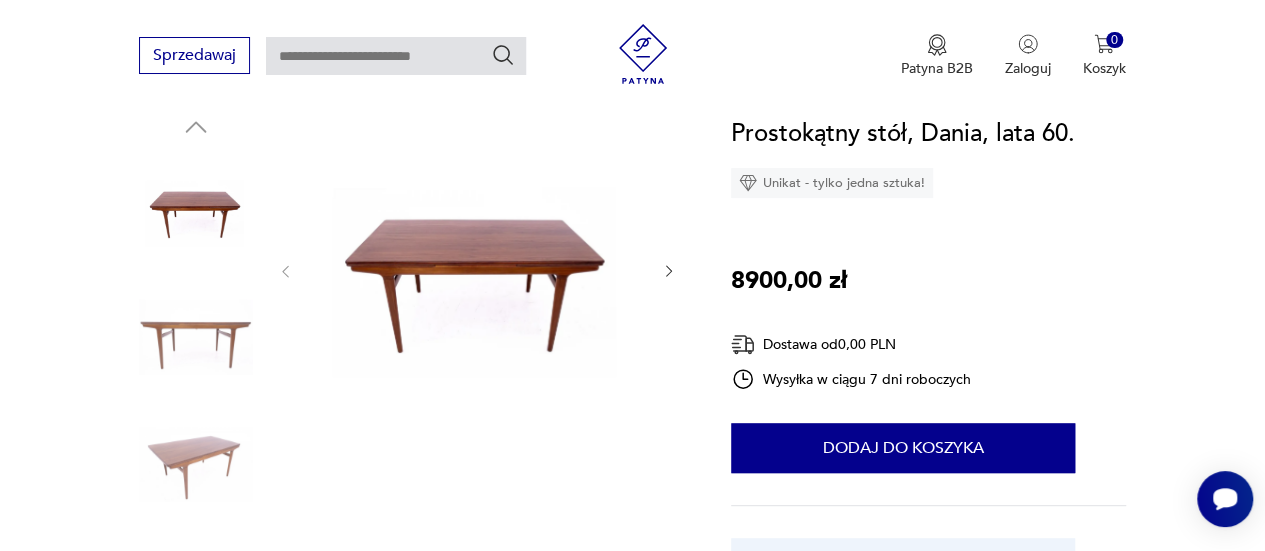 scroll, scrollTop: 195, scrollLeft: 0, axis: vertical 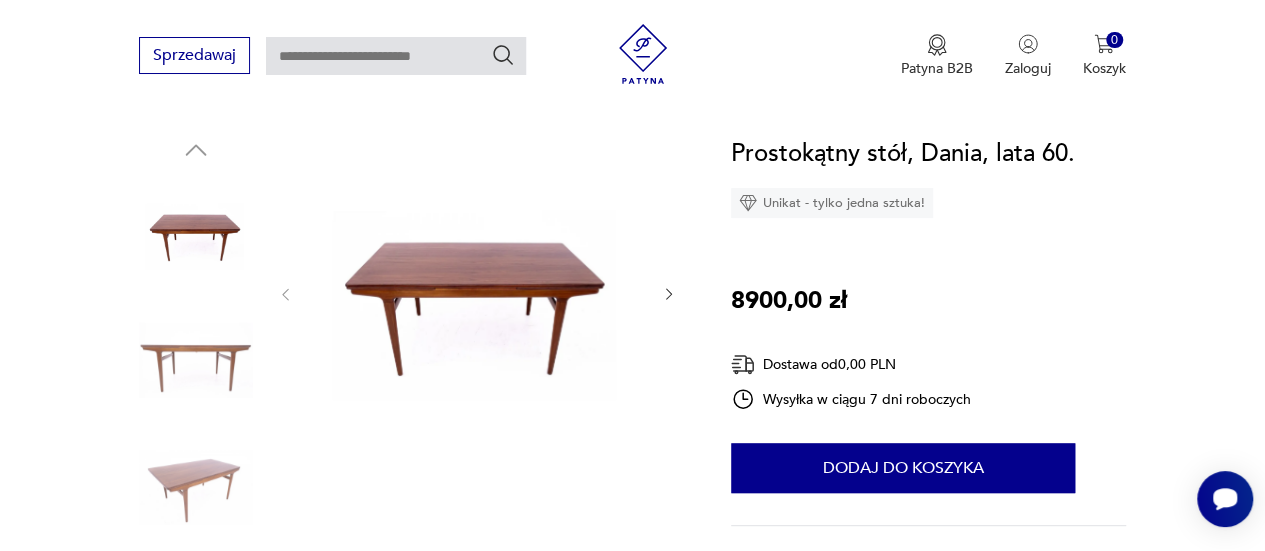 click at bounding box center [477, 294] 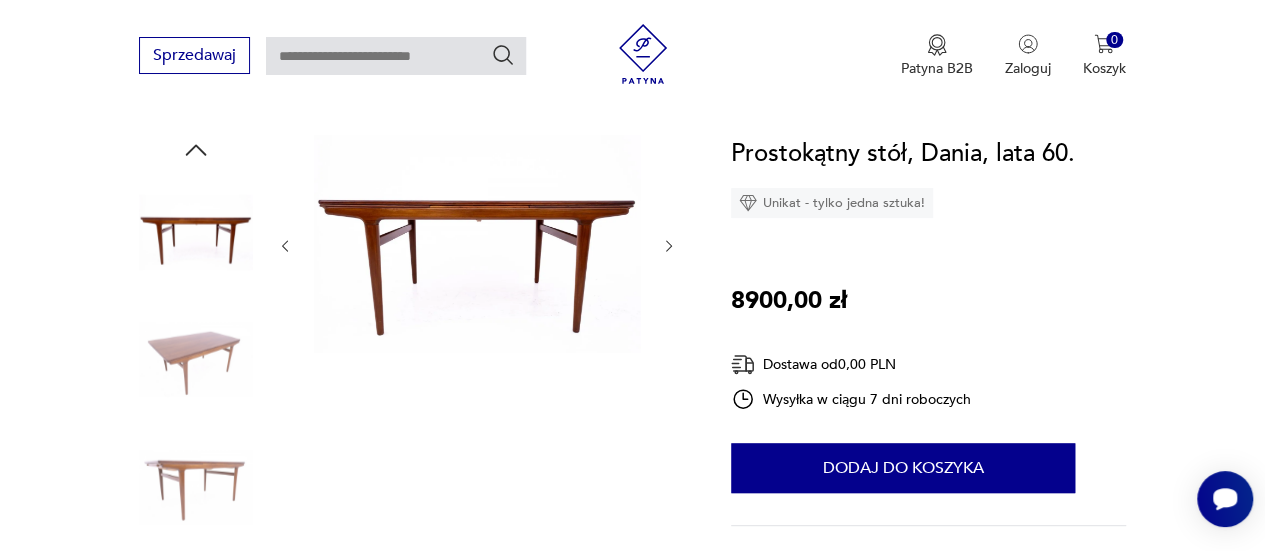 click at bounding box center [477, 246] 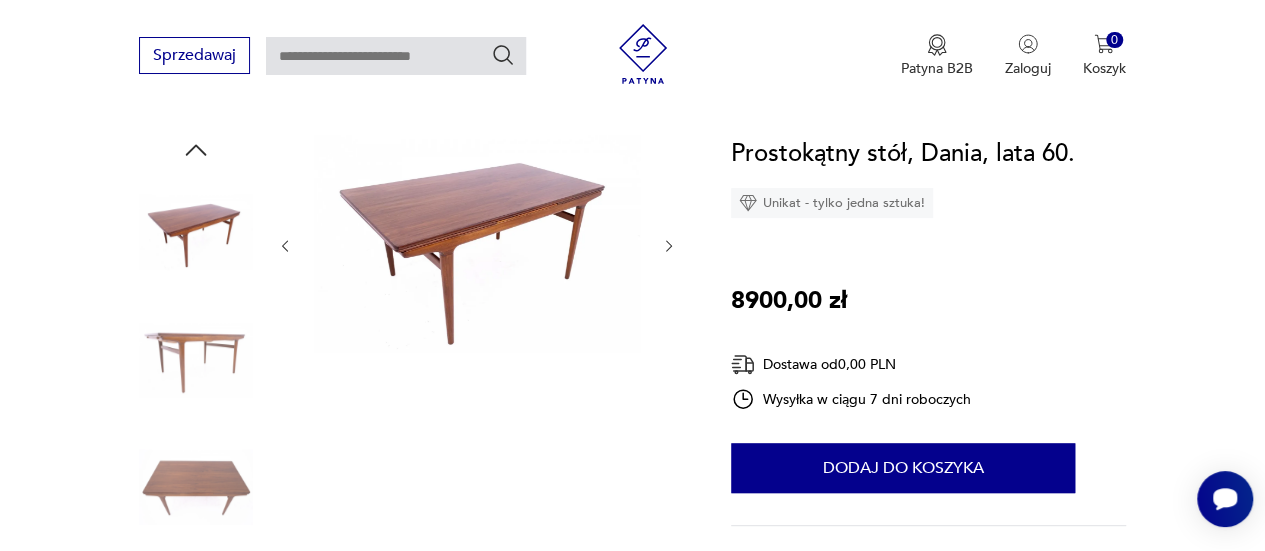 click at bounding box center [669, 246] 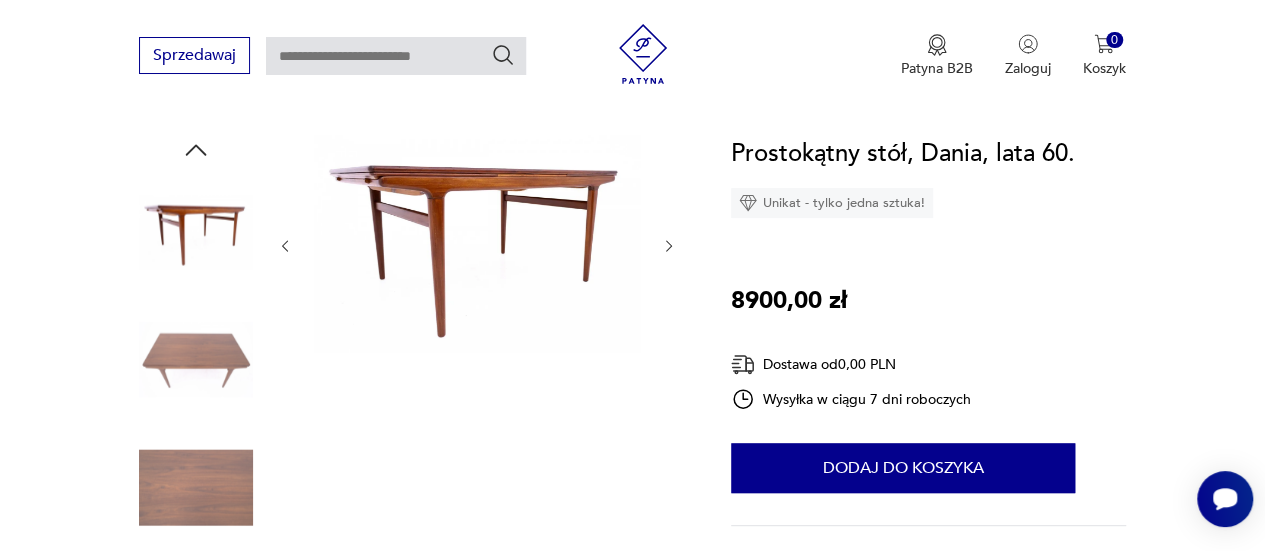 click at bounding box center (669, 246) 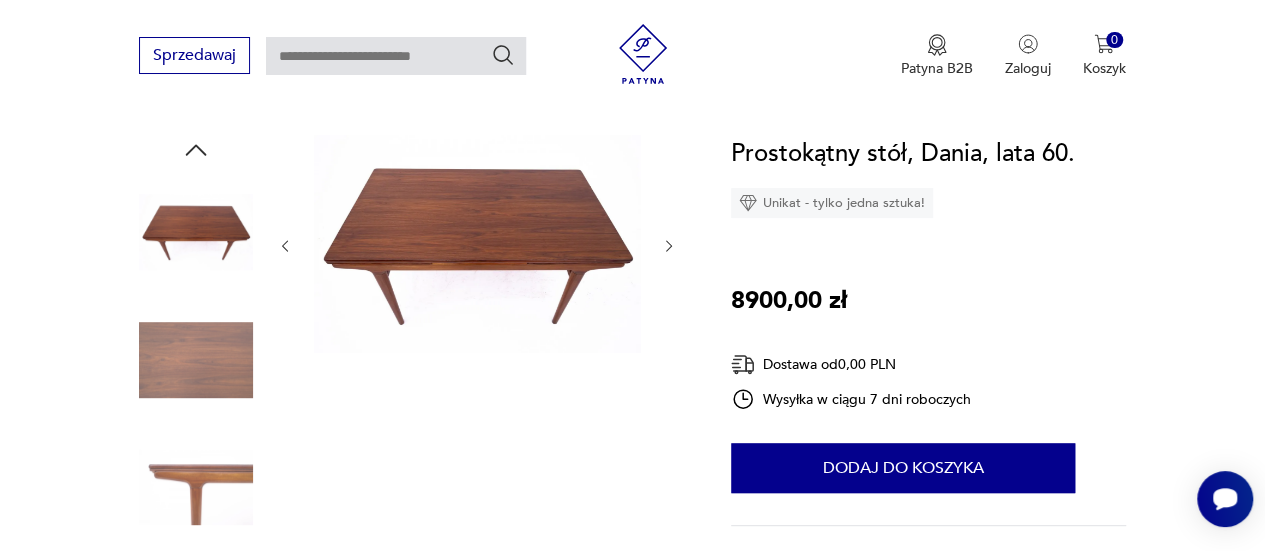 click at bounding box center [669, 246] 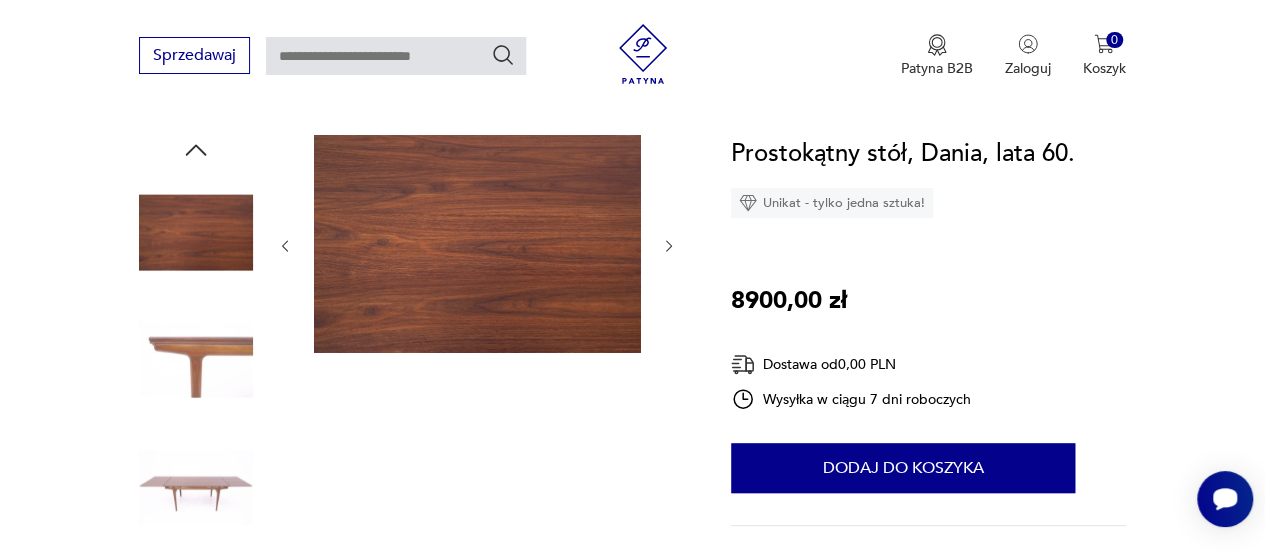 click at bounding box center [669, 246] 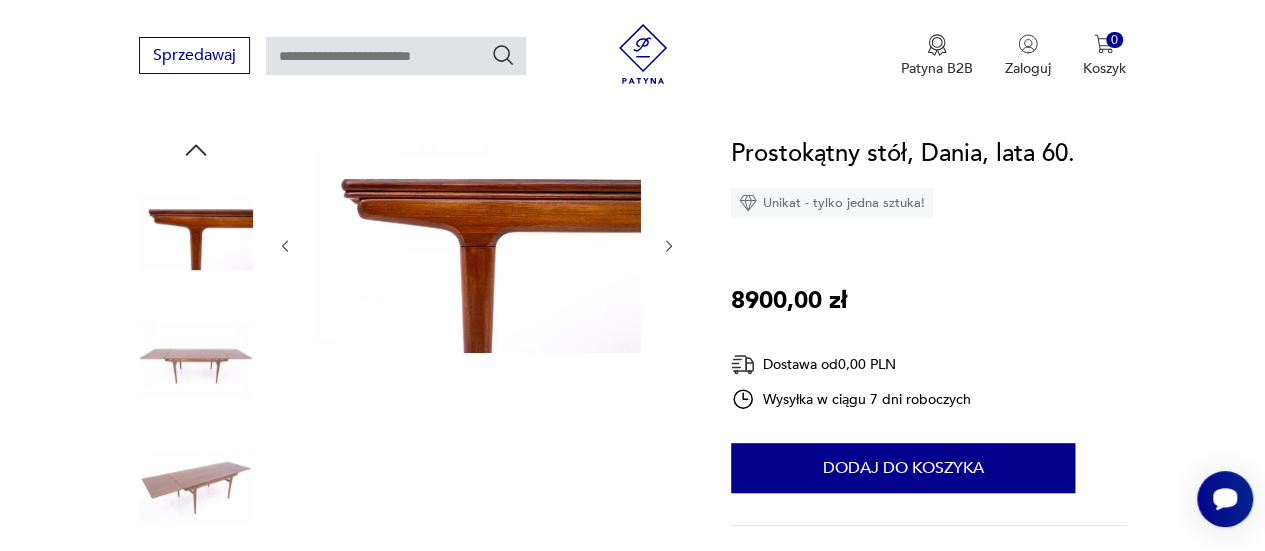 click at bounding box center [669, 246] 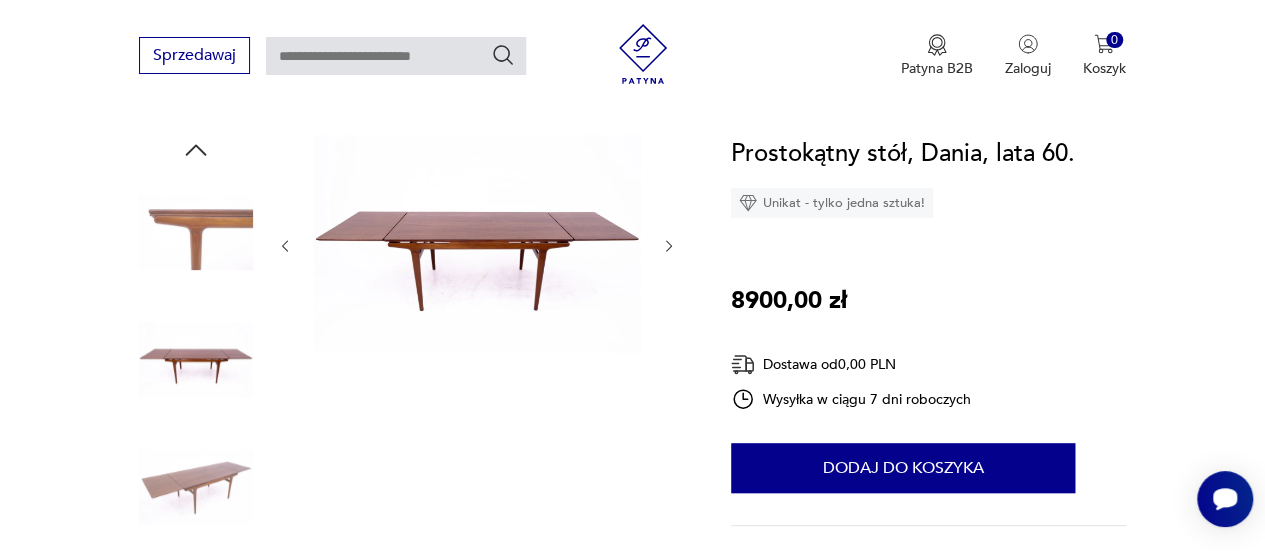 click at bounding box center (669, 246) 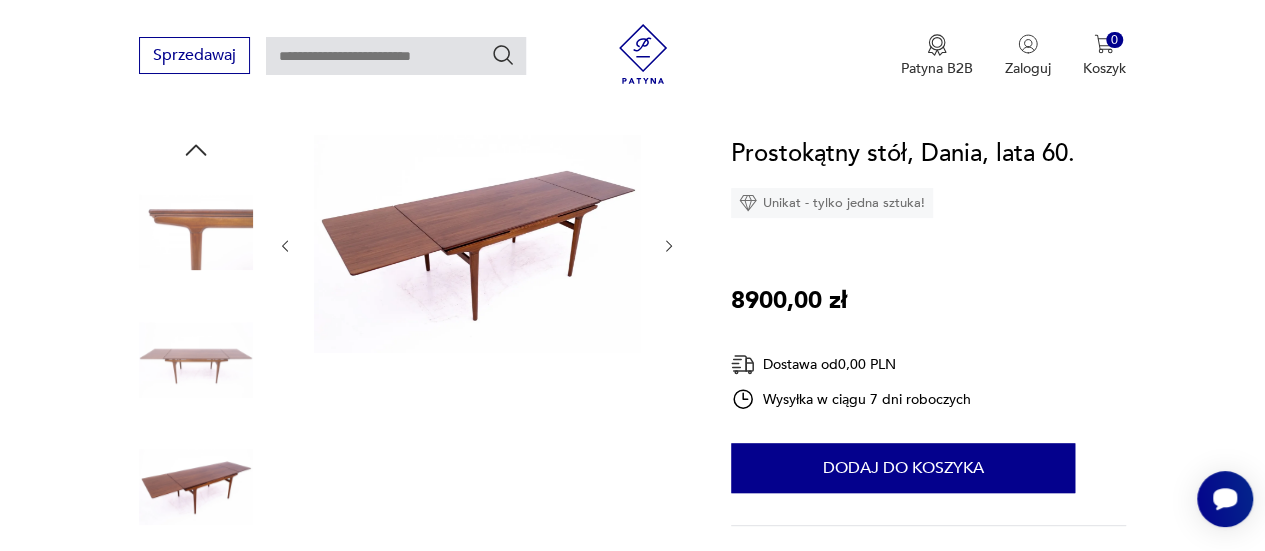 click at bounding box center [669, 246] 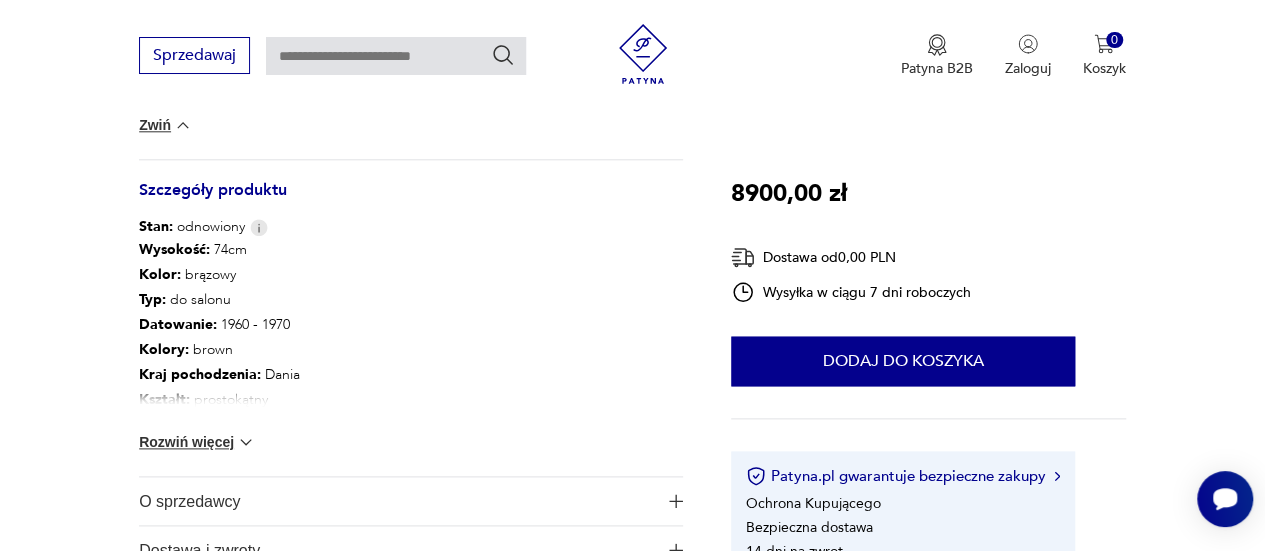 scroll, scrollTop: 1032, scrollLeft: 0, axis: vertical 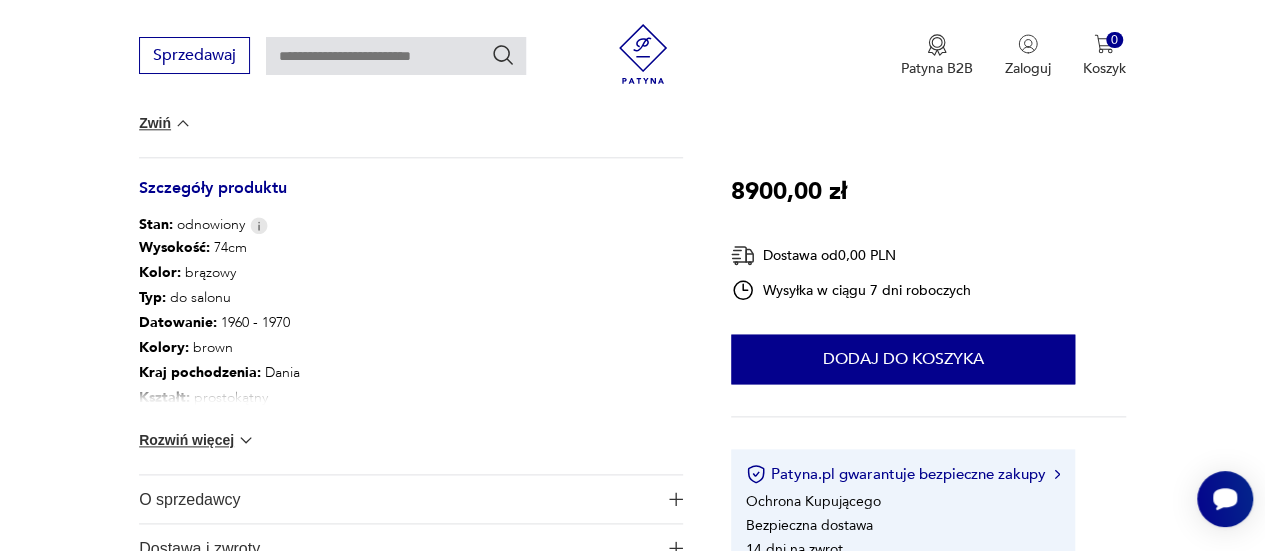 click on "Rozwiń więcej" at bounding box center (165, 123) 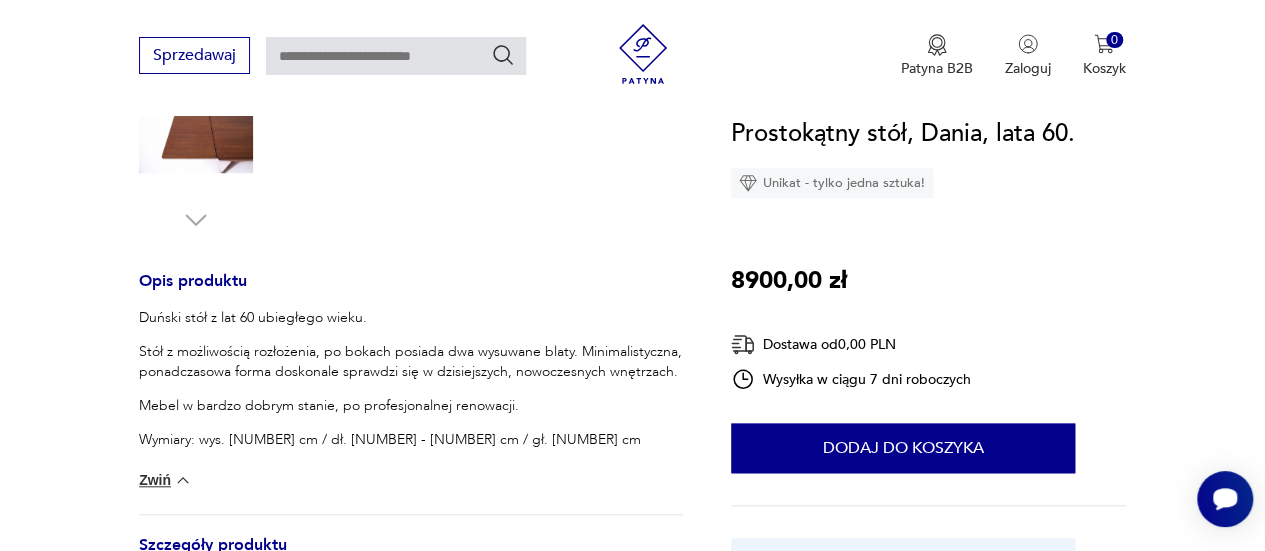 scroll, scrollTop: 674, scrollLeft: 0, axis: vertical 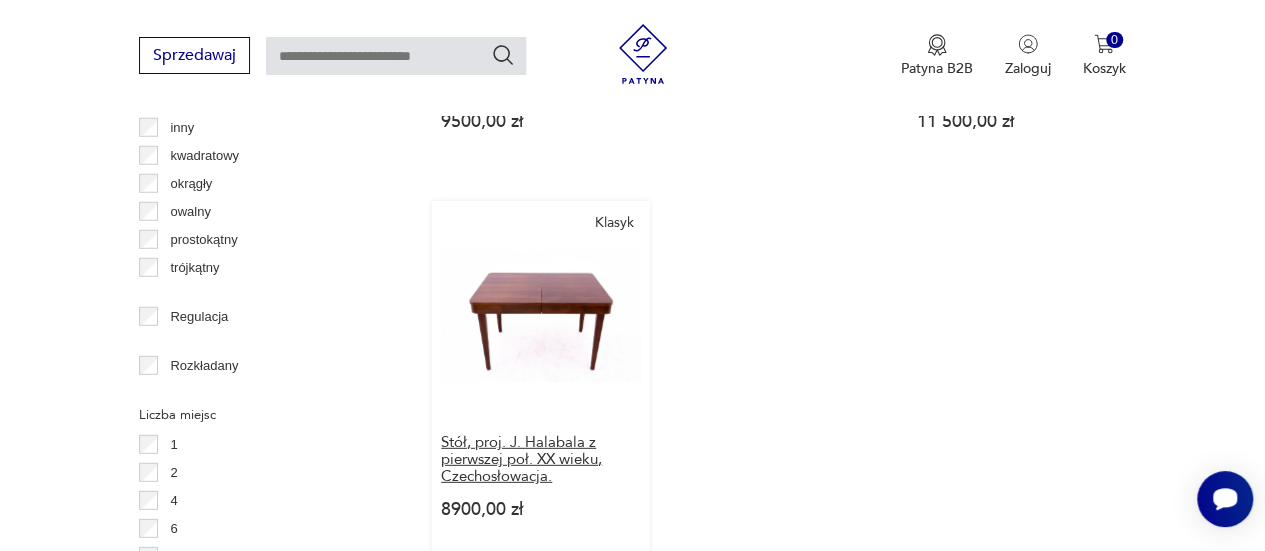 click on "Stół, proj. J. Halabala z pierwszej poł. XX wieku, Czechosłowacja." at bounding box center (541, 459) 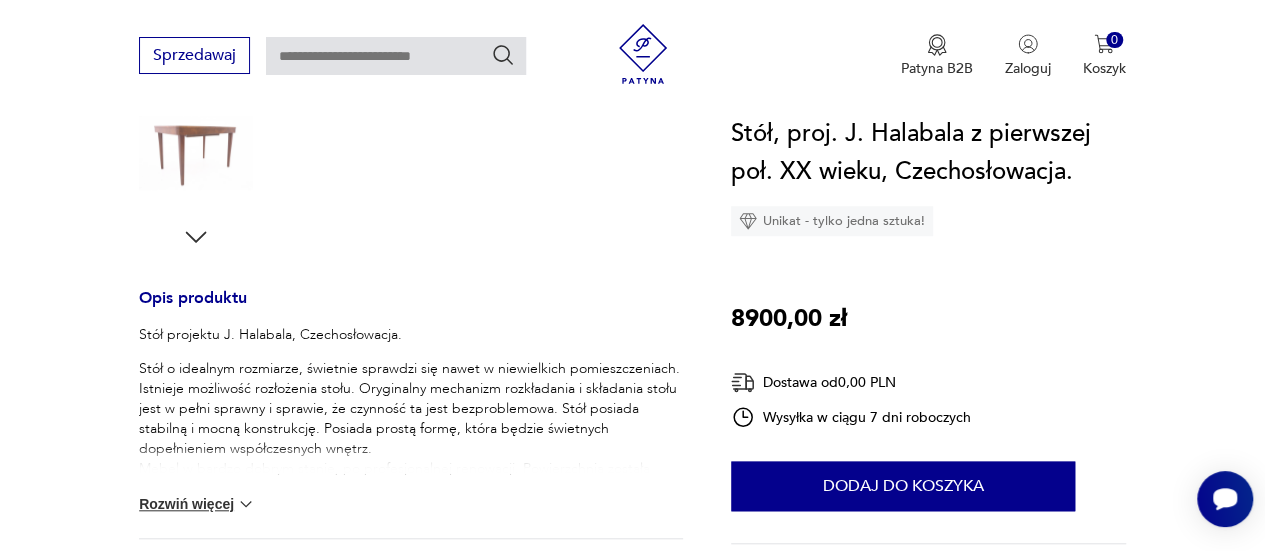 scroll, scrollTop: 659, scrollLeft: 0, axis: vertical 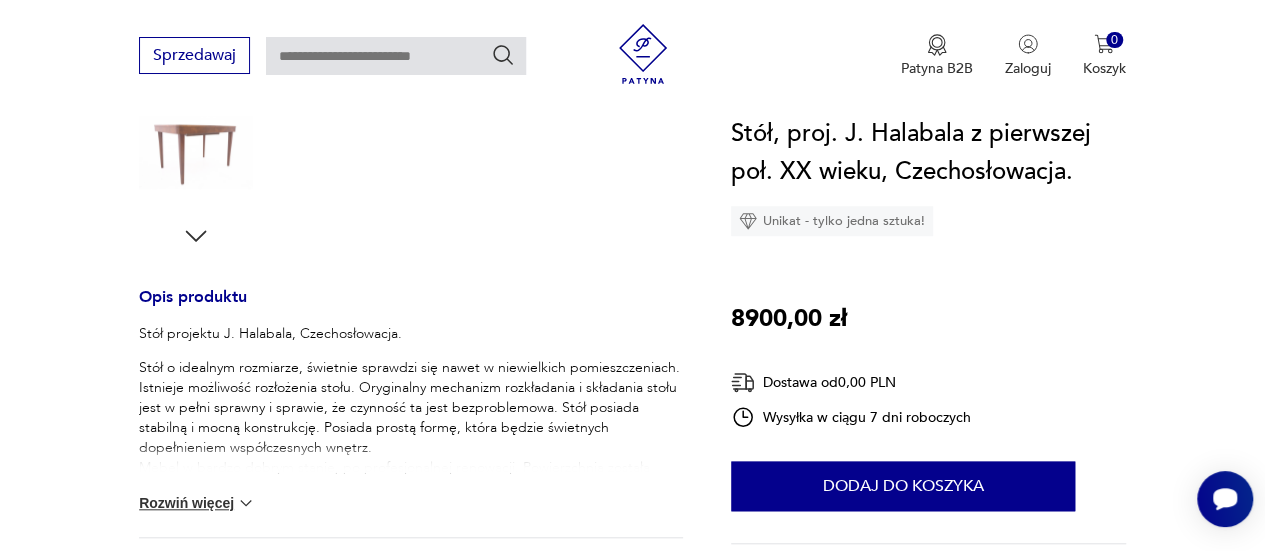 click on "Rozwiń więcej" at bounding box center [197, 503] 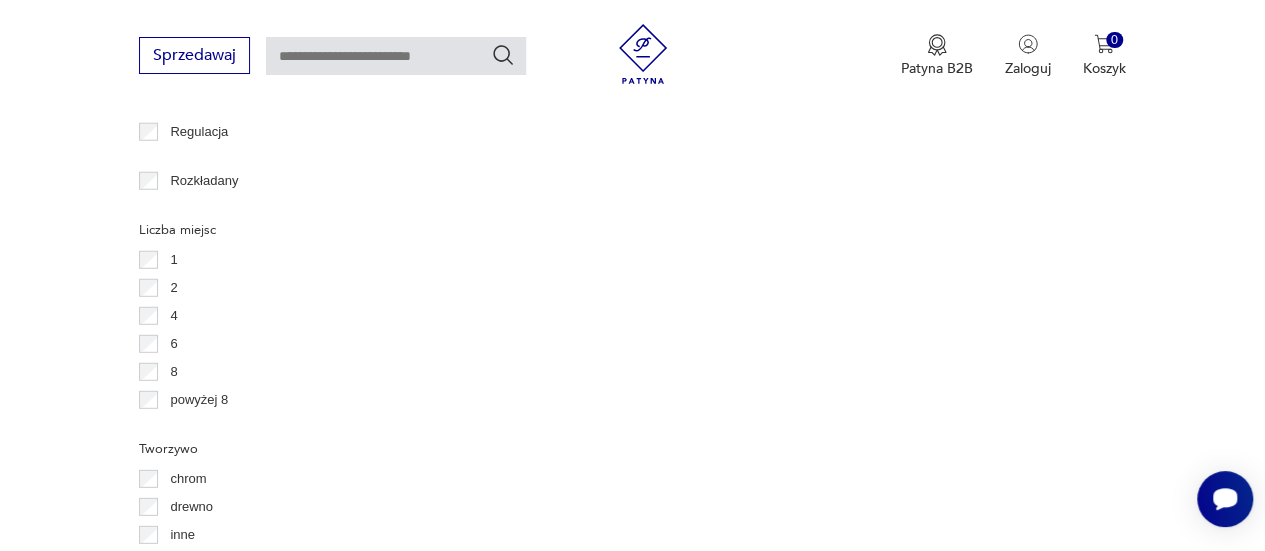 scroll, scrollTop: 2829, scrollLeft: 0, axis: vertical 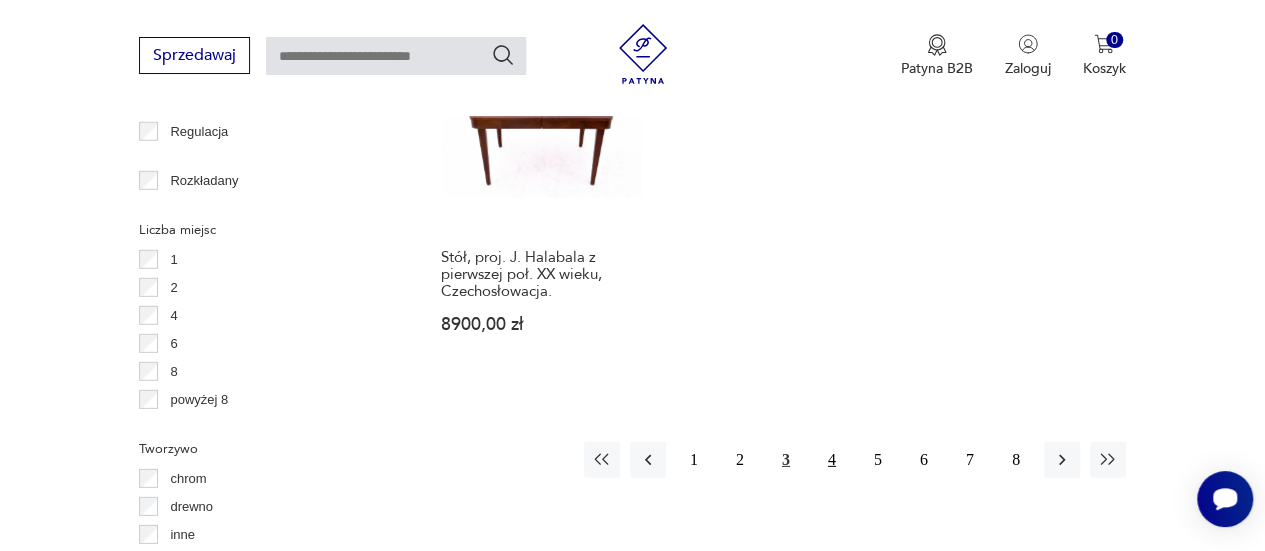 click on "4" at bounding box center (832, 460) 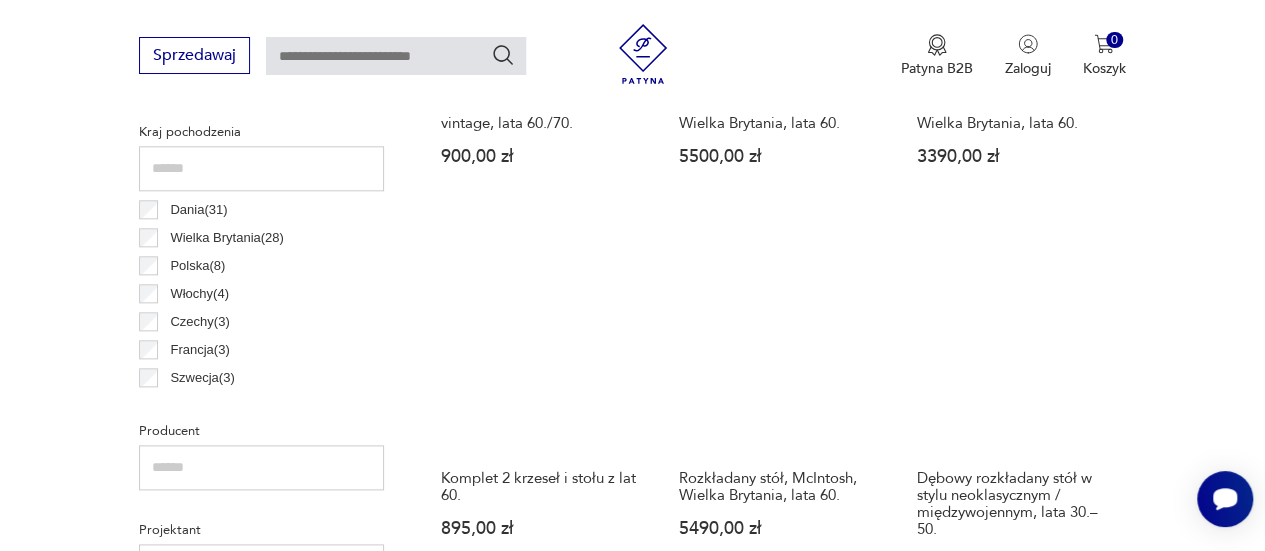 scroll, scrollTop: 1038, scrollLeft: 0, axis: vertical 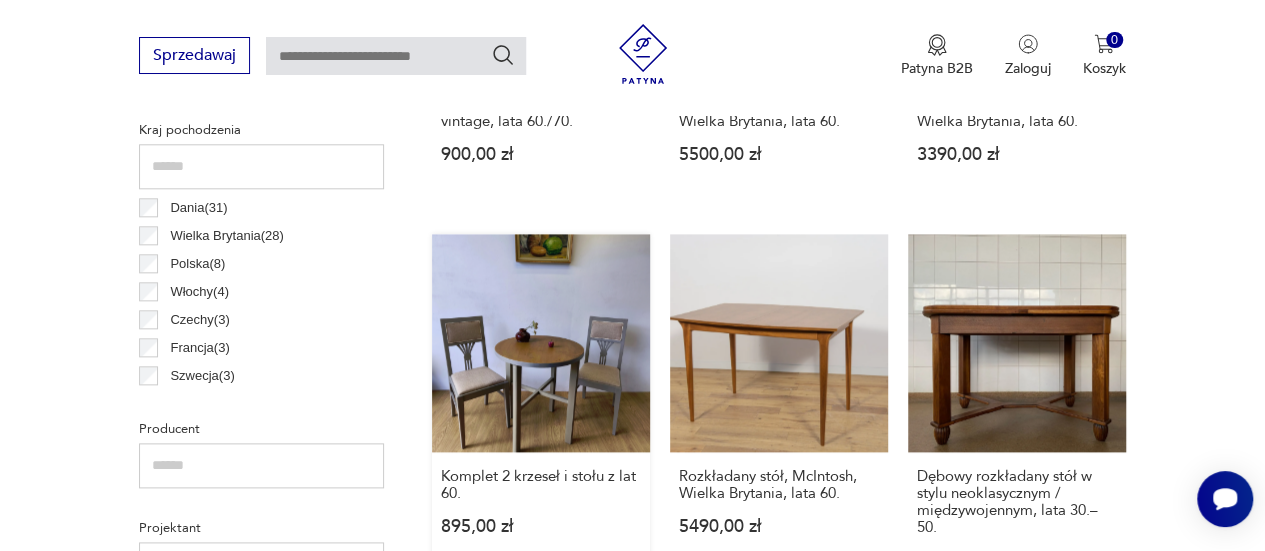 click on "Komplet 2 krzeseł i stołu z lat 60. 895,00 zł" at bounding box center (541, 421) 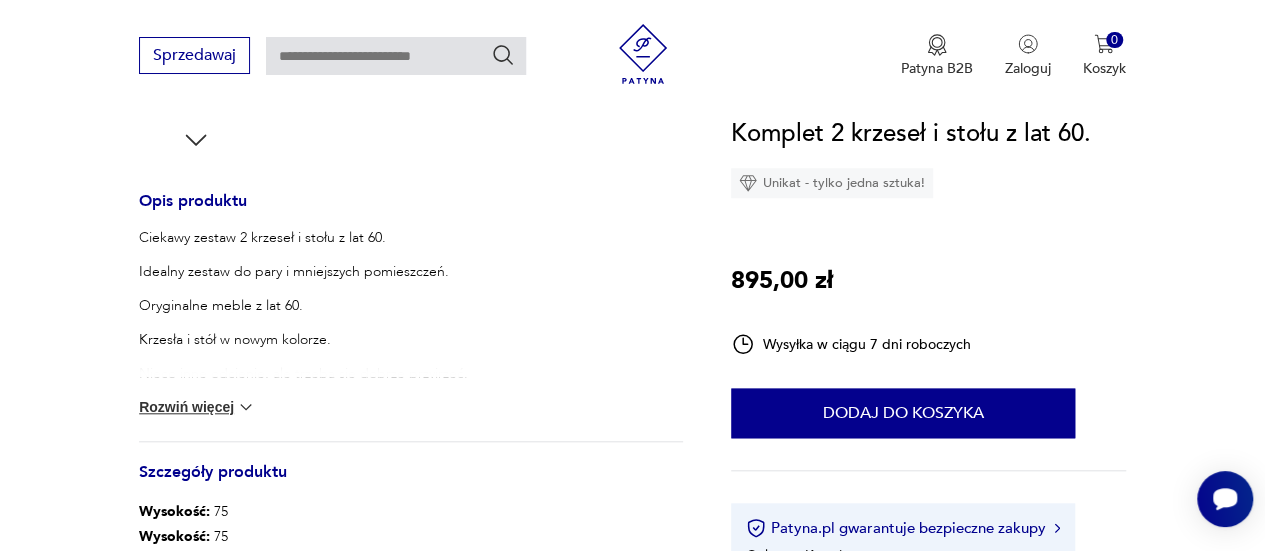 scroll, scrollTop: 756, scrollLeft: 0, axis: vertical 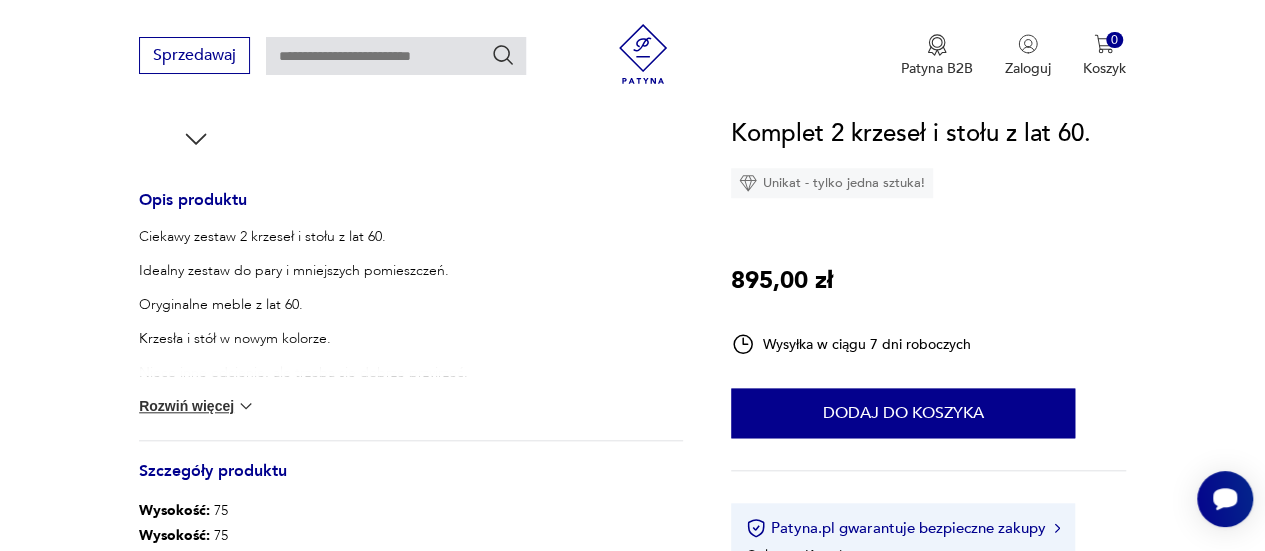 click on "Rozwiń więcej" at bounding box center (197, 406) 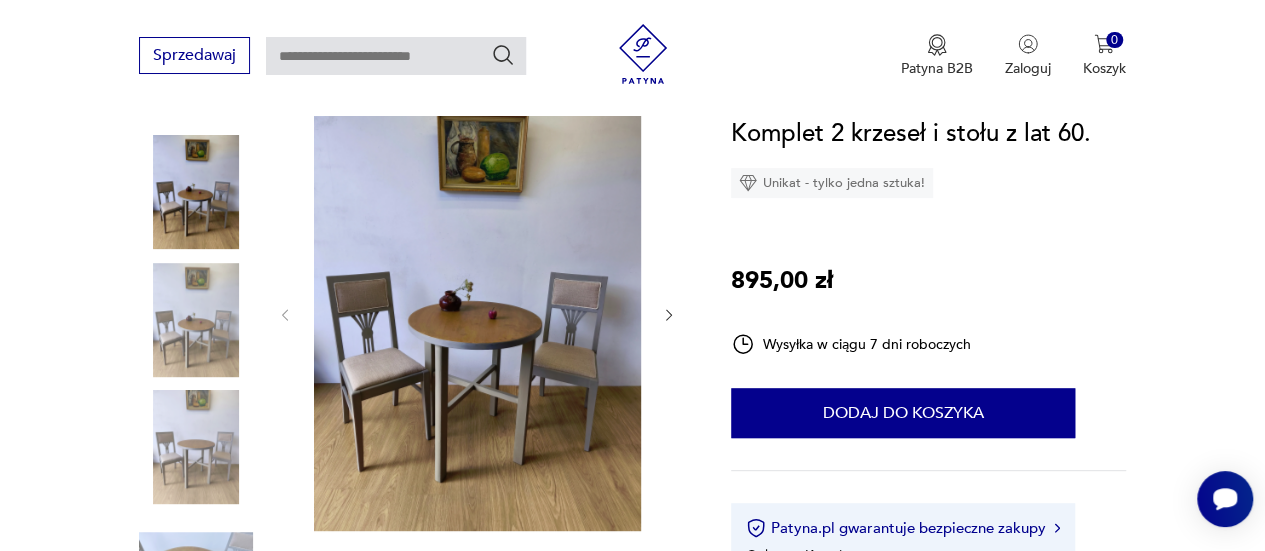 scroll, scrollTop: 237, scrollLeft: 0, axis: vertical 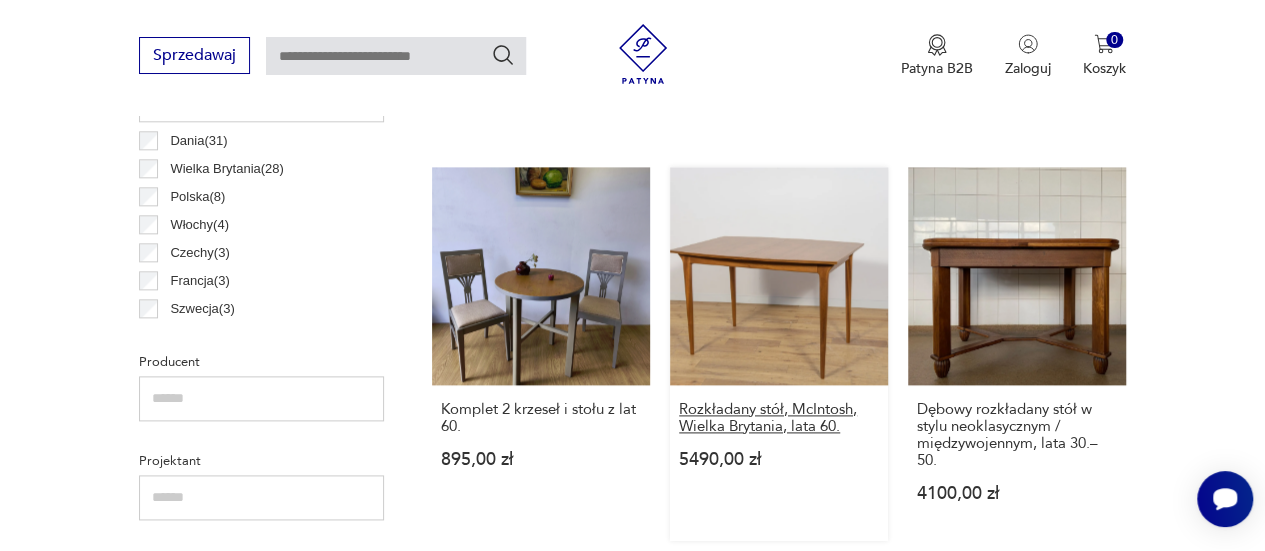 click on "Rozkładany stół, McIntosh, Wielka Brytania, lata 60." at bounding box center [779, 418] 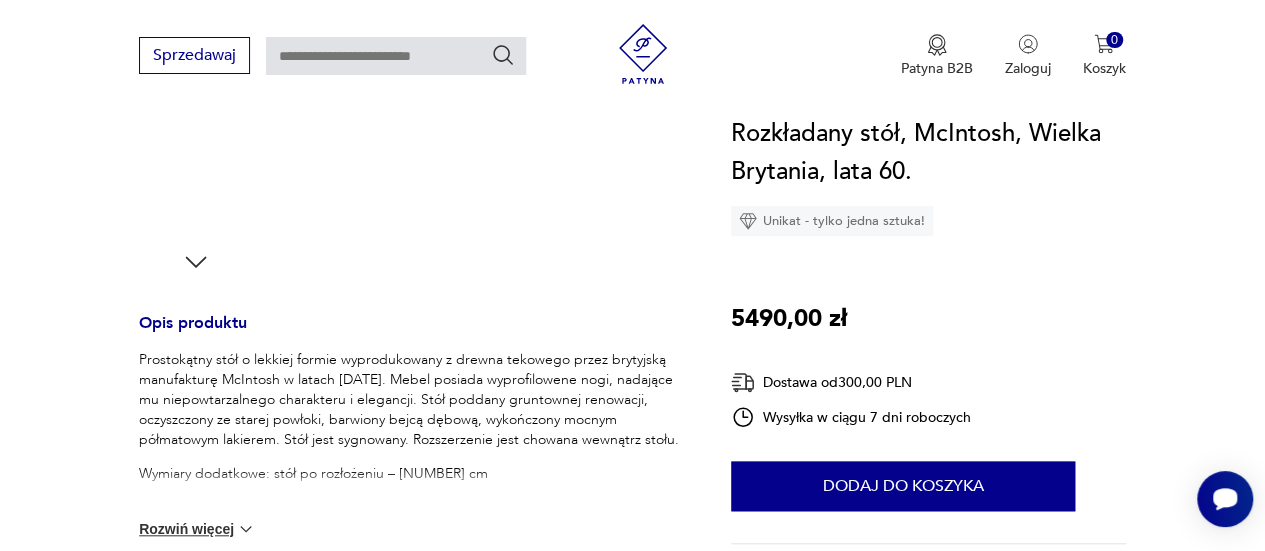 scroll, scrollTop: 636, scrollLeft: 0, axis: vertical 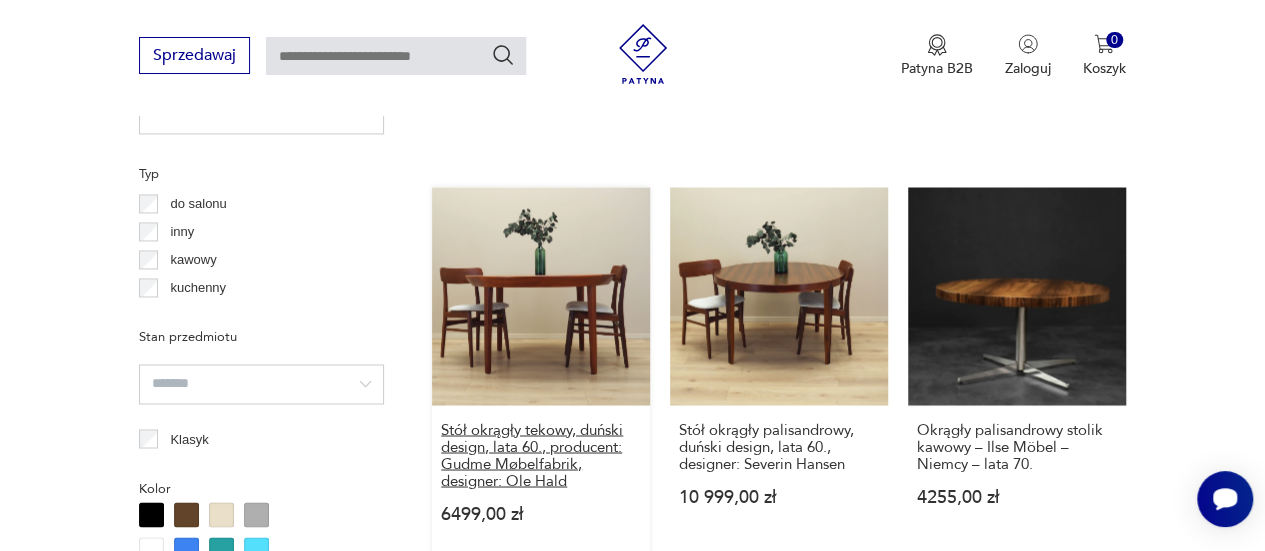 click on "Stół okrągły tekowy, duński design, lata 60., producent: Gudme Møbelfabrik, designer: Ole Hald" at bounding box center (541, 455) 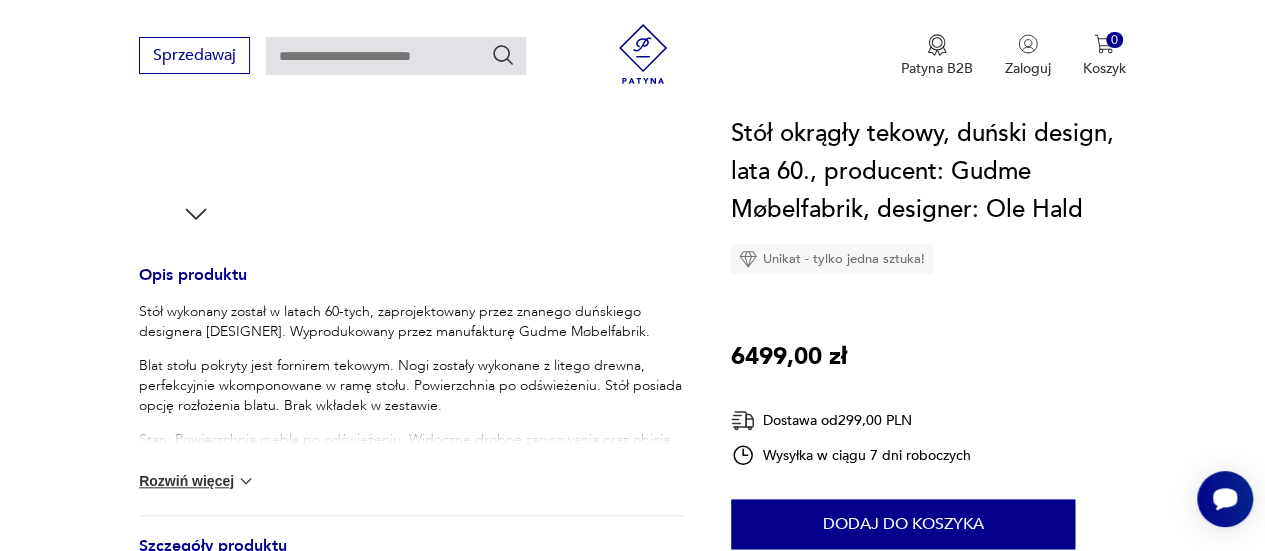 scroll, scrollTop: 697, scrollLeft: 0, axis: vertical 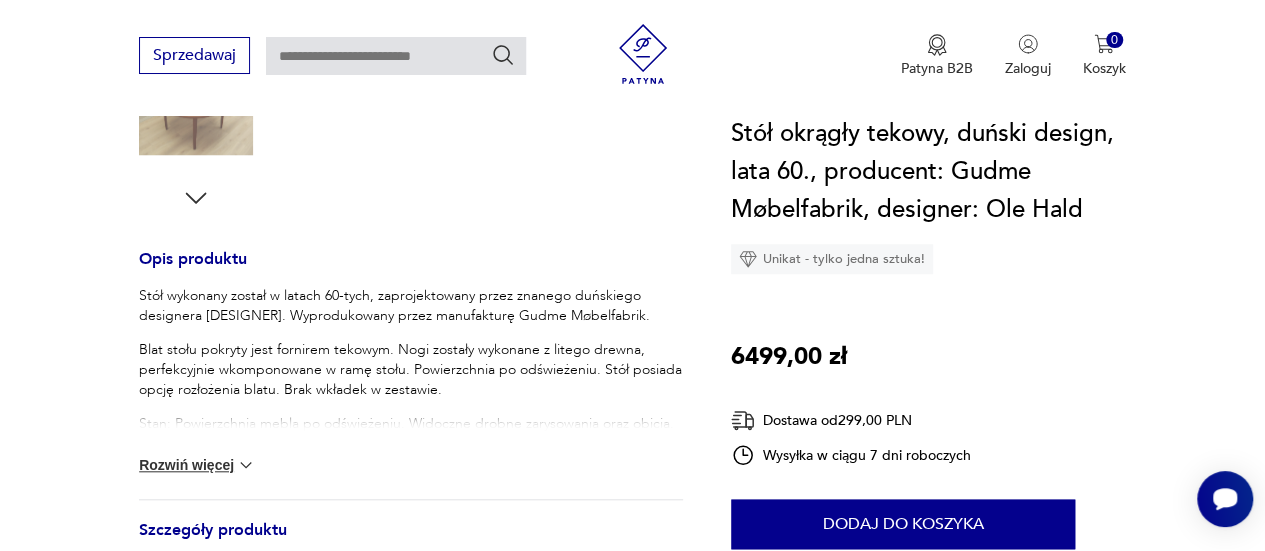 click on "Rozwiń więcej" at bounding box center (197, 465) 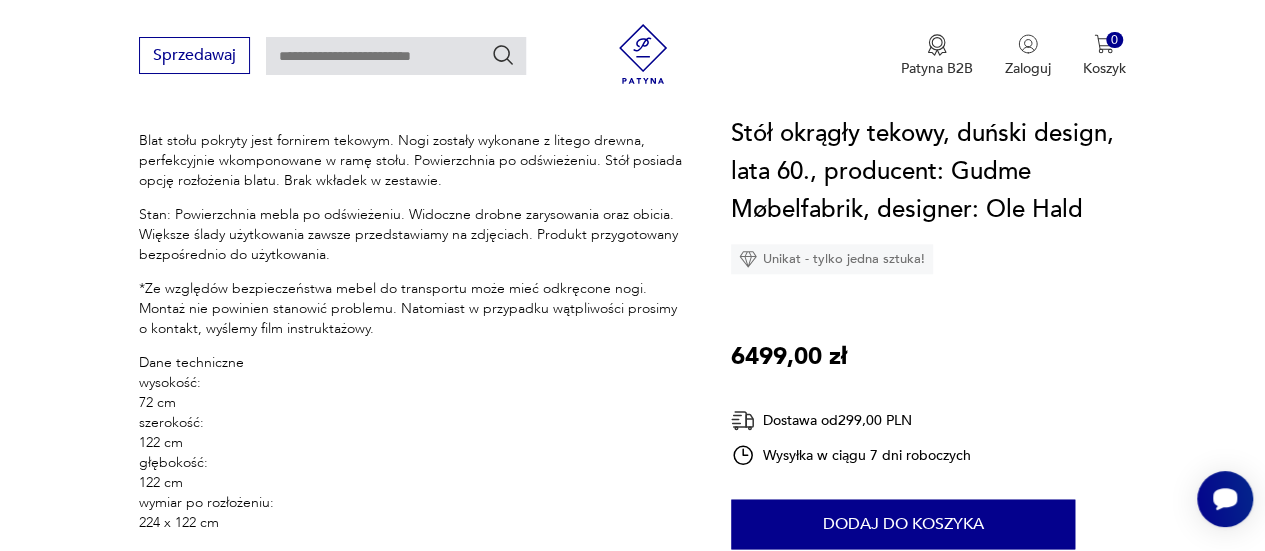 scroll, scrollTop: 908, scrollLeft: 0, axis: vertical 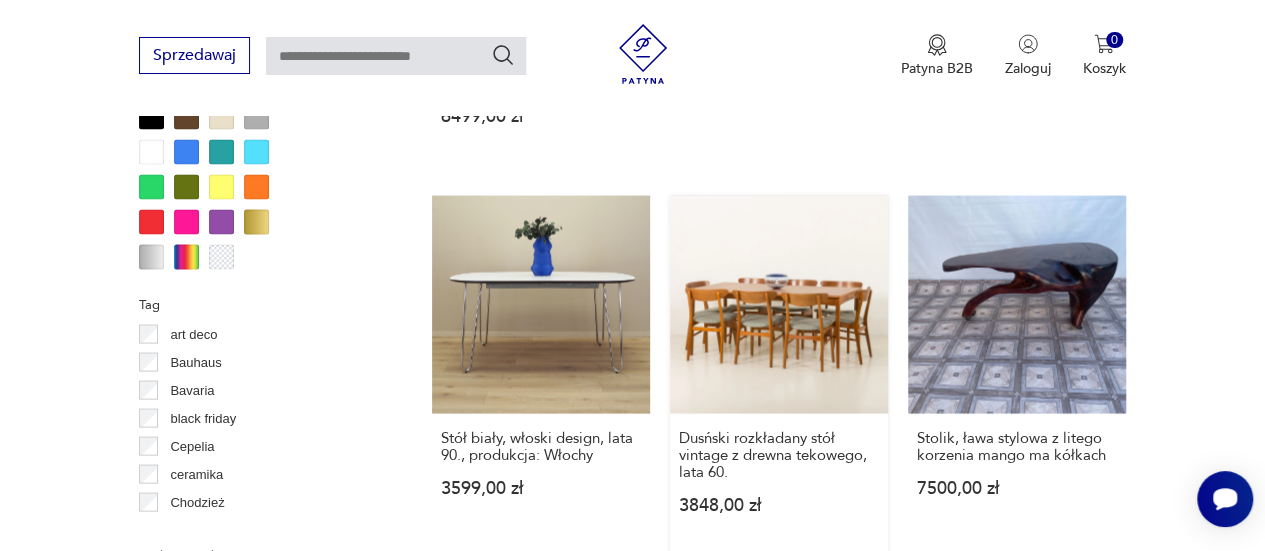 click on "Dusński rozkładany stół vintage z drewna tekowego, lata 60. 3848,00 zł" at bounding box center [779, 373] 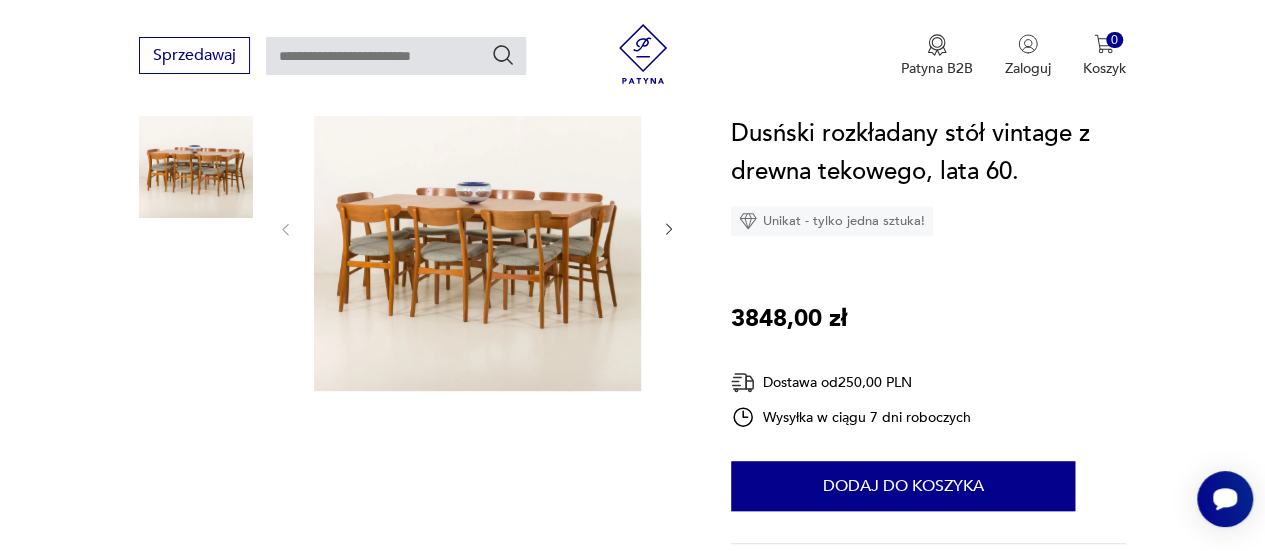 scroll, scrollTop: 388, scrollLeft: 0, axis: vertical 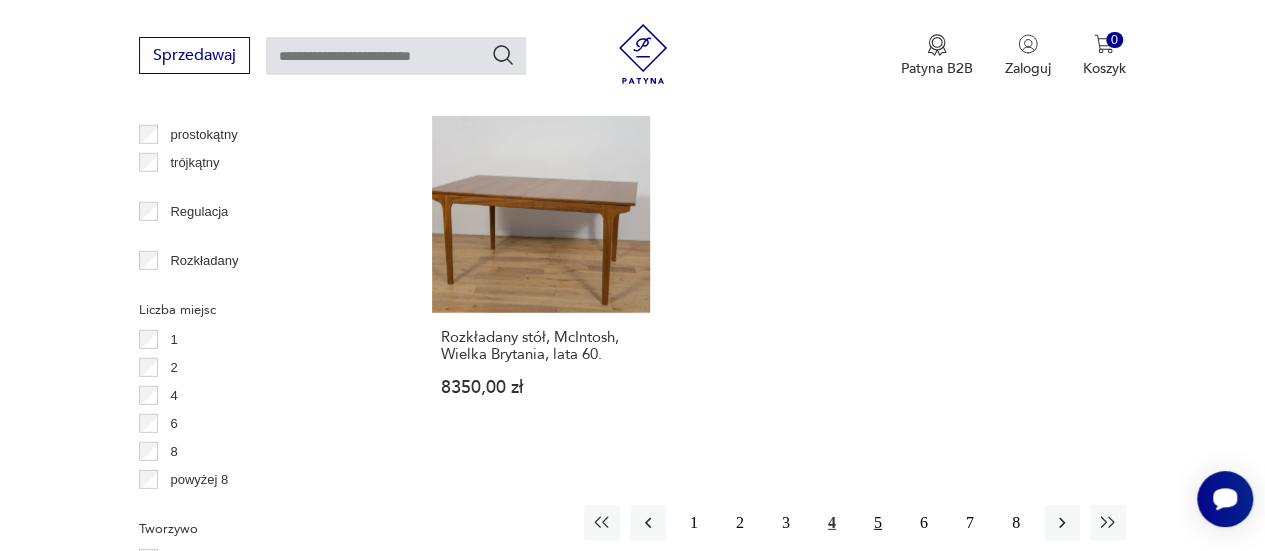 click on "5" at bounding box center [878, 523] 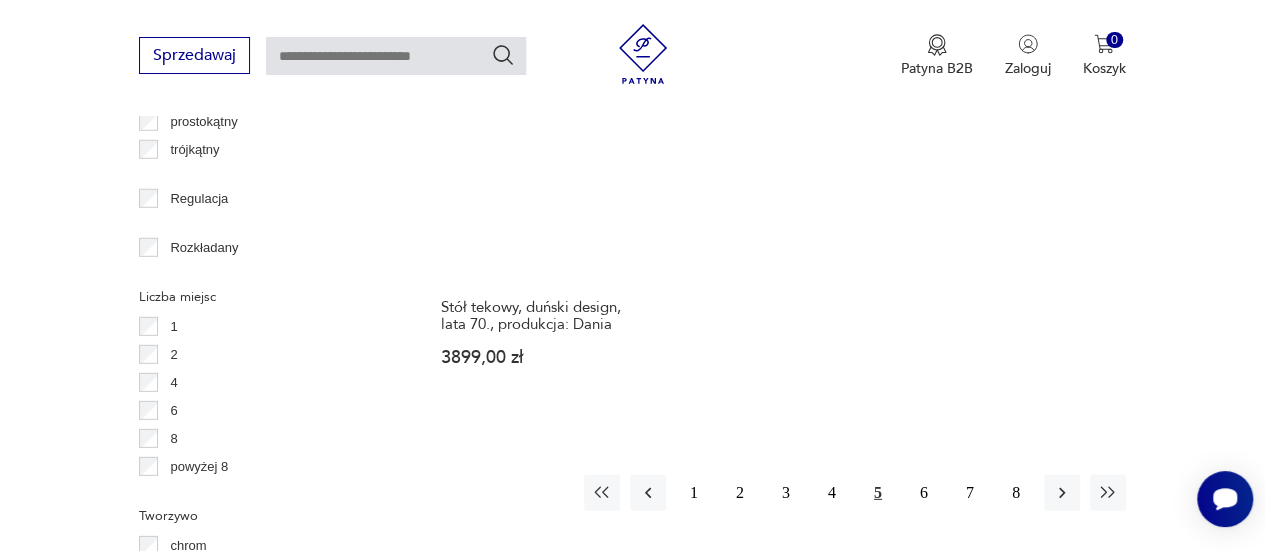 scroll, scrollTop: 2906, scrollLeft: 0, axis: vertical 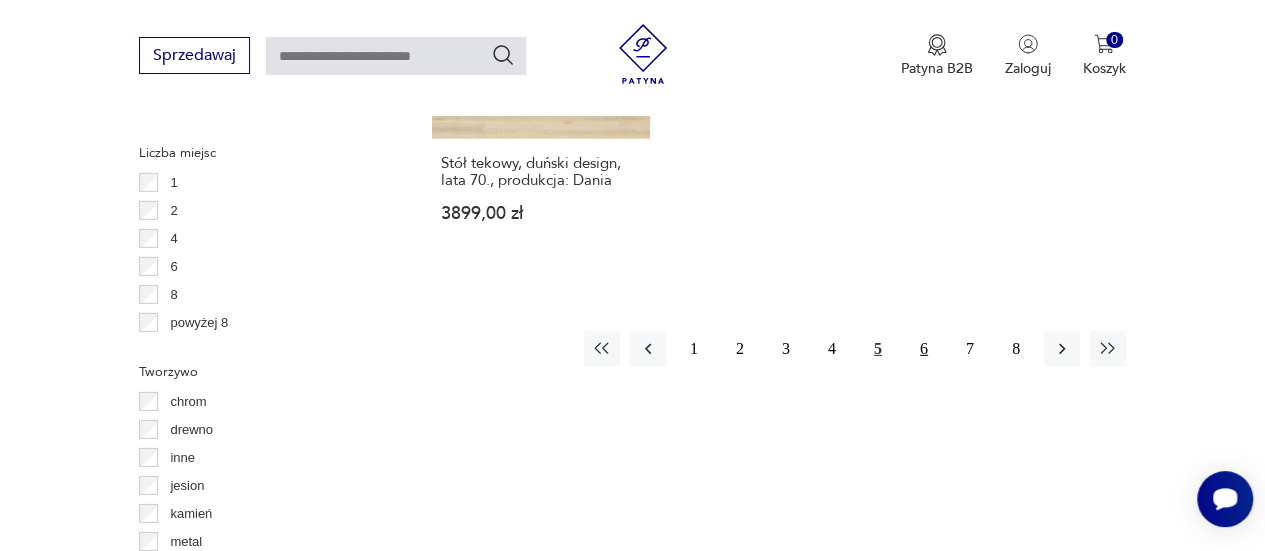 click on "6" at bounding box center [924, 349] 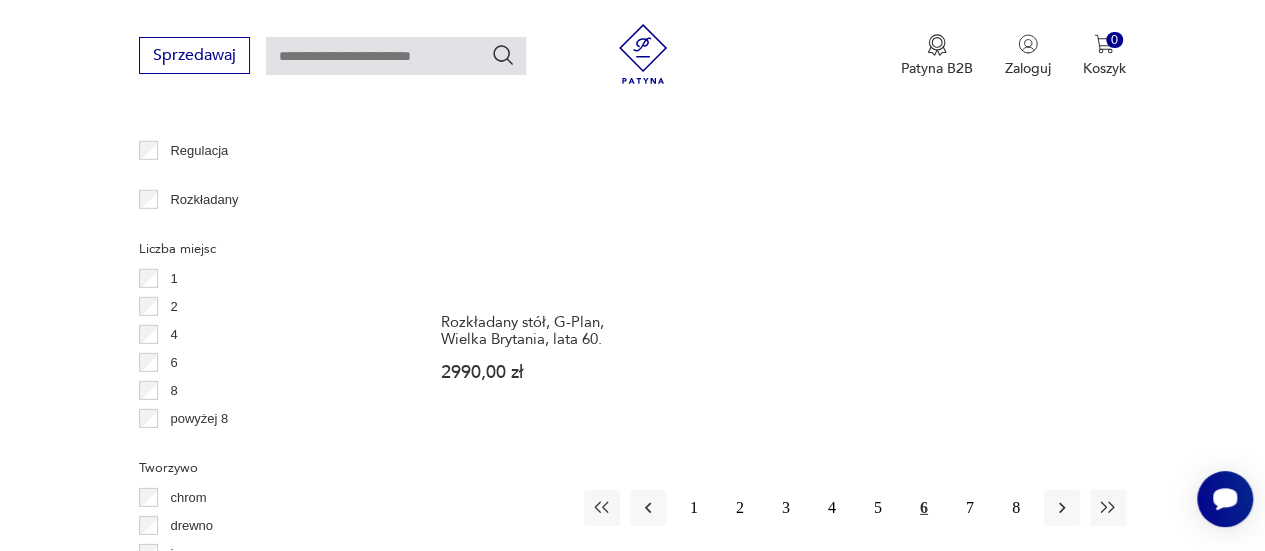 scroll, scrollTop: 2812, scrollLeft: 0, axis: vertical 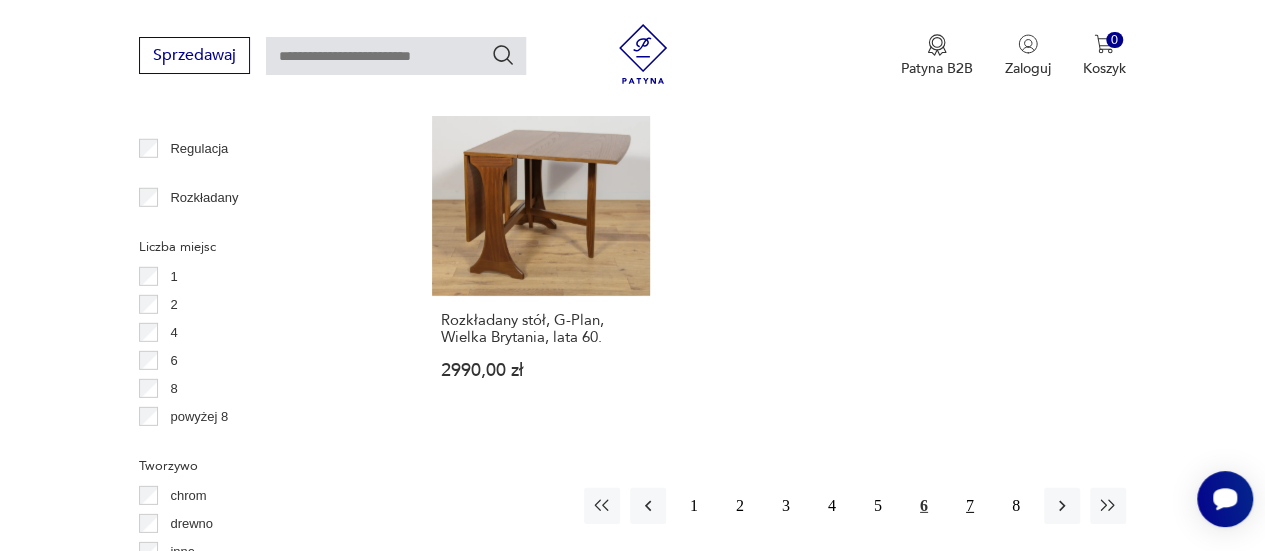 click on "7" at bounding box center (970, 506) 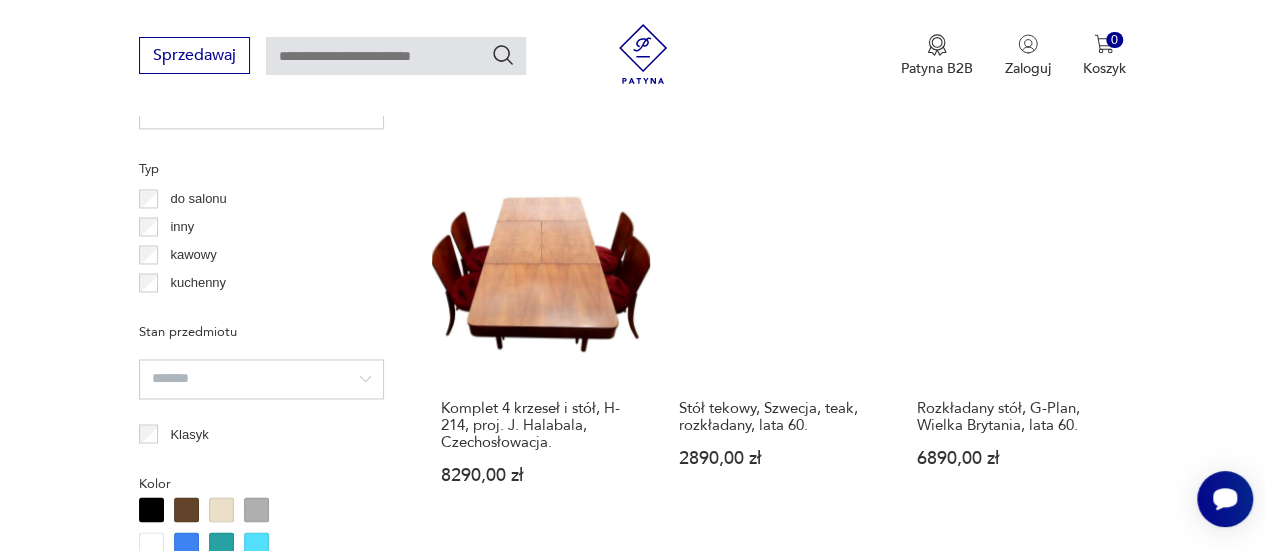 scroll, scrollTop: 1498, scrollLeft: 0, axis: vertical 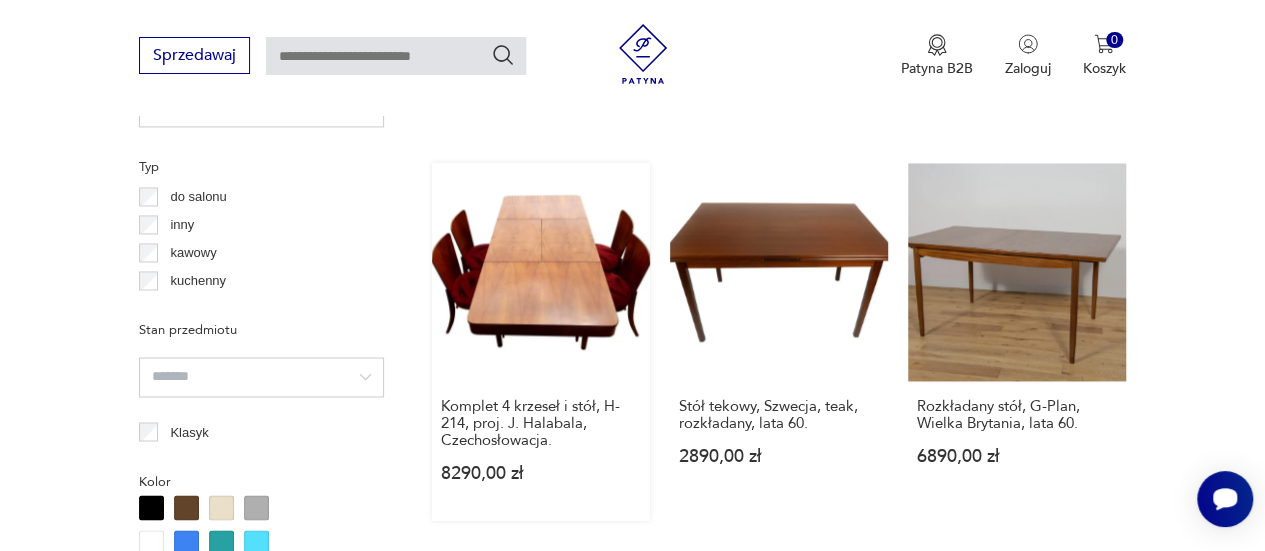 click on "Komplet 4 krzeseł i stół, H-214, proj. J. Halabala, Czechosłowacja. 8290,00 zł" at bounding box center (541, 341) 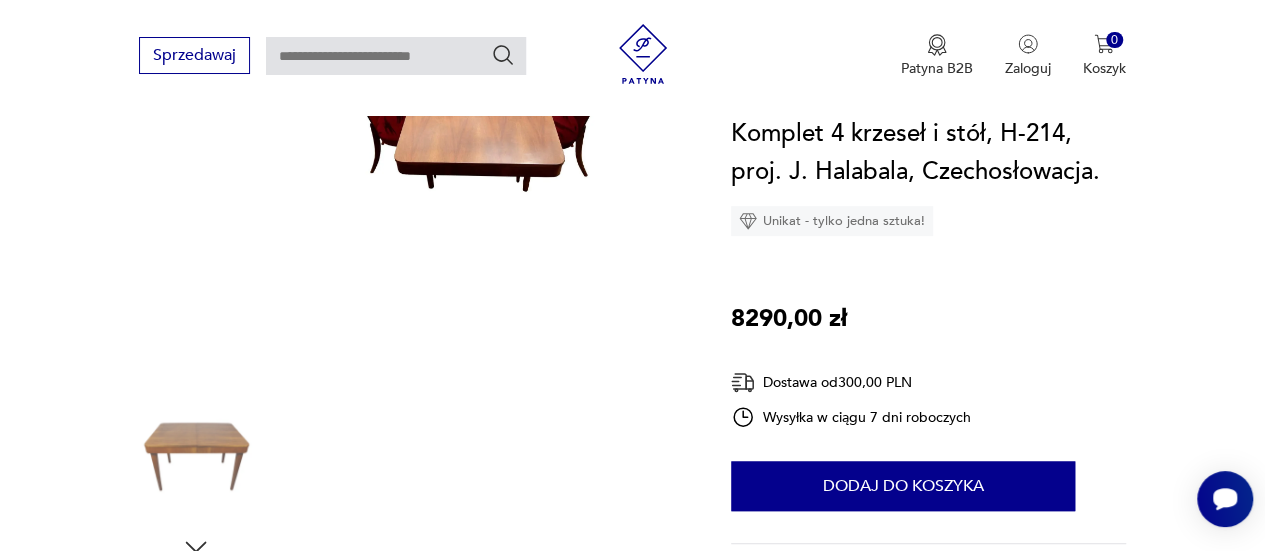 scroll, scrollTop: 344, scrollLeft: 0, axis: vertical 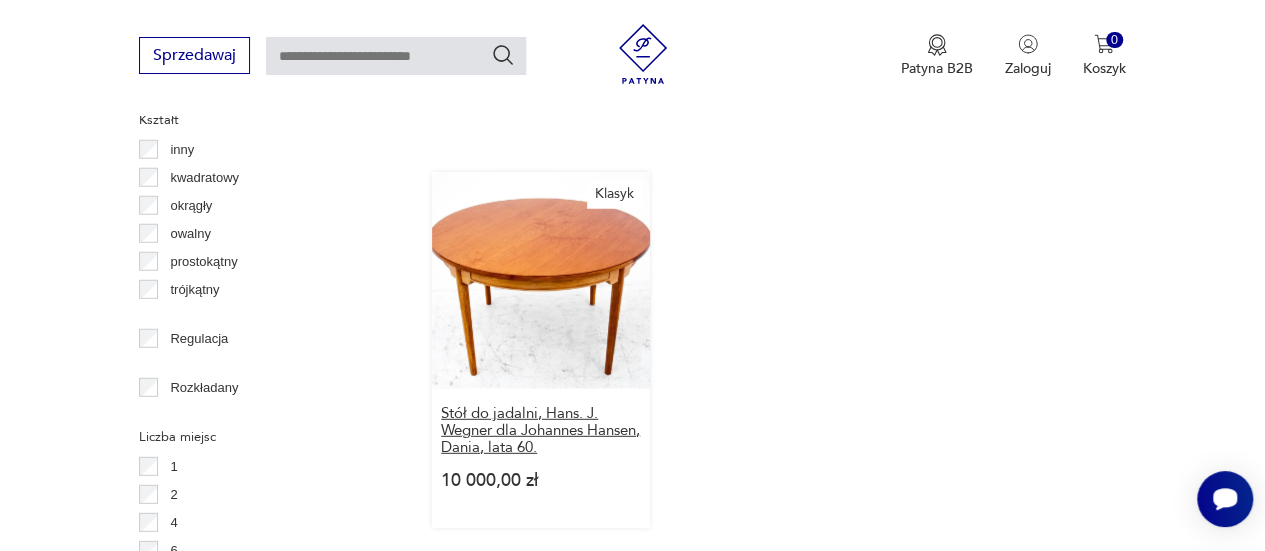click on "Stół do jadalni, Hans. J. Wegner dla Johannes Hansen, Dania, lata 60." at bounding box center (541, 430) 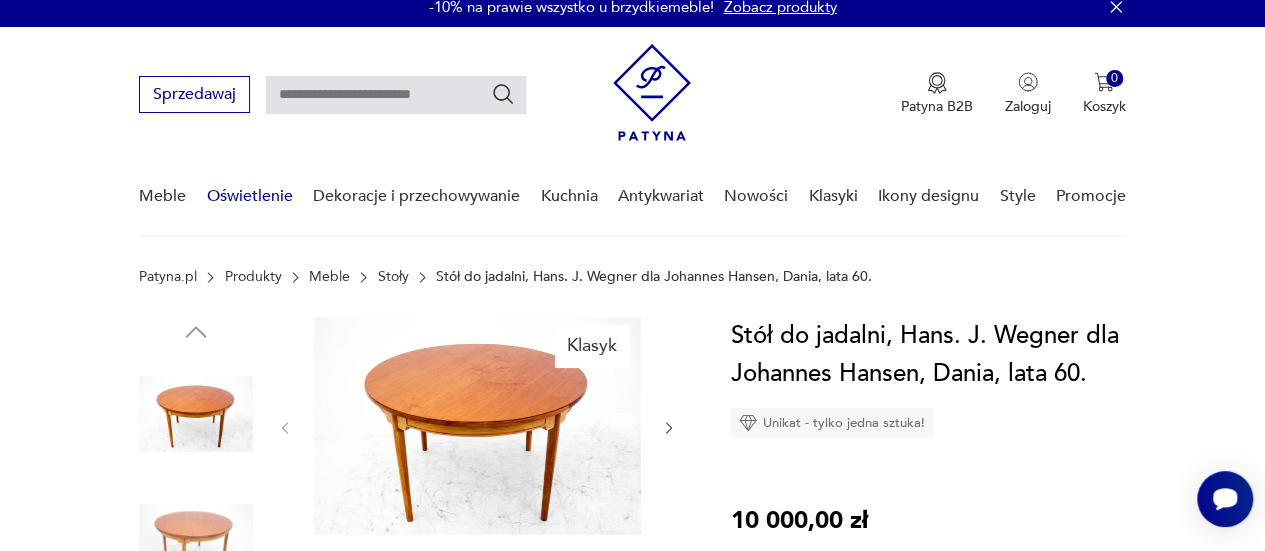 scroll, scrollTop: 0, scrollLeft: 0, axis: both 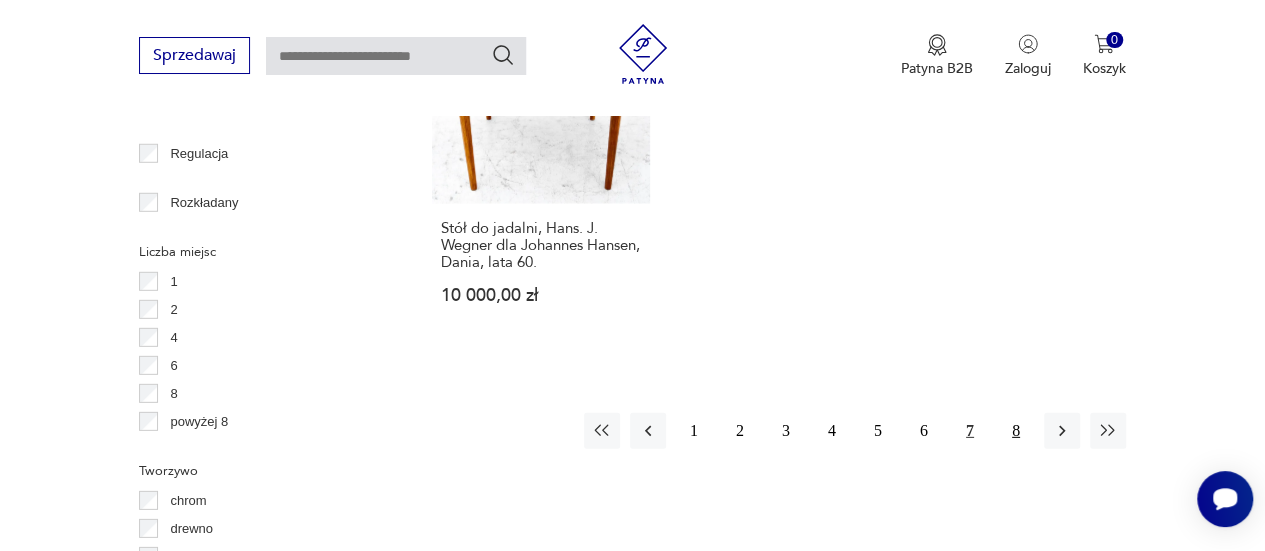 click on "8" at bounding box center (1016, 431) 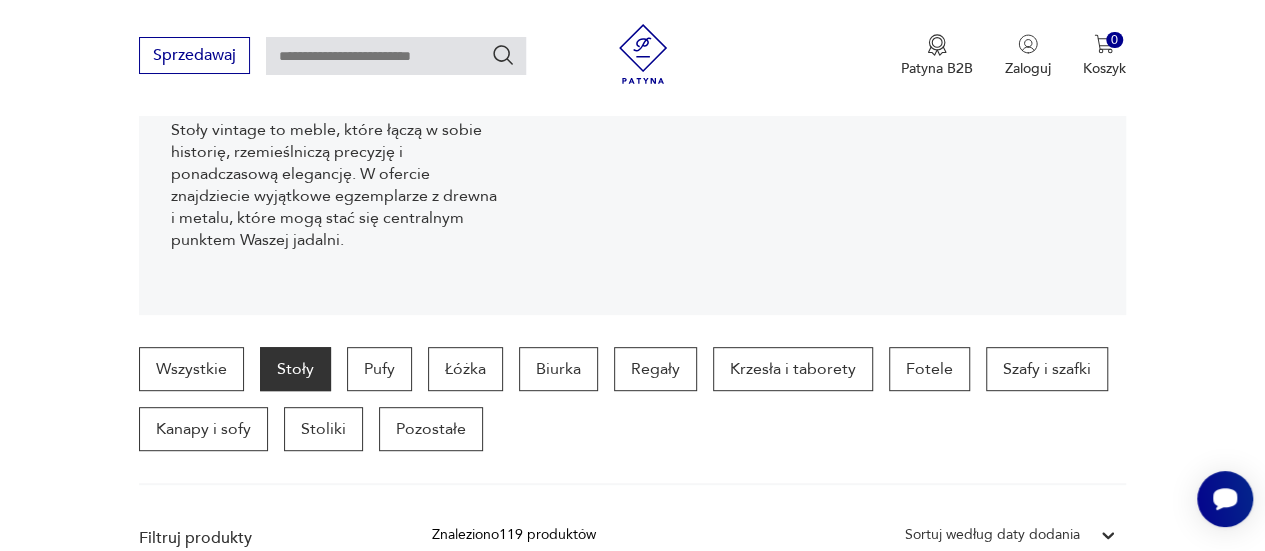 scroll, scrollTop: 316, scrollLeft: 0, axis: vertical 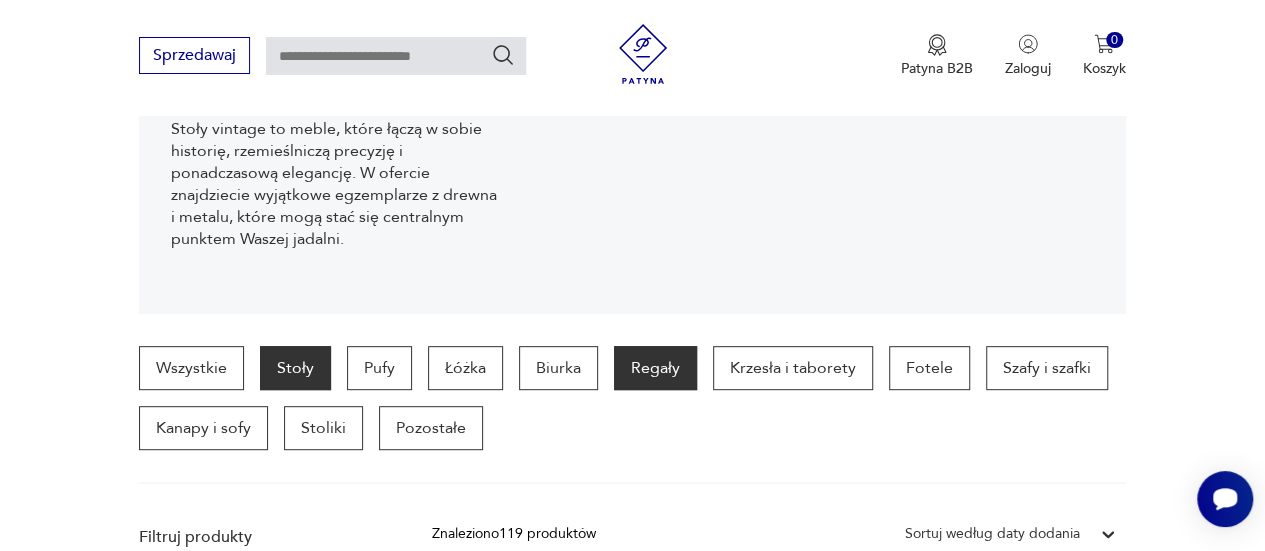 click on "Regały" at bounding box center (655, 368) 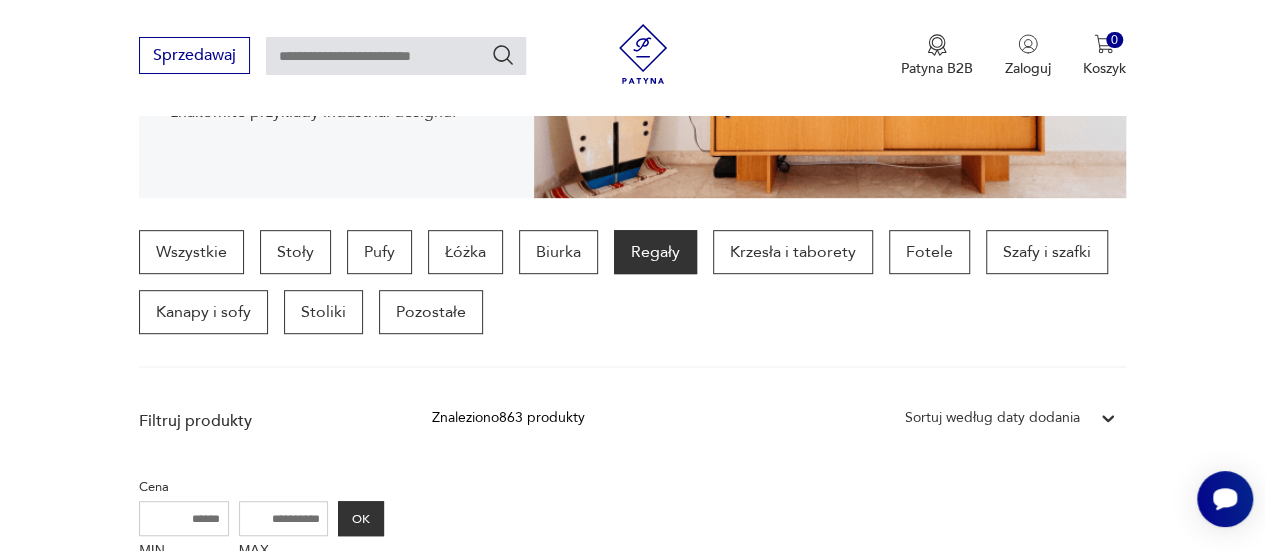scroll, scrollTop: 430, scrollLeft: 0, axis: vertical 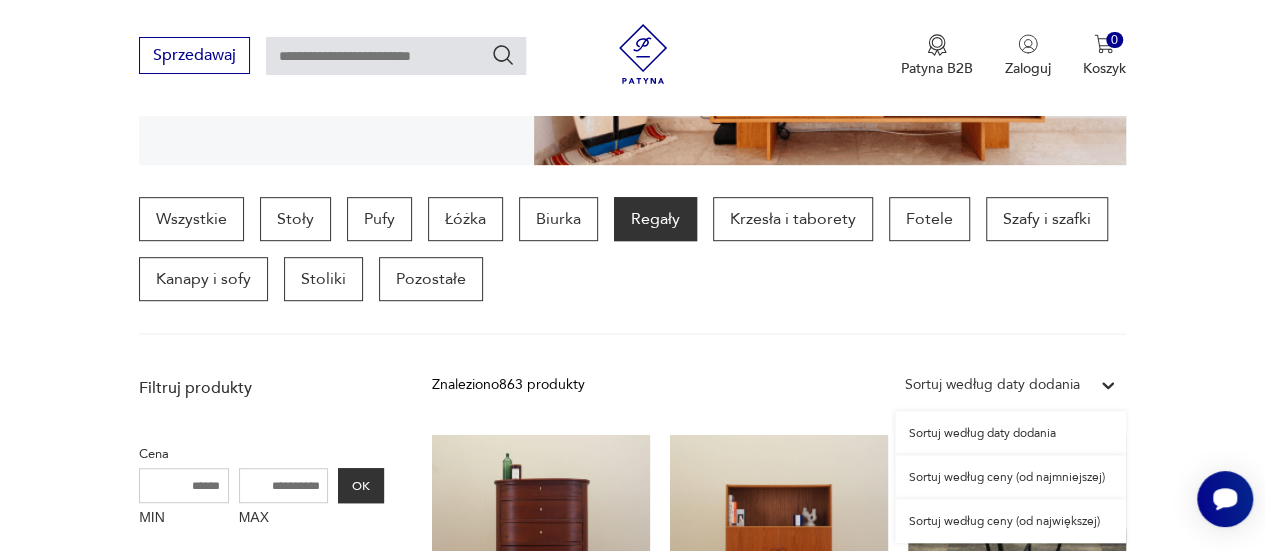 click on "option Sortuj według daty dodania focused, [NUM] of [NUM]. [NUM] results available. Use Up and Down to choose options, press Enter to select the currently focused option, press Escape to exit the menu, press Tab to select the option and exit the menu. Sortuj według daty dodania Sortuj według daty dodania Sortuj według ceny (od najmniejszej) Sortuj według ceny (od największej)" at bounding box center [1010, 385] 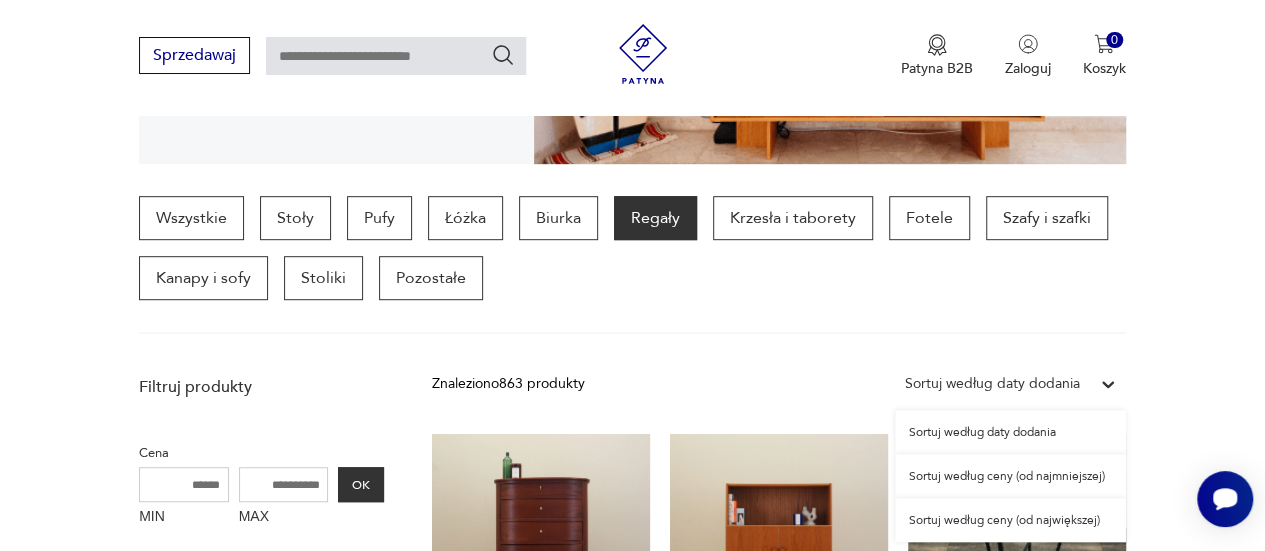 click on "Sortuj według ceny (od największej)" at bounding box center [1010, 520] 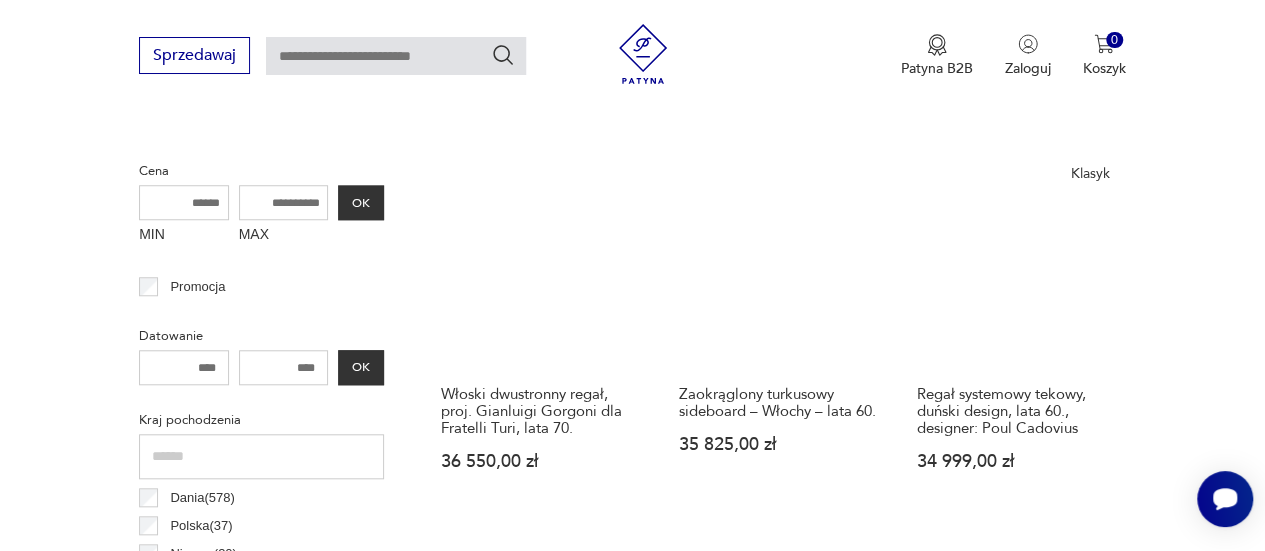scroll, scrollTop: 750, scrollLeft: 0, axis: vertical 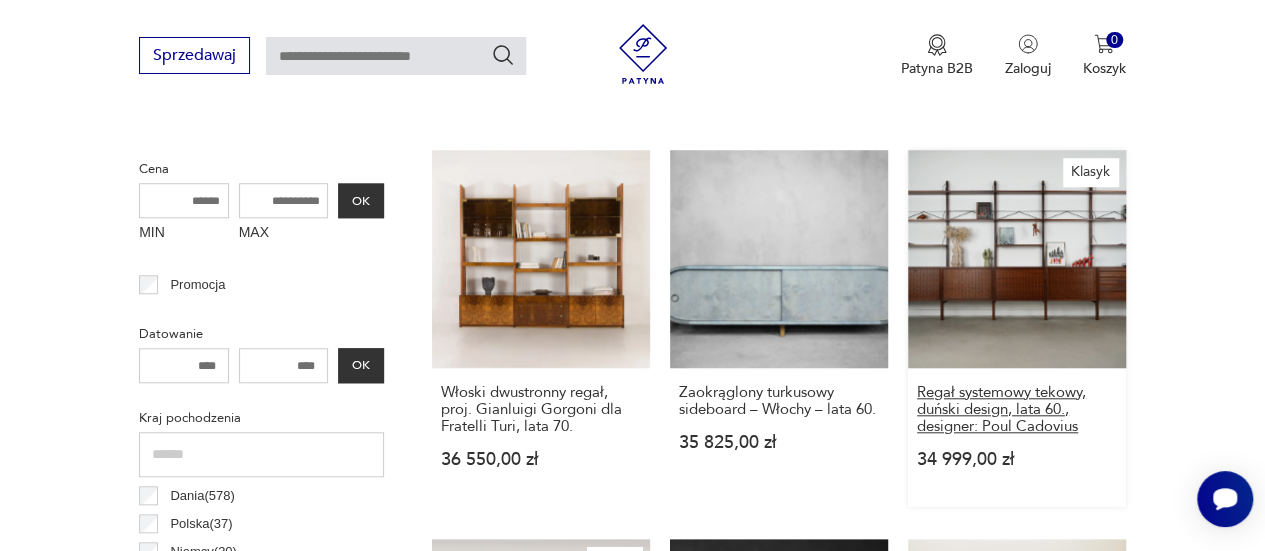 click on "Regał systemowy tekowy, duński design, lata 60., designer: Poul Cadovius" at bounding box center (1017, 409) 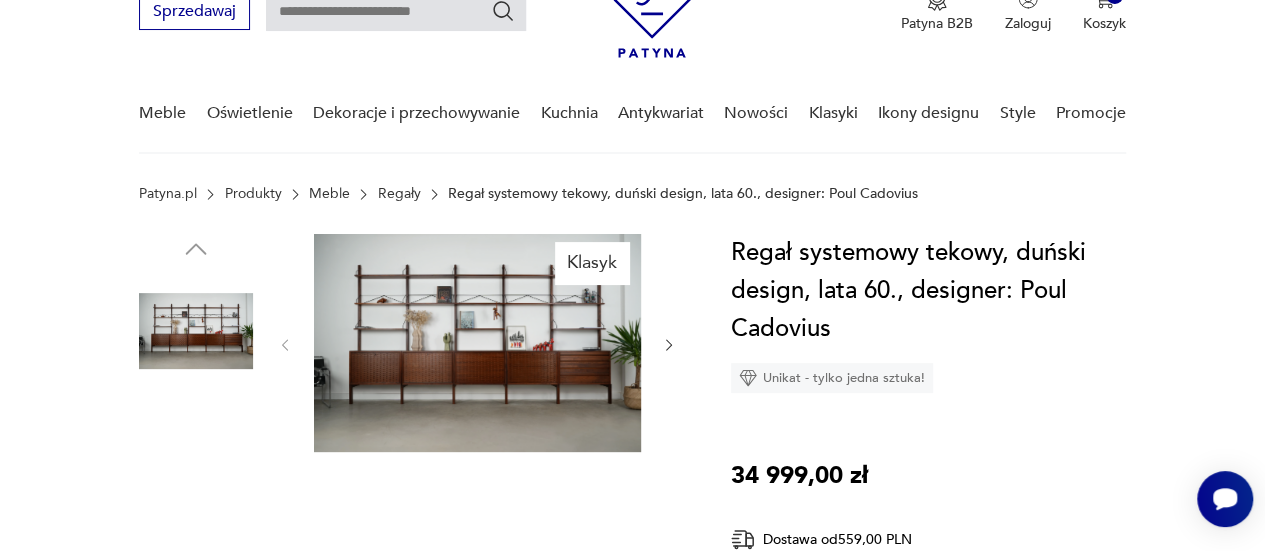 scroll, scrollTop: 106, scrollLeft: 0, axis: vertical 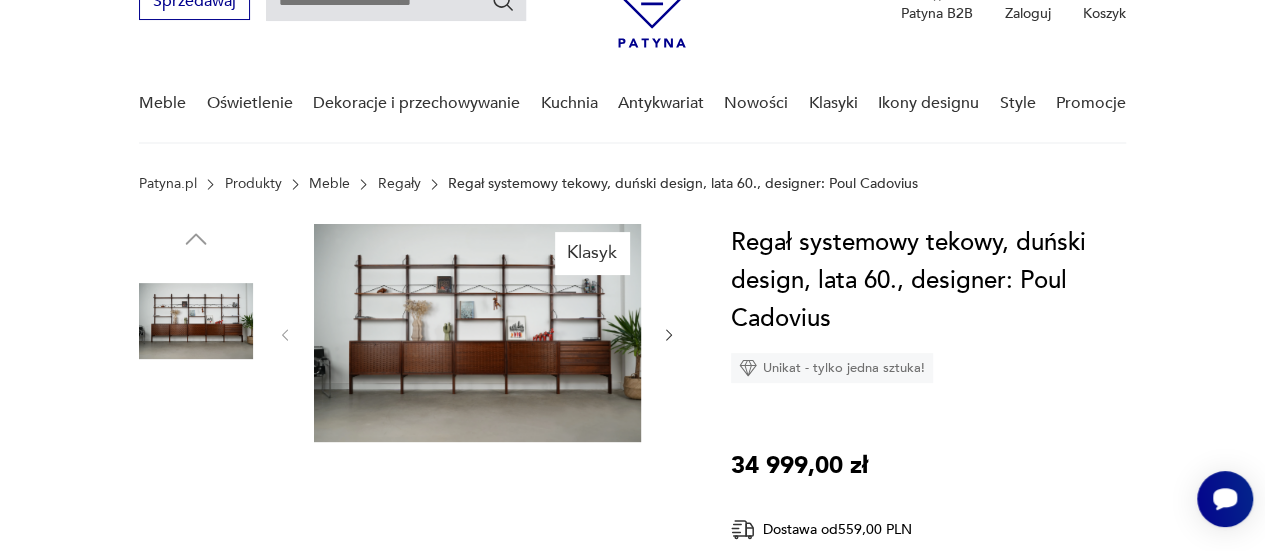 click at bounding box center [477, 333] 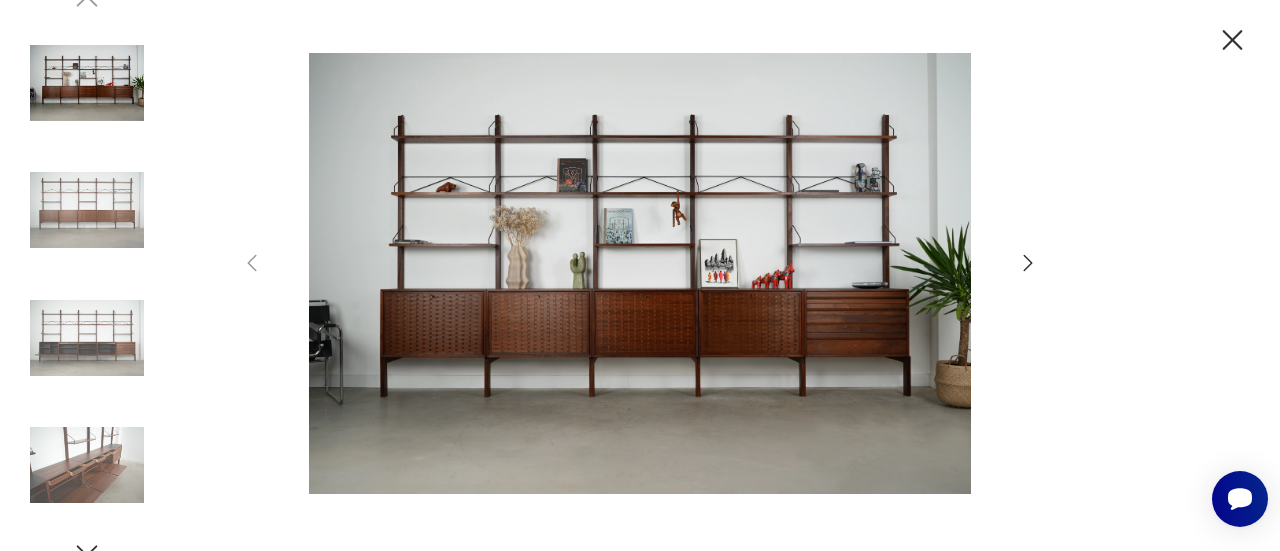 click at bounding box center [1232, 40] 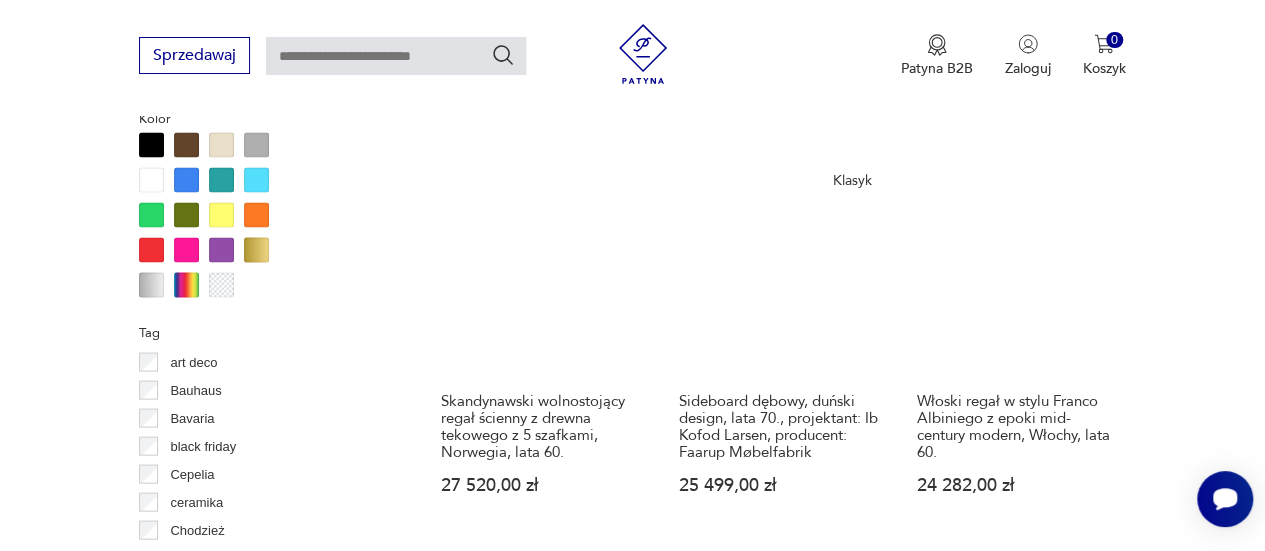 scroll, scrollTop: 1948, scrollLeft: 0, axis: vertical 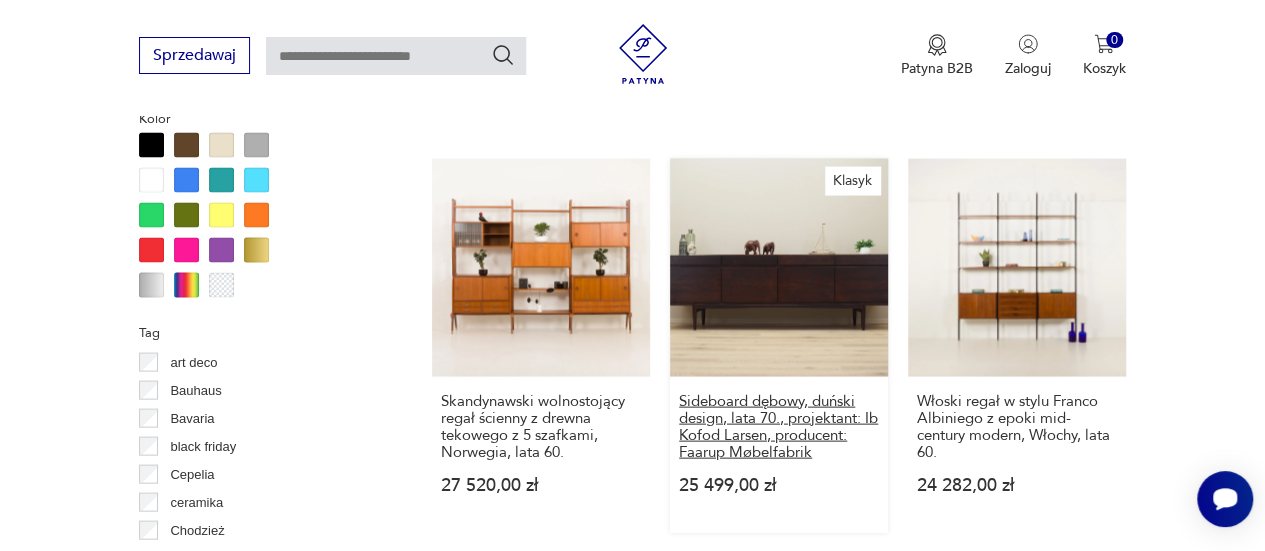 click on "Sideboard dębowy, duński design, lata 70., projektant: Ib Kofod Larsen, producent: Faarup Møbelfabrik" at bounding box center [779, 427] 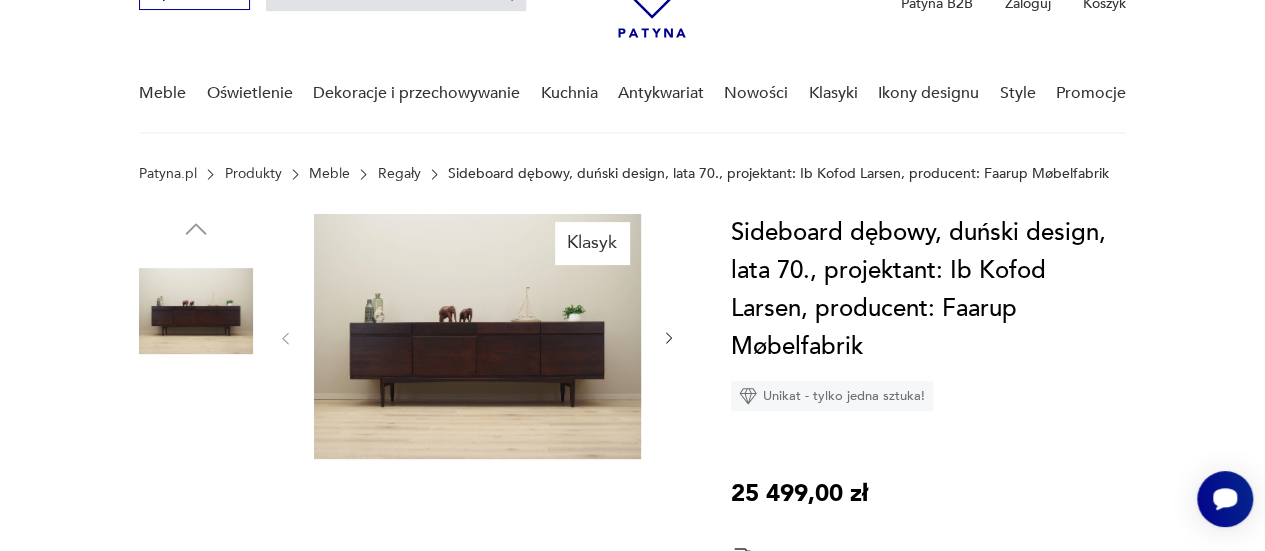 scroll, scrollTop: 124, scrollLeft: 0, axis: vertical 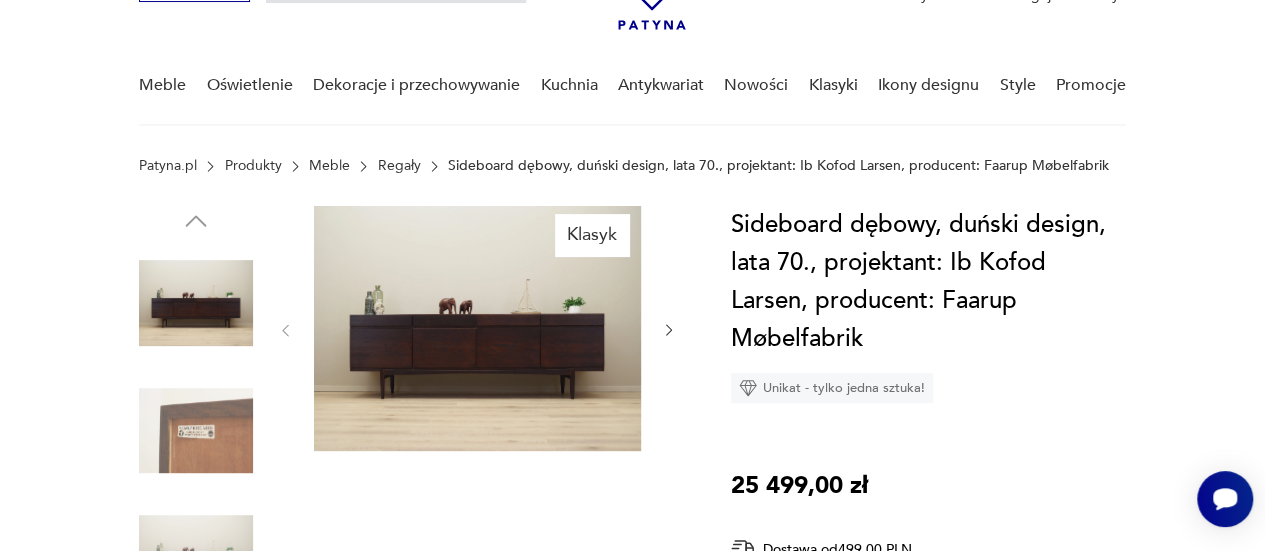 click at bounding box center [669, 330] 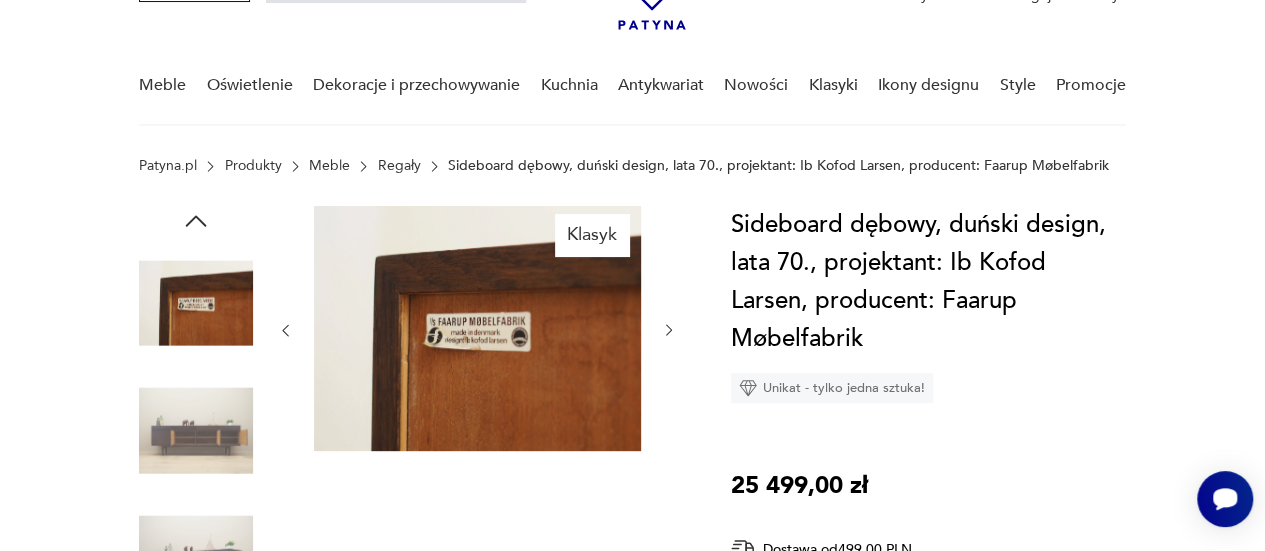click at bounding box center (669, 330) 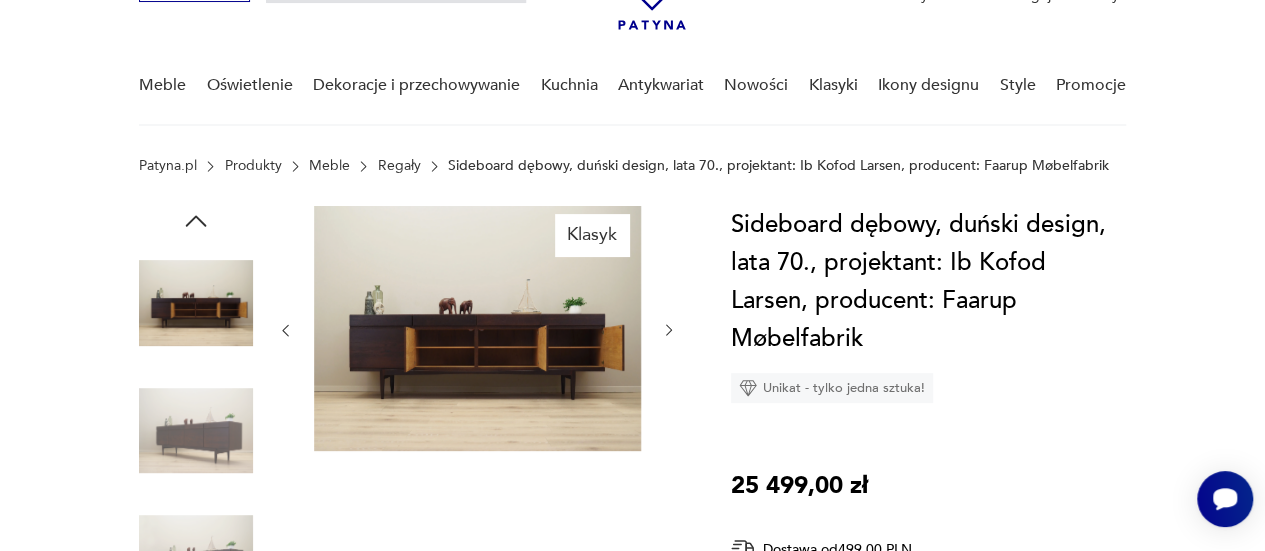 click at bounding box center [669, 330] 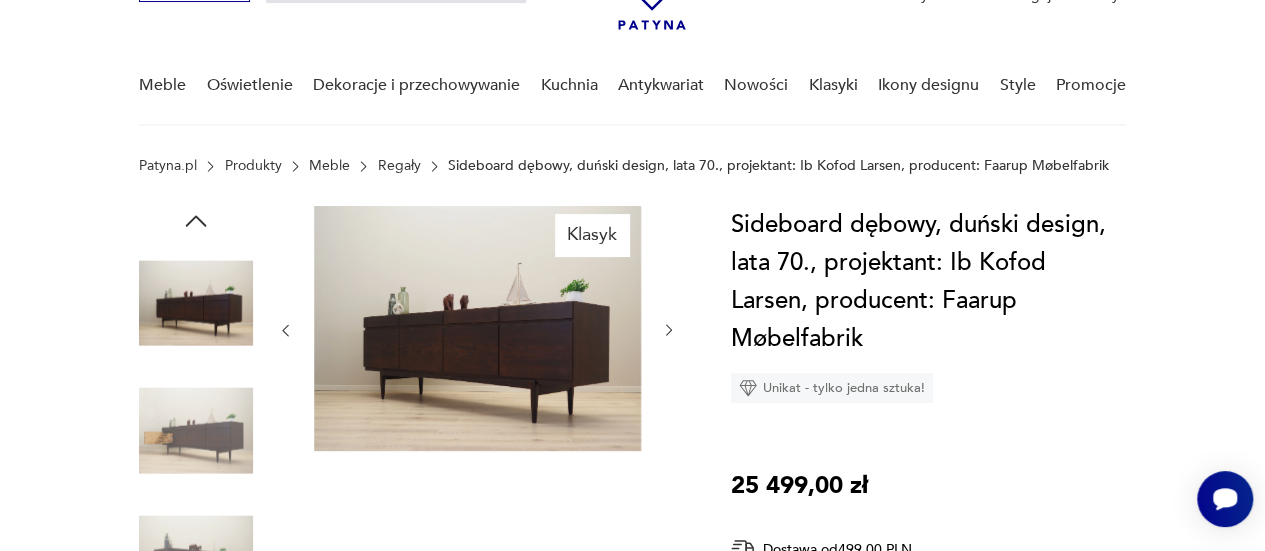 click at bounding box center (669, 330) 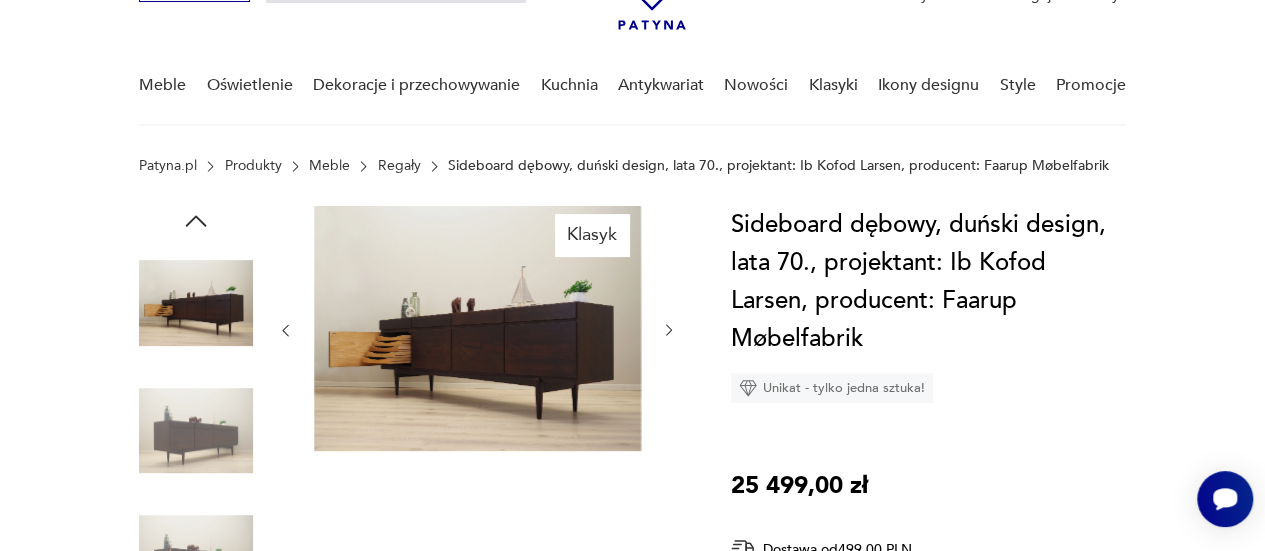 click at bounding box center (669, 330) 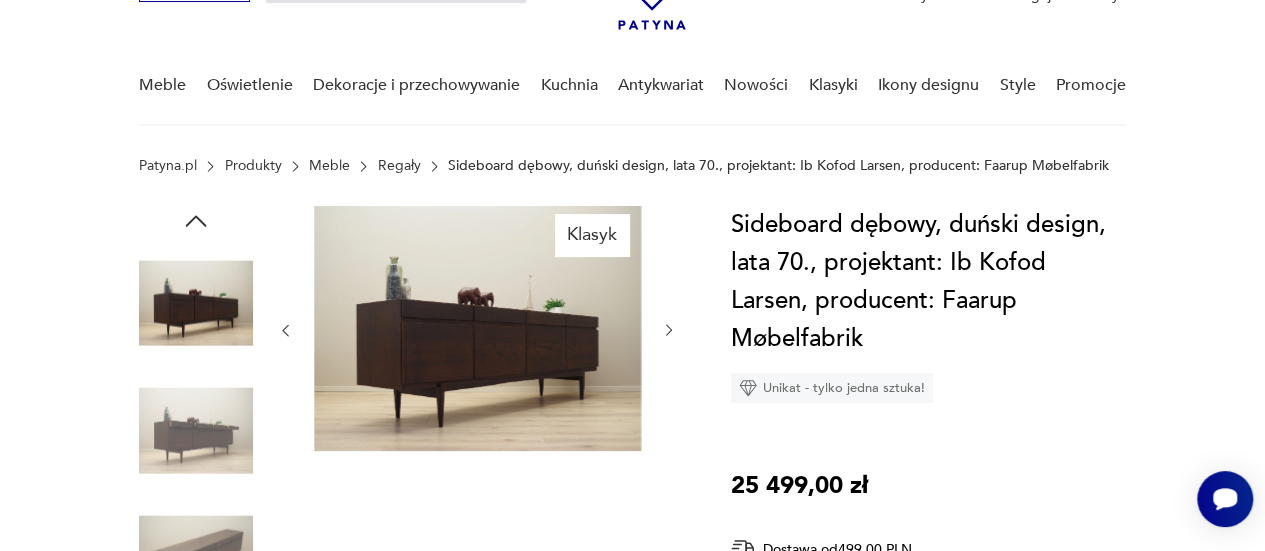 click at bounding box center (669, 330) 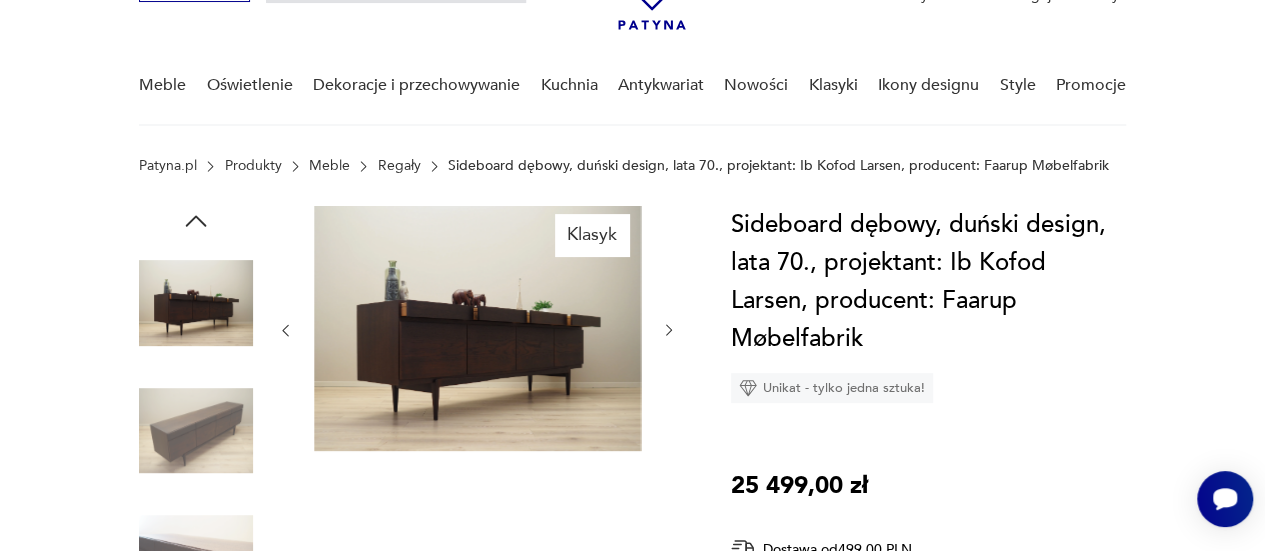 click at bounding box center [669, 330] 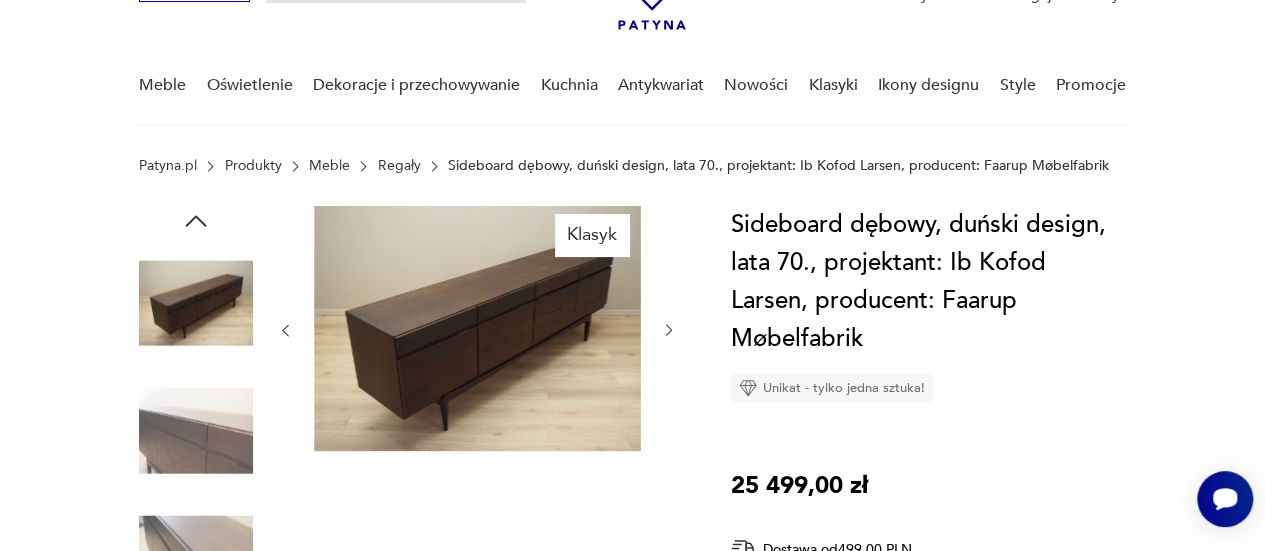 click at bounding box center (669, 330) 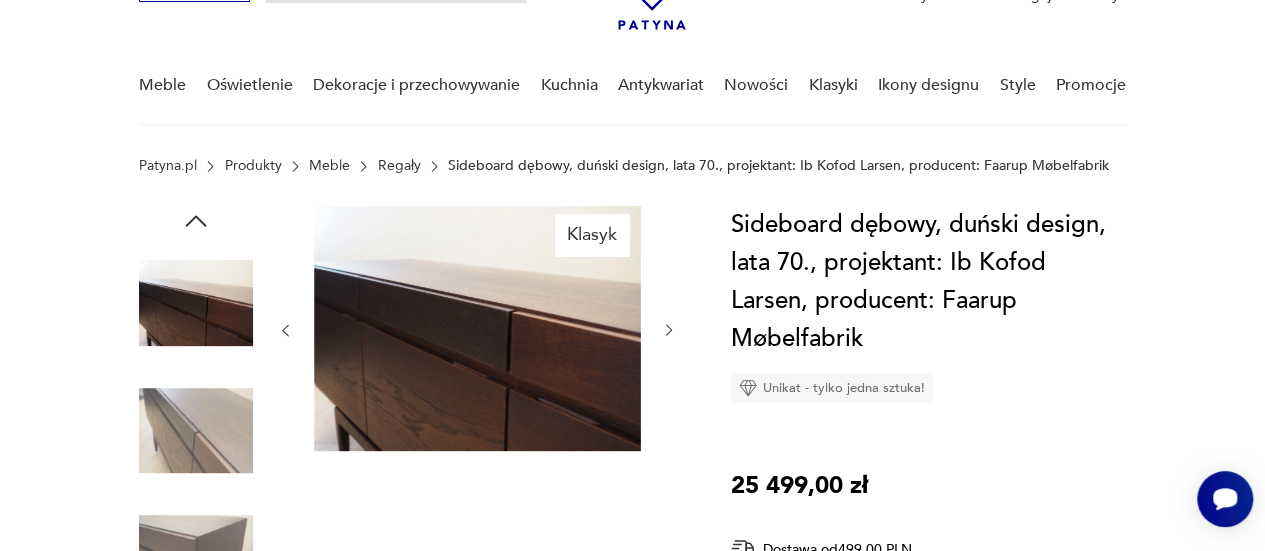 click at bounding box center (669, 330) 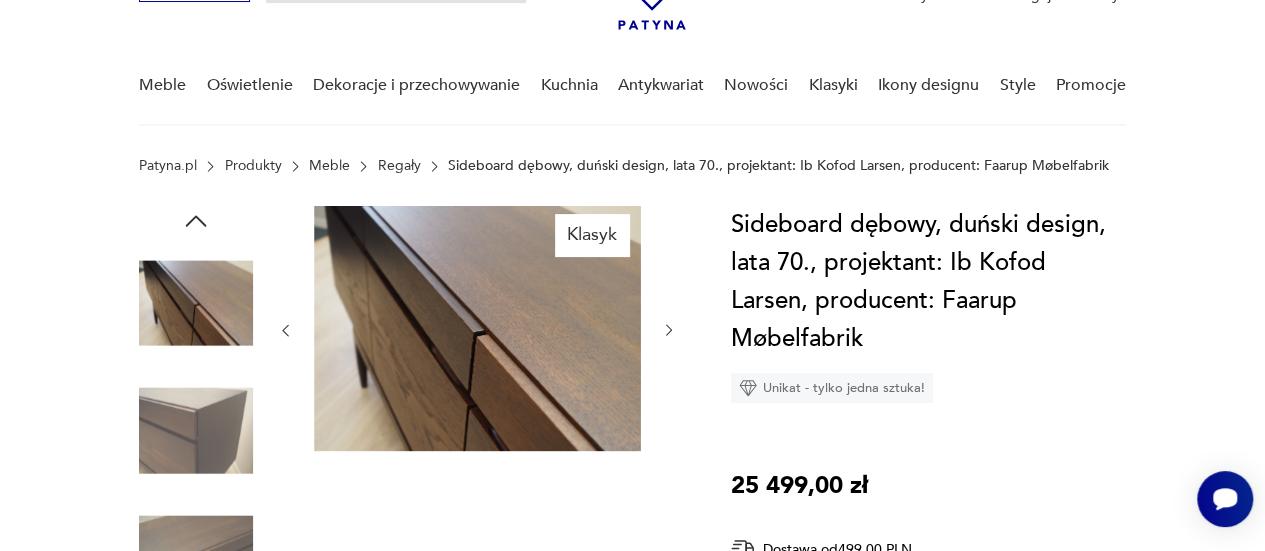 click at bounding box center (669, 330) 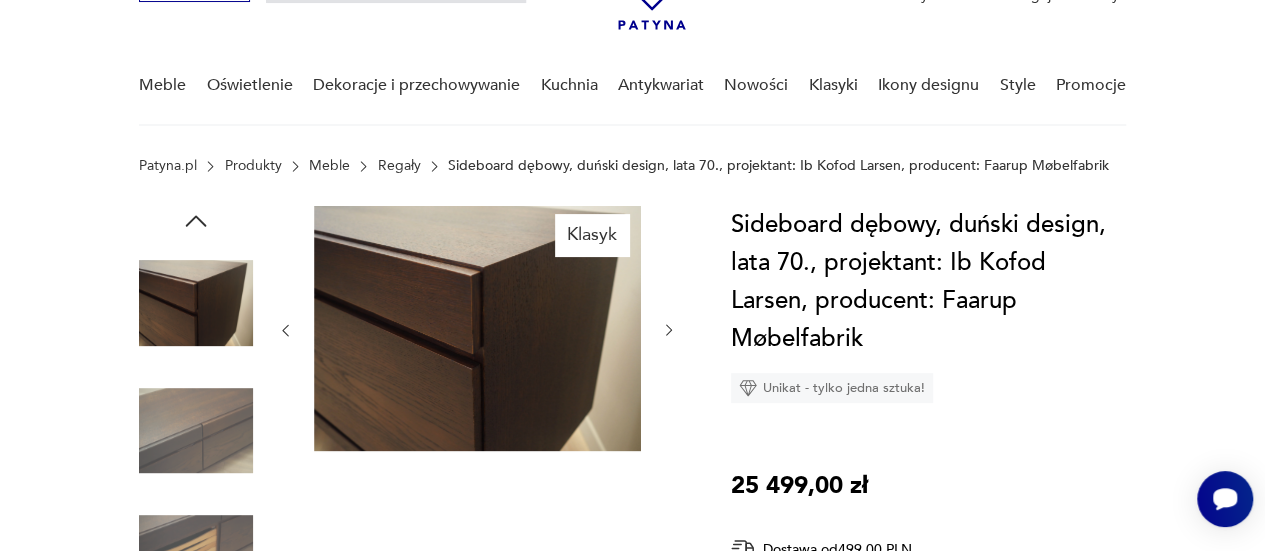 click at bounding box center (669, 330) 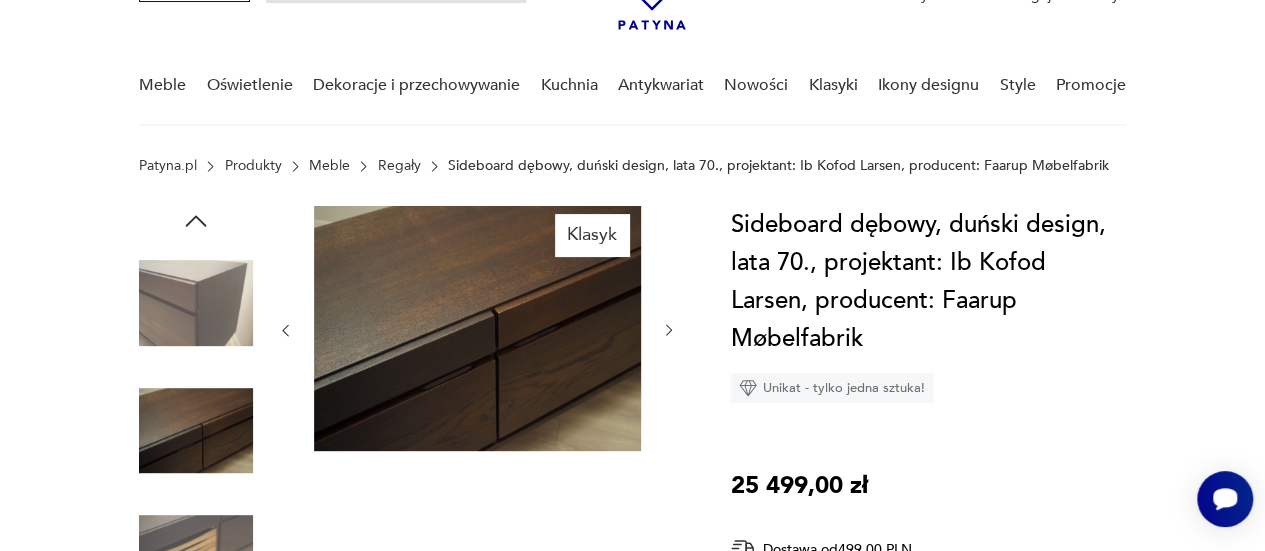 click at bounding box center (669, 330) 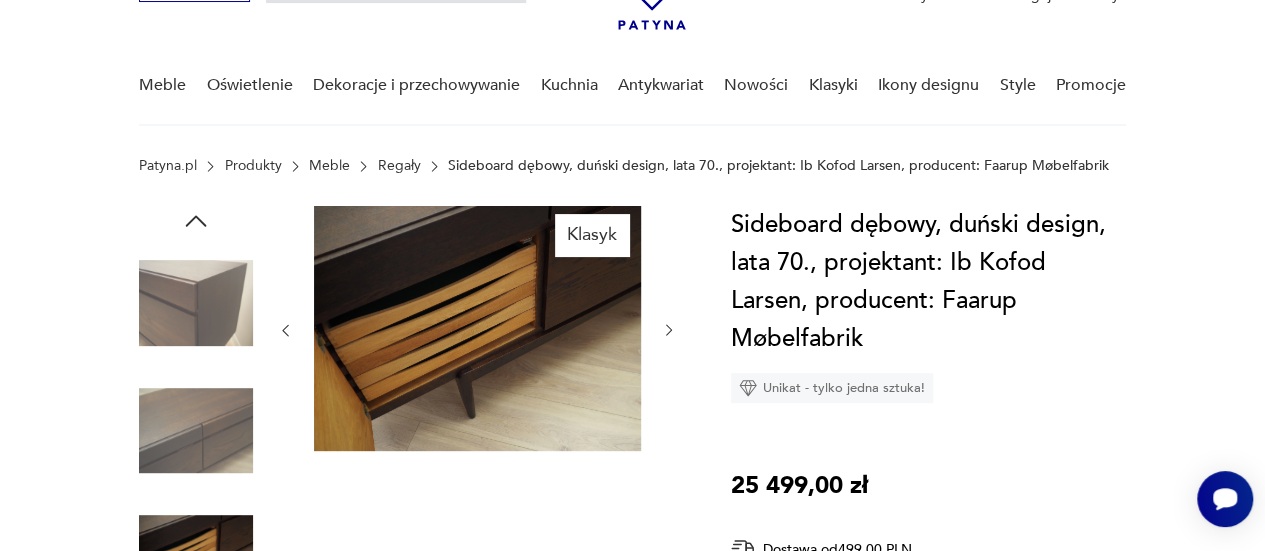 click at bounding box center (669, 330) 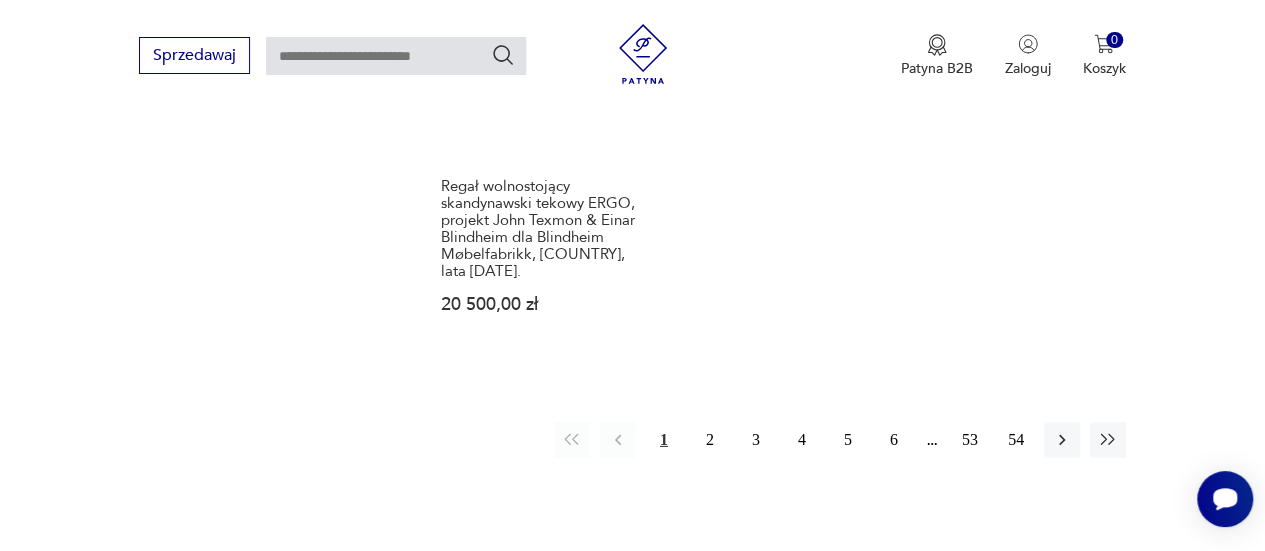 scroll, scrollTop: 2986, scrollLeft: 0, axis: vertical 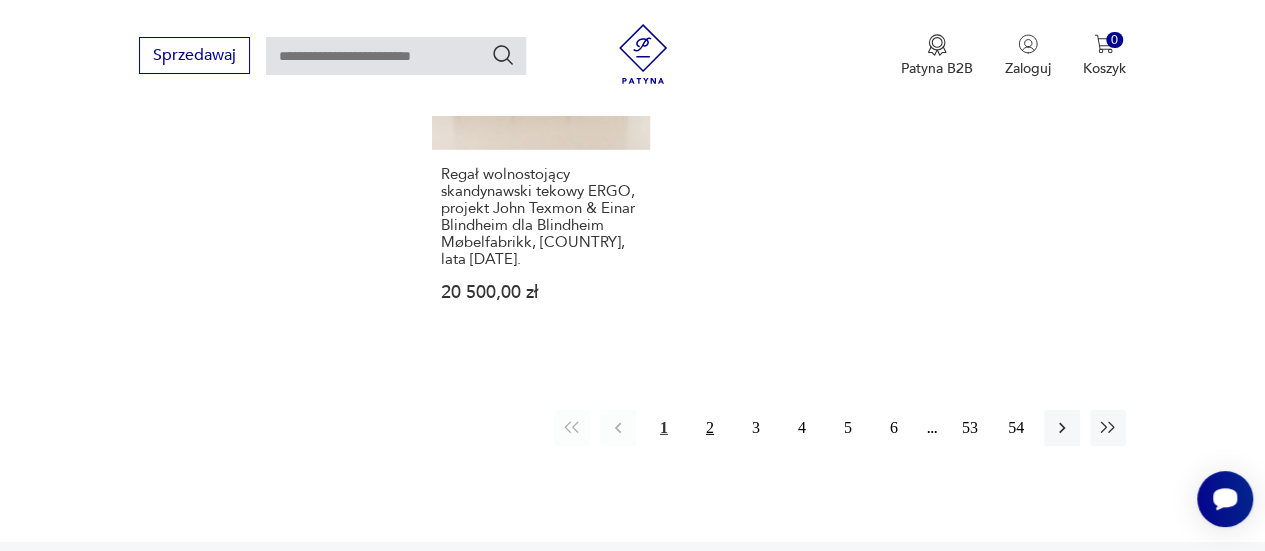 click on "2" at bounding box center (710, 428) 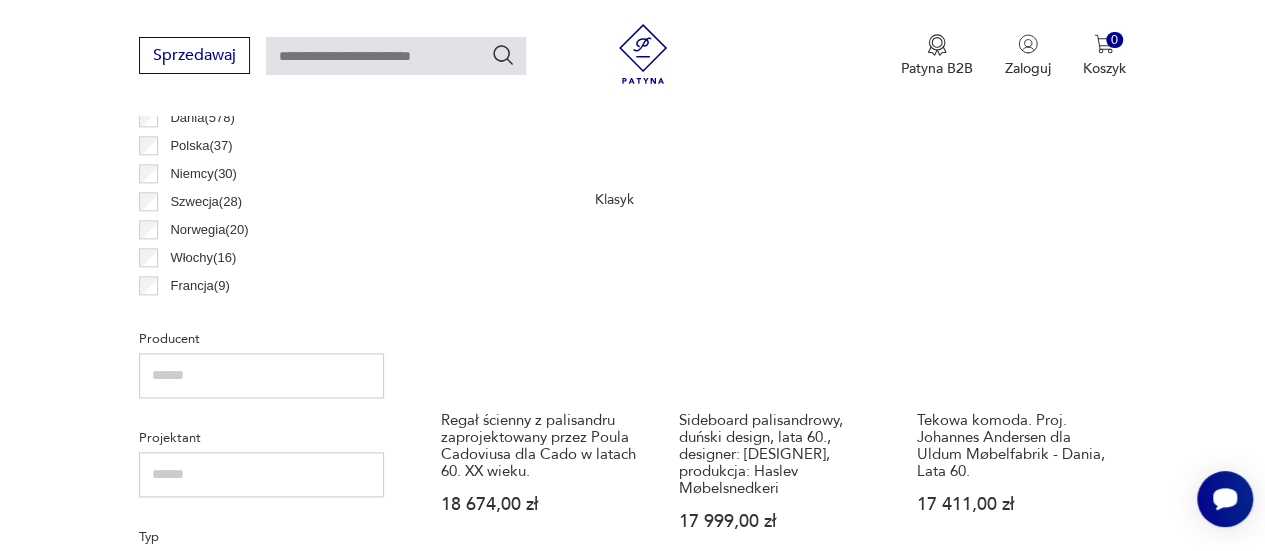 scroll, scrollTop: 1130, scrollLeft: 0, axis: vertical 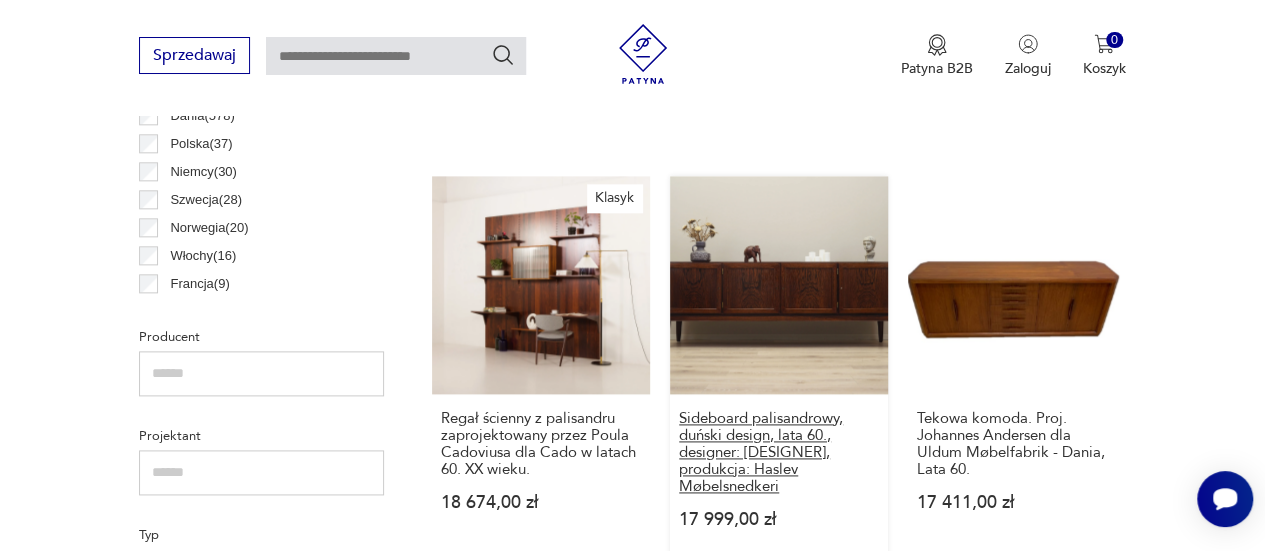 click on "Sideboard palisandrowy, duński design, lata 60., designer: [DESIGNER], produkcja: Haslev Møbelsnedkeri" at bounding box center (779, 452) 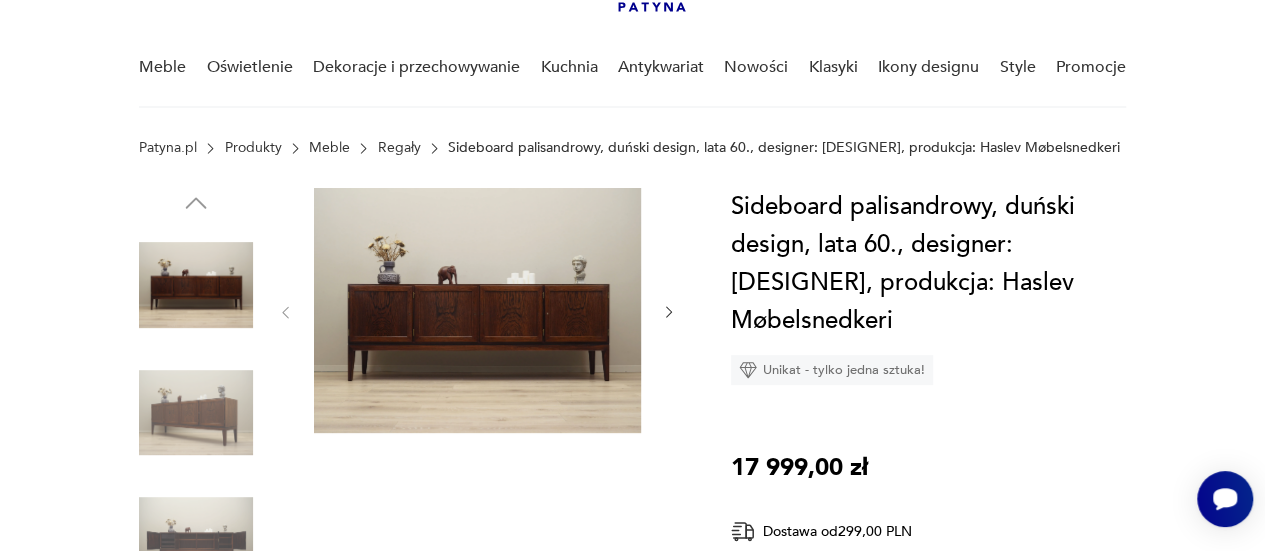 scroll, scrollTop: 146, scrollLeft: 0, axis: vertical 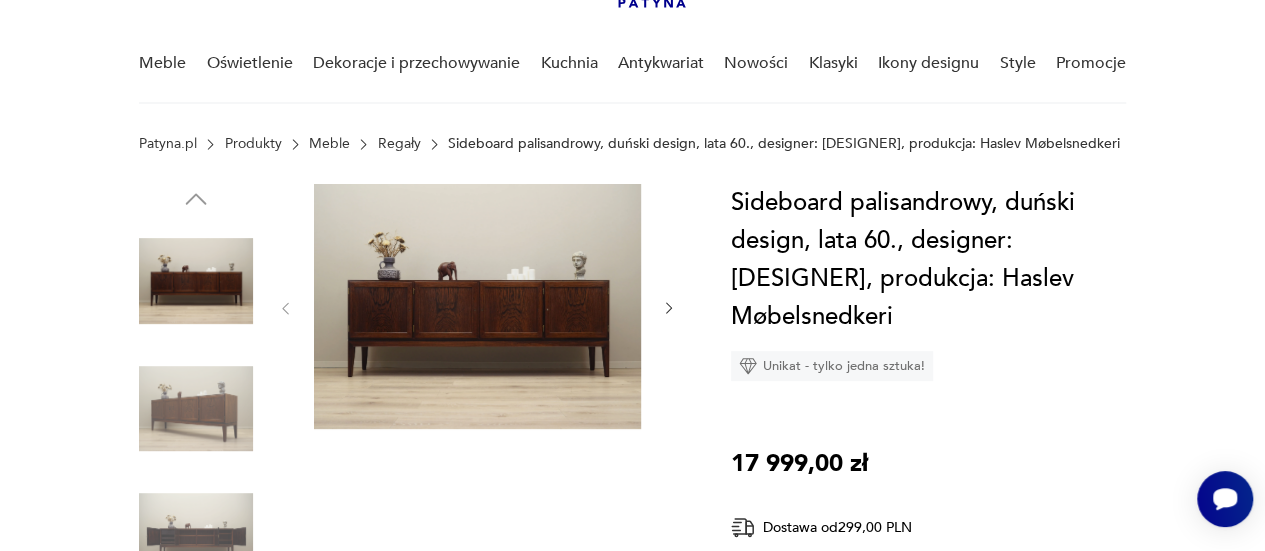 click at bounding box center [669, 308] 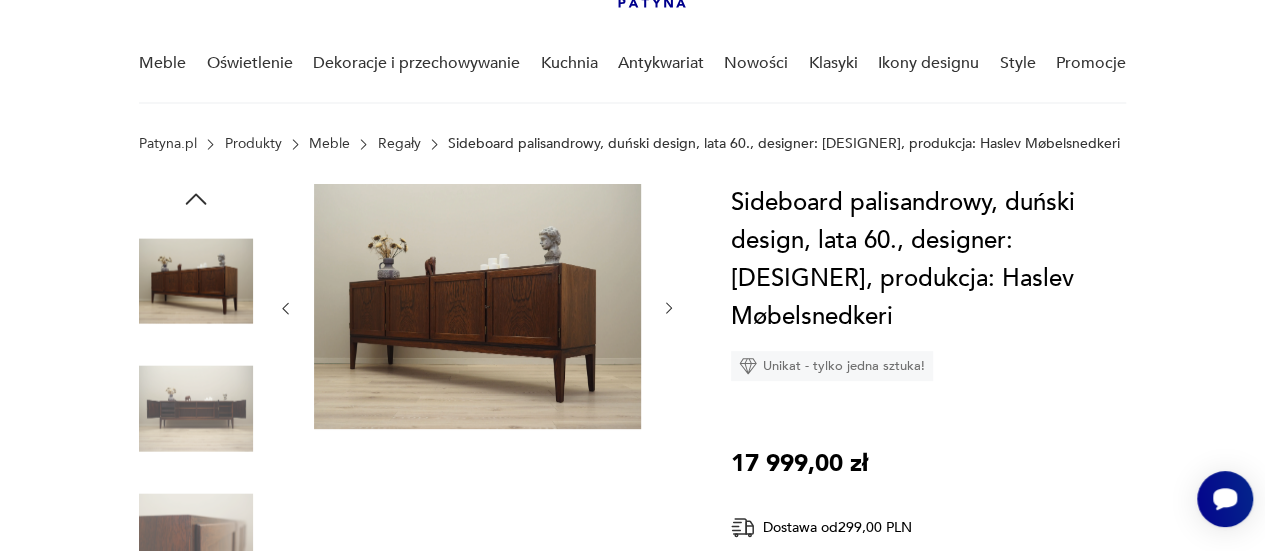 click at bounding box center (669, 308) 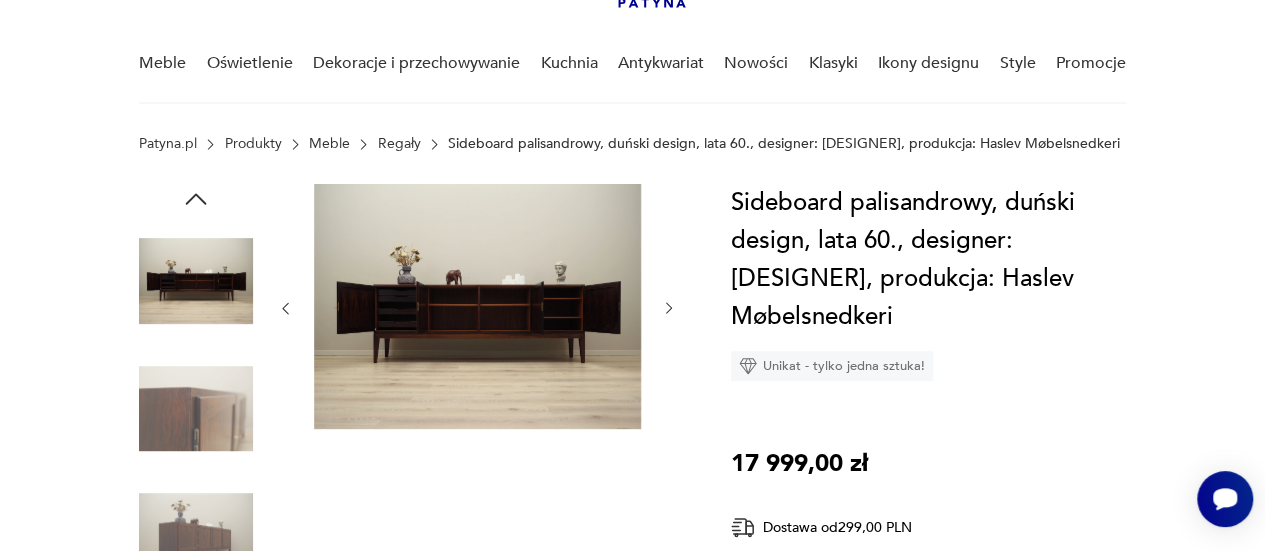 click at bounding box center (669, 308) 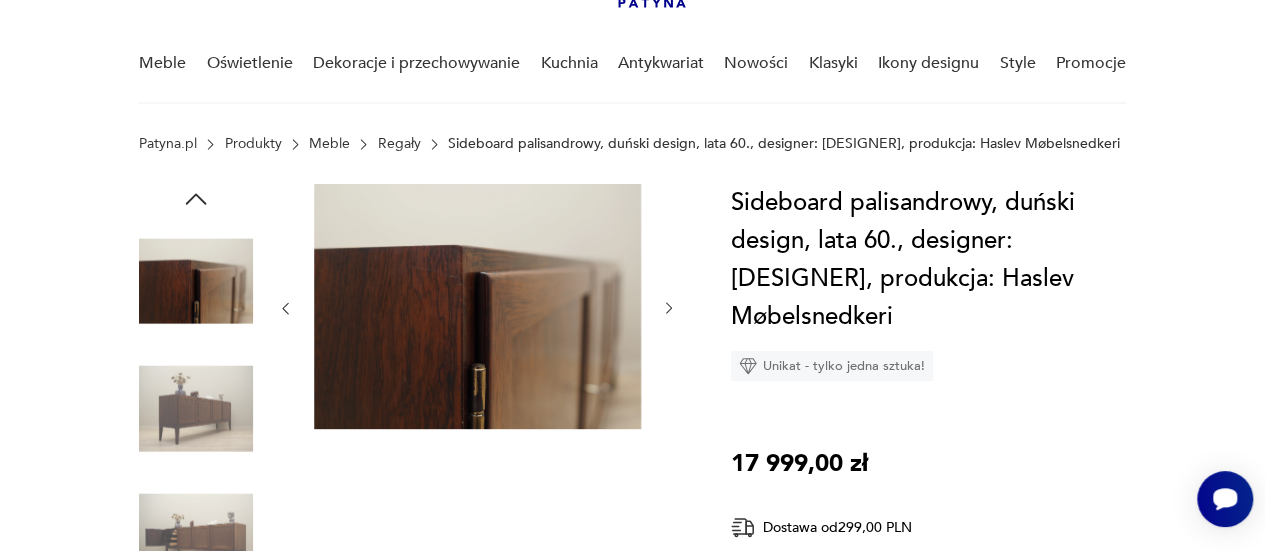 click at bounding box center [669, 308] 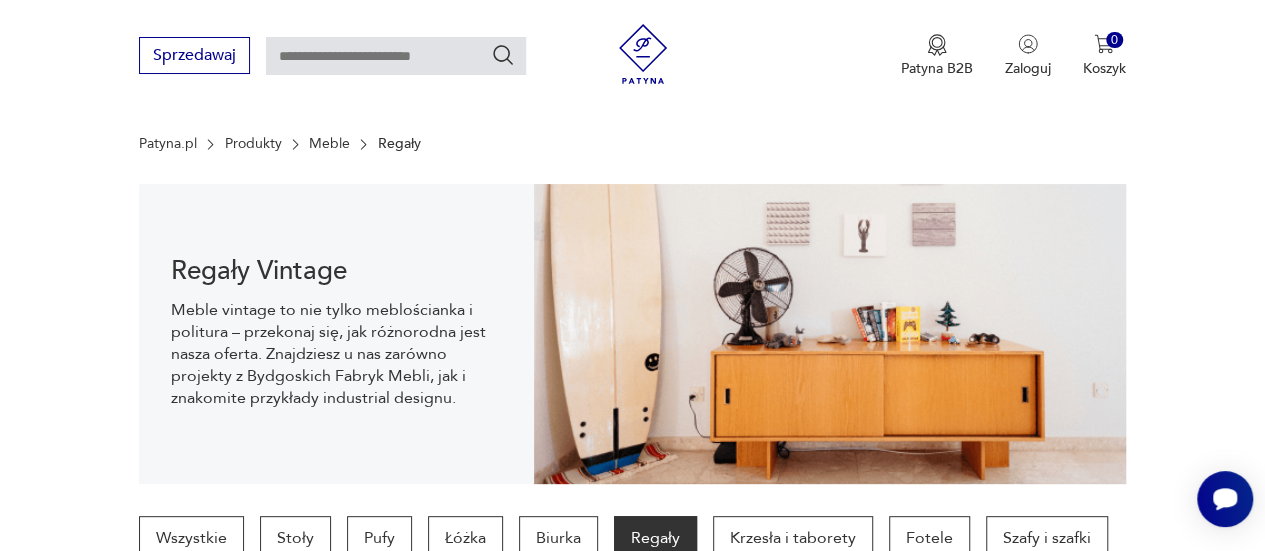 scroll, scrollTop: 1130, scrollLeft: 0, axis: vertical 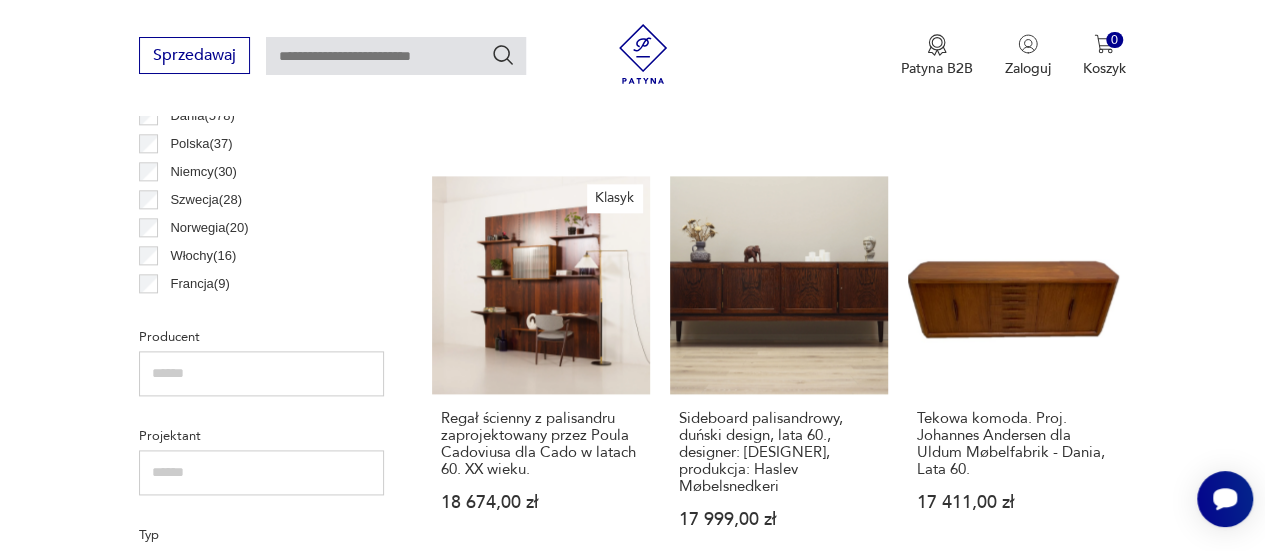 click on "Filtruj produkty Cena MIN MAX OK Promocja Datowanie OK Kraj pochodzenia Dania  ( [NUMBER] ) Polska  ( [NUMBER] ) Niemcy  ( [NUMBER] ) Szwecja  ( [NUMBER] ) Norwegia  ( [NUMBER] ) Włochy  ( [NUMBER] ) Francja  ( [NUMBER] ) Czechosłowacja  ( [NUMBER] ) Producent Projektant Typ biblioteczka bufet inny komoda kredens sideboard string witryna Stan przedmiotu Klasyk Kolor Tag art deco Bauhaus Bavaria black friday Cepelia ceramika Chodzież Ćmielów Tworzywo chrom drewno inne metal palisander sklejka teak tworzywo sztuczne Wyczyść filtry Znaleziono  [NUMBER]   produkty Filtruj Sortuj według ceny (od największej) Sortuj według ceny (od największej) Klasyk MODUŁOWY REGAŁ TEKOWY BUTLER / NIEMCY / [YEAR] / CADOVIUS / KAI KRISTIANSEN [PRICE] Duży włoski regał ścienny z ukrytym biurkiem, lata [YEAR] [PRICE] Modernistyczny sideboard brzozowy z futurystyczną podstawą – Skandynawia – lata [YEAR] [PRICE] Klasyk Regał ścienny z palisandru zaprojektowany przez Poula Cadoviusa dla Cado w latach [YEAR] XX wieku. [PRICE] [PRICE]" at bounding box center (632, 1030) 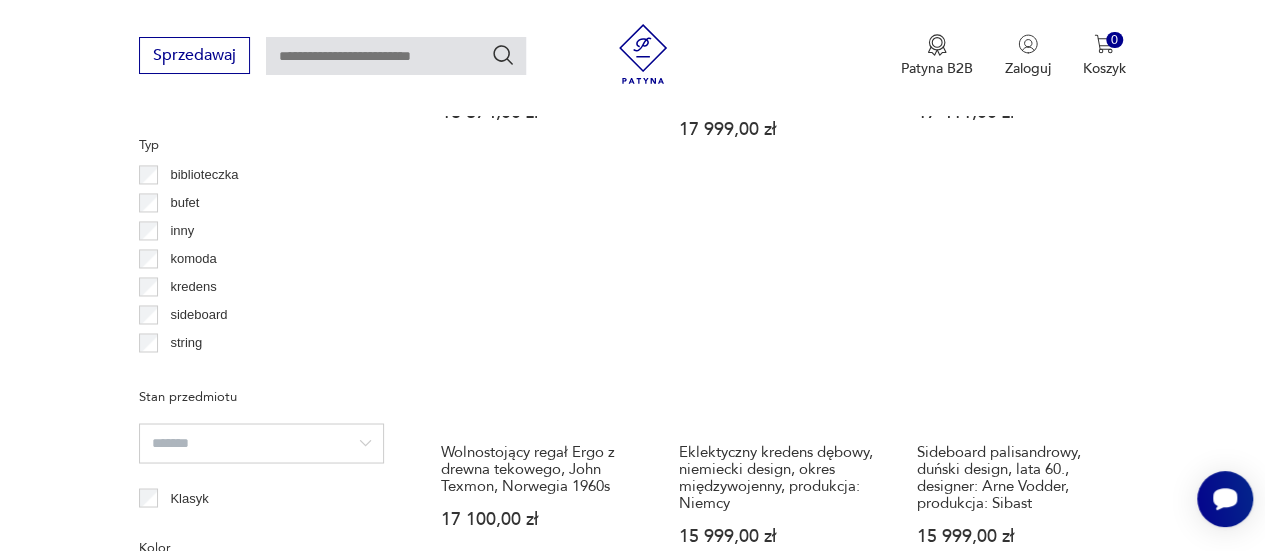scroll, scrollTop: 1524, scrollLeft: 0, axis: vertical 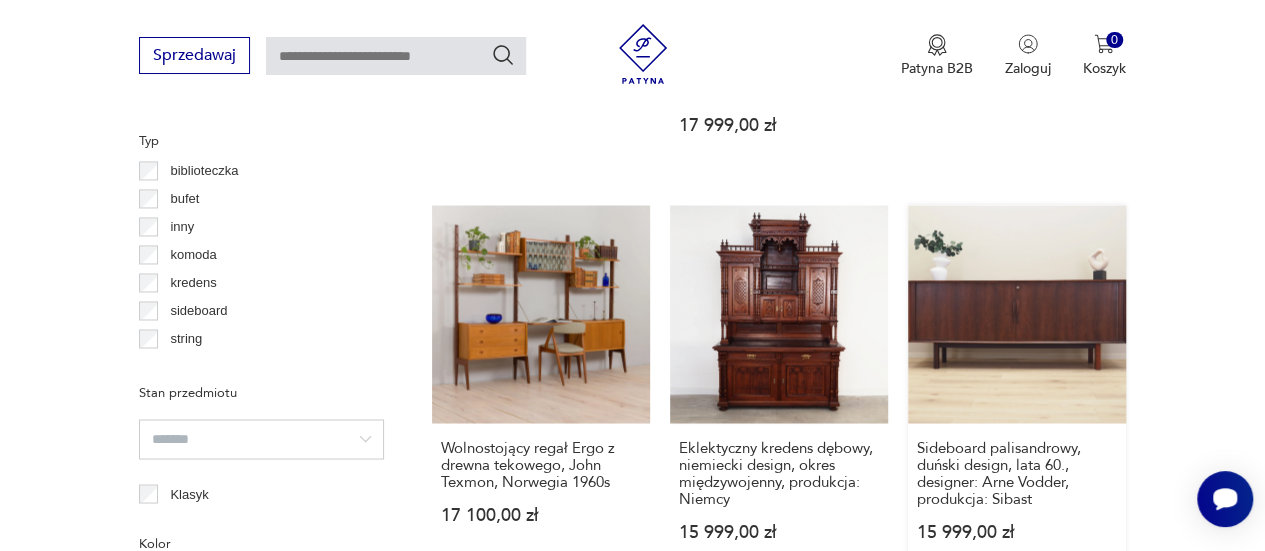 click on "Sideboard palisandrowy, duński design, lata 60., designer: [DESIGNER], produkcja: Sibast [PRICE]" at bounding box center (1017, 392) 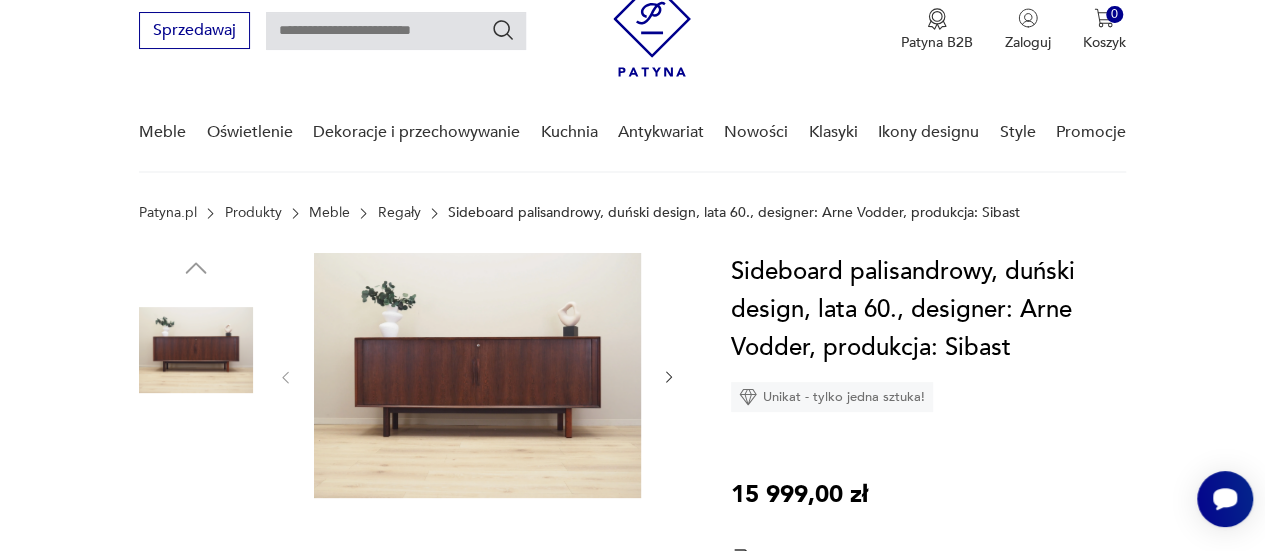 scroll, scrollTop: 78, scrollLeft: 0, axis: vertical 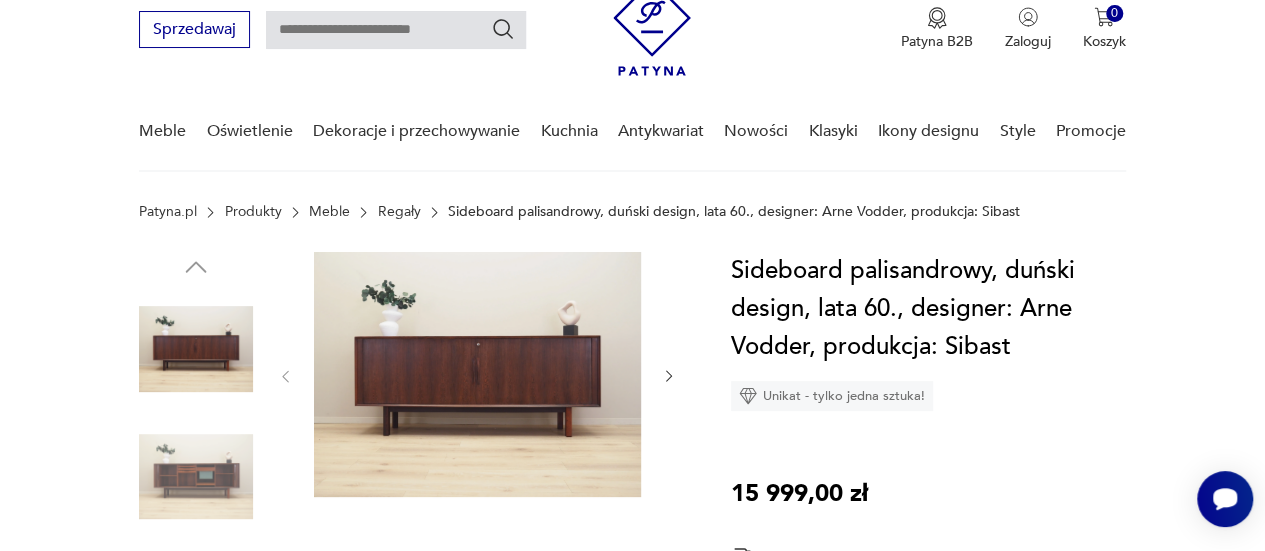 click at bounding box center (669, 376) 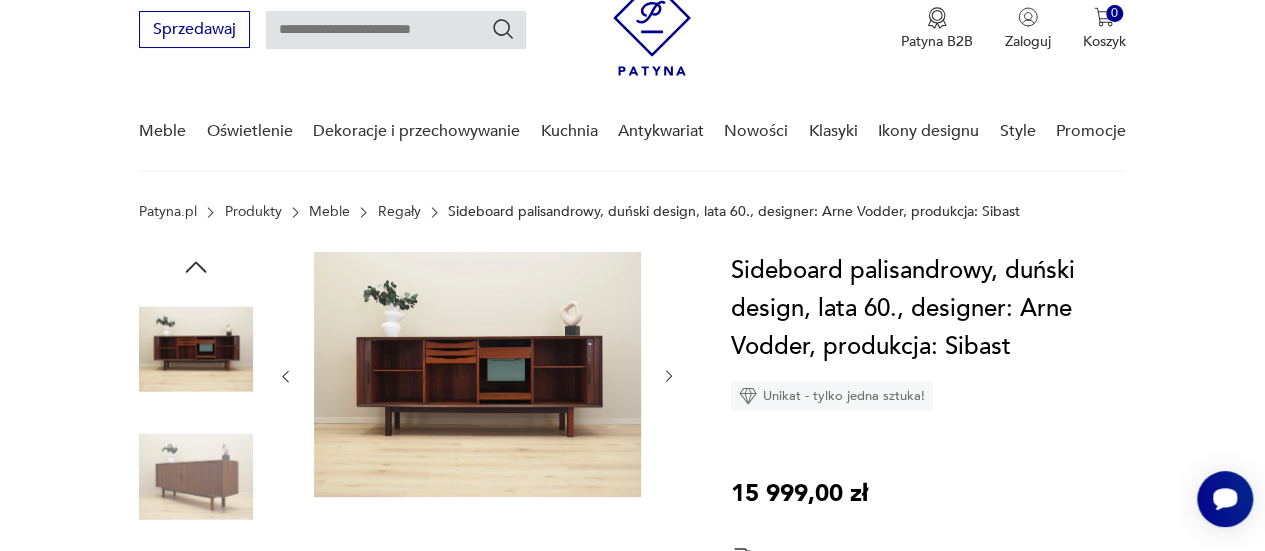 click at bounding box center (669, 376) 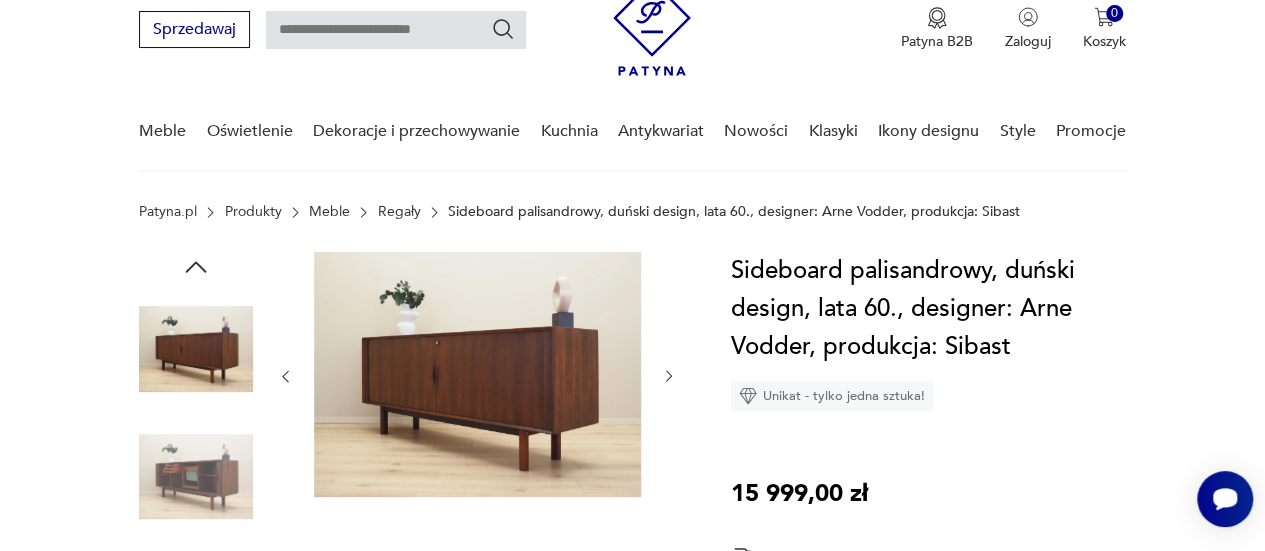 click at bounding box center (669, 376) 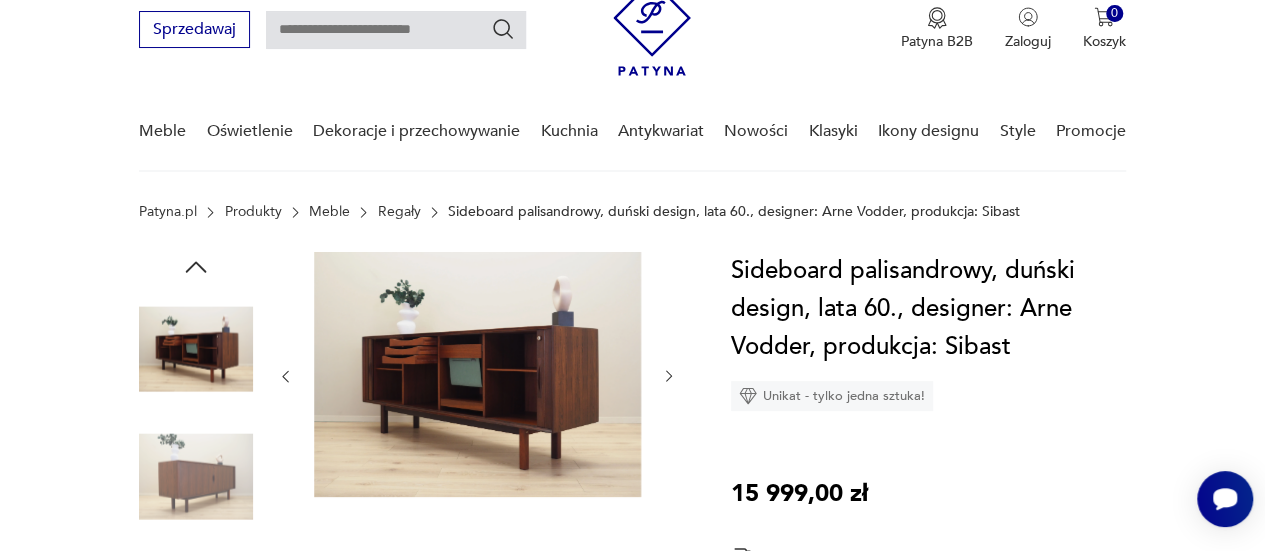 click at bounding box center [669, 376] 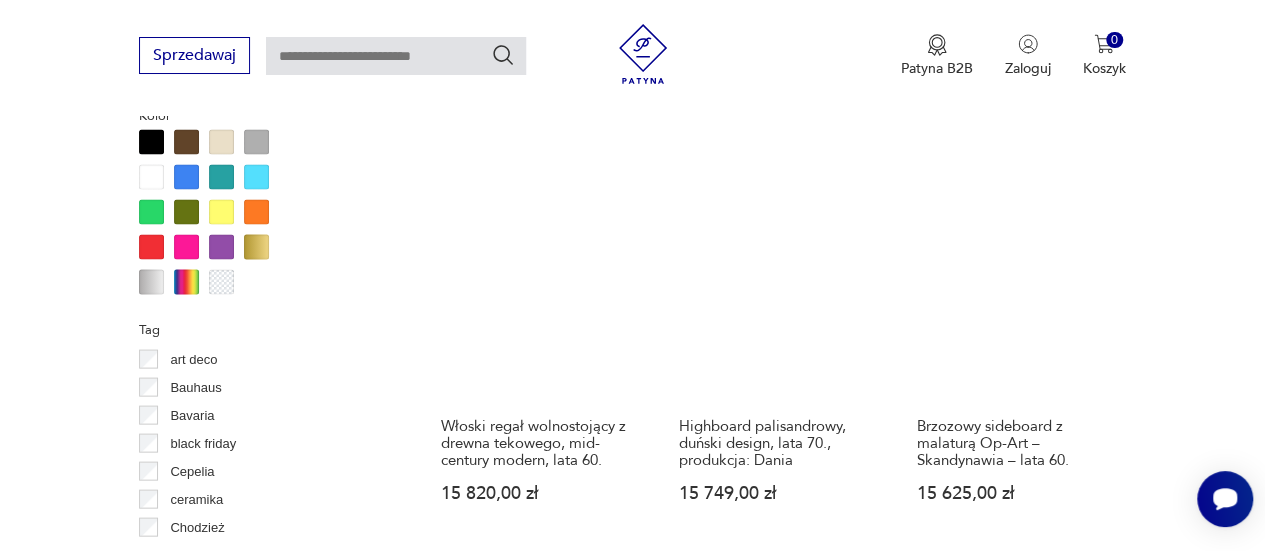scroll, scrollTop: 1952, scrollLeft: 0, axis: vertical 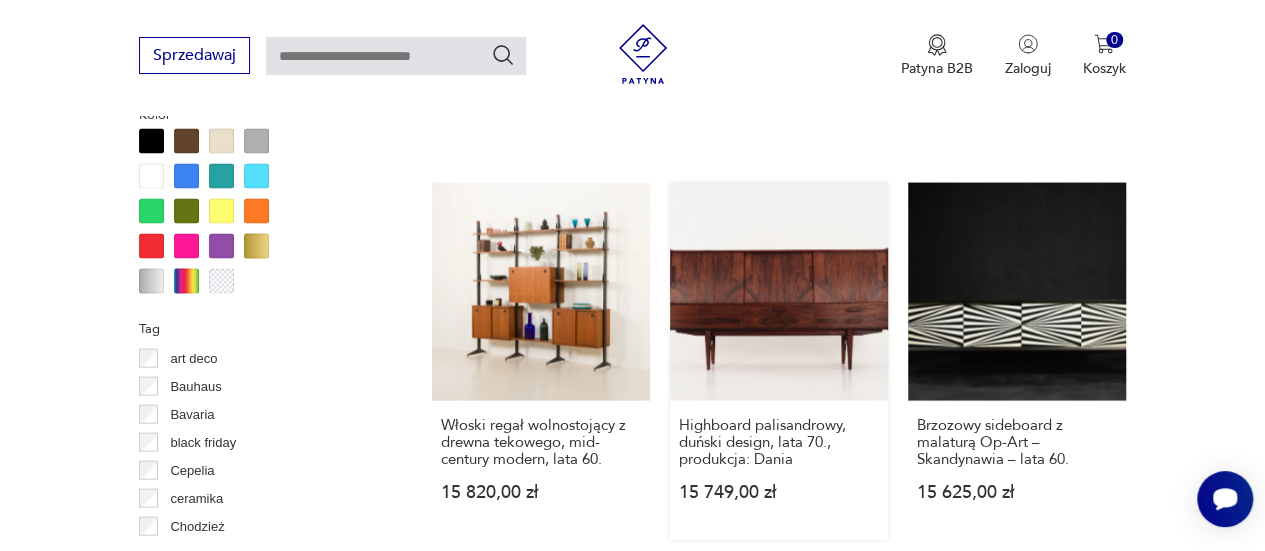 click on "Highboard palisandrowy, duński design, lata [DATE], produkcja: [COUNTRY] [PRICE]" at bounding box center (779, 361) 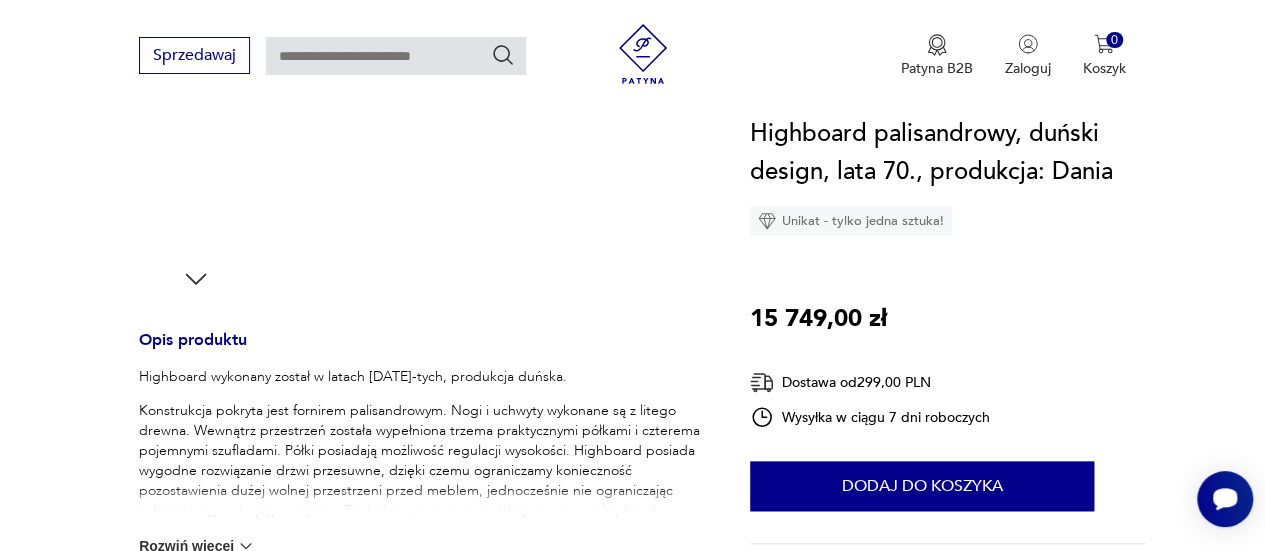 scroll, scrollTop: 675, scrollLeft: 0, axis: vertical 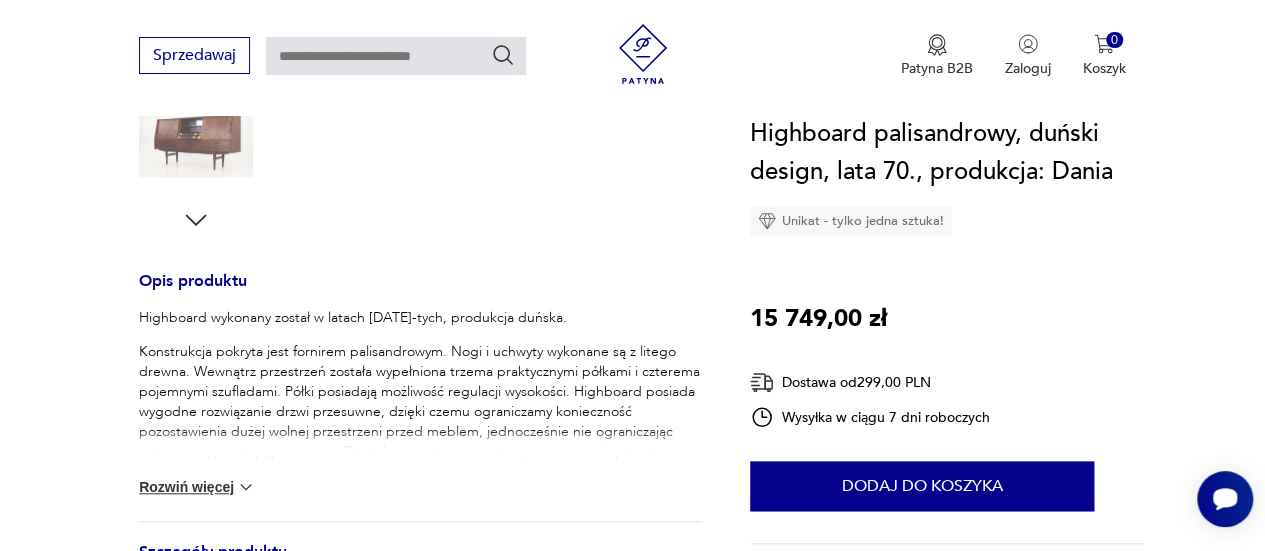 click on "Rozwiń więcej" at bounding box center (197, 487) 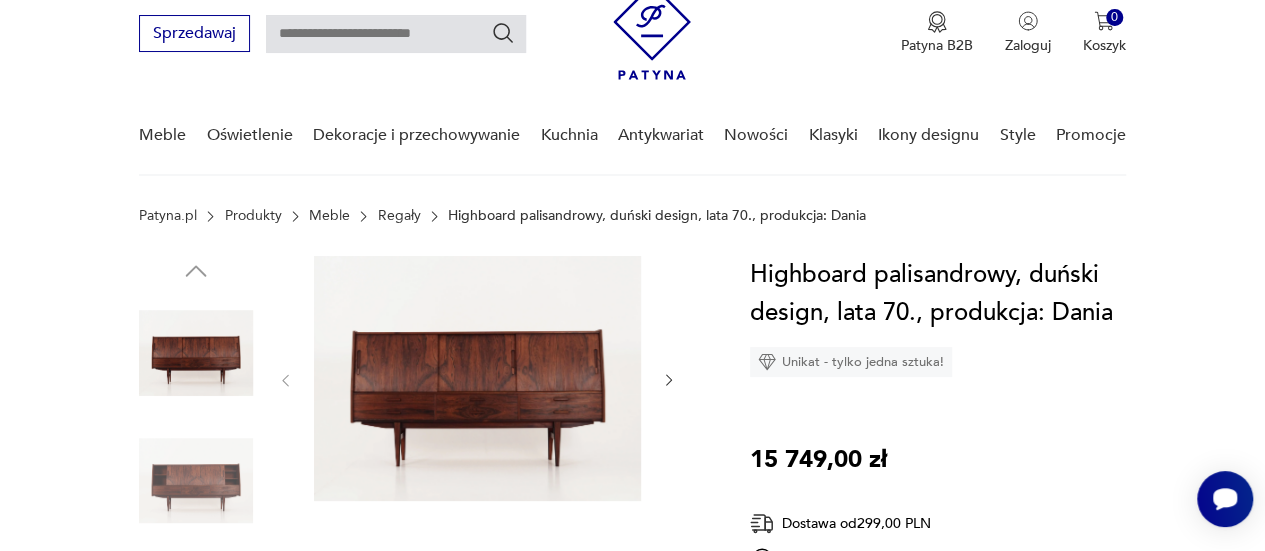 scroll, scrollTop: 73, scrollLeft: 0, axis: vertical 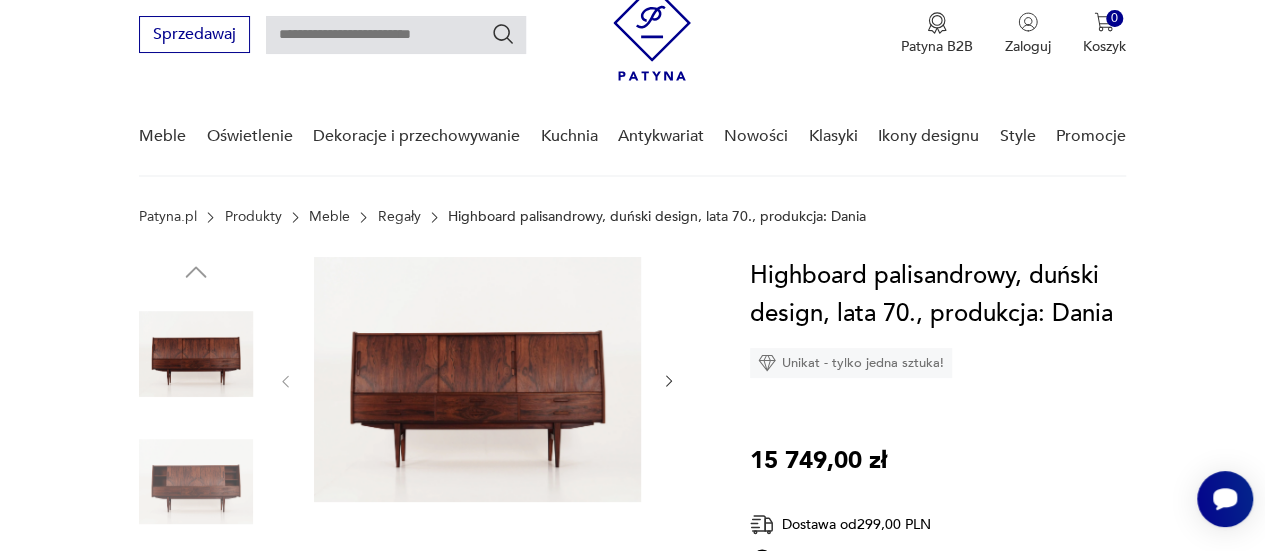 click at bounding box center [669, 381] 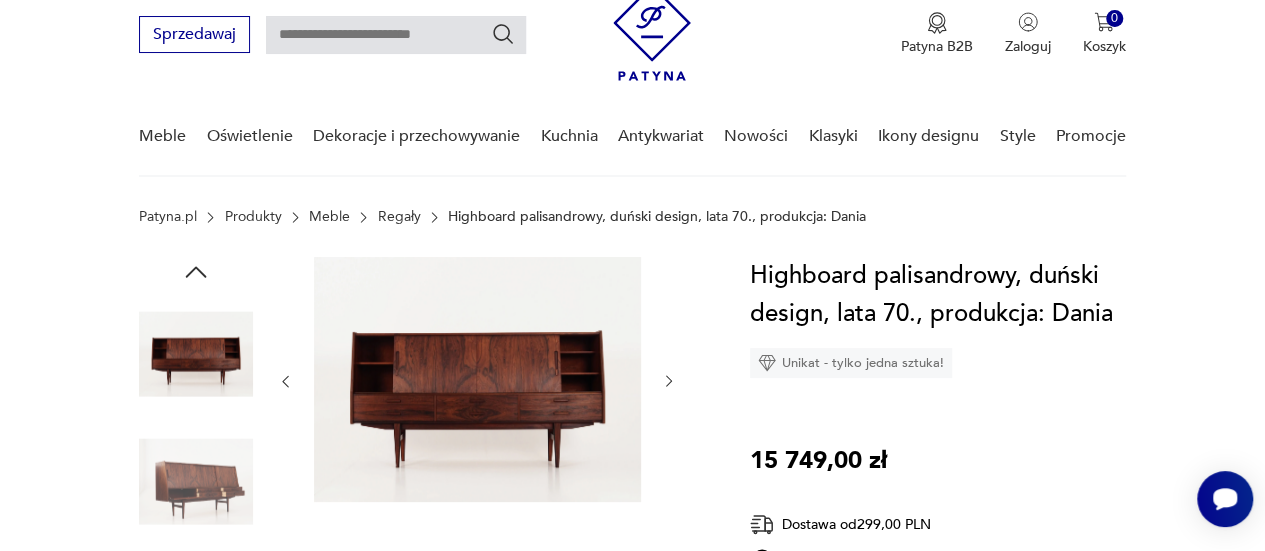 click at bounding box center [669, 381] 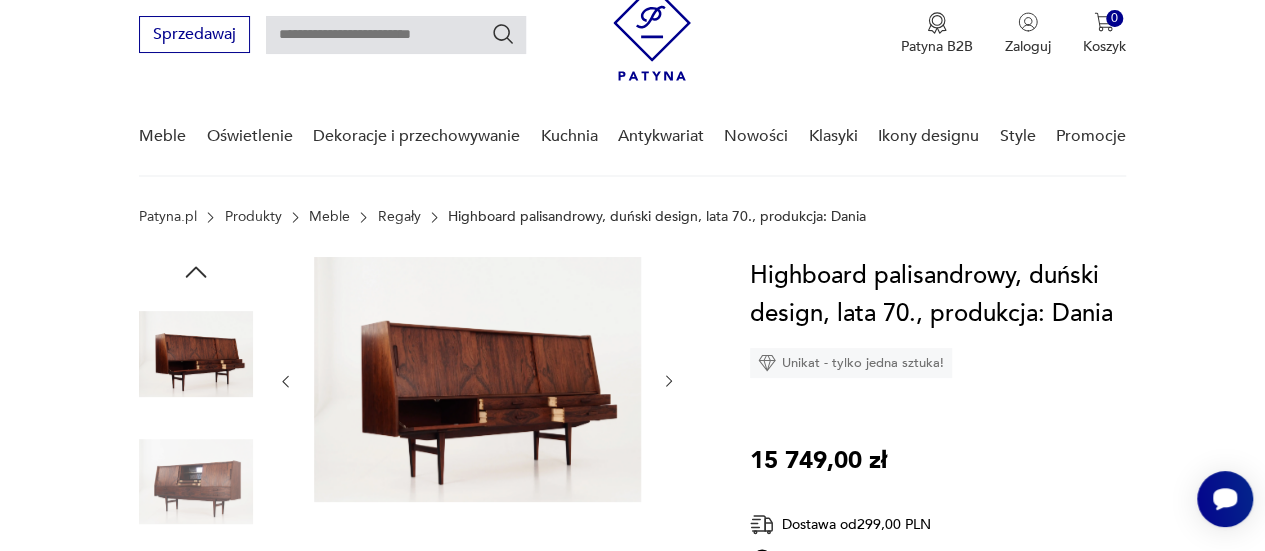 click at bounding box center (669, 381) 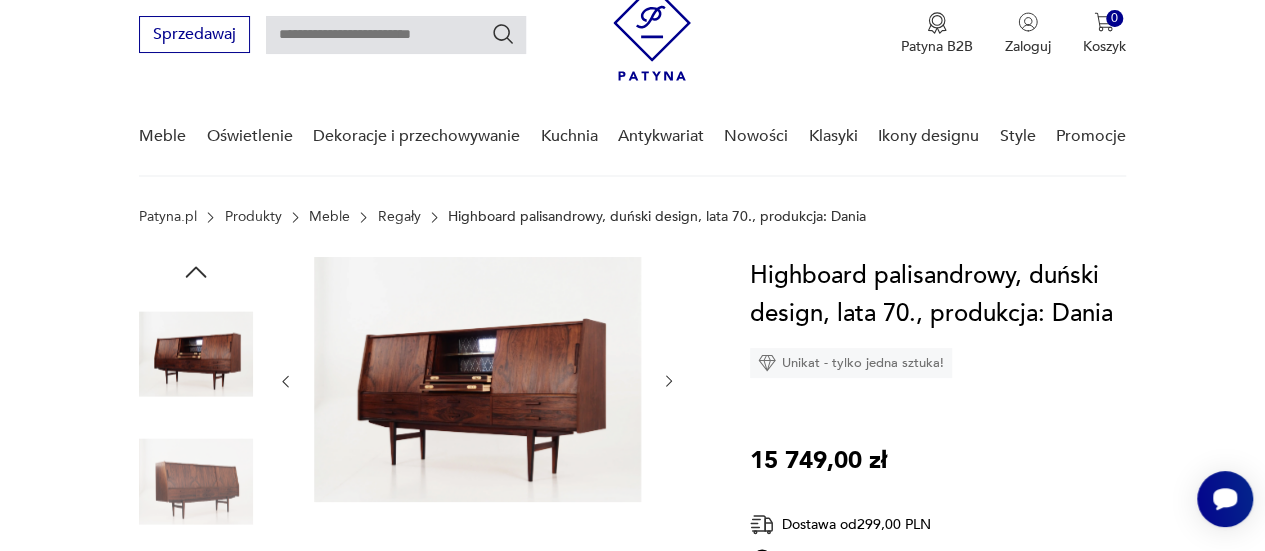 click at bounding box center (669, 381) 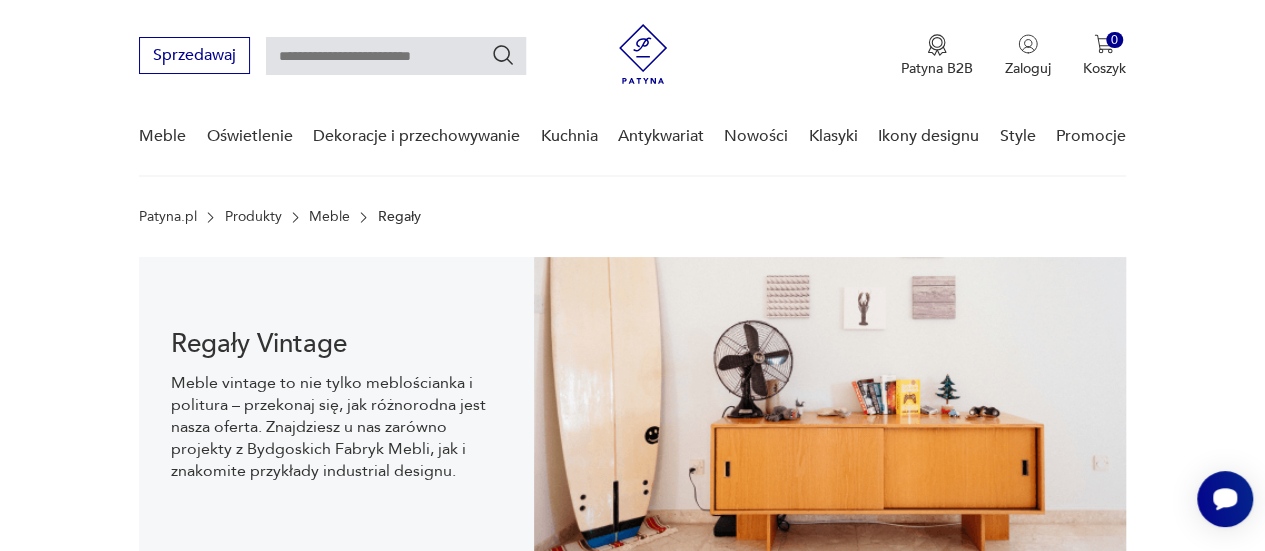 scroll, scrollTop: 2134, scrollLeft: 0, axis: vertical 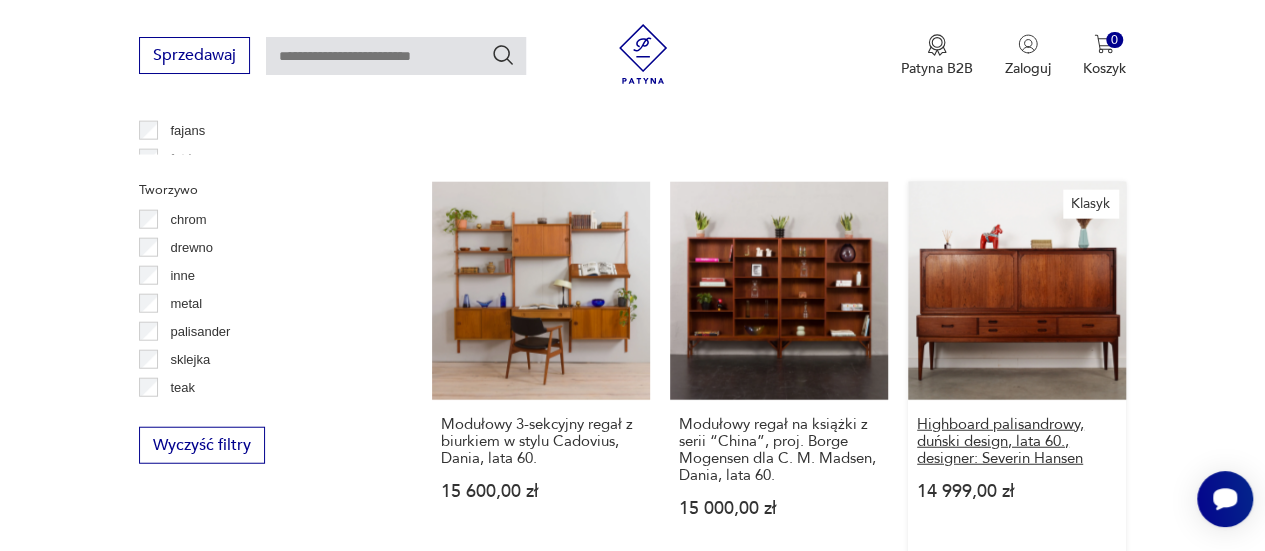 click on "Highboard palisandrowy, duński design, lata 60., designer: Severin Hansen" at bounding box center [1017, 441] 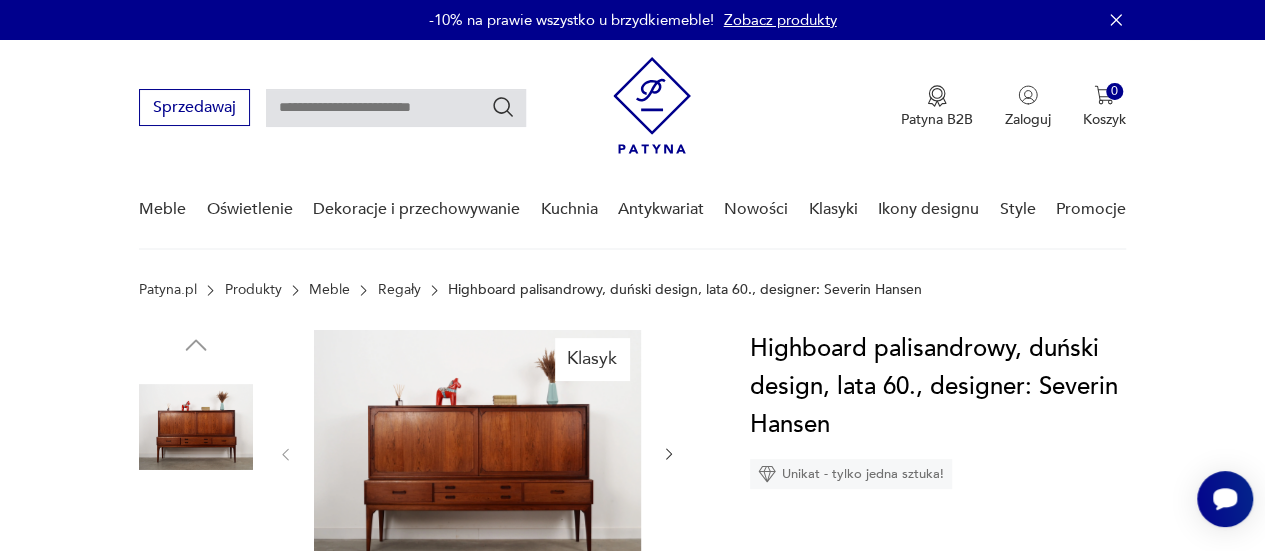 scroll, scrollTop: 150, scrollLeft: 0, axis: vertical 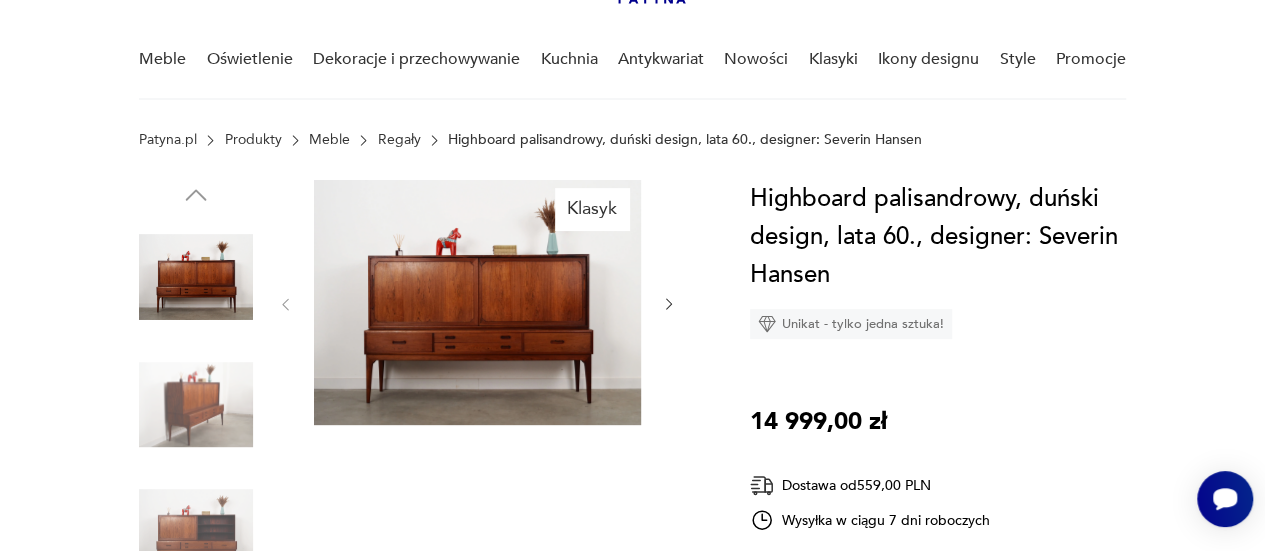 click at bounding box center [669, 305] 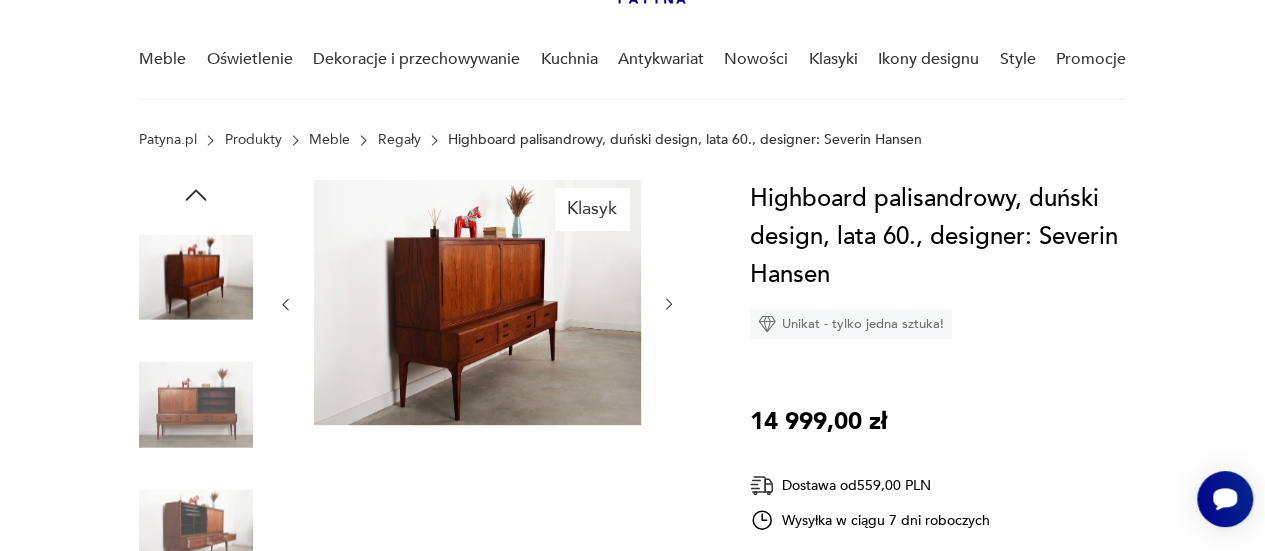 click at bounding box center (669, 305) 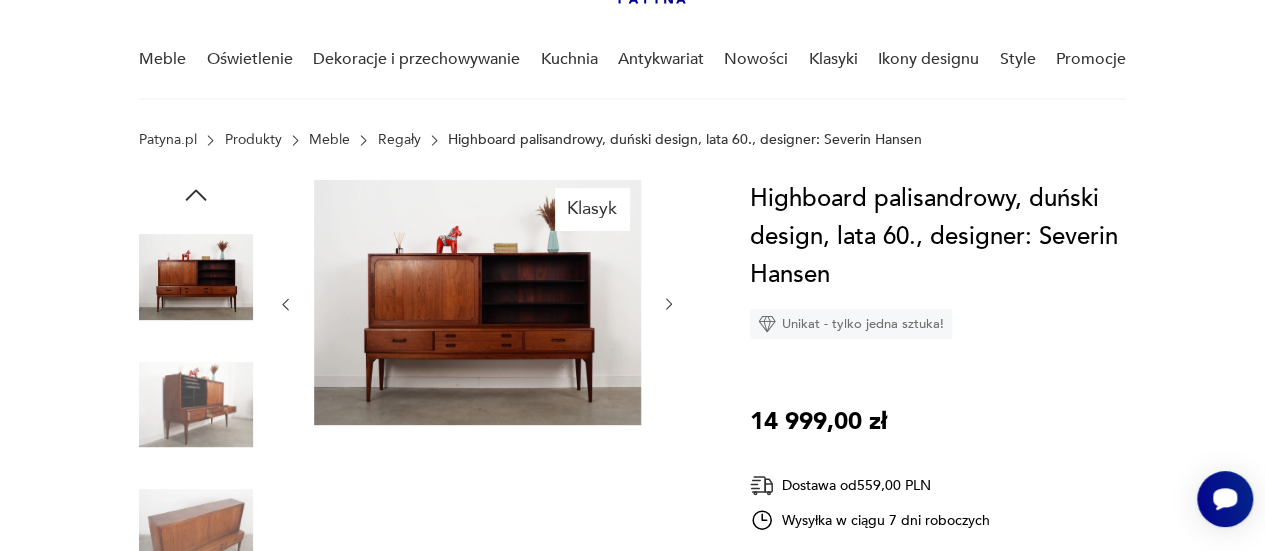 click at bounding box center [669, 305] 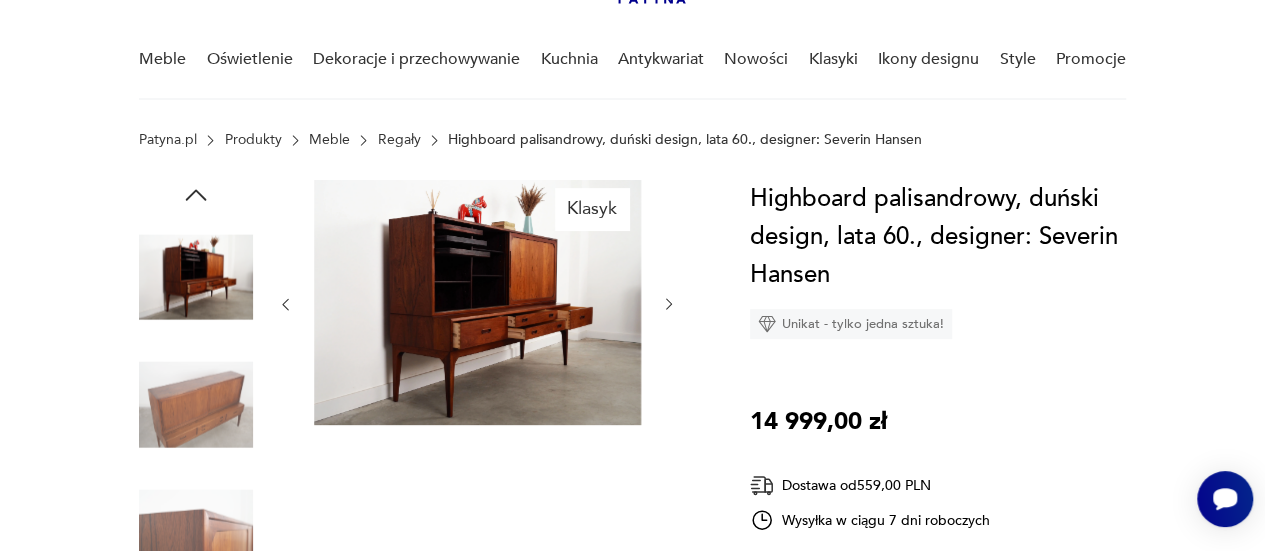 click at bounding box center (669, 305) 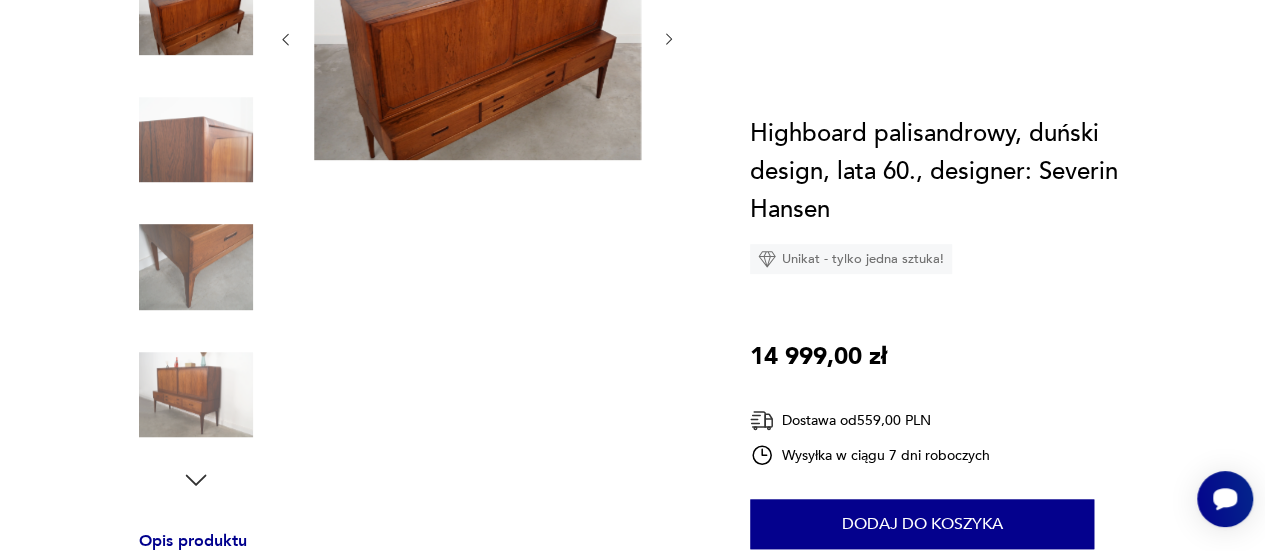 scroll, scrollTop: 435, scrollLeft: 0, axis: vertical 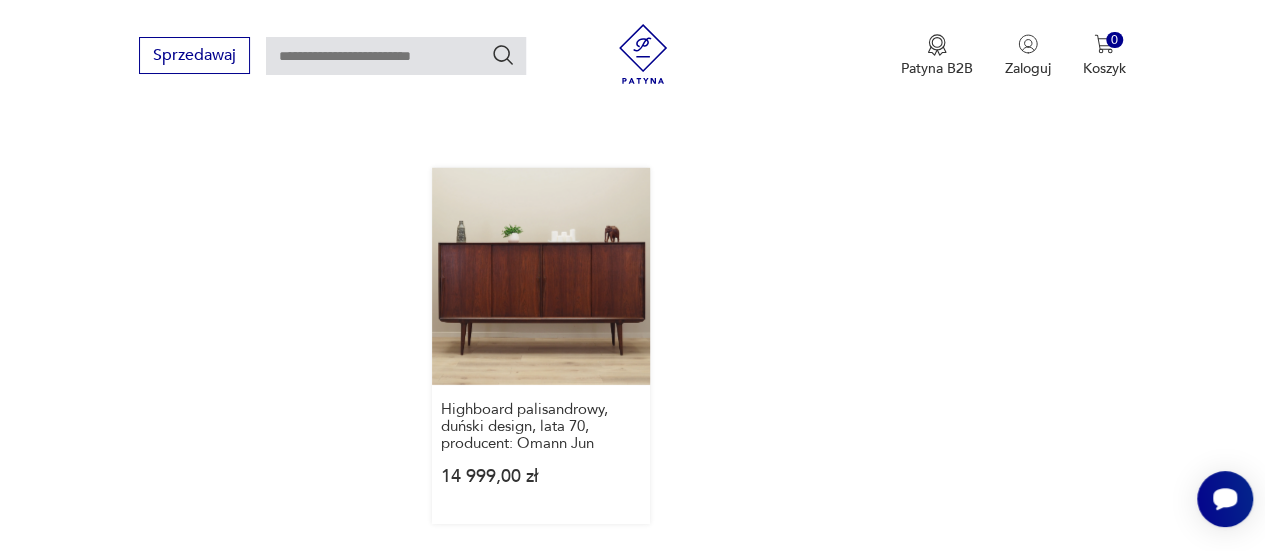 click on "Highboard palisandrowy, duński design, lata [DATE], producent: Omann Jun [PRICE]" at bounding box center (541, 346) 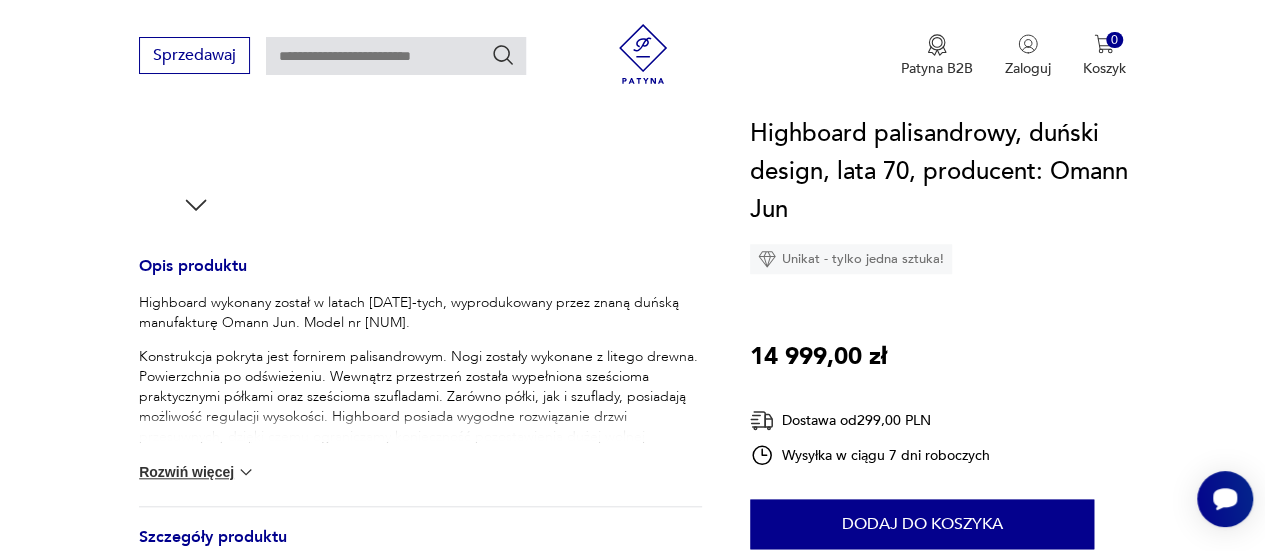 scroll, scrollTop: 691, scrollLeft: 0, axis: vertical 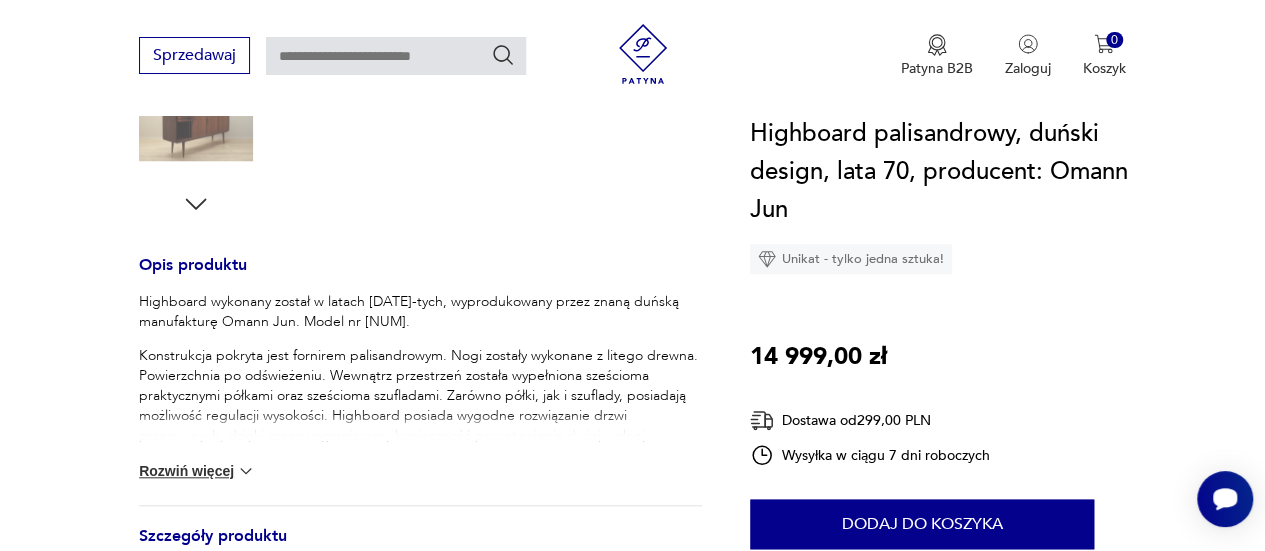 click on "Rozwiń więcej" at bounding box center [197, 471] 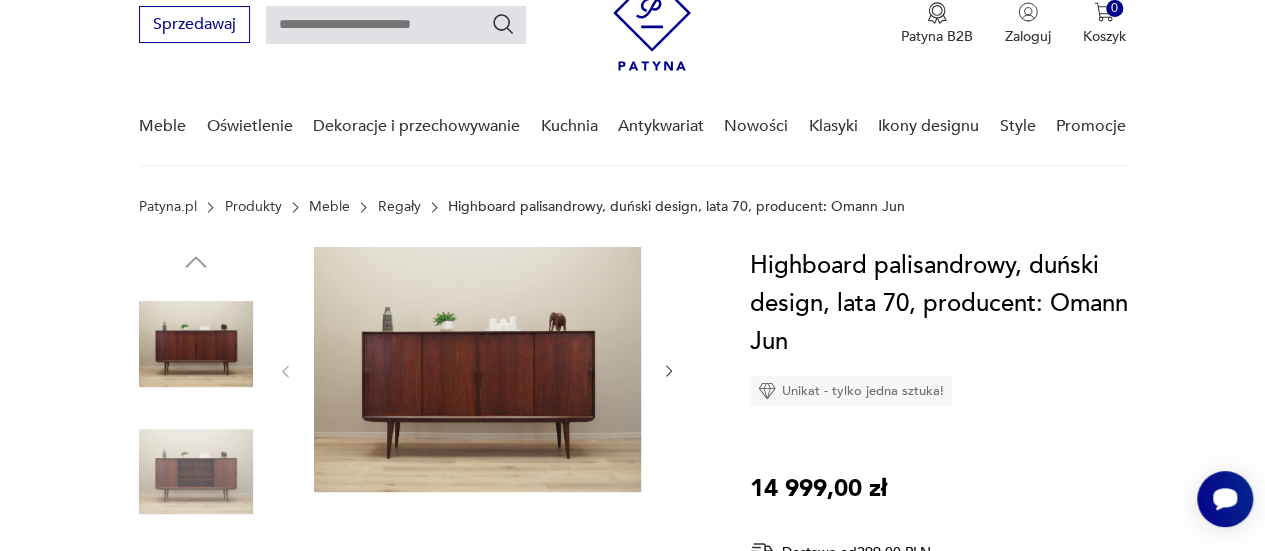 scroll, scrollTop: 78, scrollLeft: 0, axis: vertical 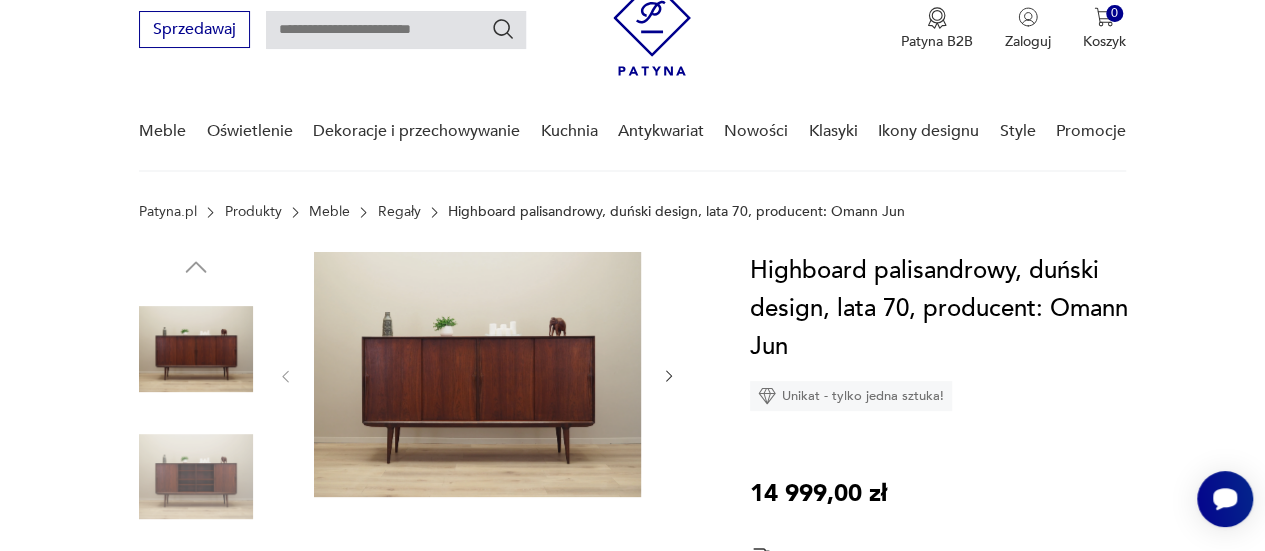 click at bounding box center [196, 477] 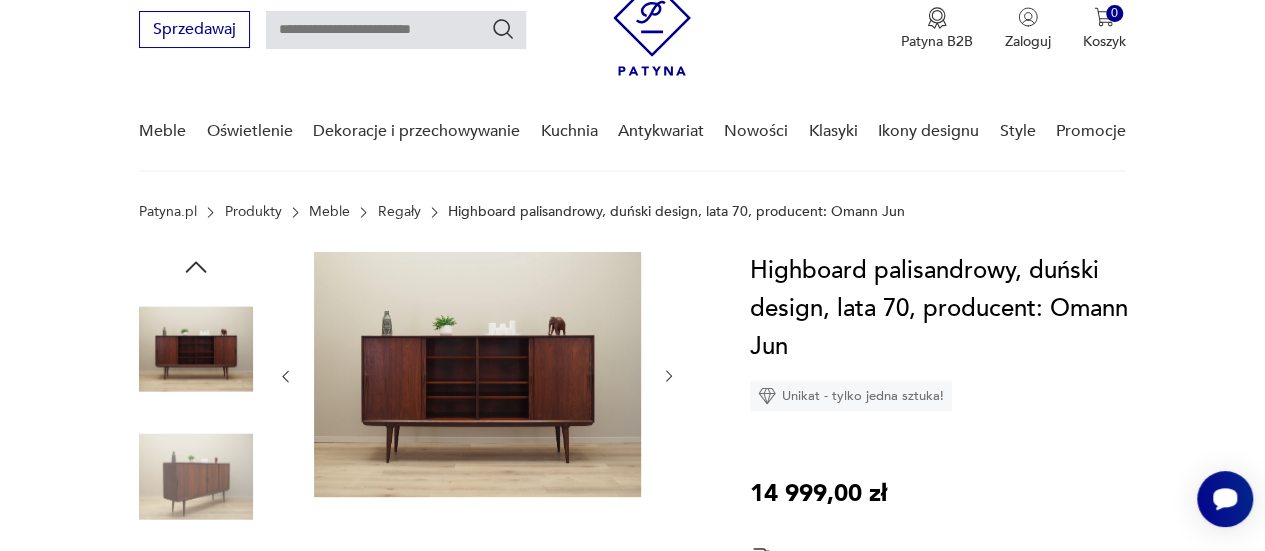 click at bounding box center (669, 376) 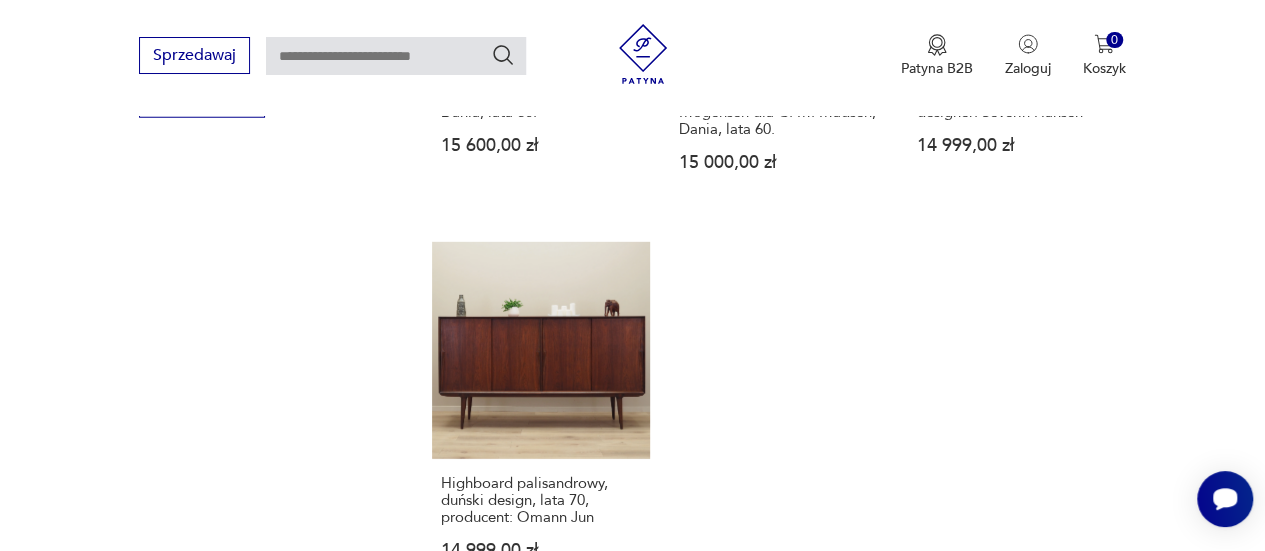 scroll, scrollTop: 2847, scrollLeft: 0, axis: vertical 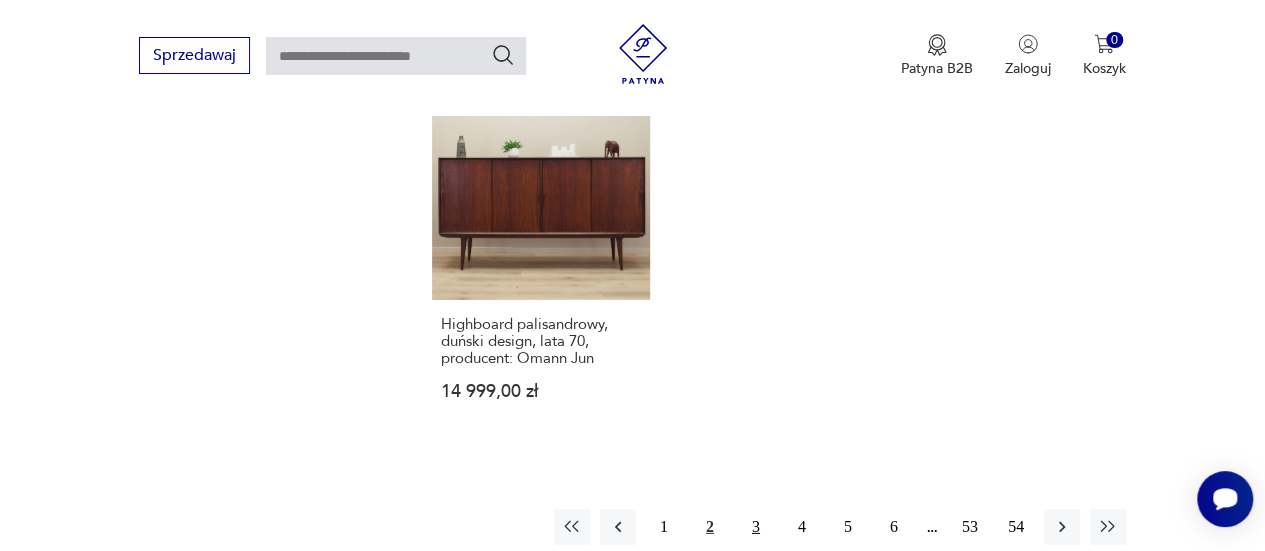 click on "3" at bounding box center (756, 527) 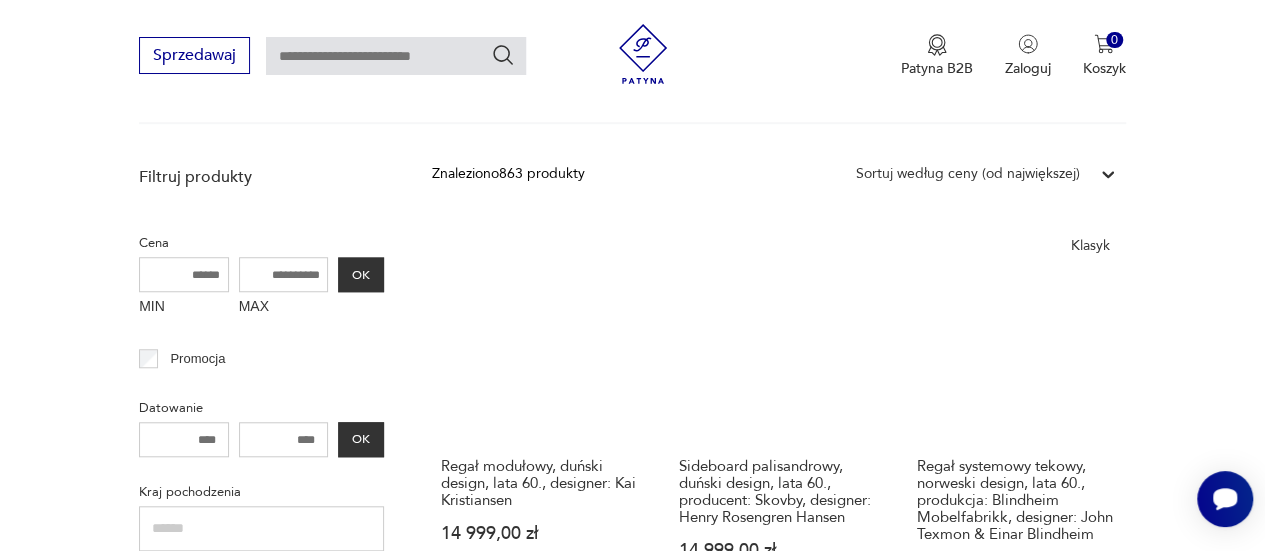 scroll, scrollTop: 676, scrollLeft: 0, axis: vertical 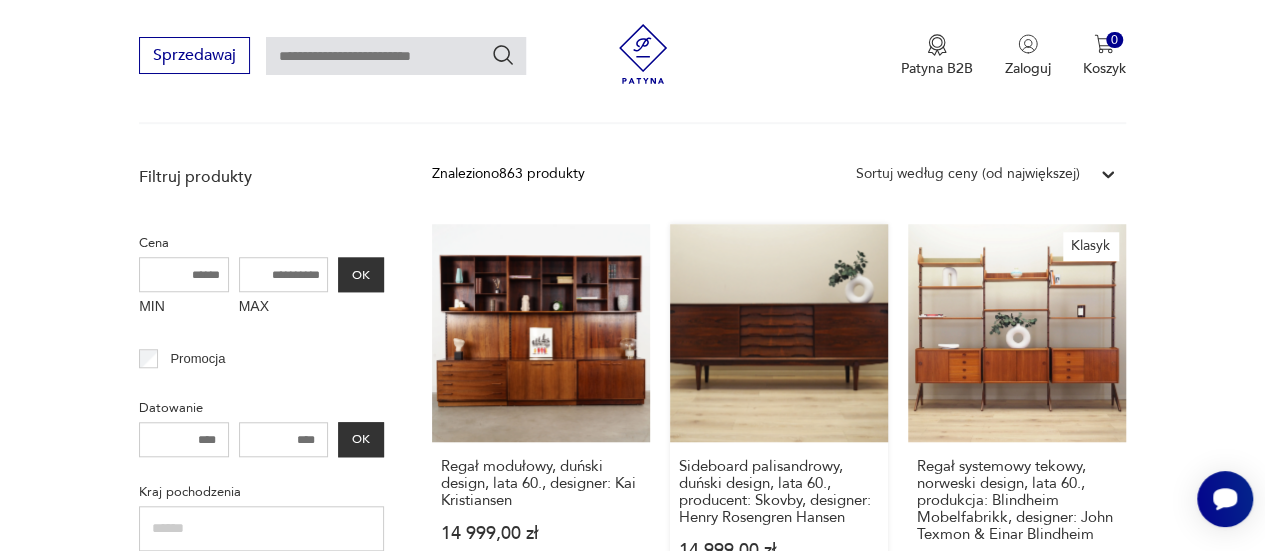 click on "Sideboard palisandrowy, duński design, lata [DATE], producent: Skovby, designer: Henry Rosengren Hansen [PRICE]" at bounding box center [779, 419] 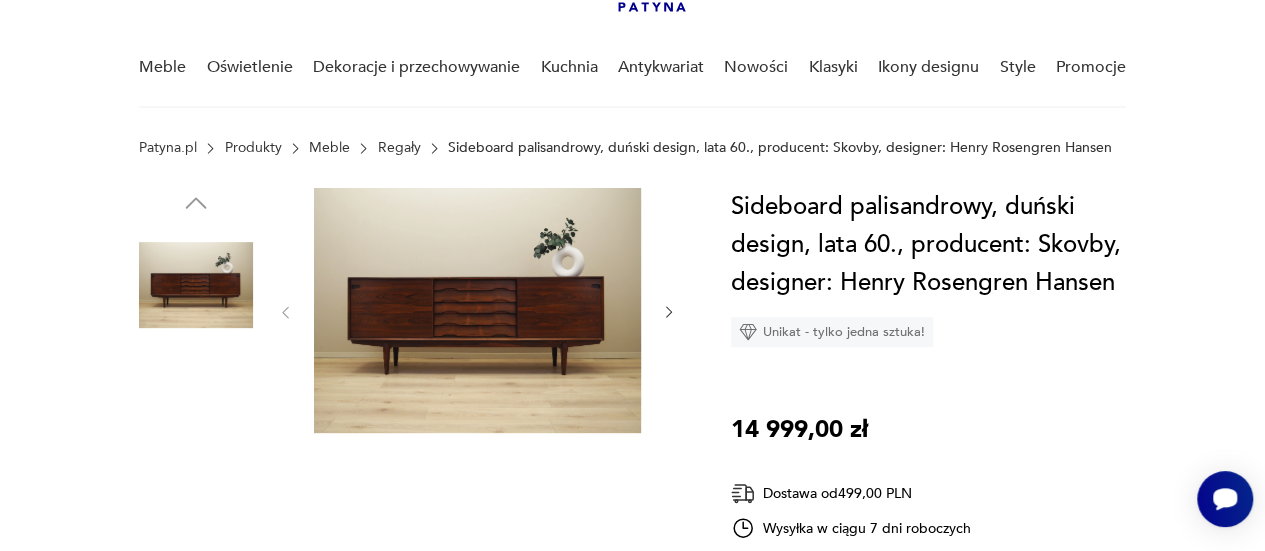 scroll, scrollTop: 156, scrollLeft: 0, axis: vertical 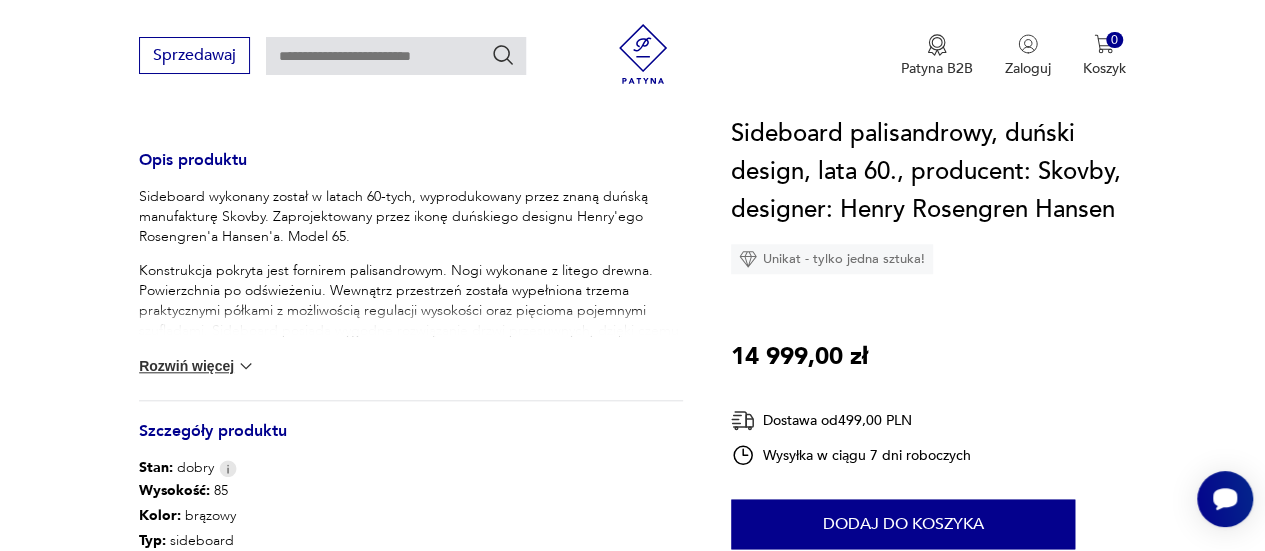click on "Konstrukcja pokryta jest fornirem palisandrowym. Nogi wykonane z litego drewna. Powierzchnia po odświeżeniu. Wewnątrz przestrzeń została wypełniona trzema praktycznymi półkami z możliwością regulacji wysokości oraz pięcioma pojemnymi szufladami. Sideboard posiada wygodne rozwiązanie drzwi przesuwnych, dzięki czemu ograniczamy konieczność pozostawienia dużej wolnej przestrzeni przed meblem, jednocześnie nie ograniczając sobie dostępu do jego wnętrza. Ponadto drzwi przesuwne są idealnym rozwiązaniem, aby wykorzystać mebel pod sprzęt audio." at bounding box center [411, 331] 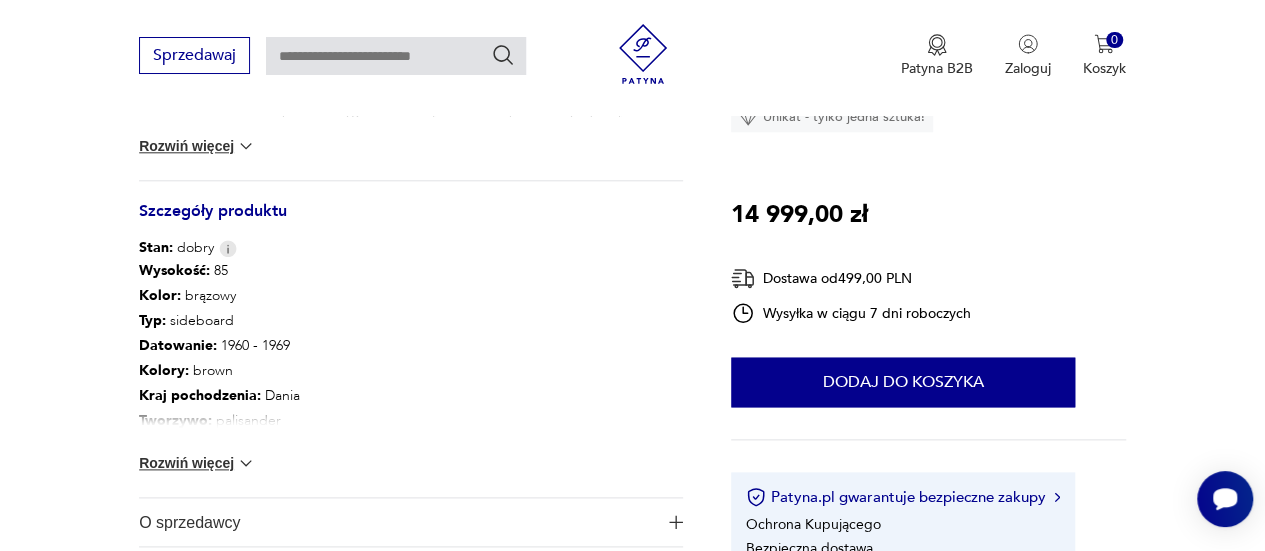 scroll, scrollTop: 1047, scrollLeft: 0, axis: vertical 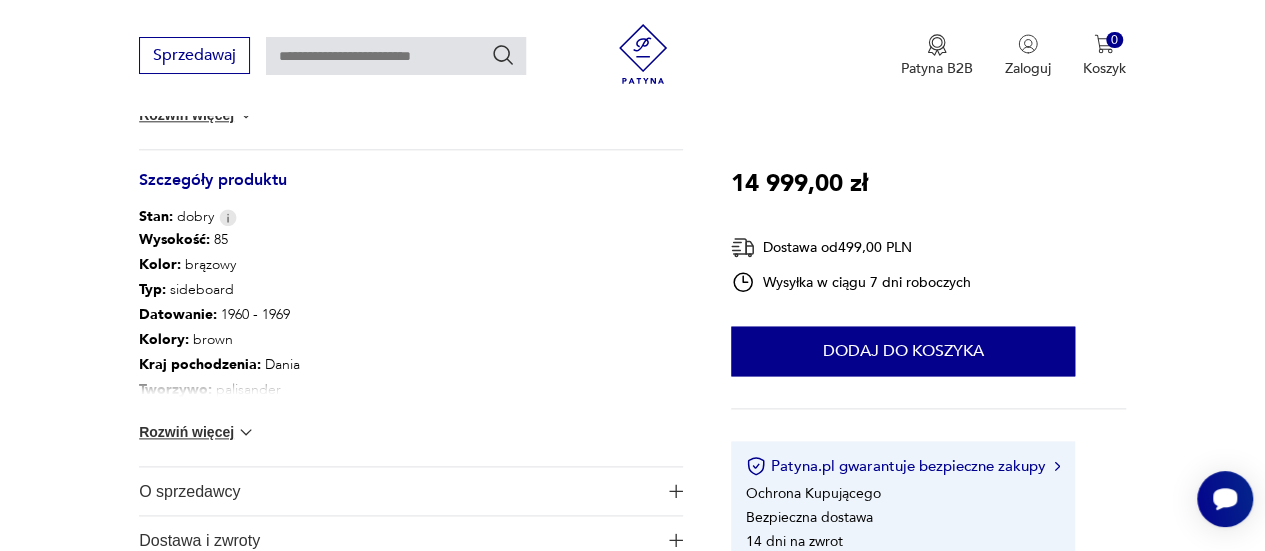 click on "Rozwiń więcej" at bounding box center (197, 115) 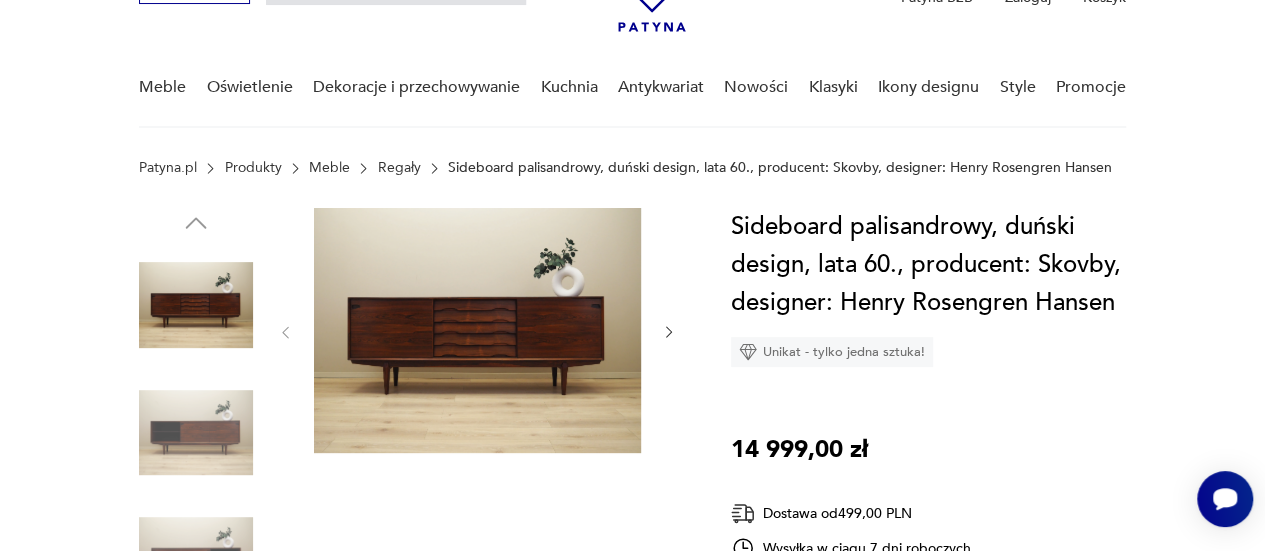 scroll, scrollTop: 114, scrollLeft: 0, axis: vertical 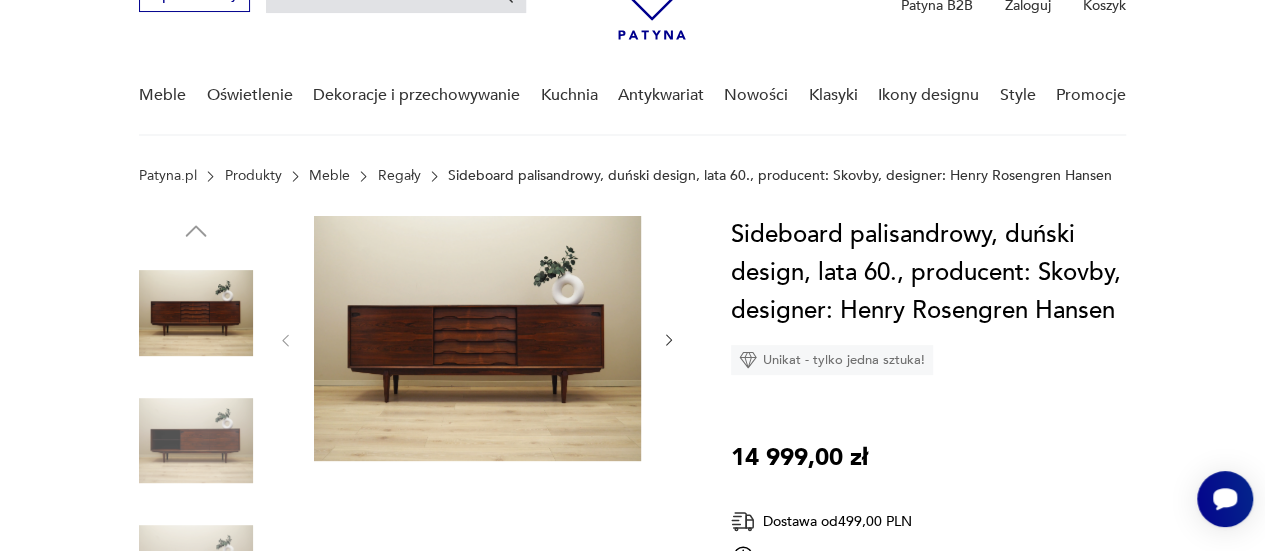 click at bounding box center (669, 340) 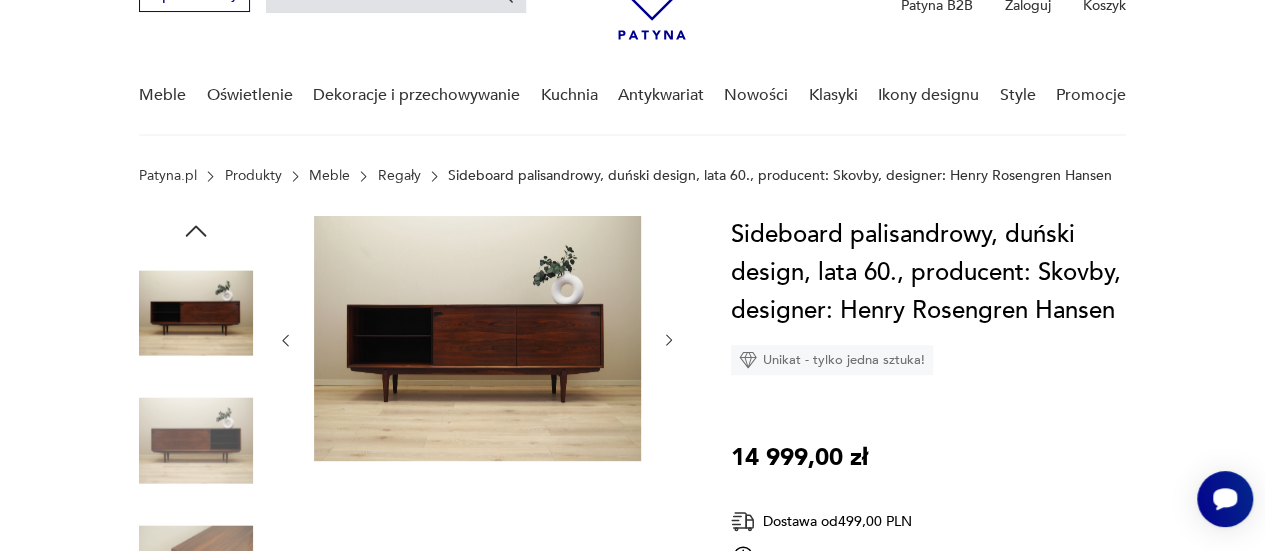 click at bounding box center [669, 340] 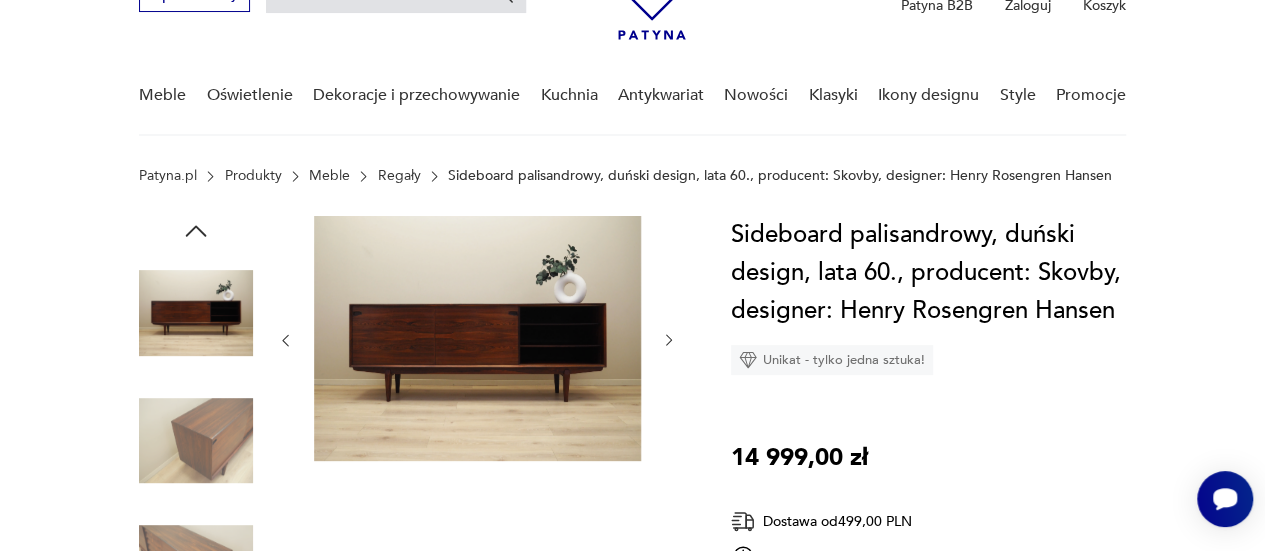 click at bounding box center [669, 340] 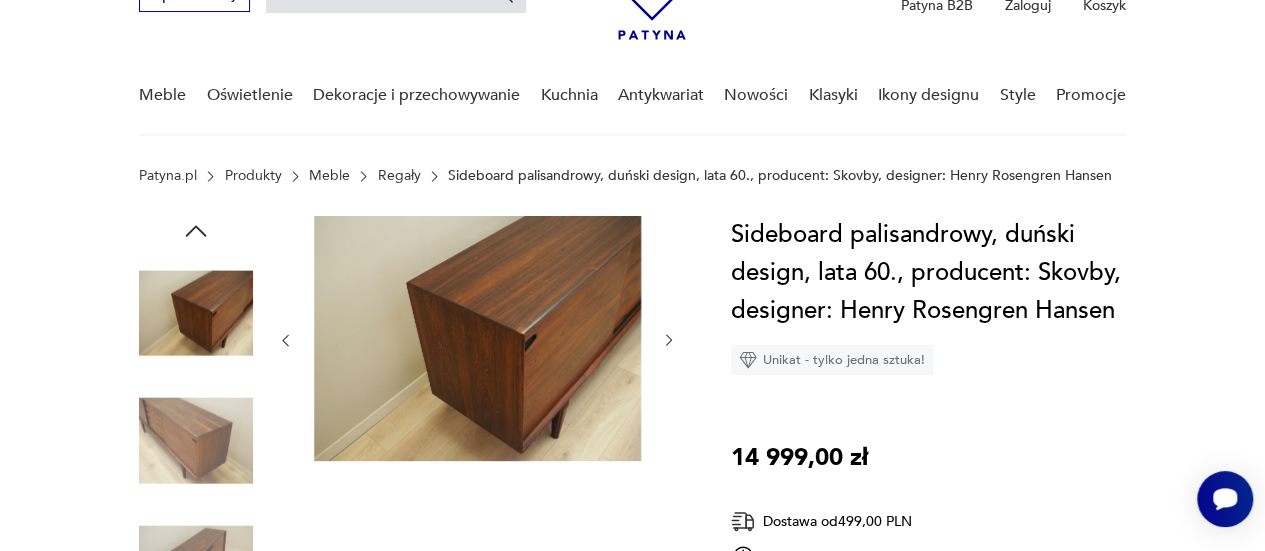 click at bounding box center [669, 340] 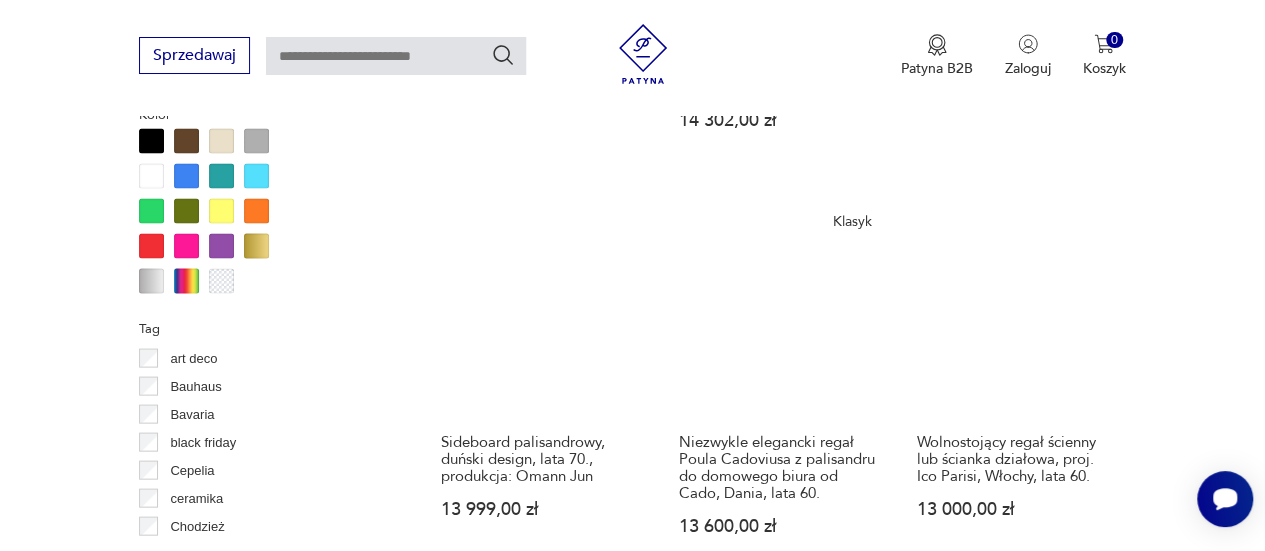 scroll, scrollTop: 1950, scrollLeft: 0, axis: vertical 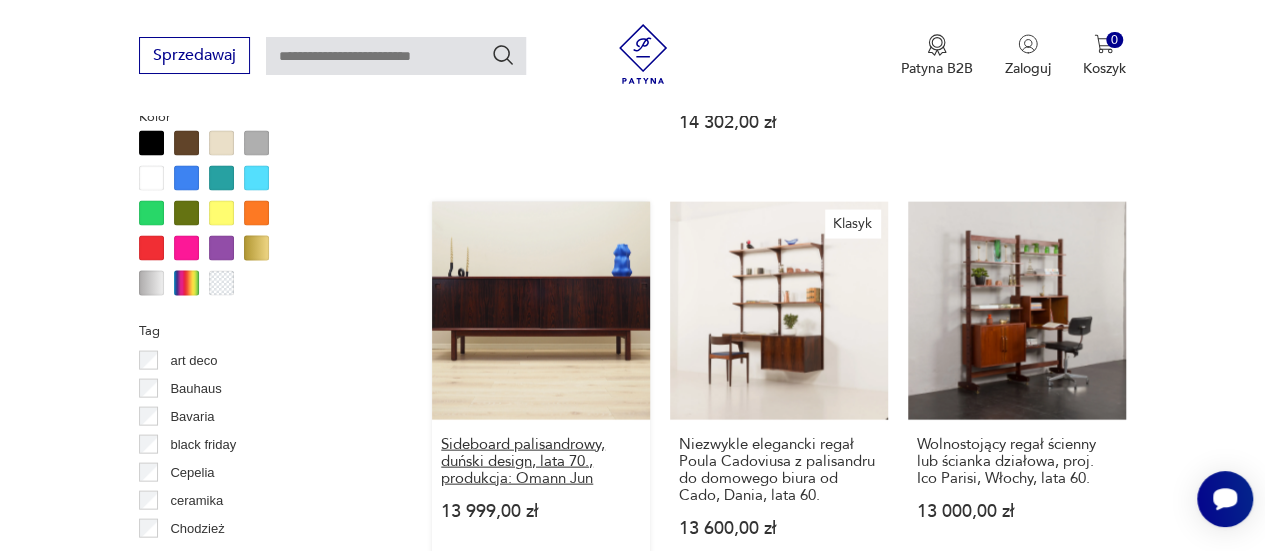 click on "Sideboard palisandrowy, duński design, lata 70., produkcja: Omann Jun" at bounding box center (541, 461) 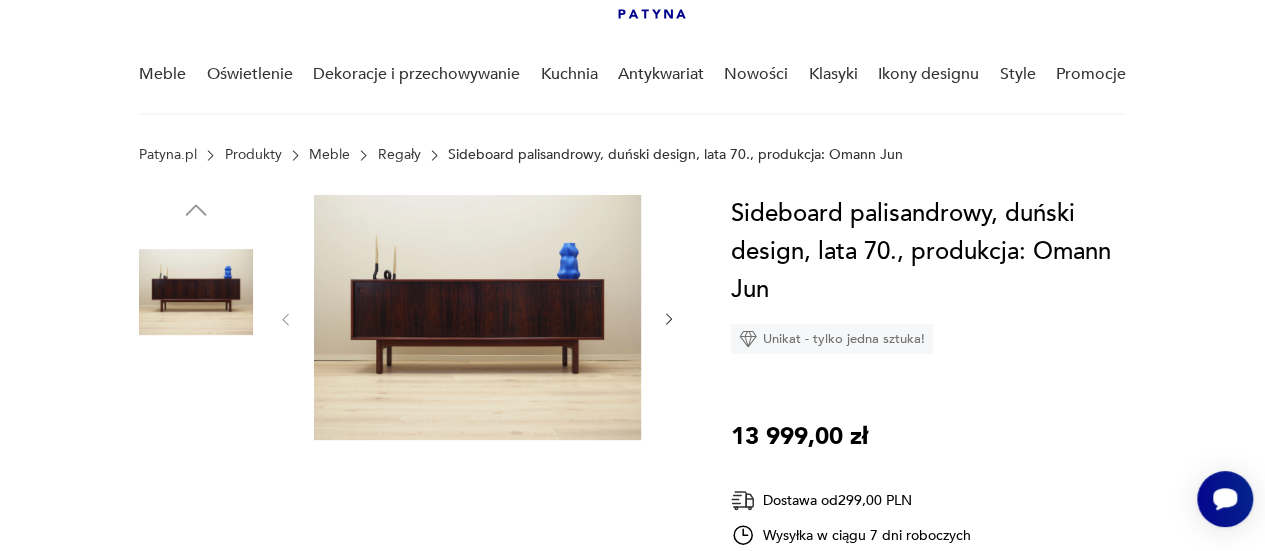 scroll, scrollTop: 144, scrollLeft: 0, axis: vertical 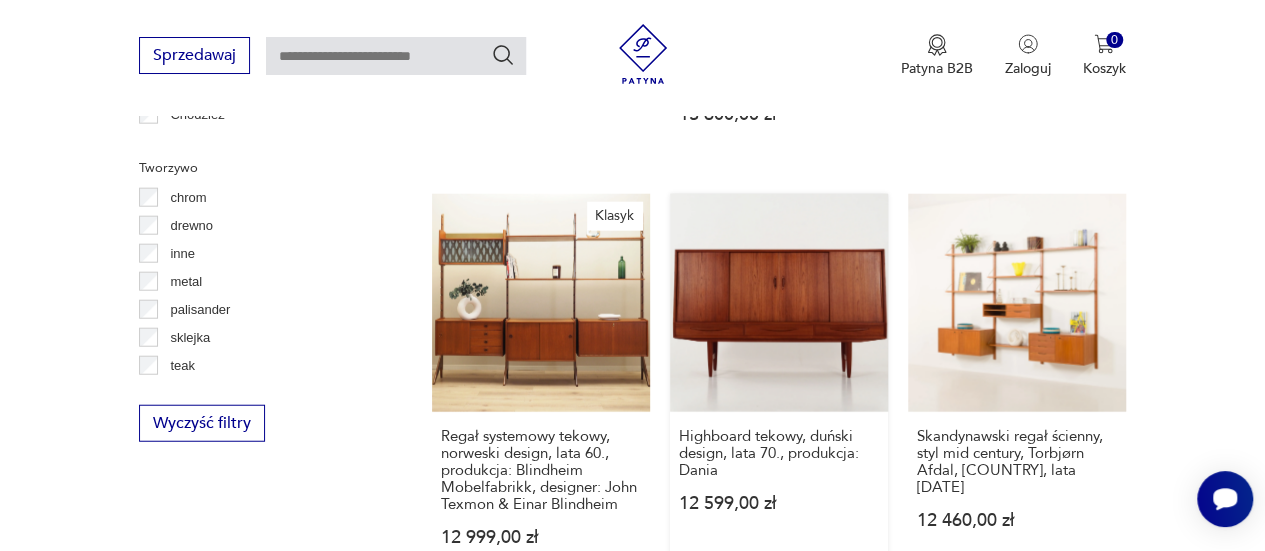 click on "Highboard tekowy, duński design, lata [DATE], produkcja: [COUNTRY] [PRICE]" at bounding box center (779, 389) 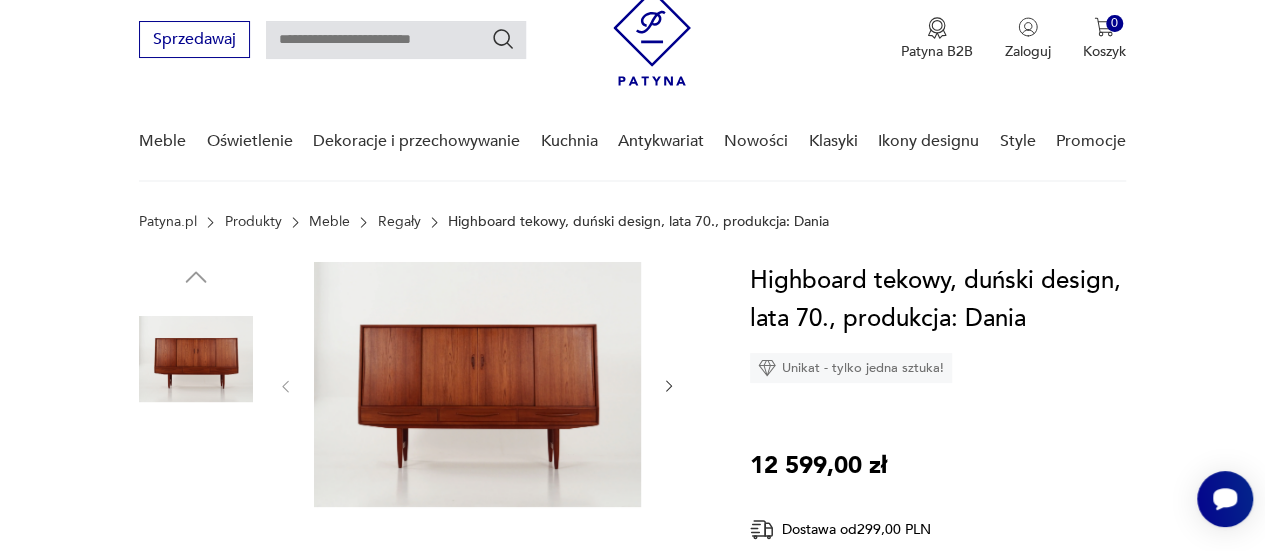 scroll, scrollTop: 72, scrollLeft: 0, axis: vertical 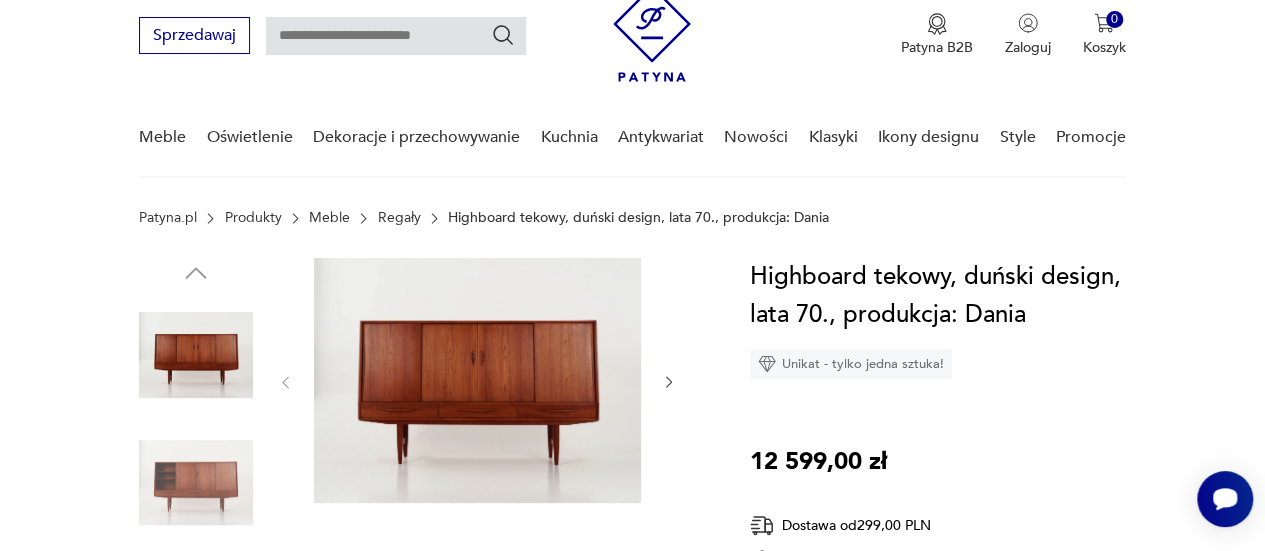 click at bounding box center (477, 382) 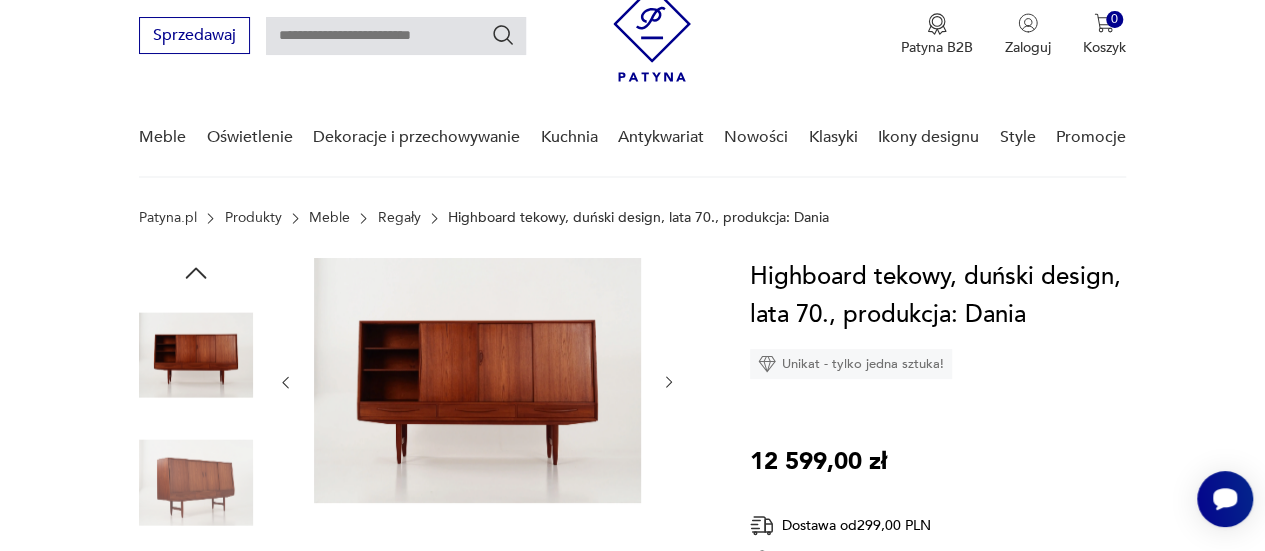 click at bounding box center (669, 382) 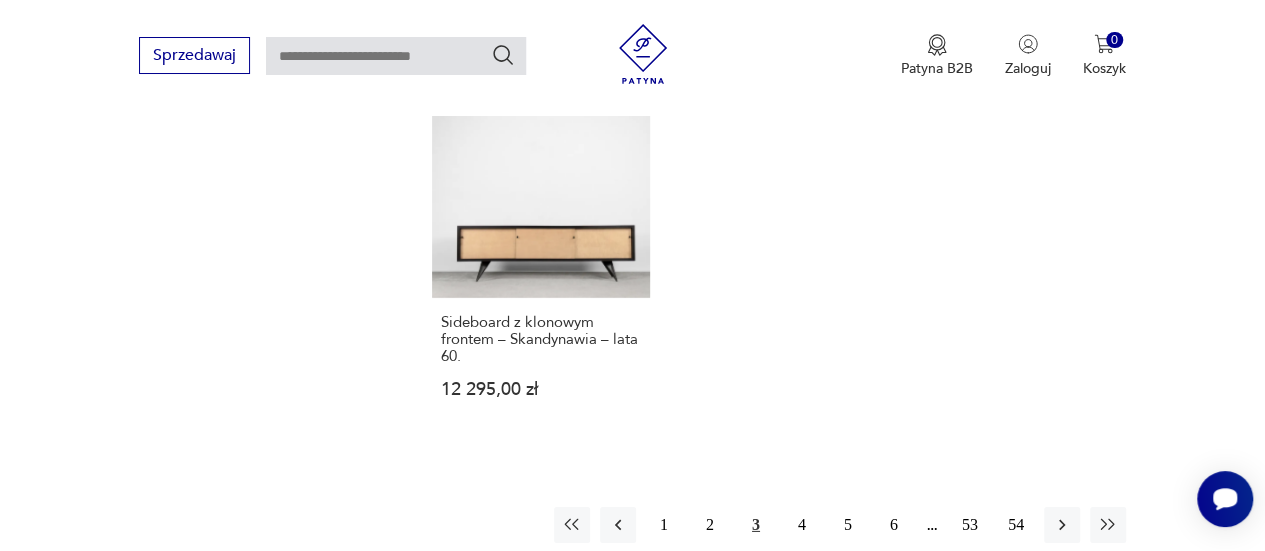 scroll, scrollTop: 3046, scrollLeft: 0, axis: vertical 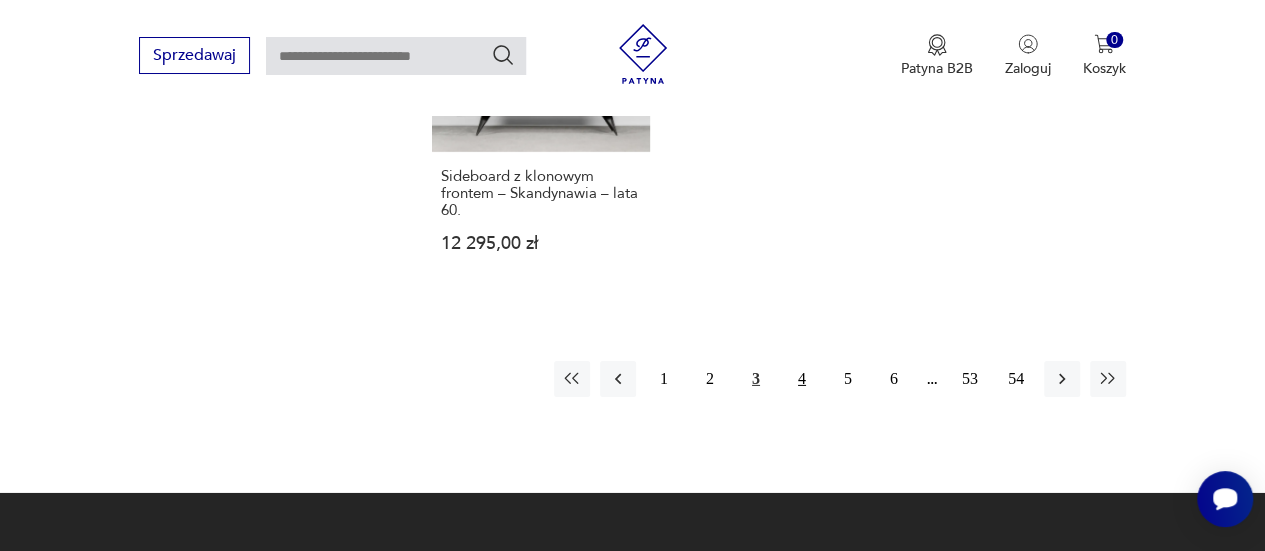 click on "4" at bounding box center (802, 379) 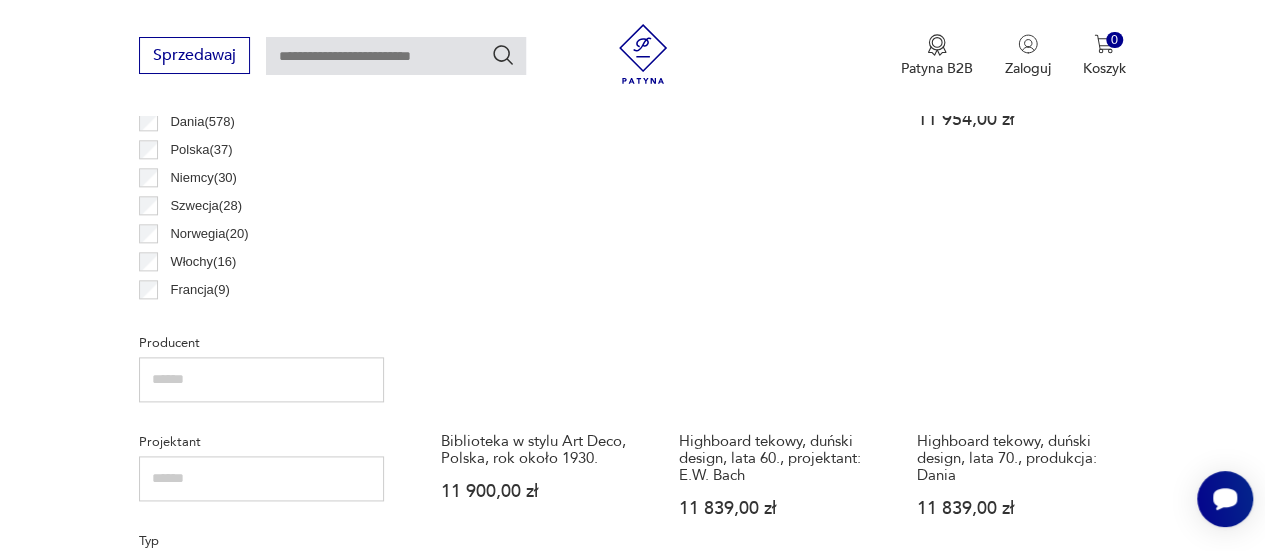 scroll, scrollTop: 1134, scrollLeft: 0, axis: vertical 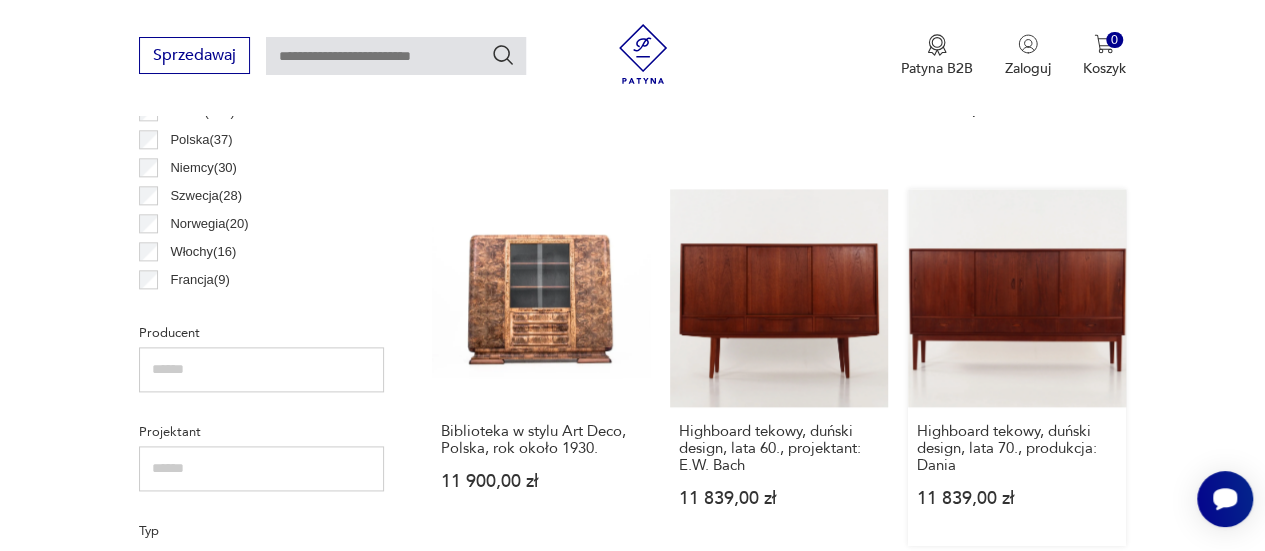 click on "Highboard tekowy, duński design, lata 70., produkcja: Dania 11 839,00 zł" at bounding box center [1017, 367] 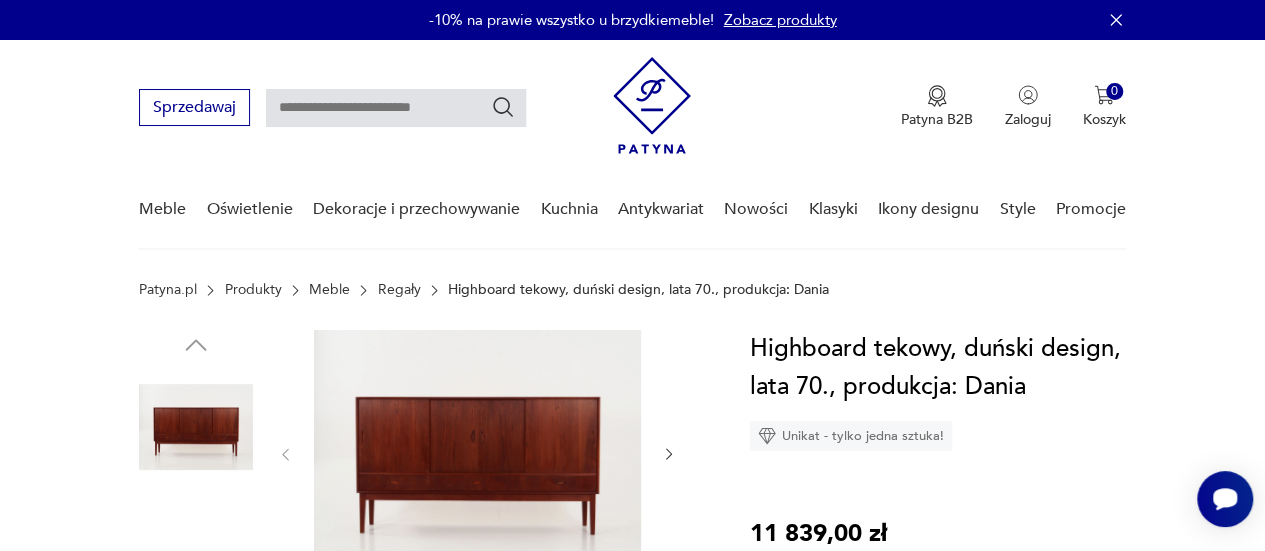 scroll, scrollTop: 128, scrollLeft: 0, axis: vertical 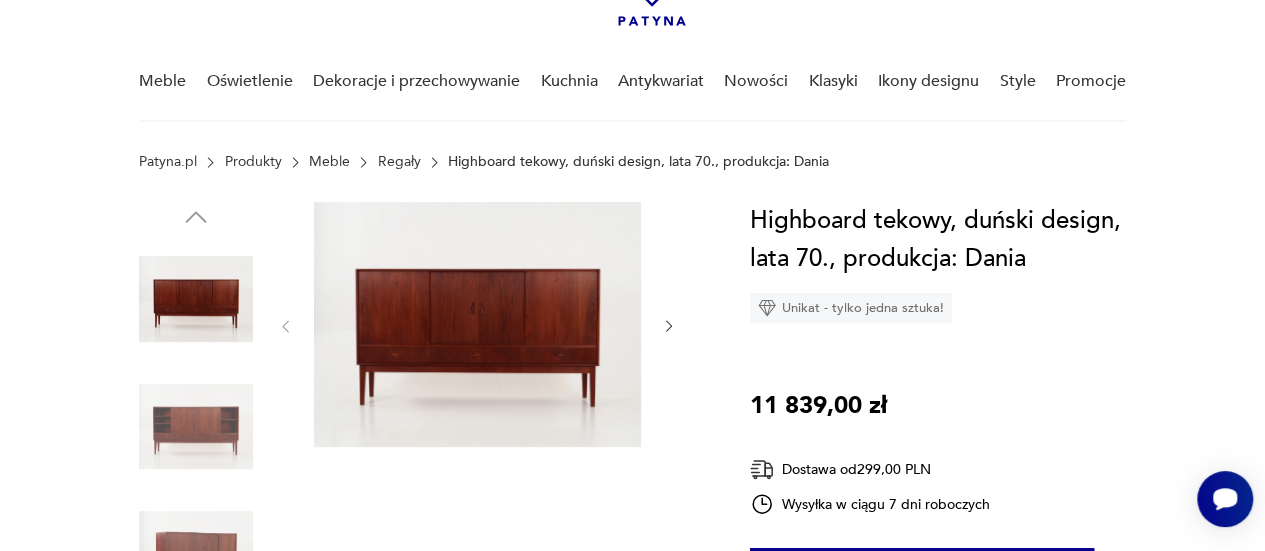 click at bounding box center [669, 326] 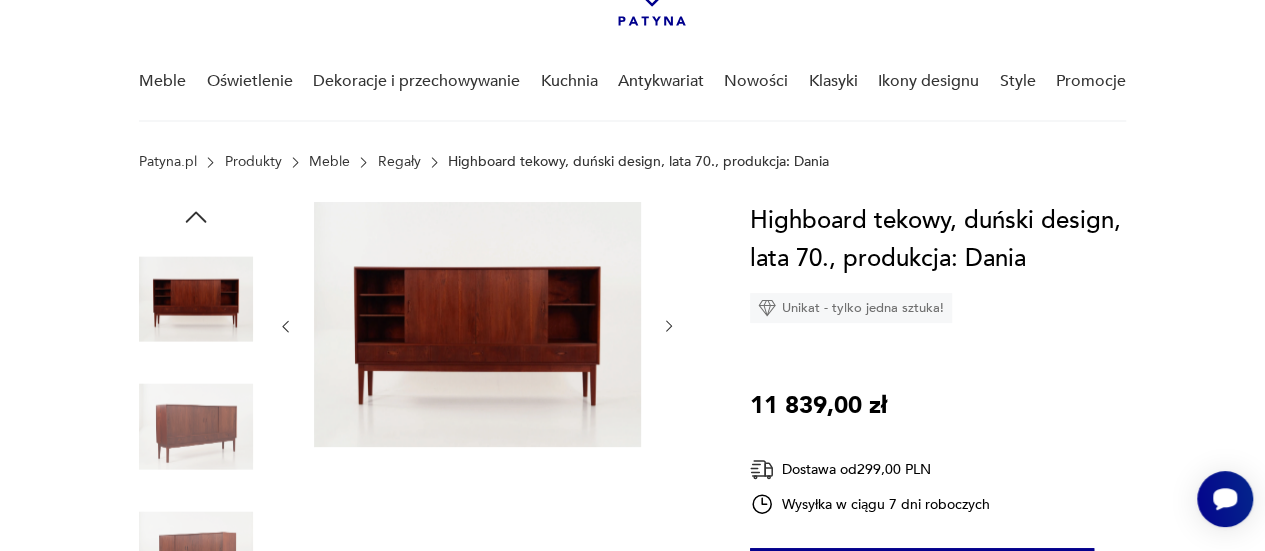 click at bounding box center [669, 326] 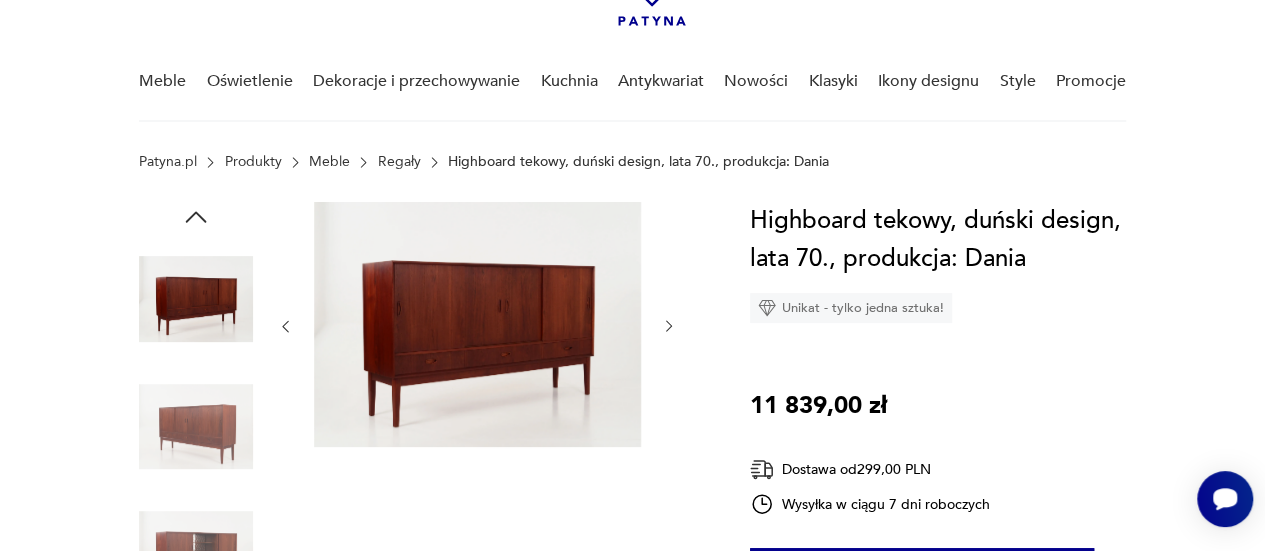 click at bounding box center (669, 326) 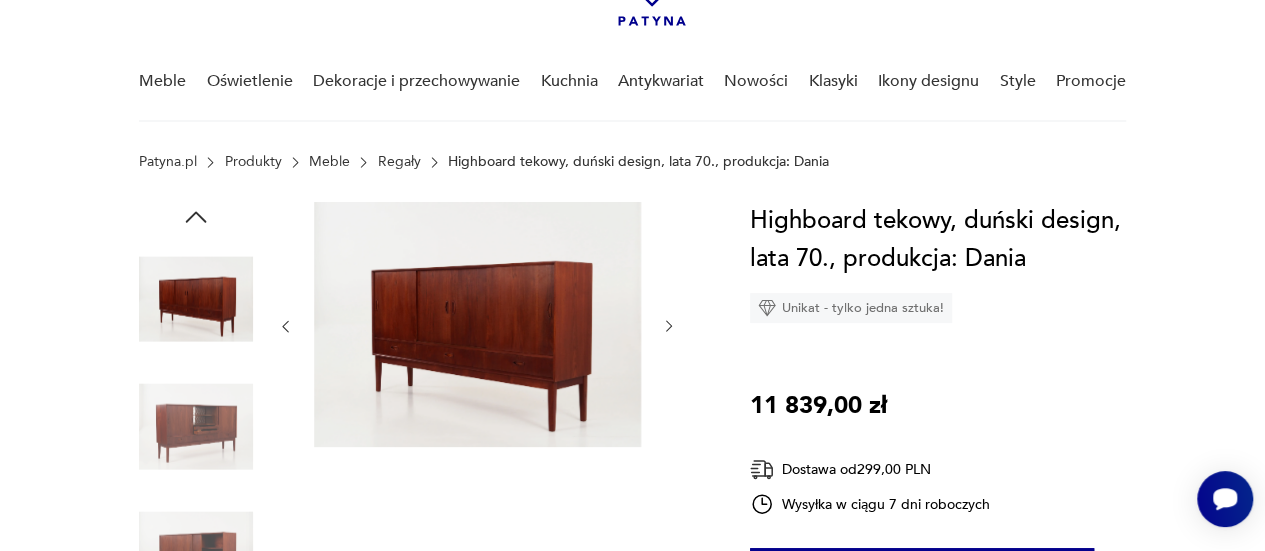 click at bounding box center (669, 326) 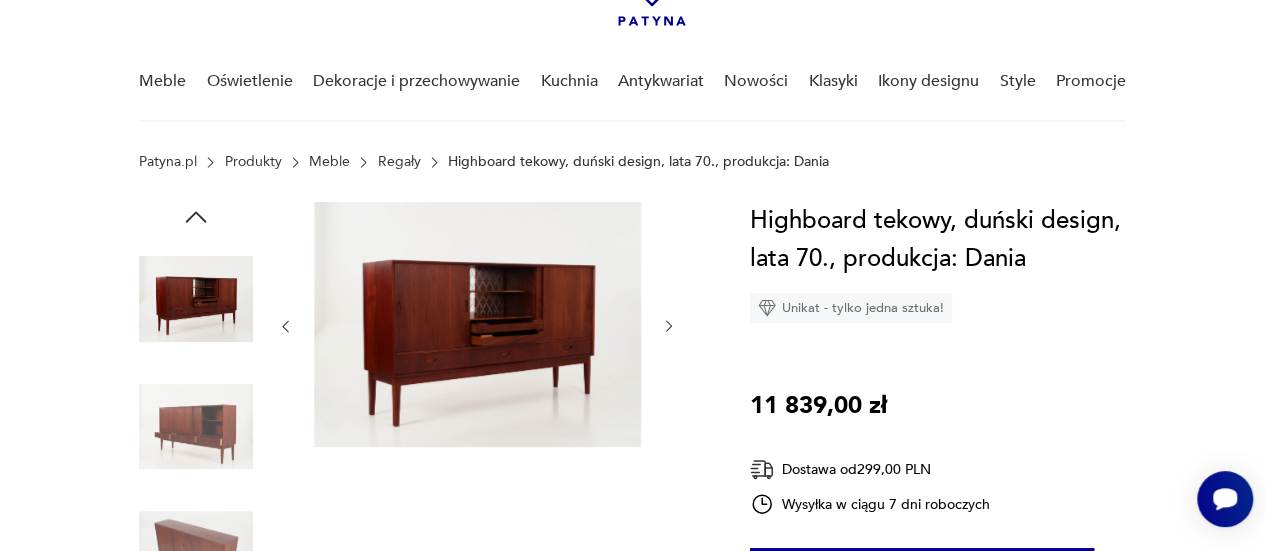 click at bounding box center (669, 326) 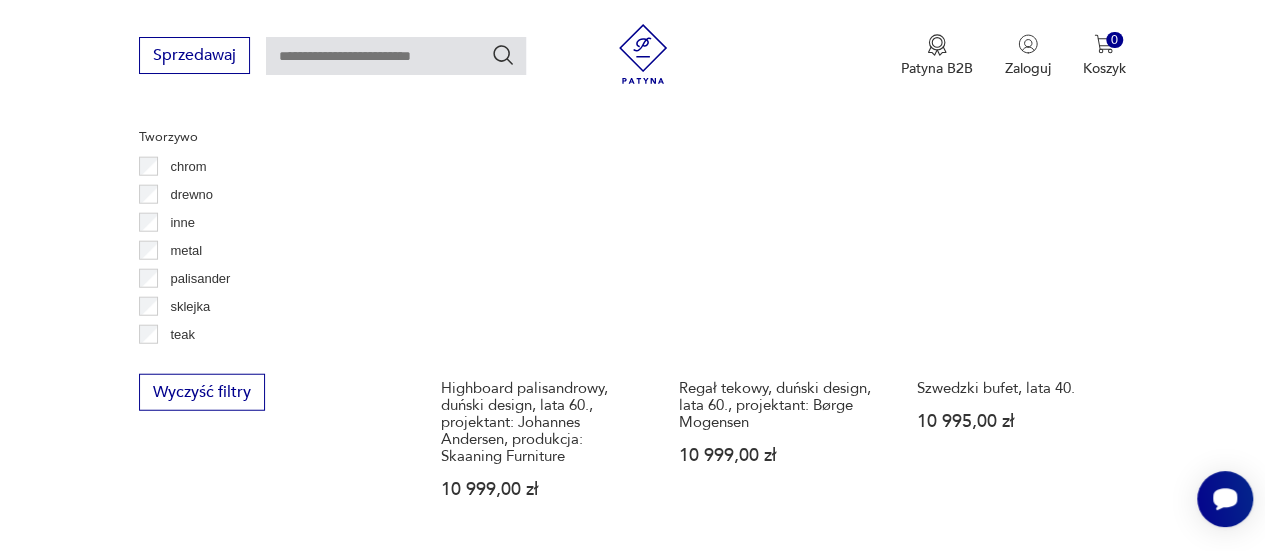 scroll, scrollTop: 2397, scrollLeft: 0, axis: vertical 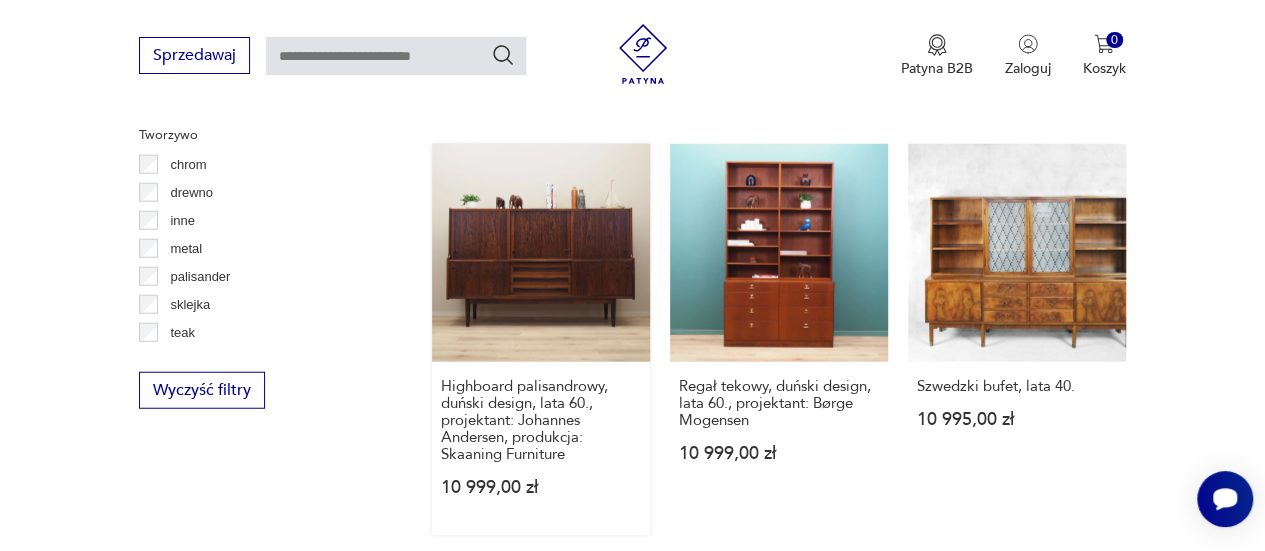 click on "Highboard palisandrowy, duński design, lata [DATE], projektant: Johannes Andersen, produkcja: Skaaning Furniture [PRICE]" at bounding box center (541, 339) 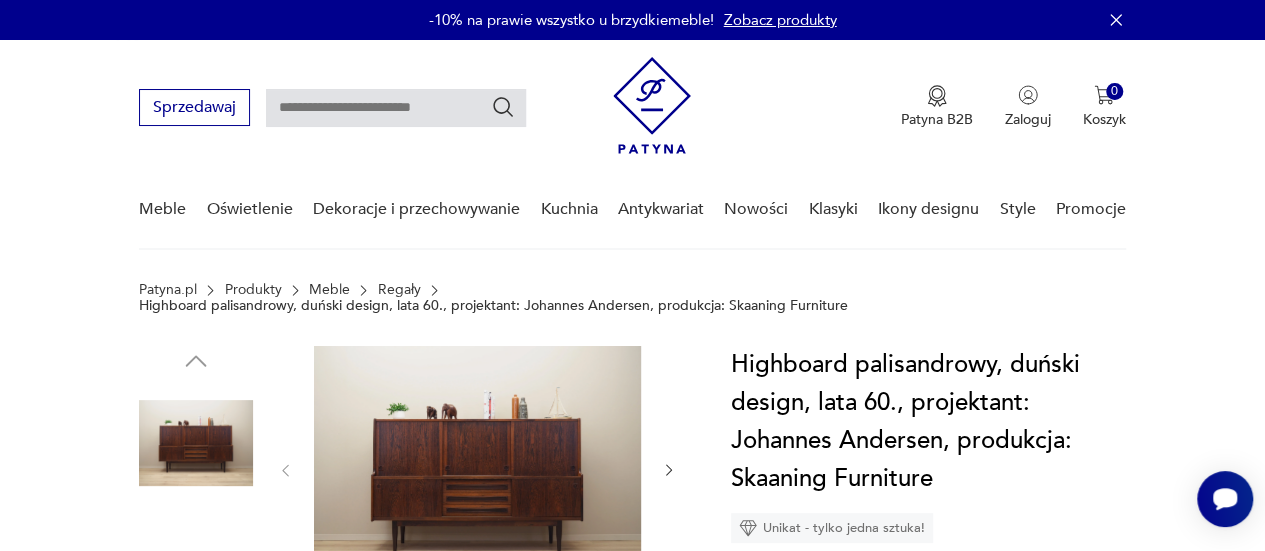 scroll, scrollTop: 236, scrollLeft: 0, axis: vertical 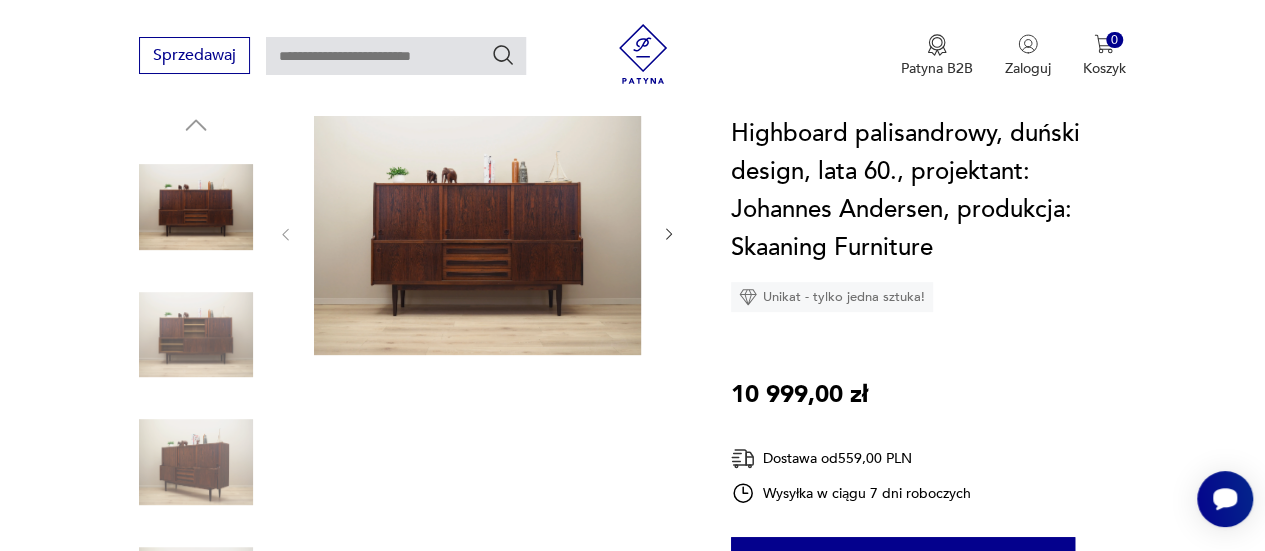 click at bounding box center [669, 234] 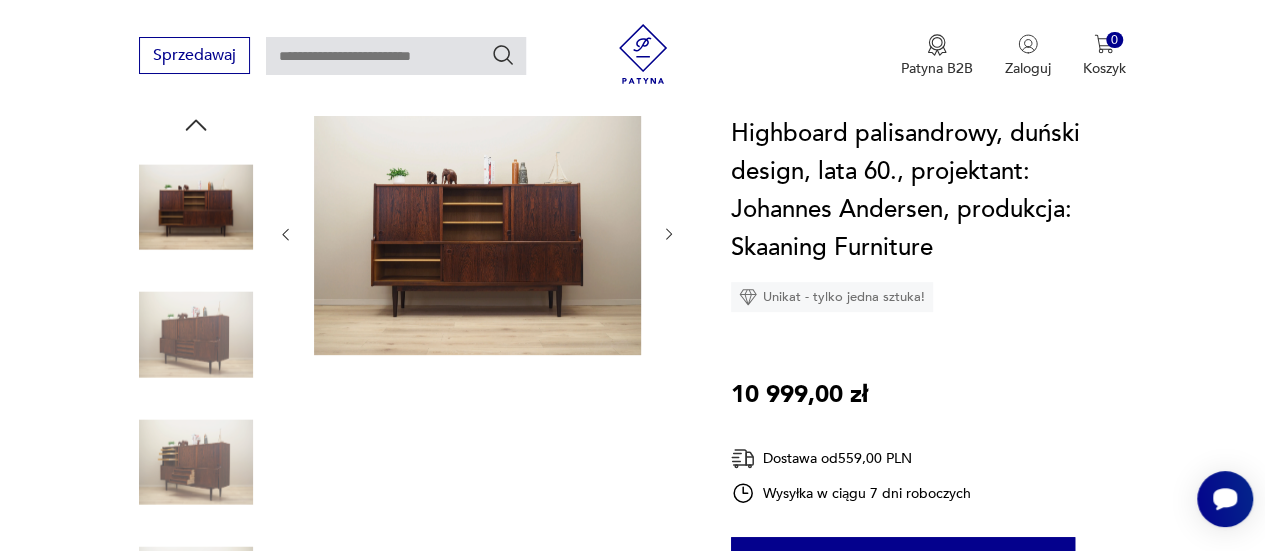 click at bounding box center (669, 234) 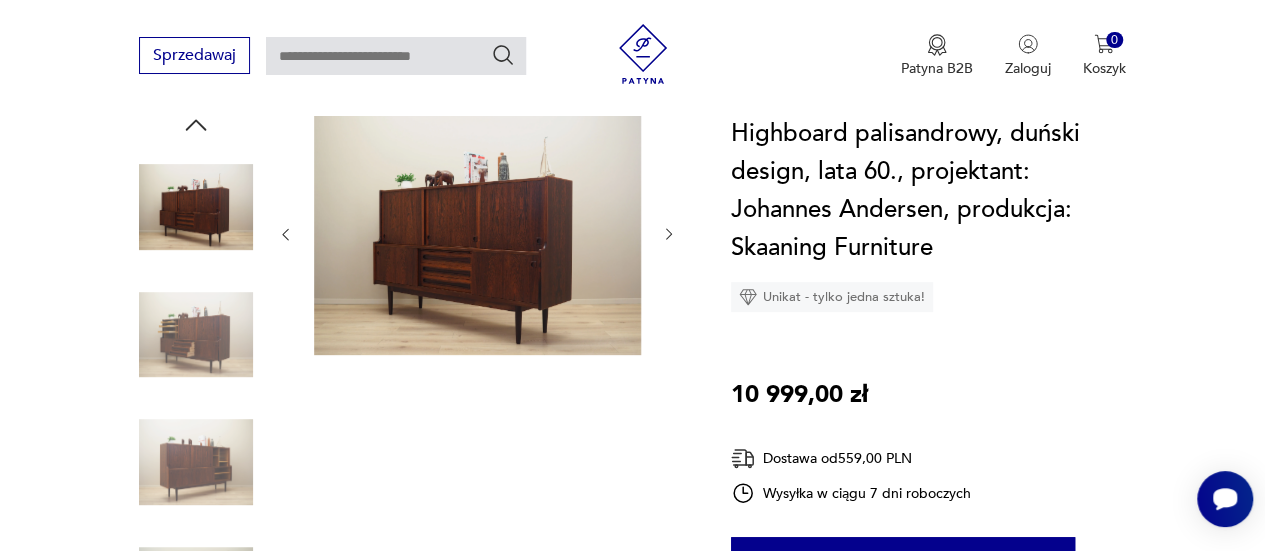click at bounding box center [669, 234] 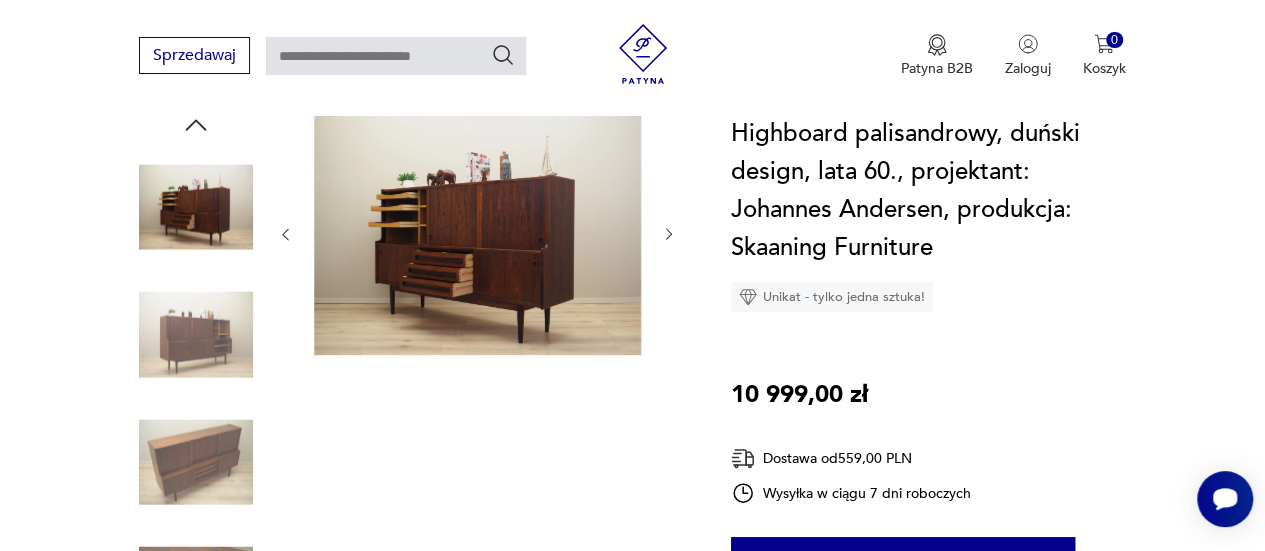 click at bounding box center [669, 234] 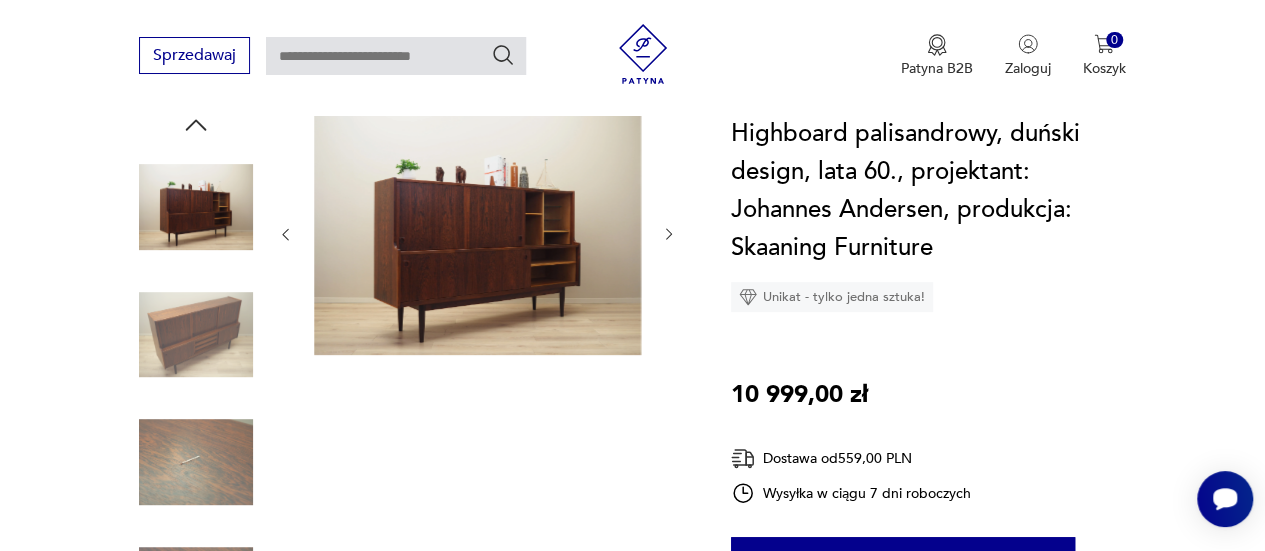 click at bounding box center [669, 234] 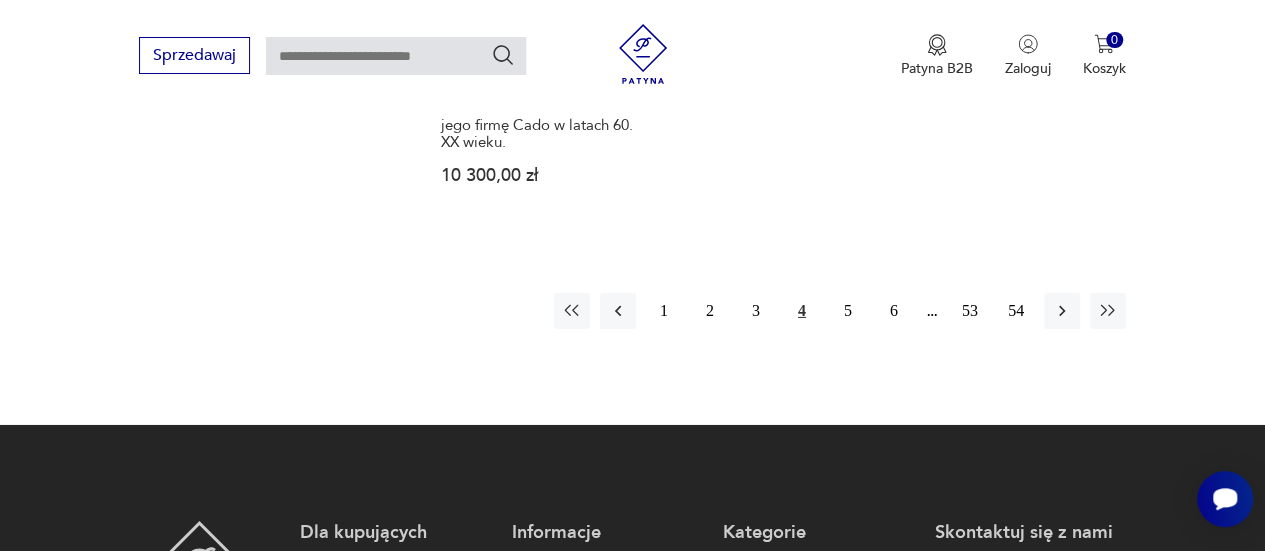 scroll, scrollTop: 3132, scrollLeft: 0, axis: vertical 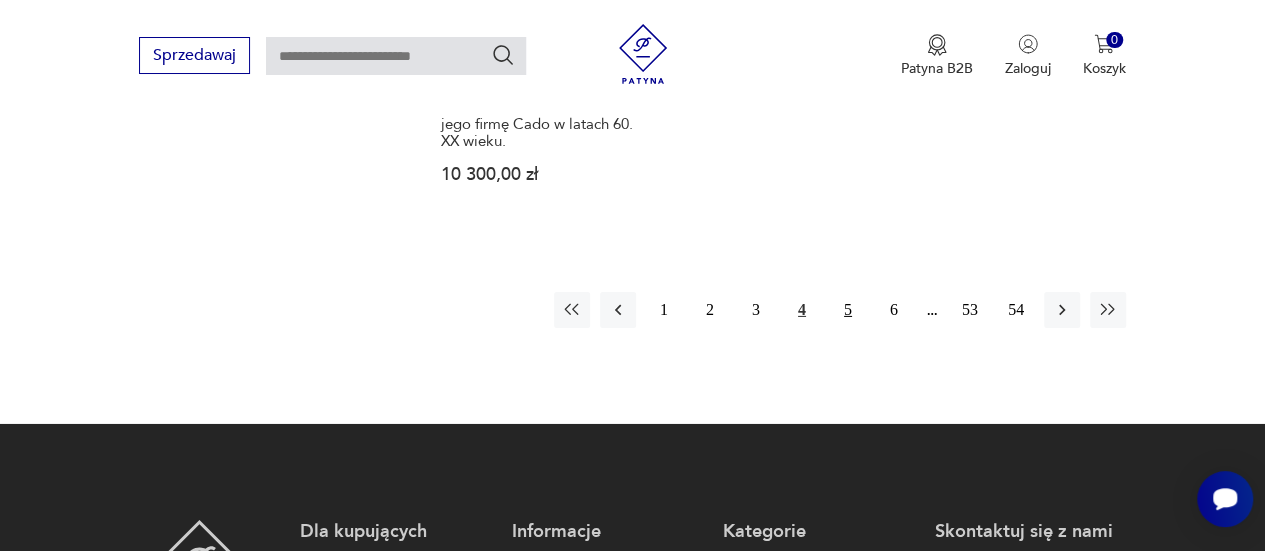 click on "5" at bounding box center (848, 310) 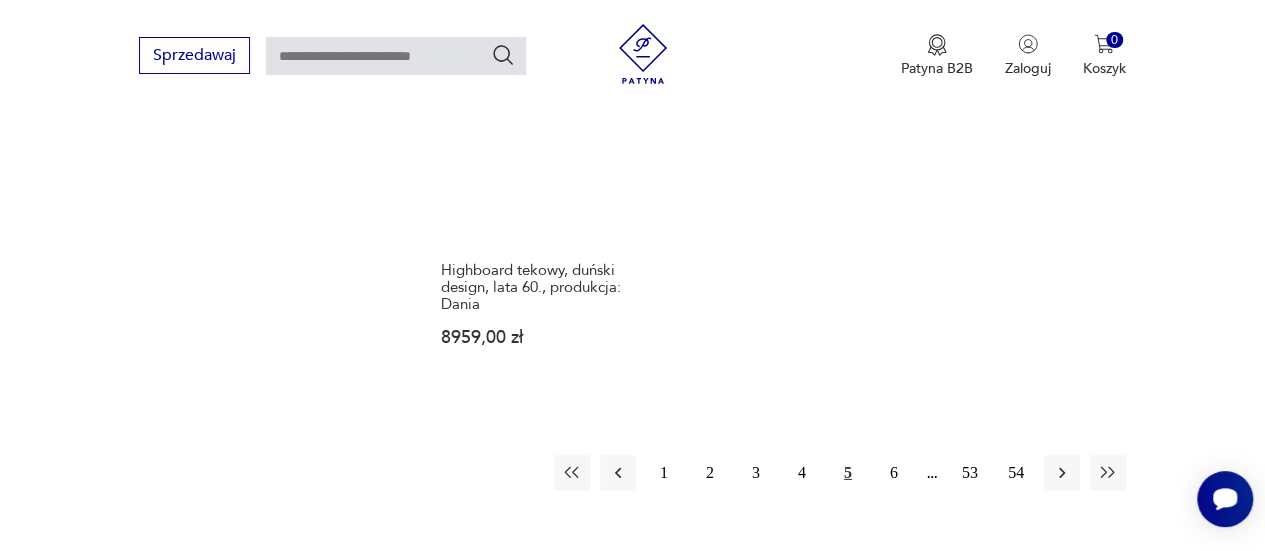 scroll, scrollTop: 2950, scrollLeft: 0, axis: vertical 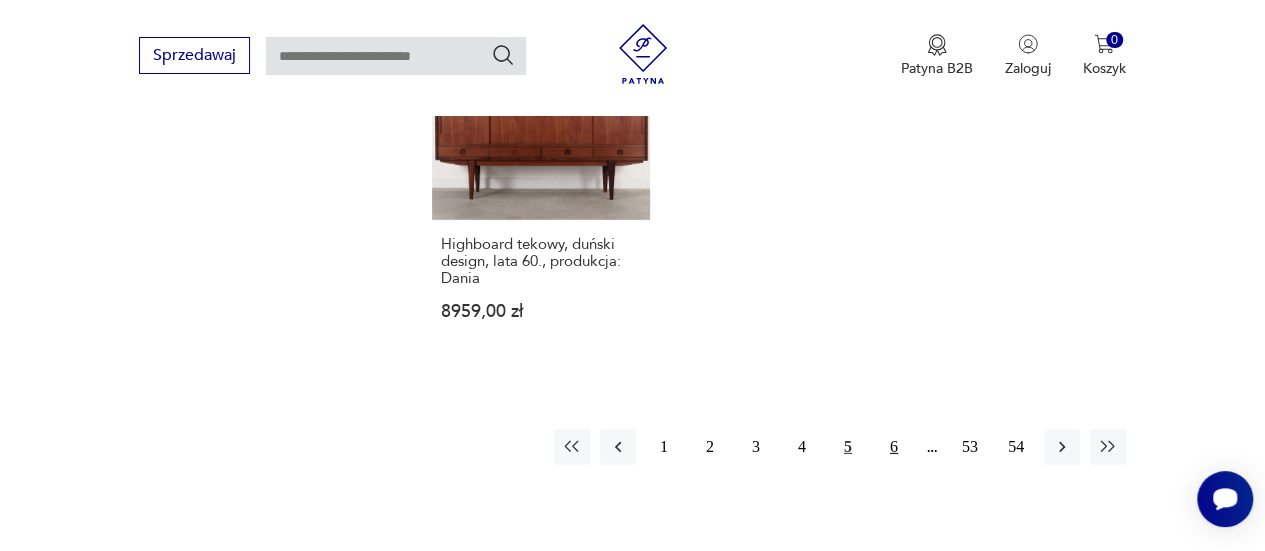 click on "6" at bounding box center (894, 447) 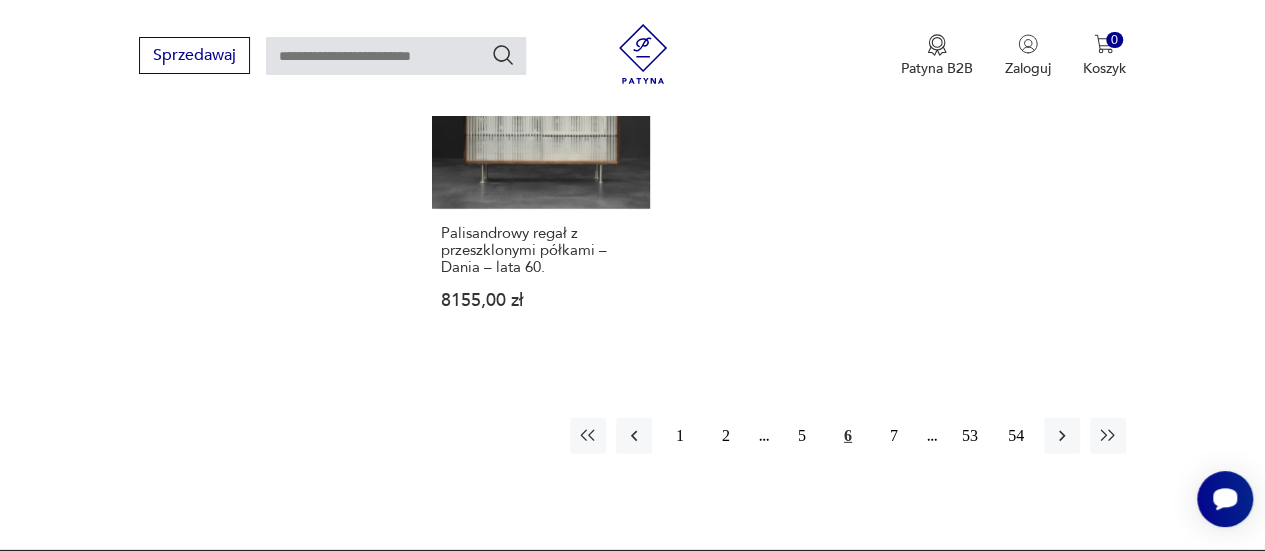 scroll, scrollTop: 2838, scrollLeft: 0, axis: vertical 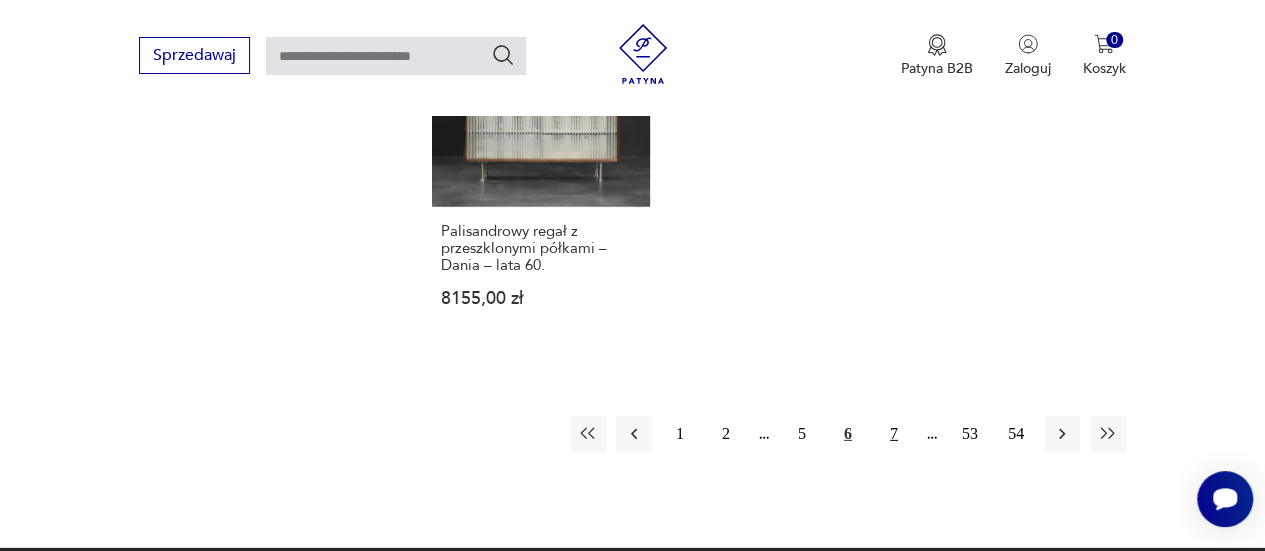 click on "7" at bounding box center [894, 434] 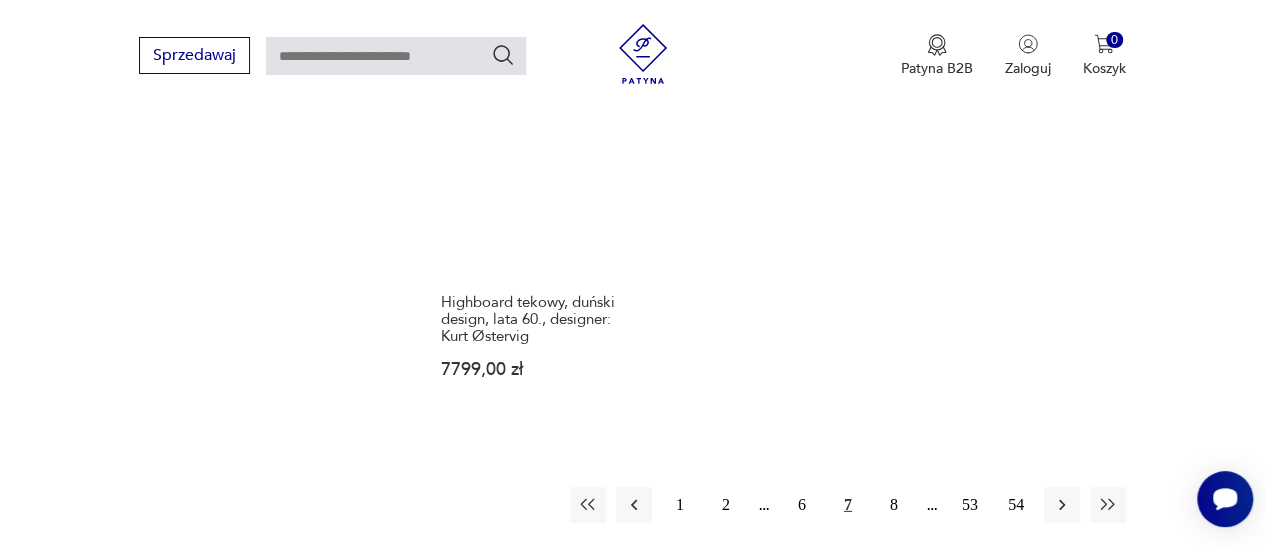 scroll, scrollTop: 2958, scrollLeft: 0, axis: vertical 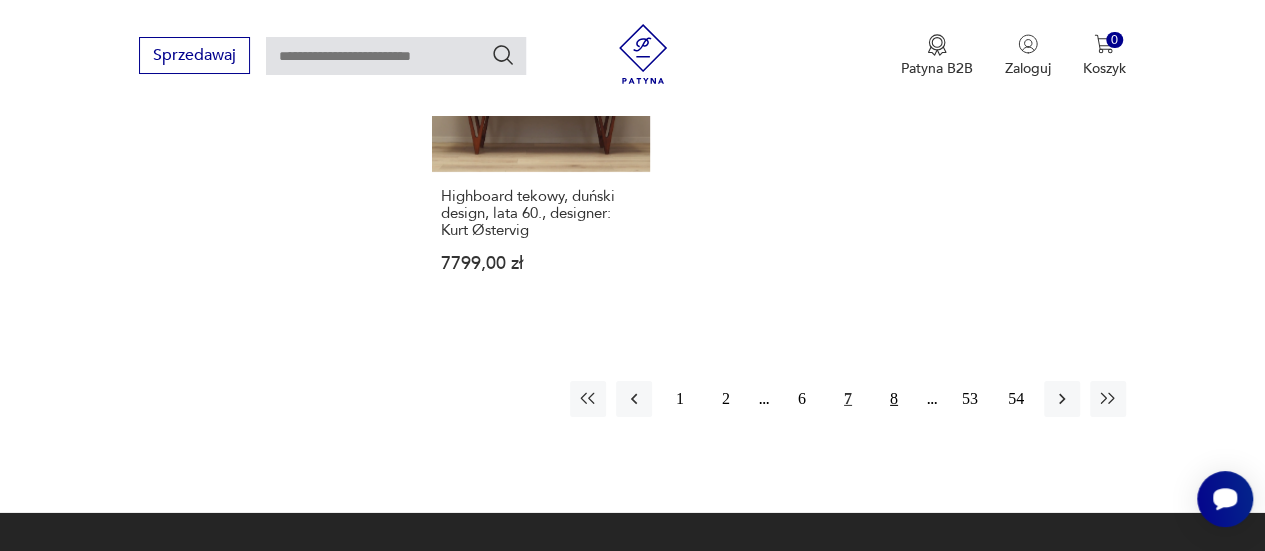 click on "8" at bounding box center (894, 399) 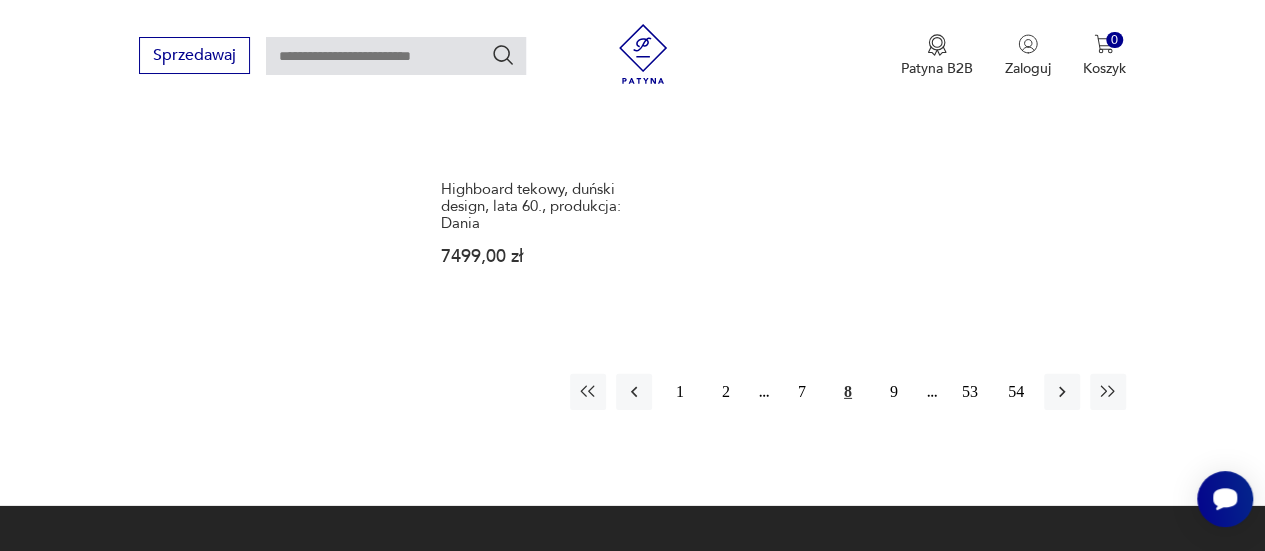 scroll, scrollTop: 2920, scrollLeft: 0, axis: vertical 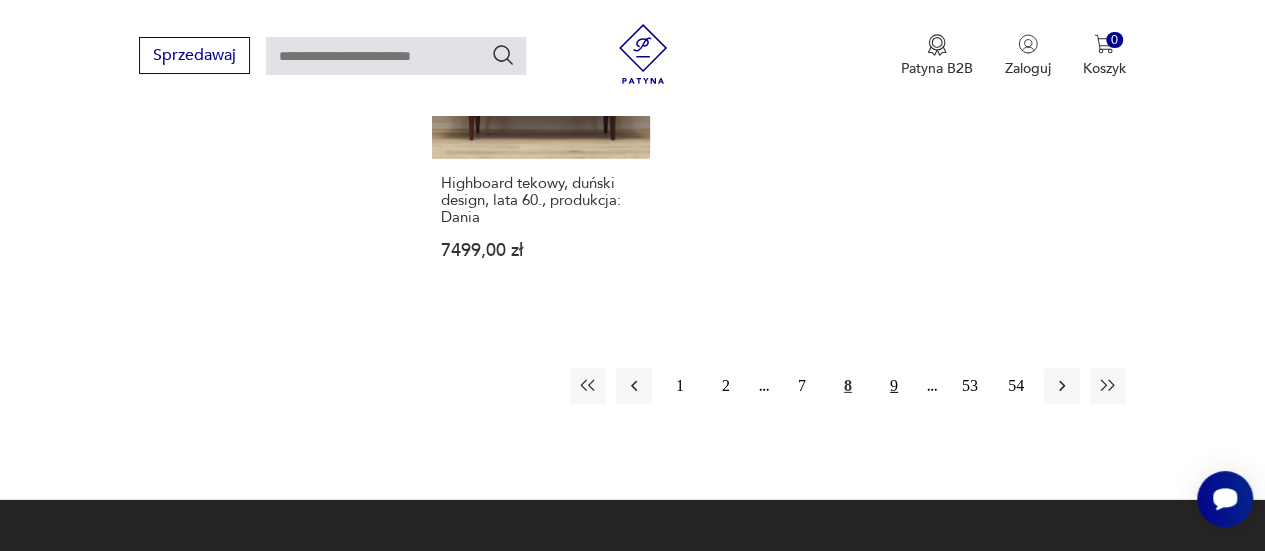 click on "9" at bounding box center (894, 386) 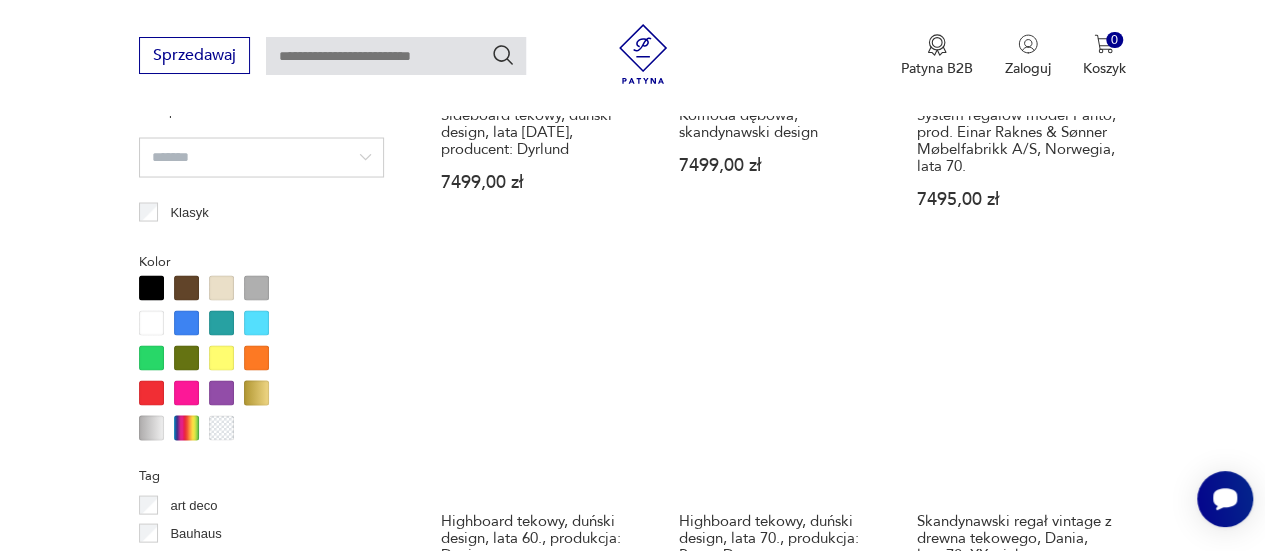 scroll, scrollTop: 1906, scrollLeft: 0, axis: vertical 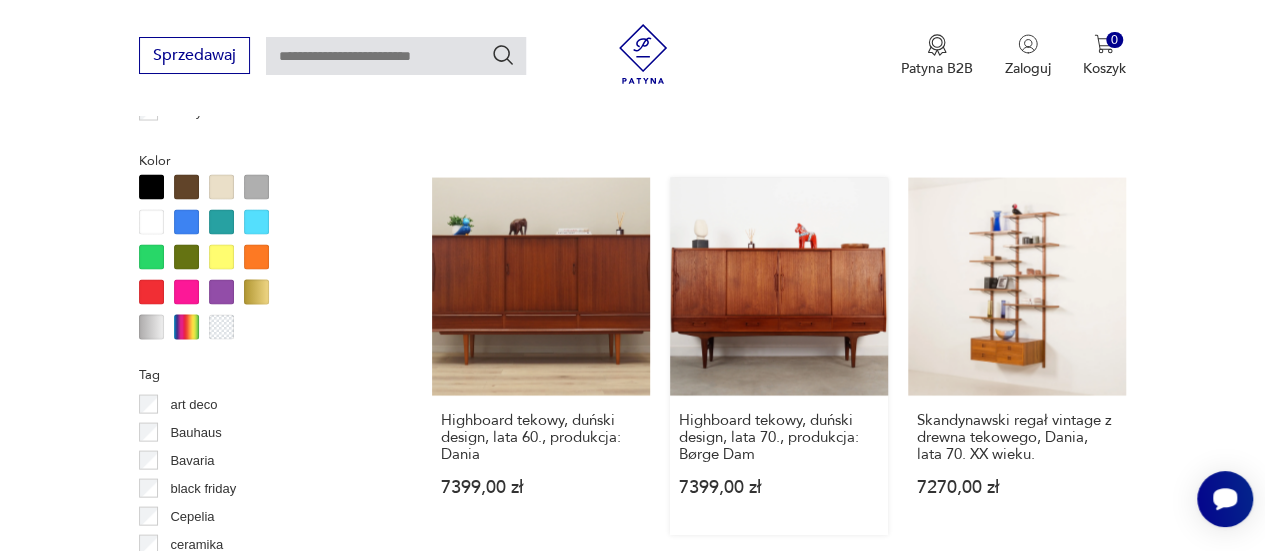 click on "Highboard tekowy, duński design, lata [DATE], produkcja: Børge Dam [PRICE]" at bounding box center (779, 356) 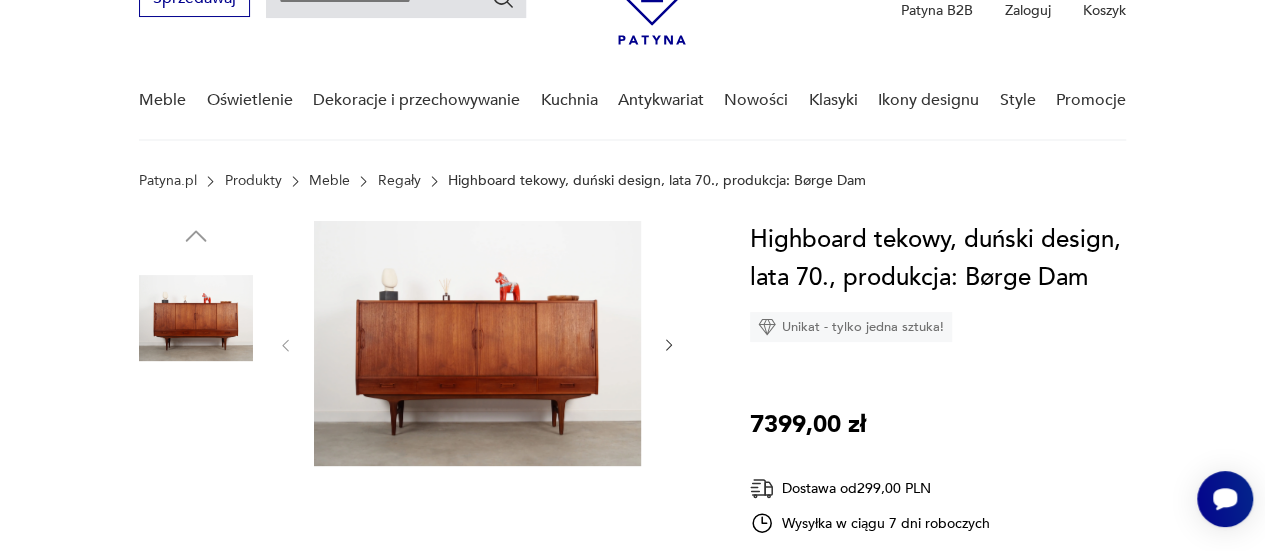 scroll, scrollTop: 110, scrollLeft: 0, axis: vertical 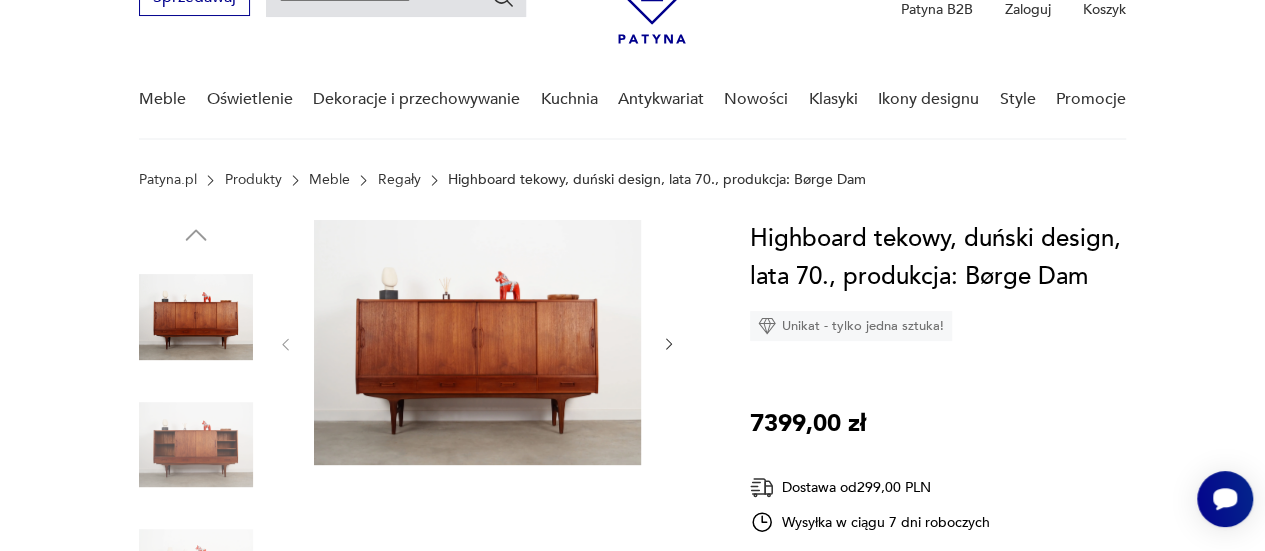 click at bounding box center (669, 345) 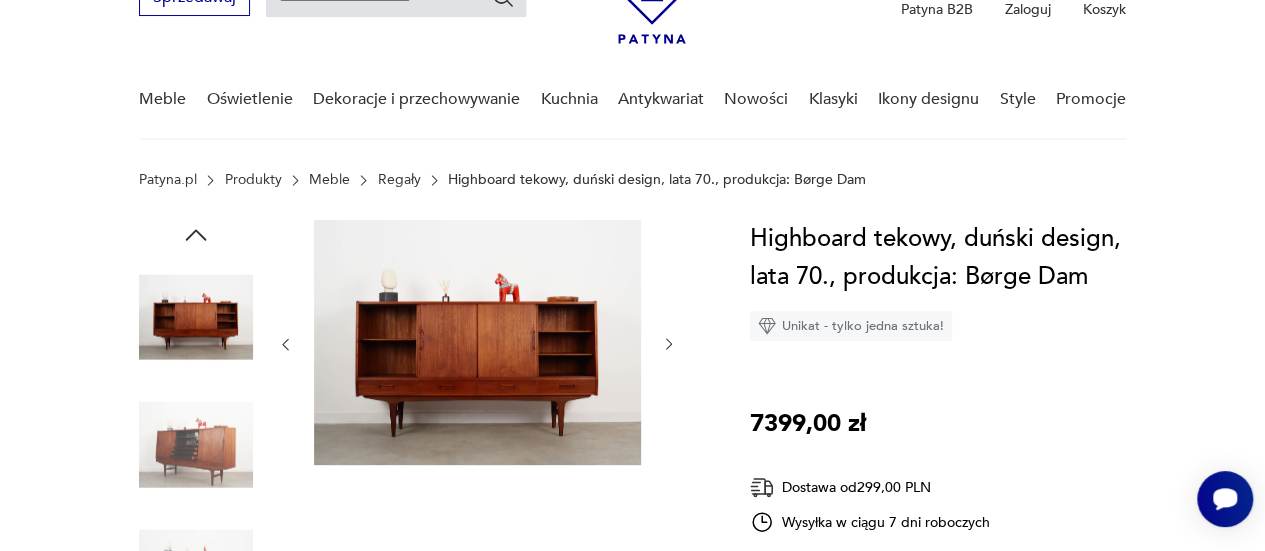 click at bounding box center [669, 345] 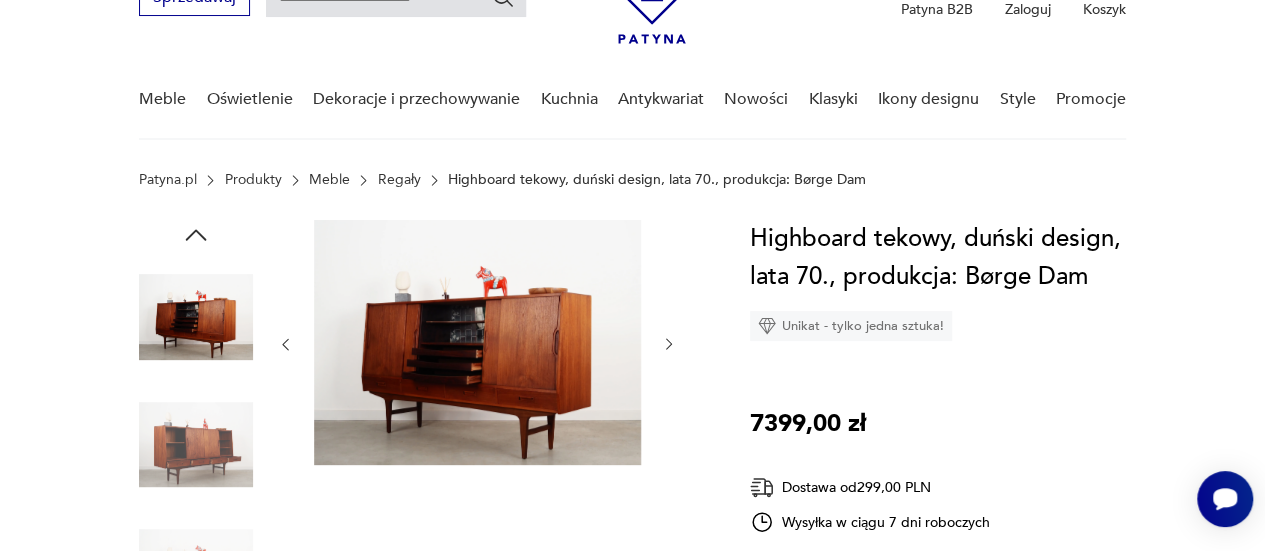 click at bounding box center [669, 345] 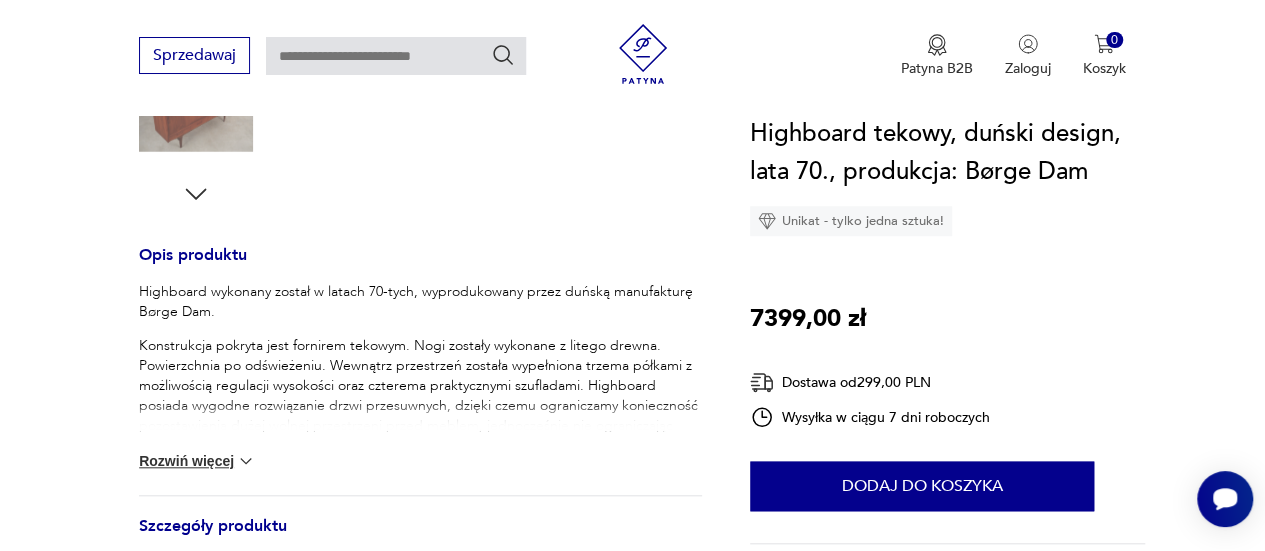 scroll, scrollTop: 702, scrollLeft: 0, axis: vertical 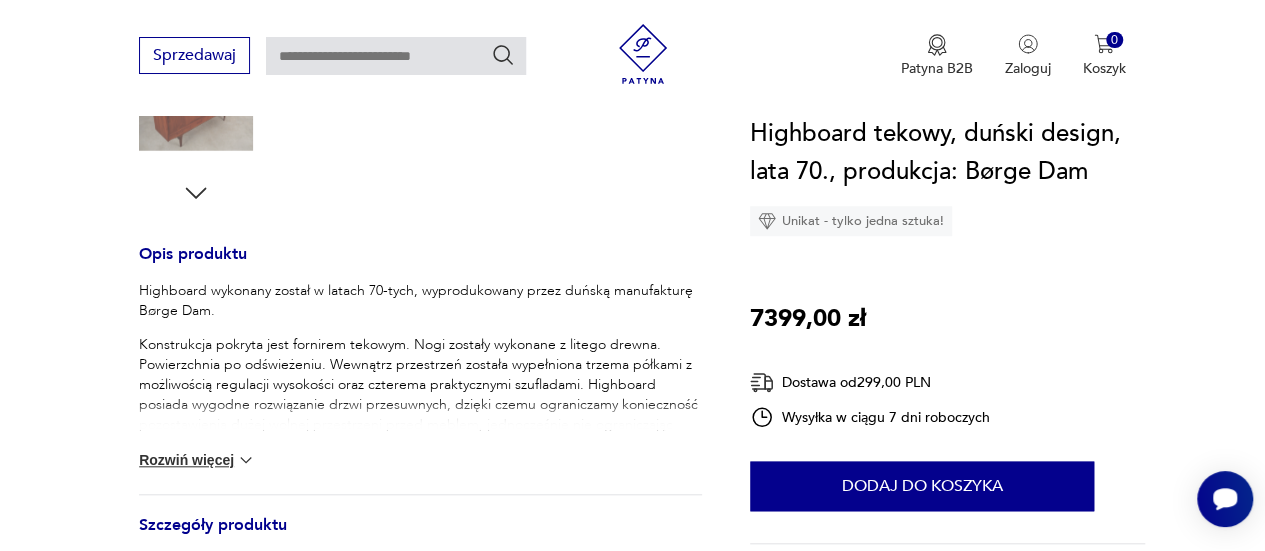 click on "Rozwiń więcej" at bounding box center [197, 460] 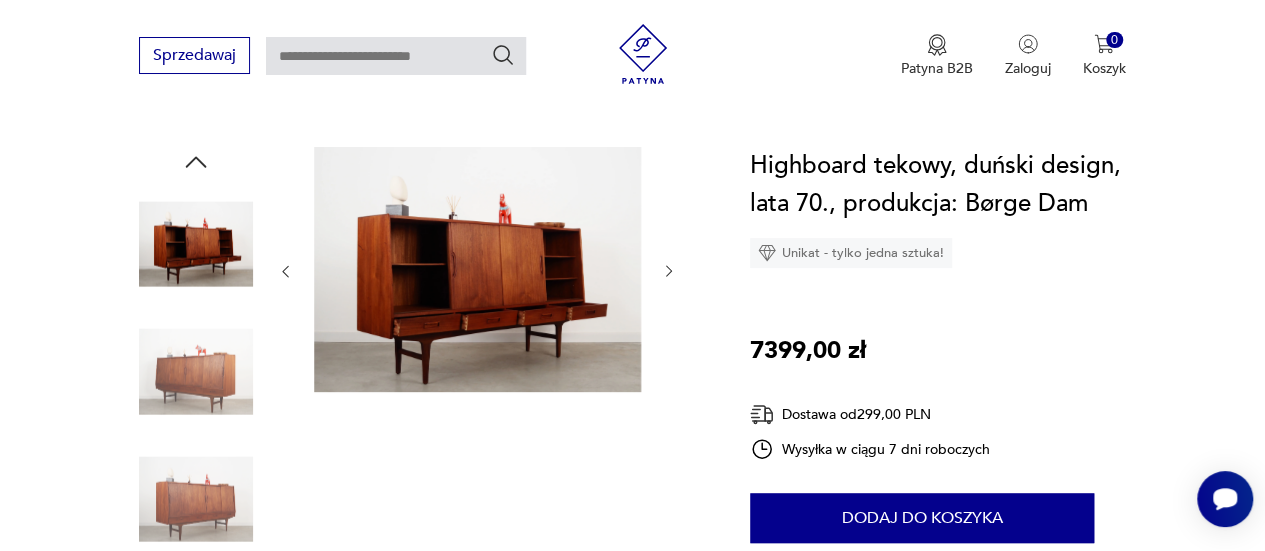 scroll, scrollTop: 182, scrollLeft: 0, axis: vertical 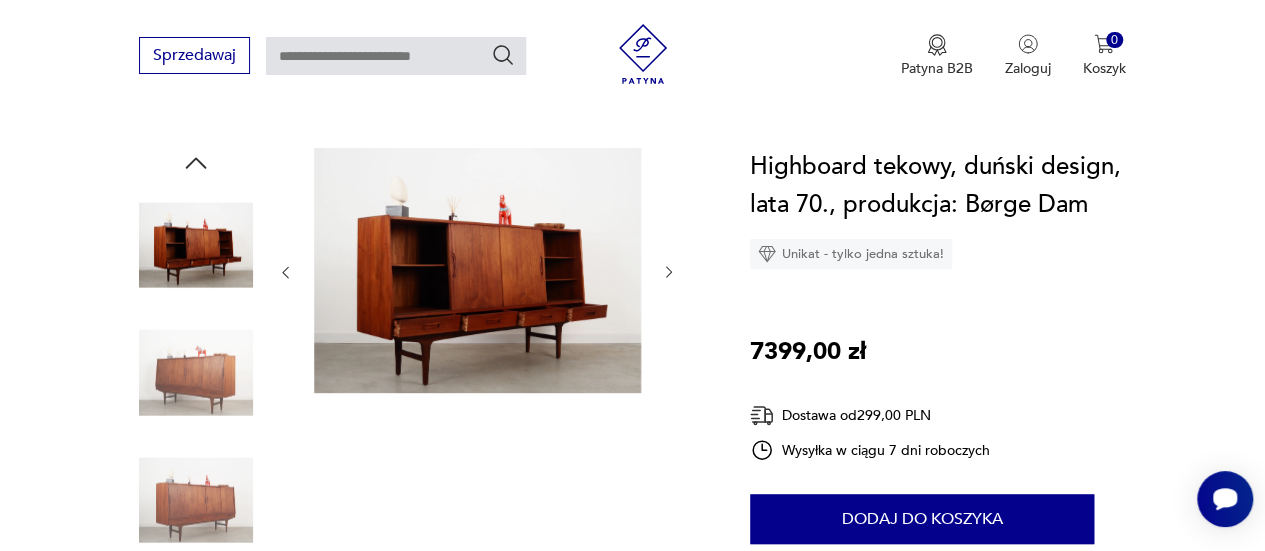 click at bounding box center (669, 272) 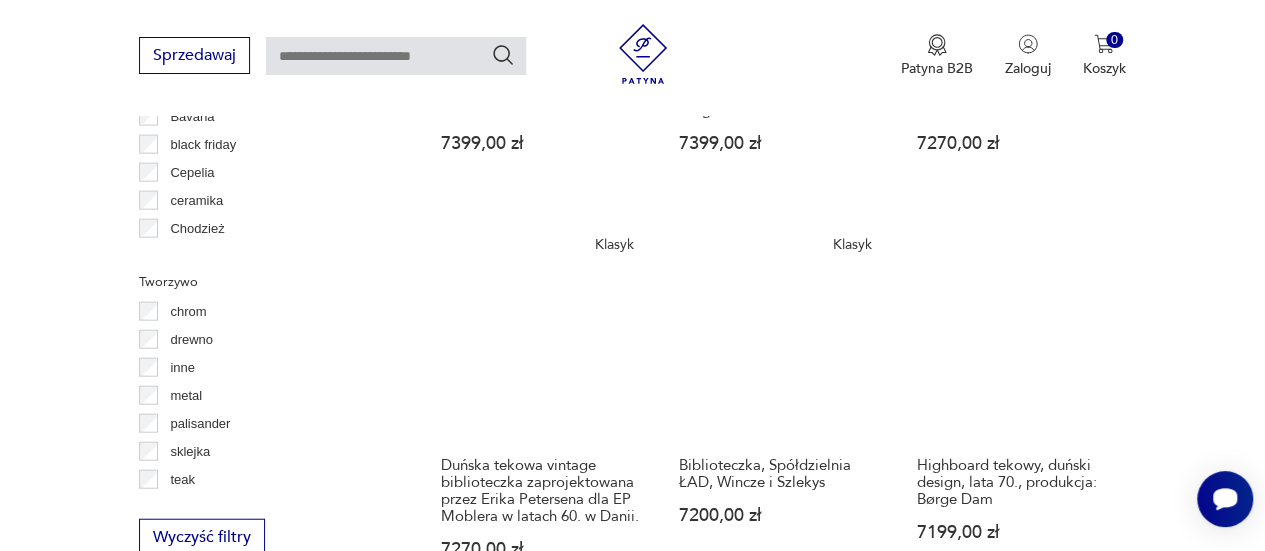 scroll, scrollTop: 2352, scrollLeft: 0, axis: vertical 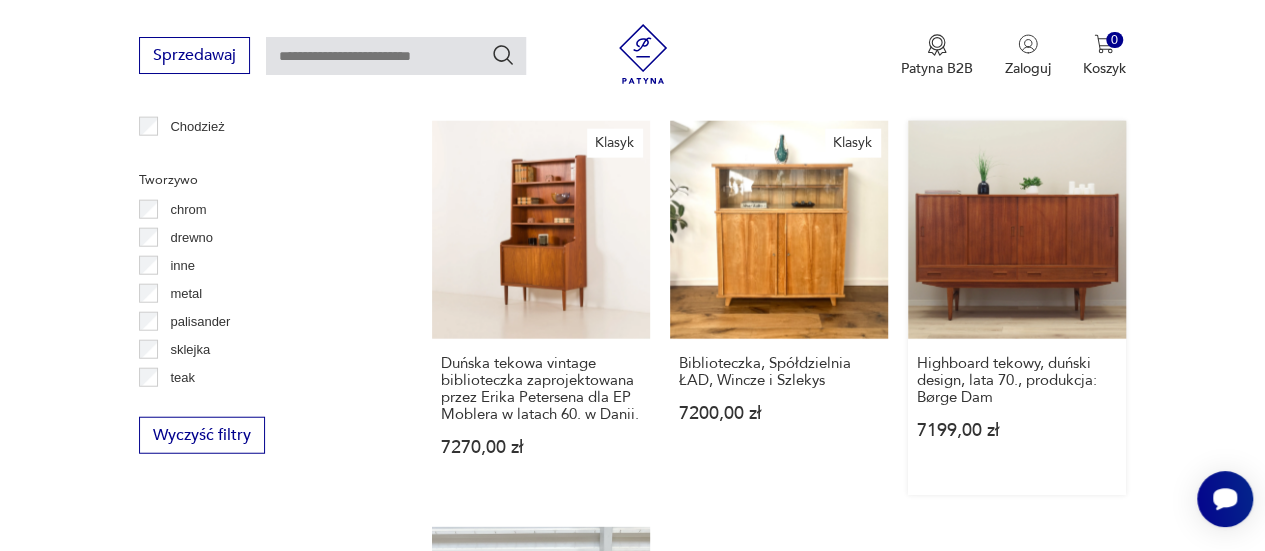 click on "Highboard tekowy, duński design, lata 70., produkcja: Børge Dam 7199,00 zł" at bounding box center (1017, 308) 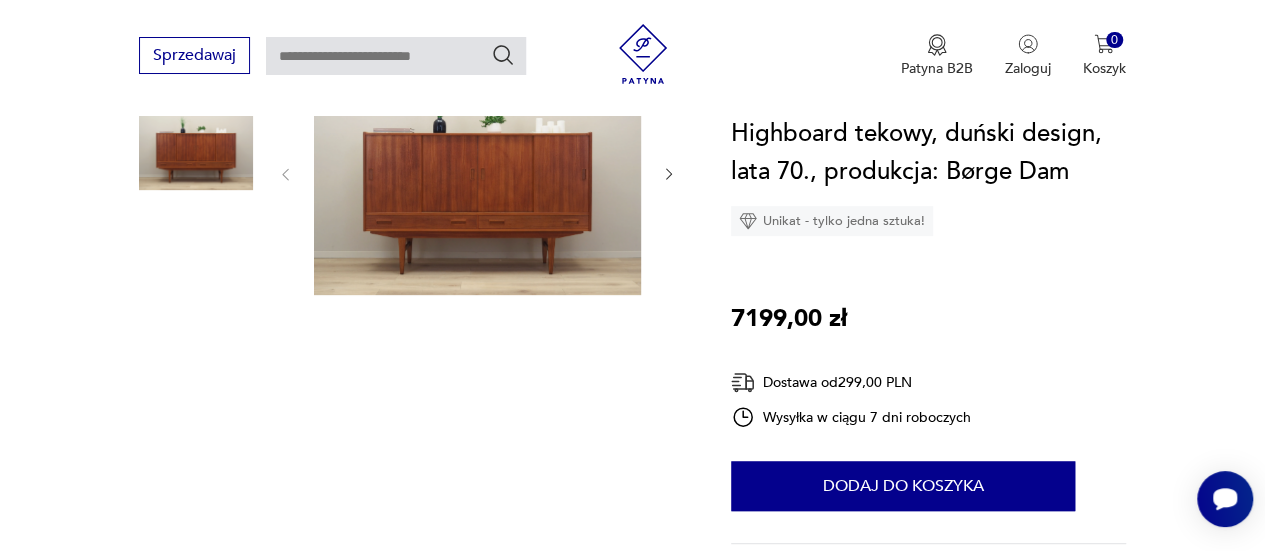 scroll, scrollTop: 273, scrollLeft: 0, axis: vertical 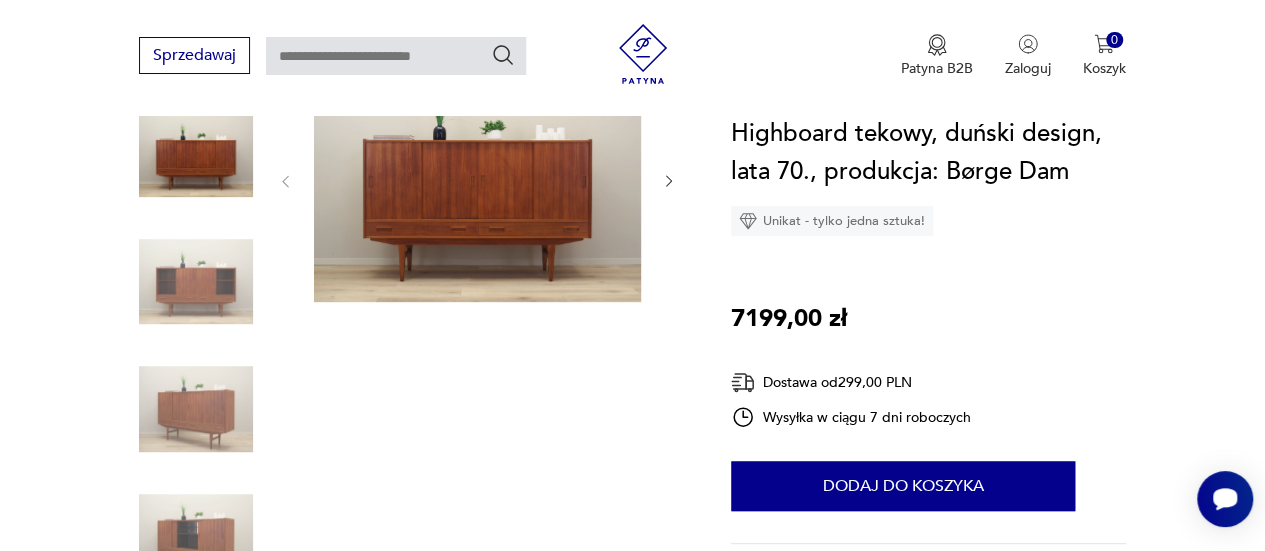 click at bounding box center [669, 181] 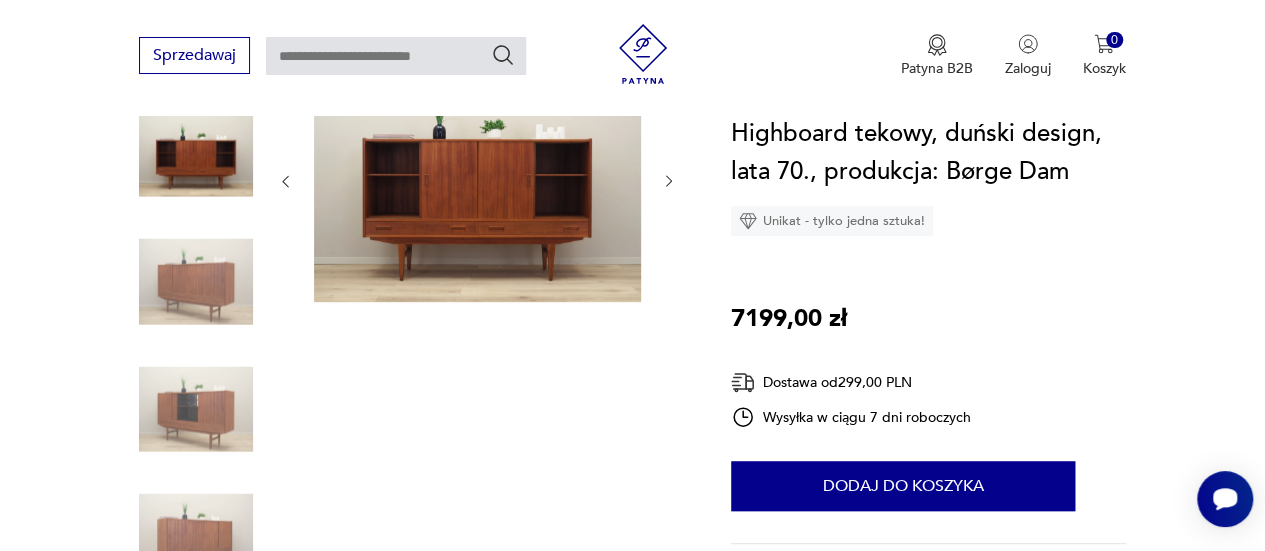 click at bounding box center [669, 181] 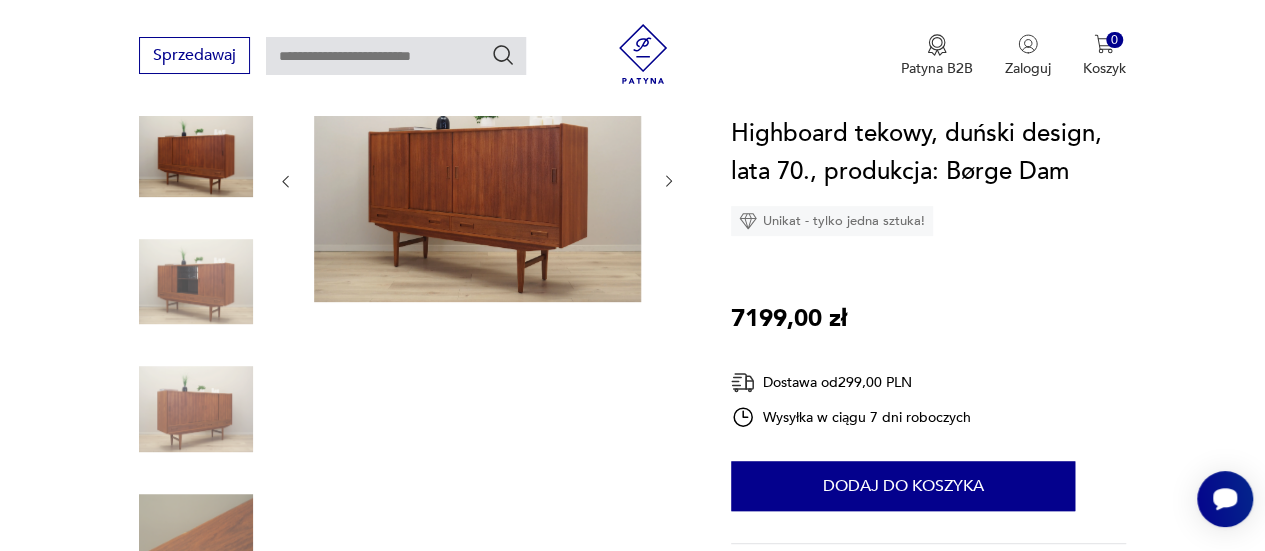 click at bounding box center (669, 181) 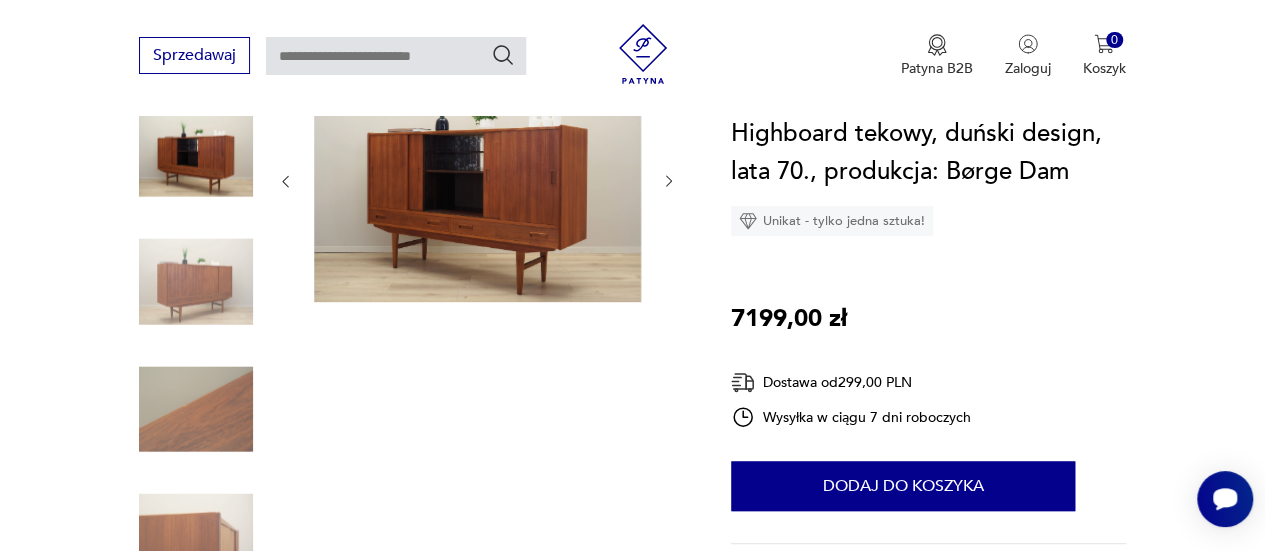 click at bounding box center (669, 181) 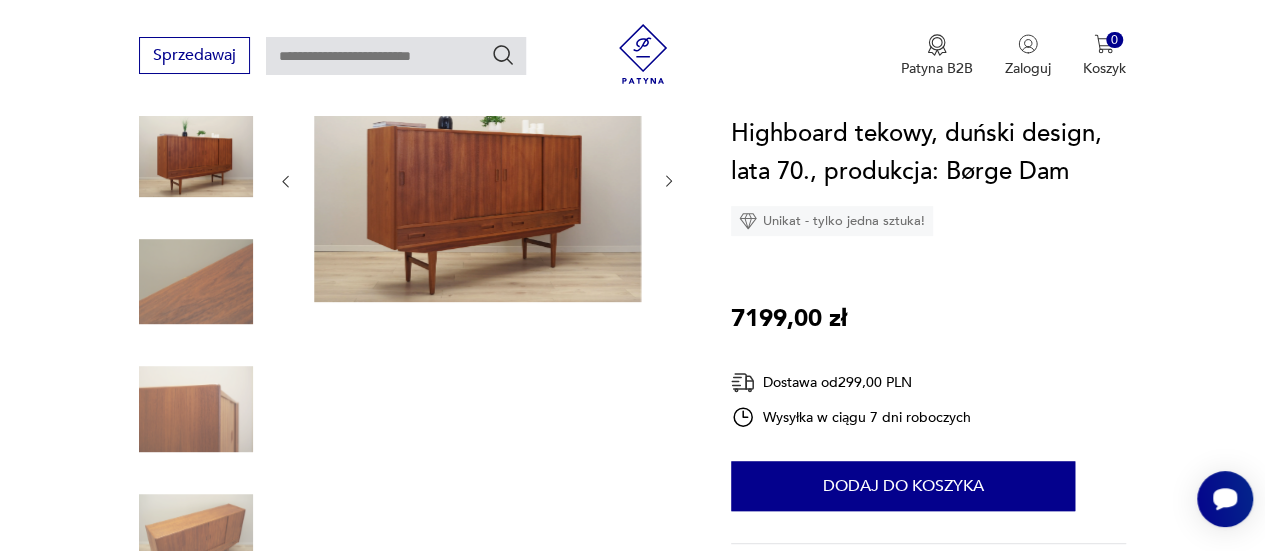 click at bounding box center [669, 181] 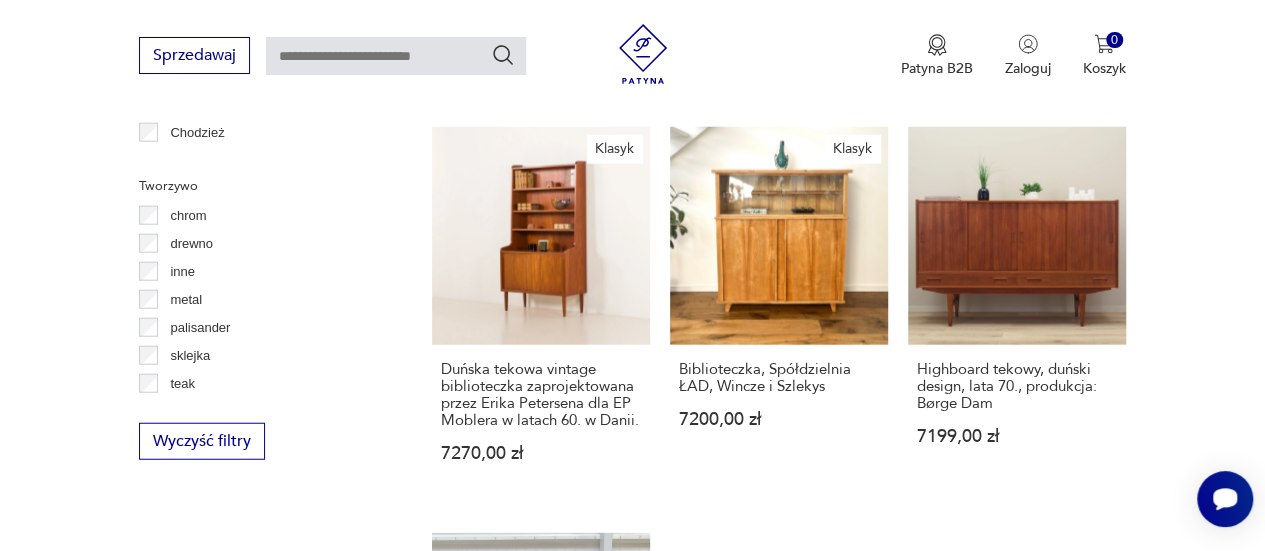 scroll, scrollTop: 2343, scrollLeft: 0, axis: vertical 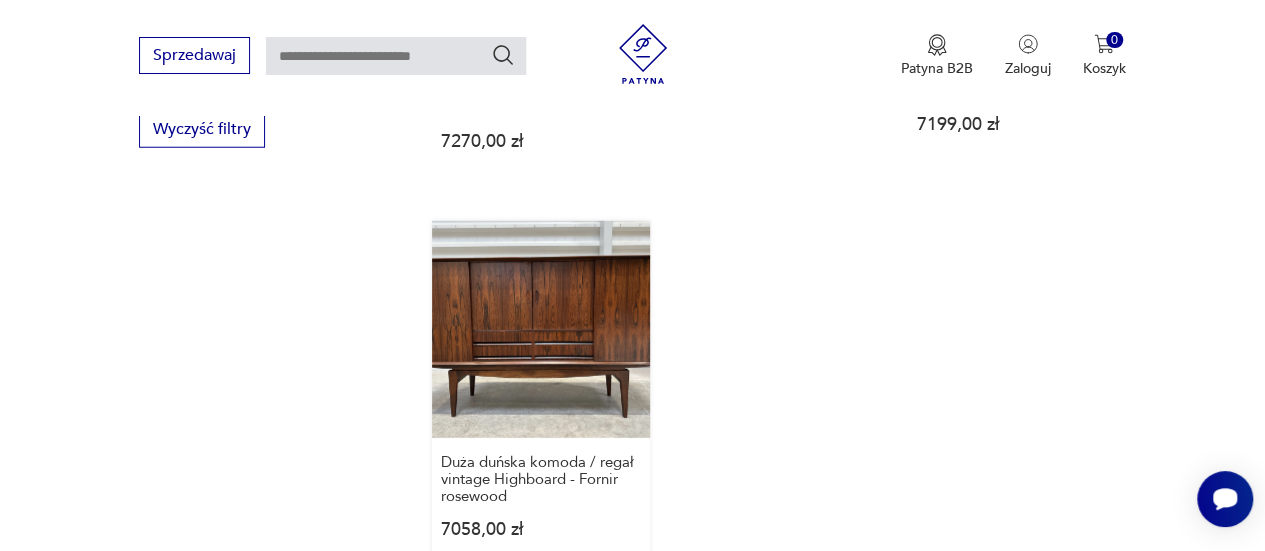 click on "Duża duńska komoda / regał vintage Highboard - Fornir rosewood 7058,00 zł" at bounding box center [541, 399] 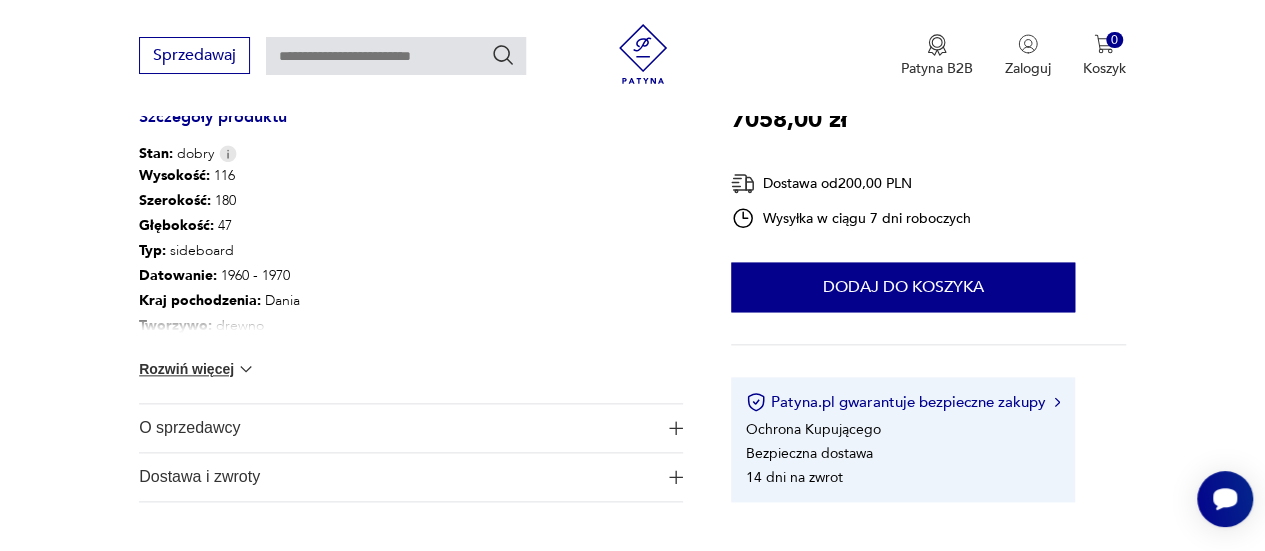 scroll, scrollTop: 982, scrollLeft: 0, axis: vertical 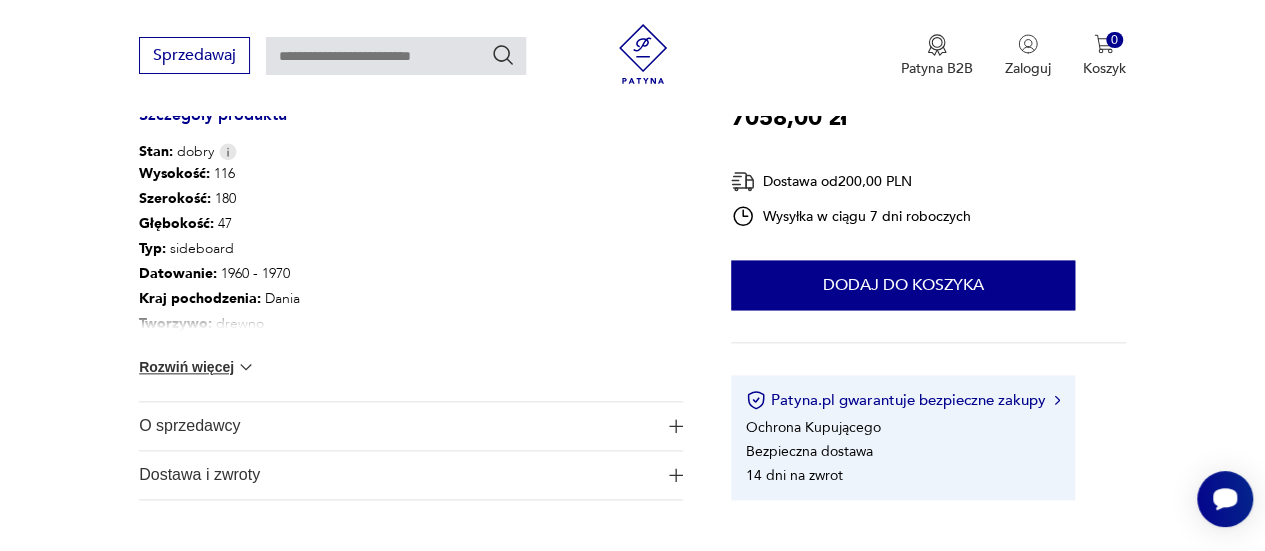 click on "Rozwiń więcej" at bounding box center [197, 50] 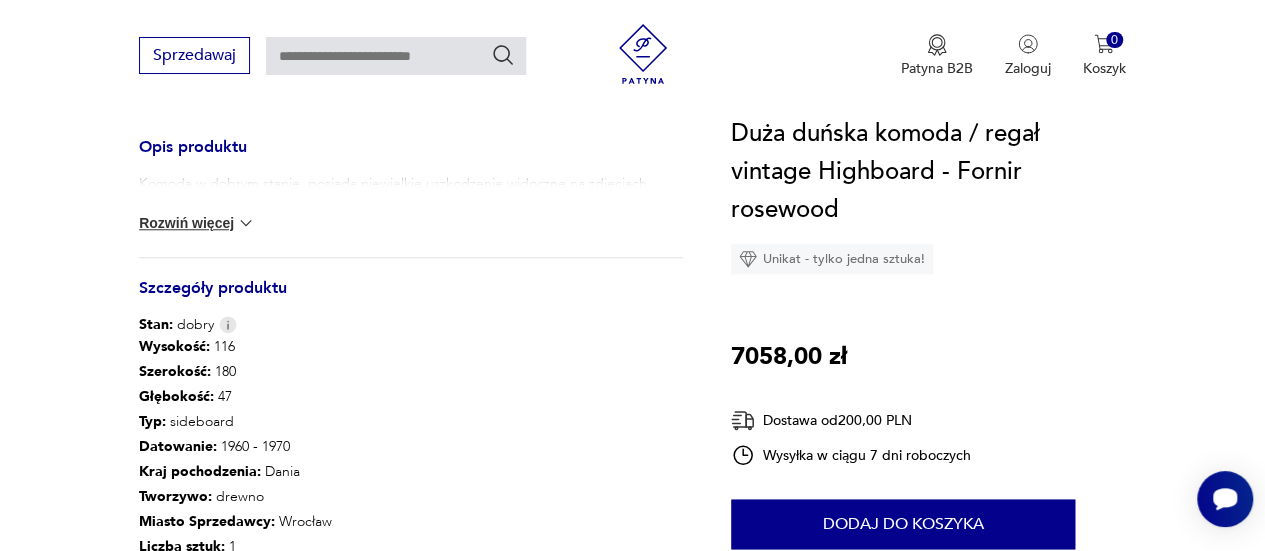scroll, scrollTop: 817, scrollLeft: 0, axis: vertical 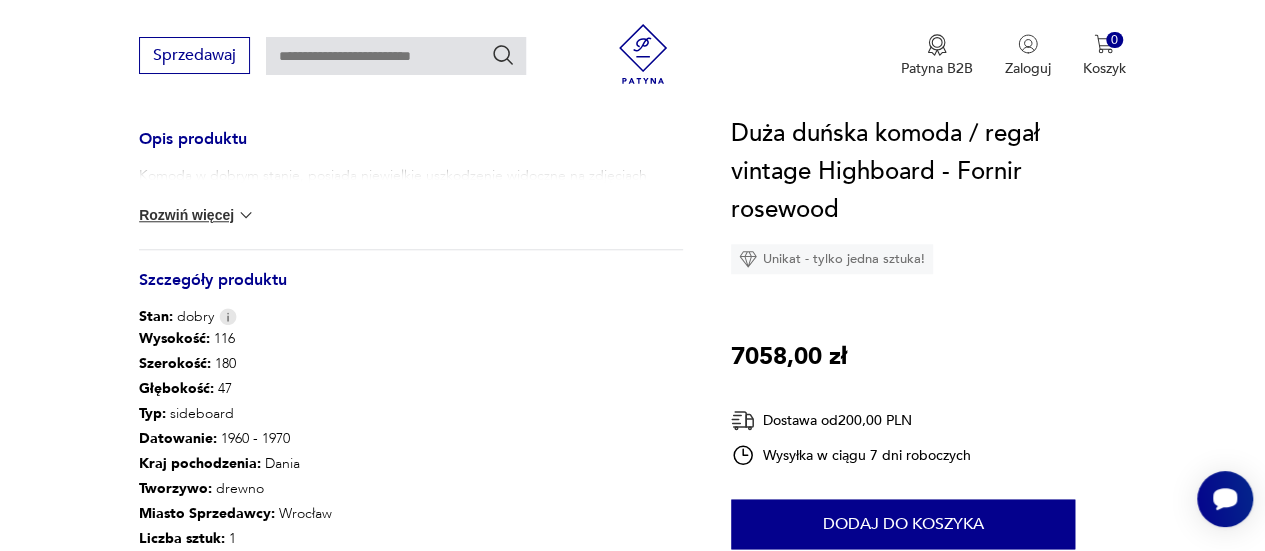 click at bounding box center (246, 215) 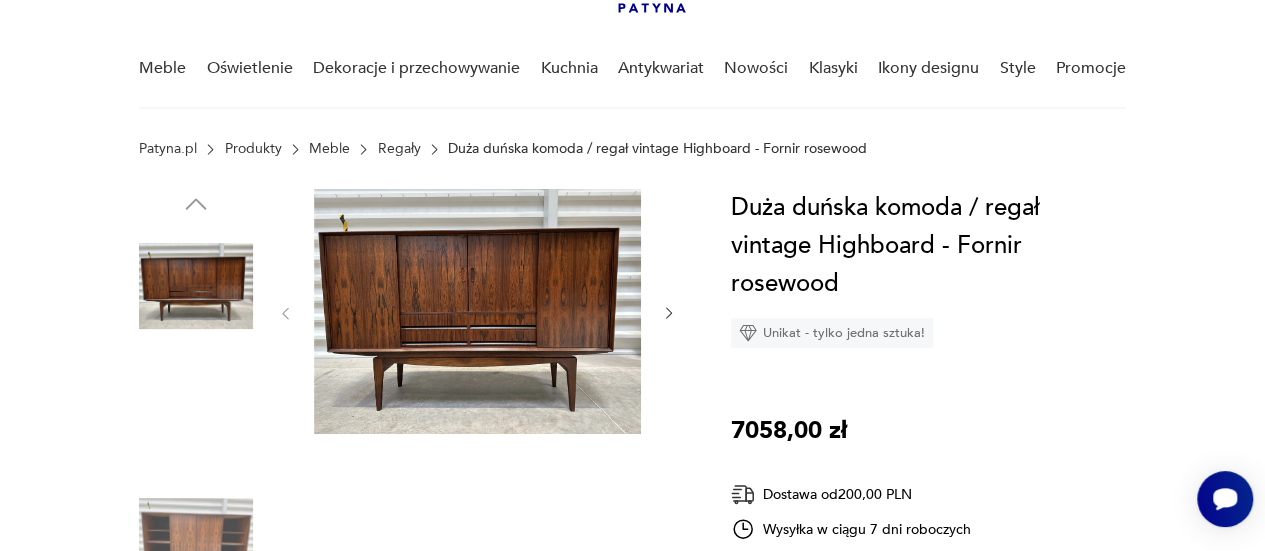scroll, scrollTop: 132, scrollLeft: 0, axis: vertical 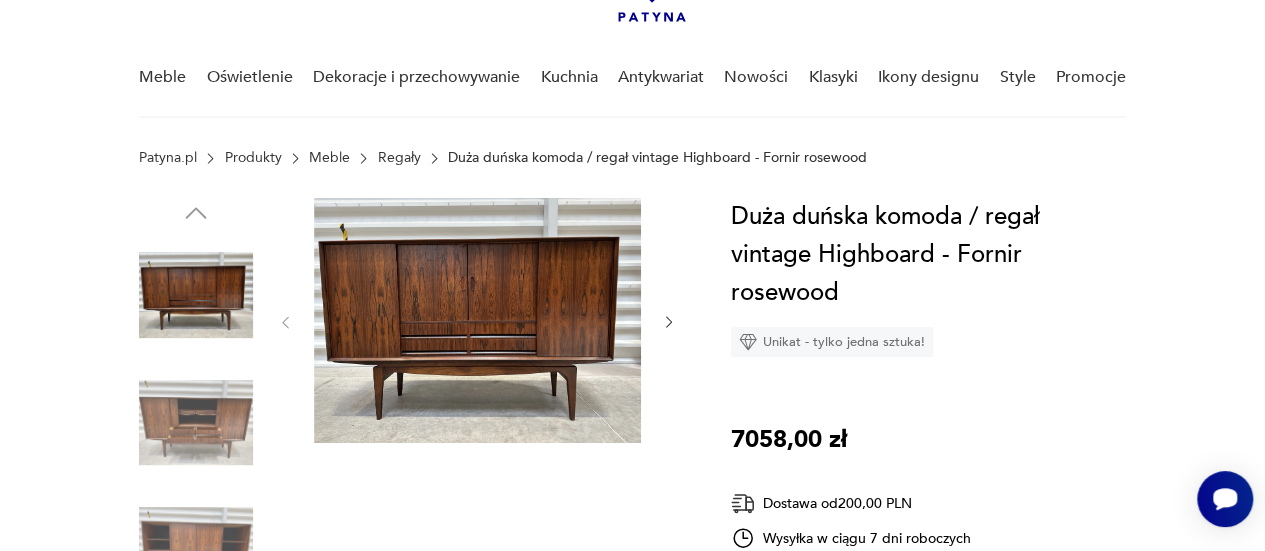 click at bounding box center (411, 488) 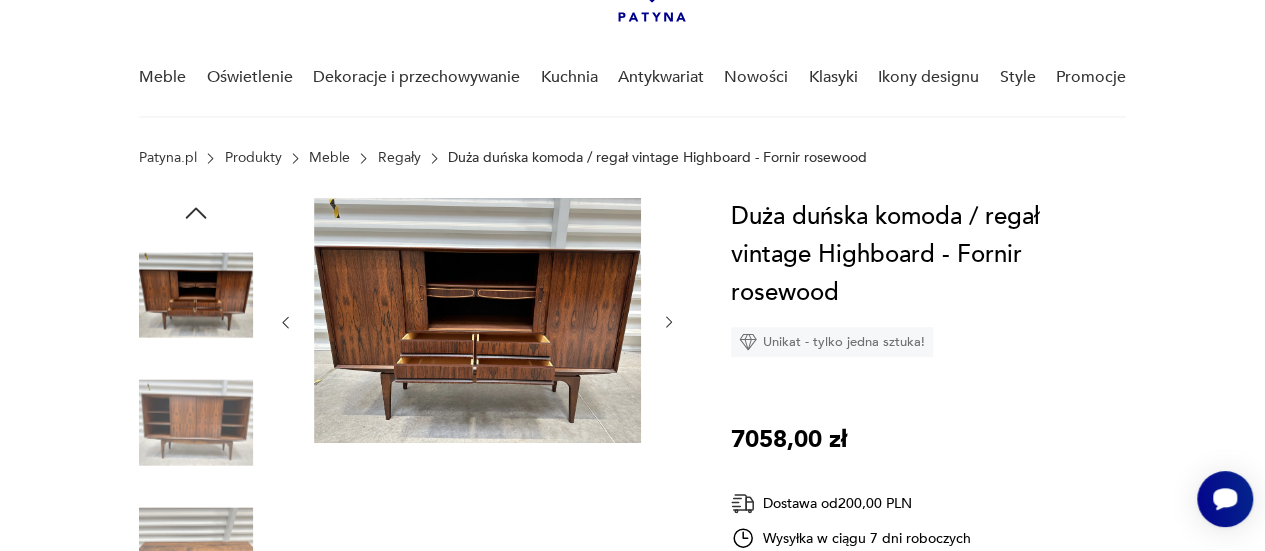 click at bounding box center (669, 322) 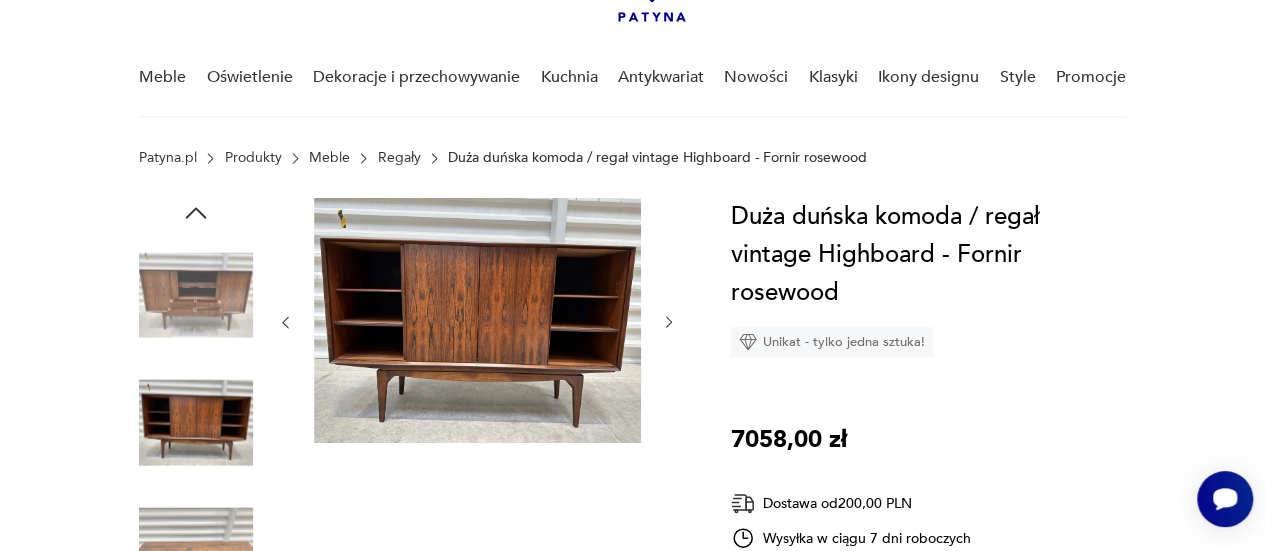 click at bounding box center [669, 322] 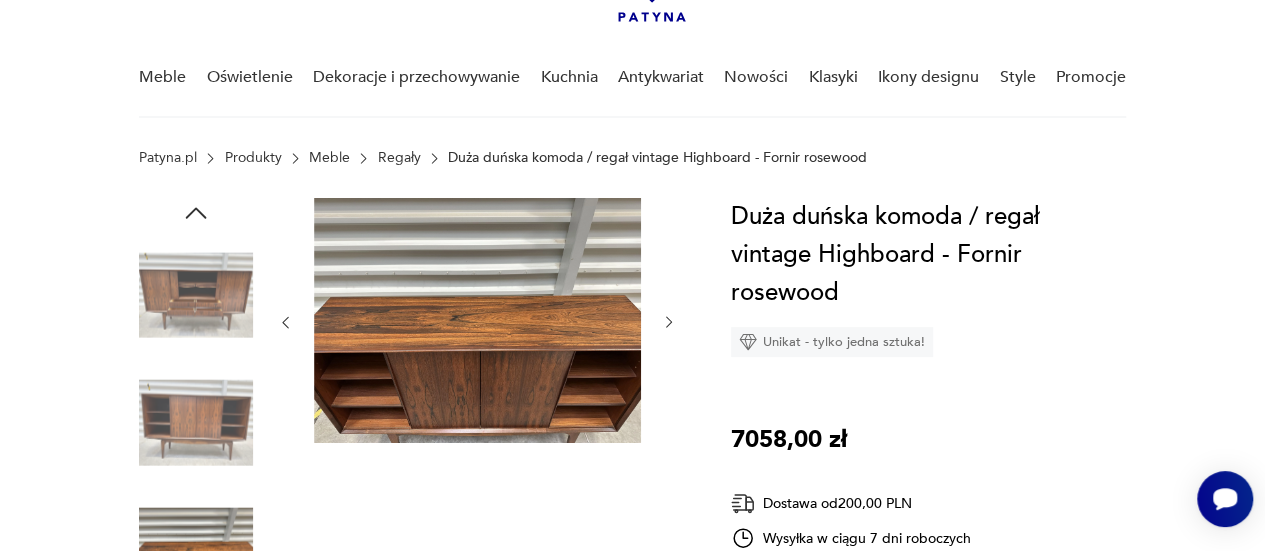 click at bounding box center [669, 322] 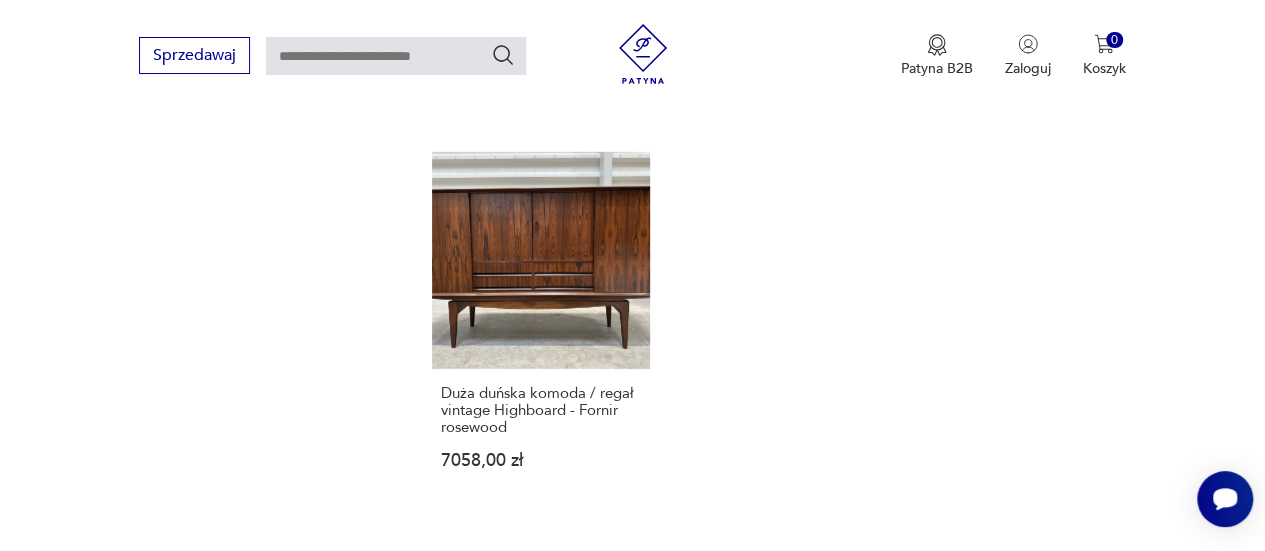 scroll, scrollTop: 2849, scrollLeft: 0, axis: vertical 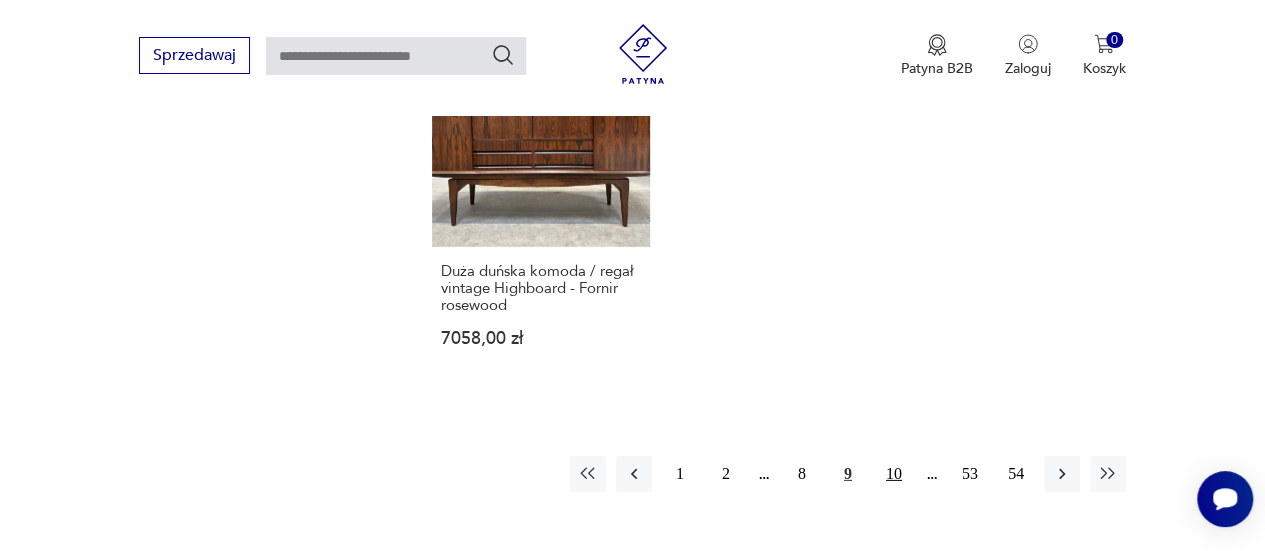 click on "10" at bounding box center [894, 474] 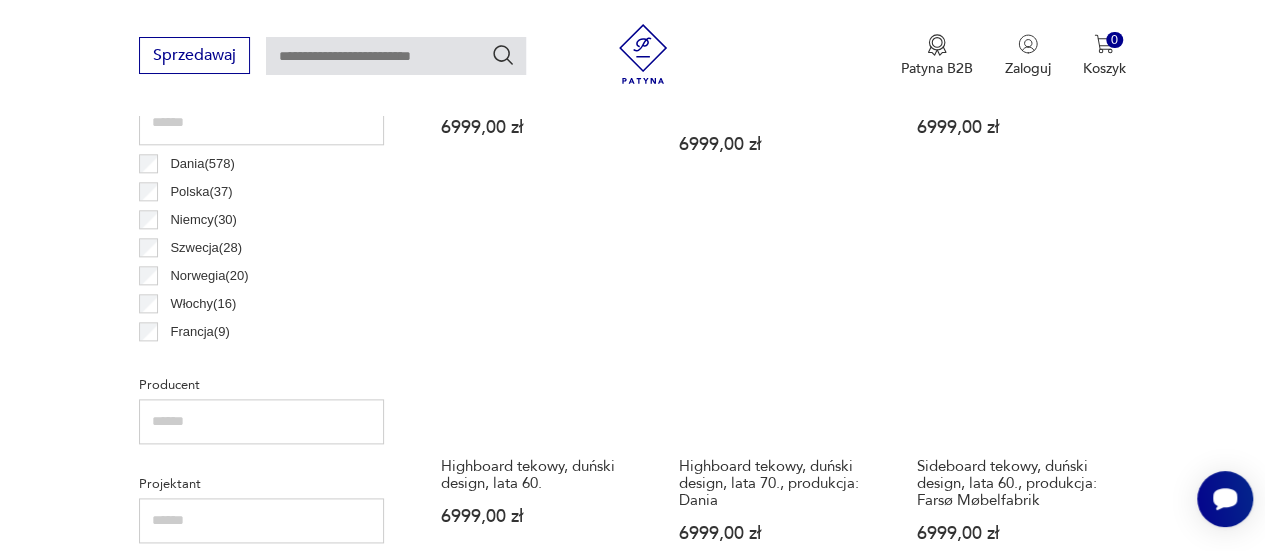 scroll, scrollTop: 1082, scrollLeft: 0, axis: vertical 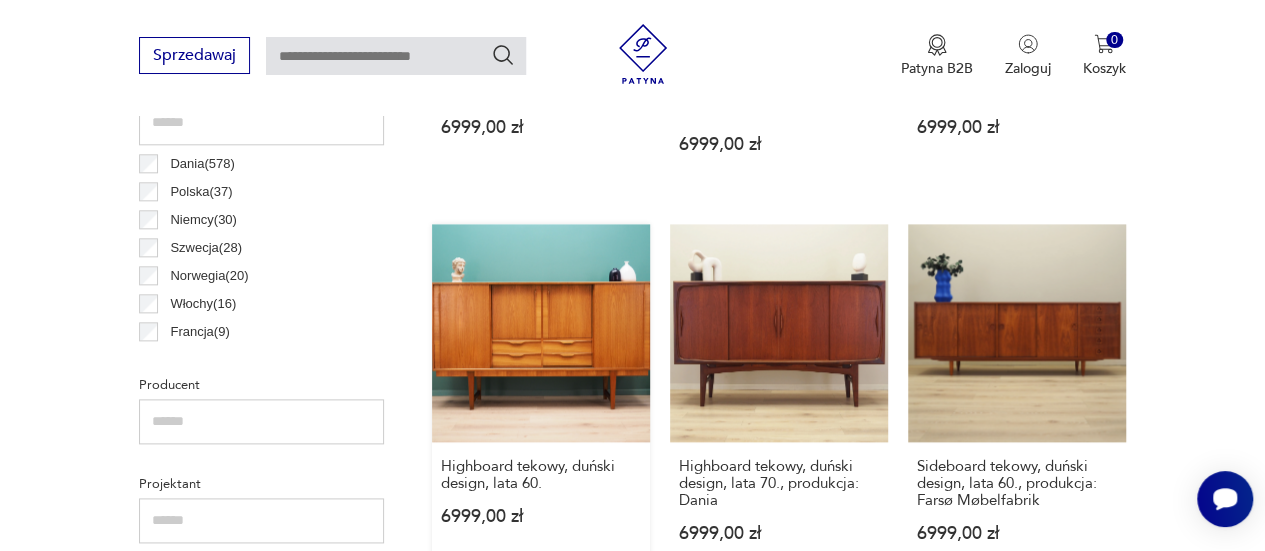 click on "Highboard tekowy, duński design, lata 60. [PRICE]" at bounding box center (541, 402) 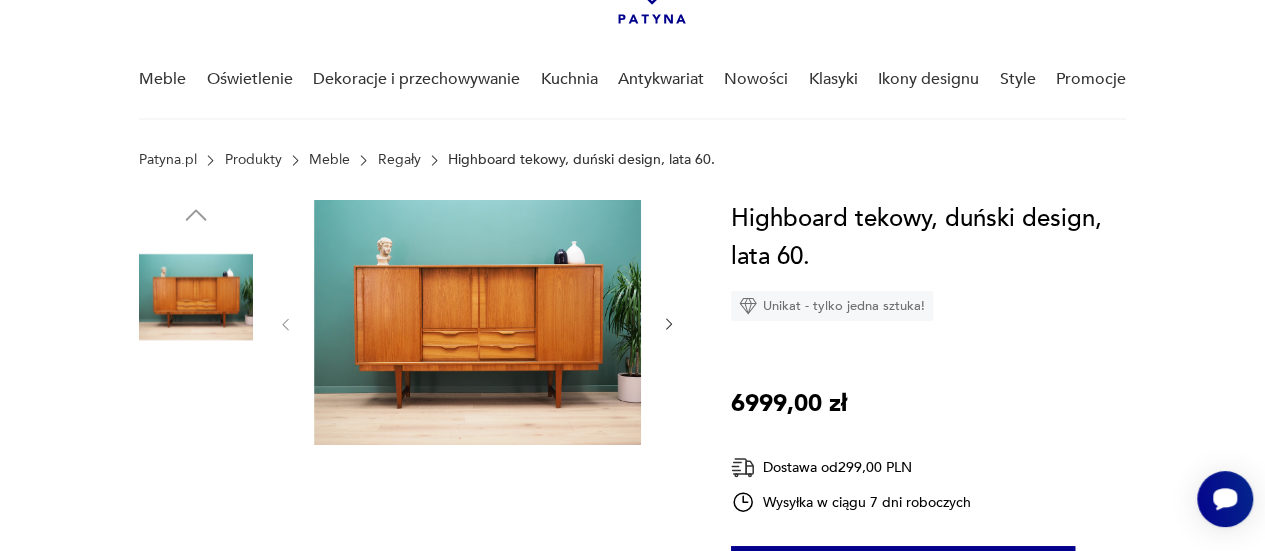 scroll, scrollTop: 133, scrollLeft: 0, axis: vertical 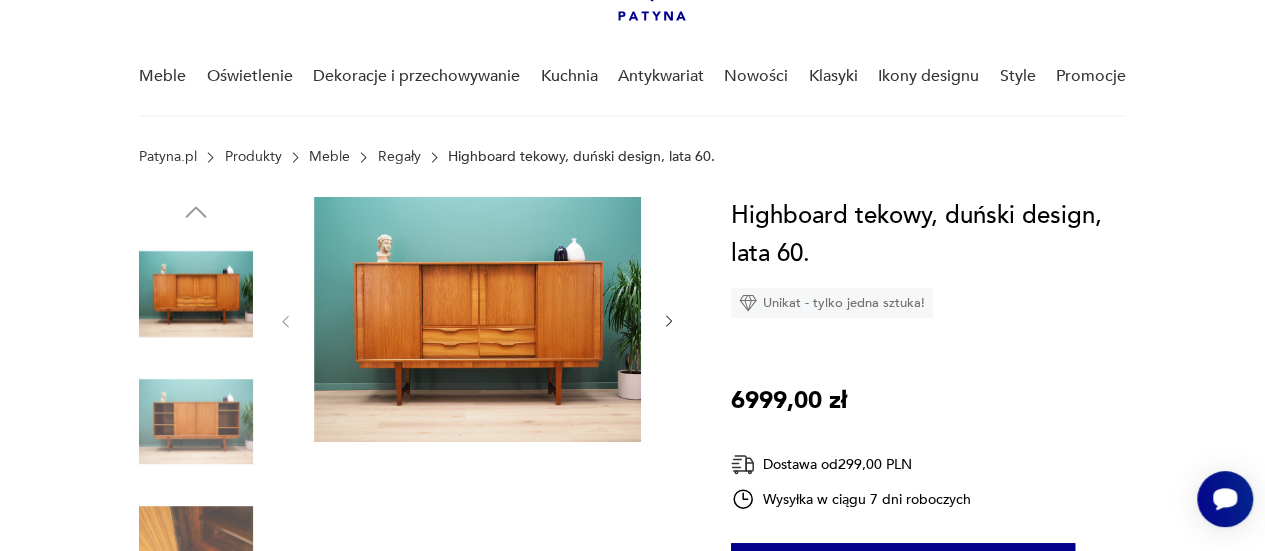 click at bounding box center [669, 321] 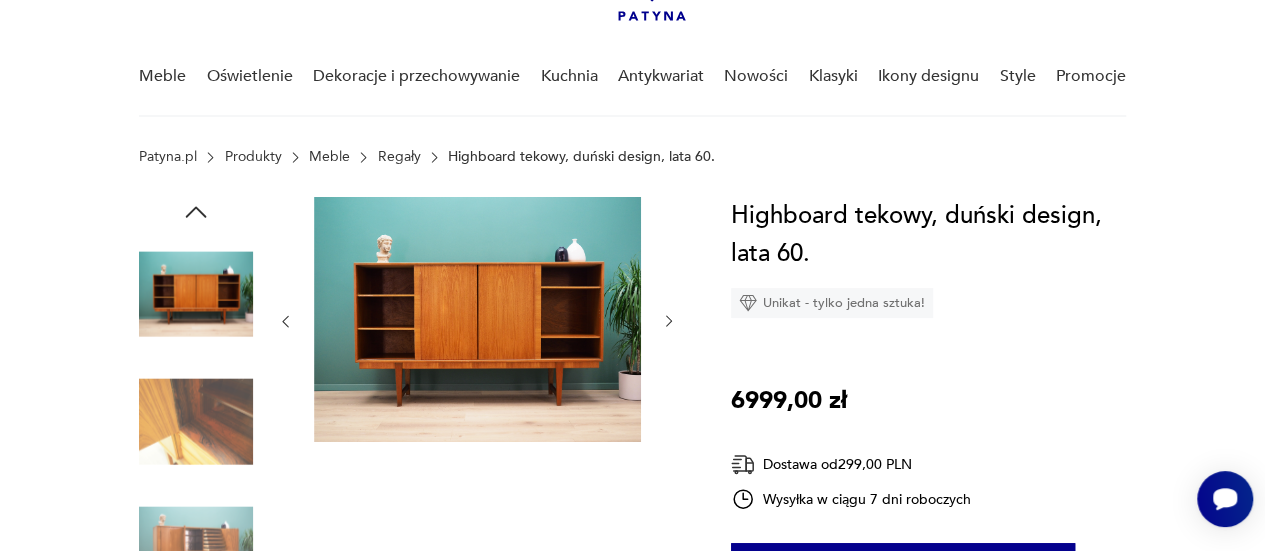 click at bounding box center [669, 321] 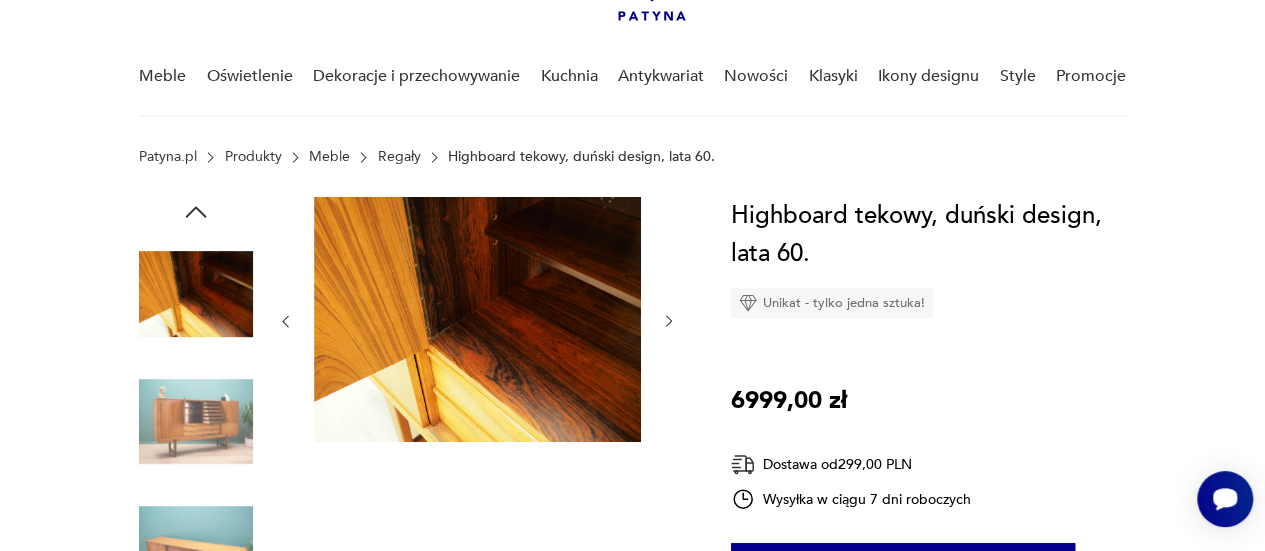 click at bounding box center (669, 321) 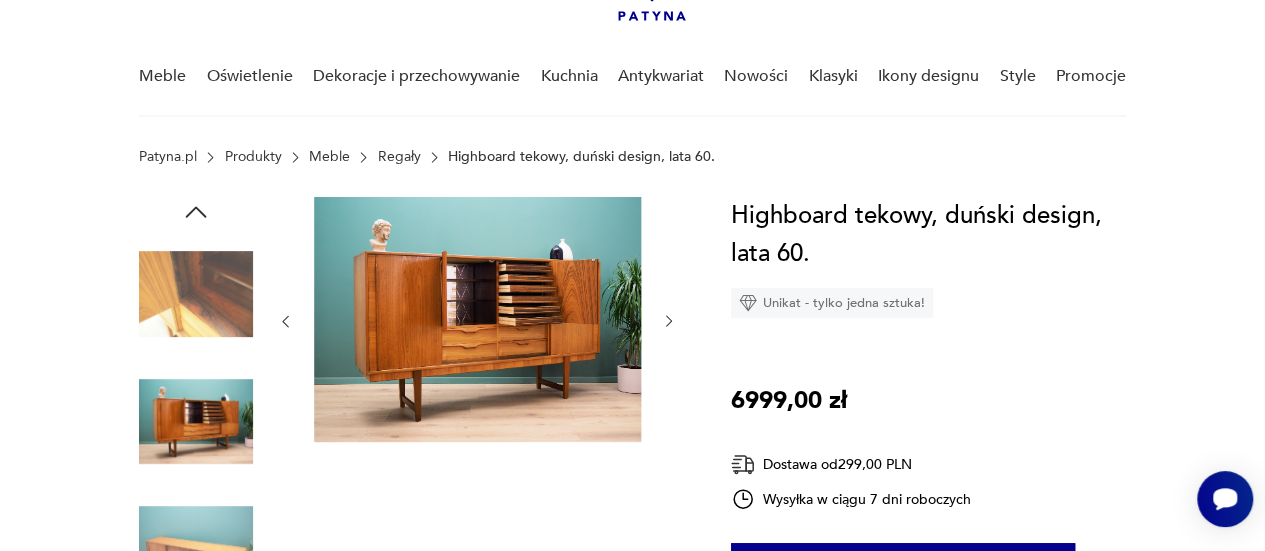 click at bounding box center [669, 321] 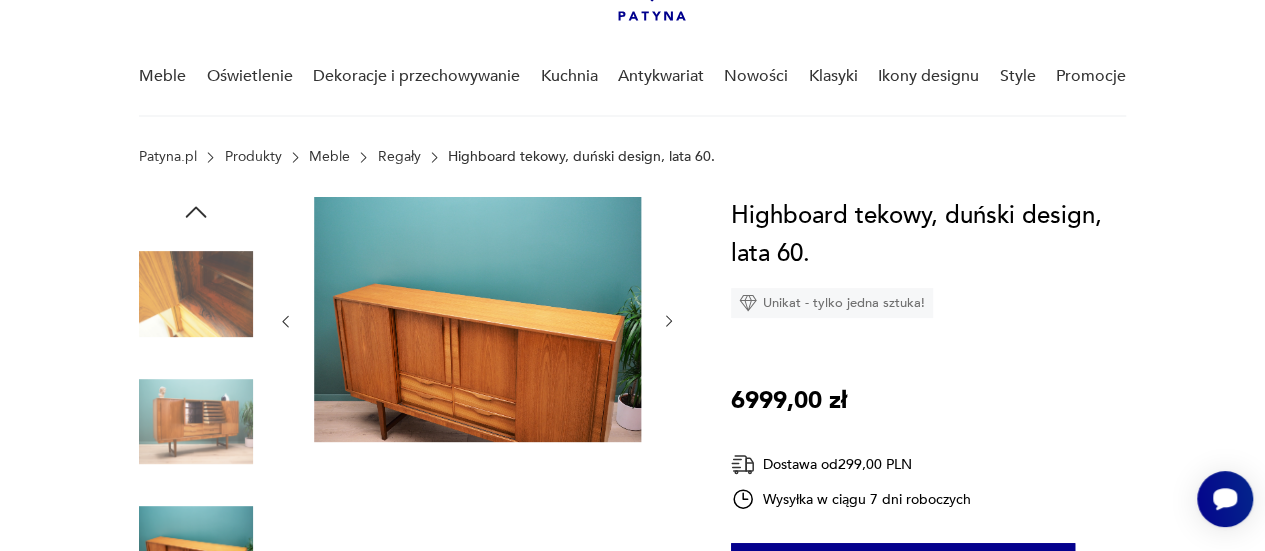 click at bounding box center (669, 321) 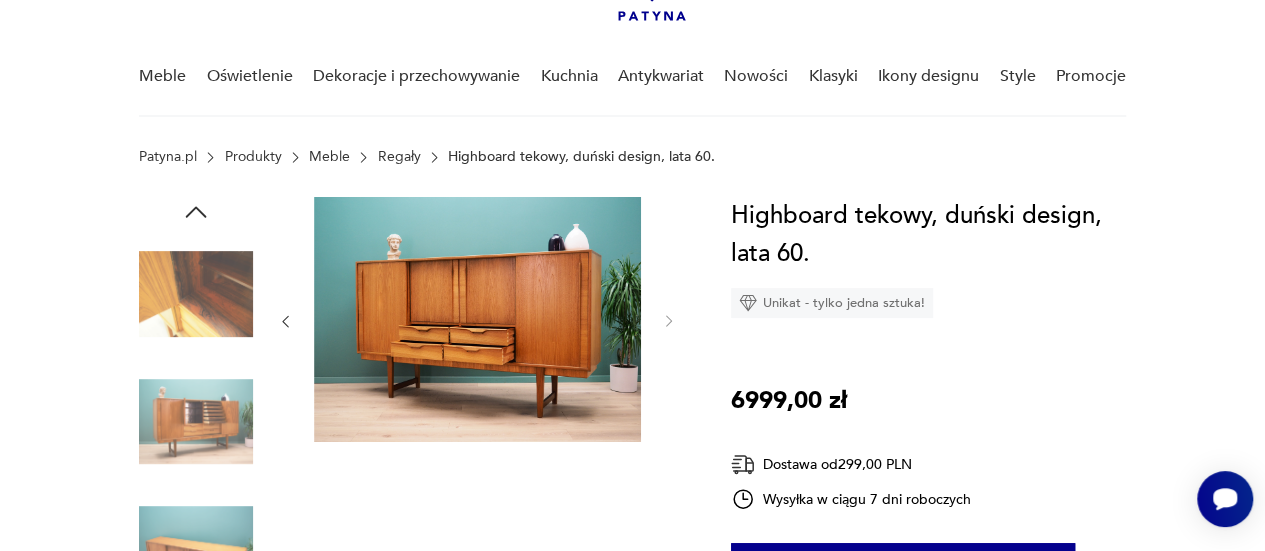 scroll, scrollTop: 1082, scrollLeft: 0, axis: vertical 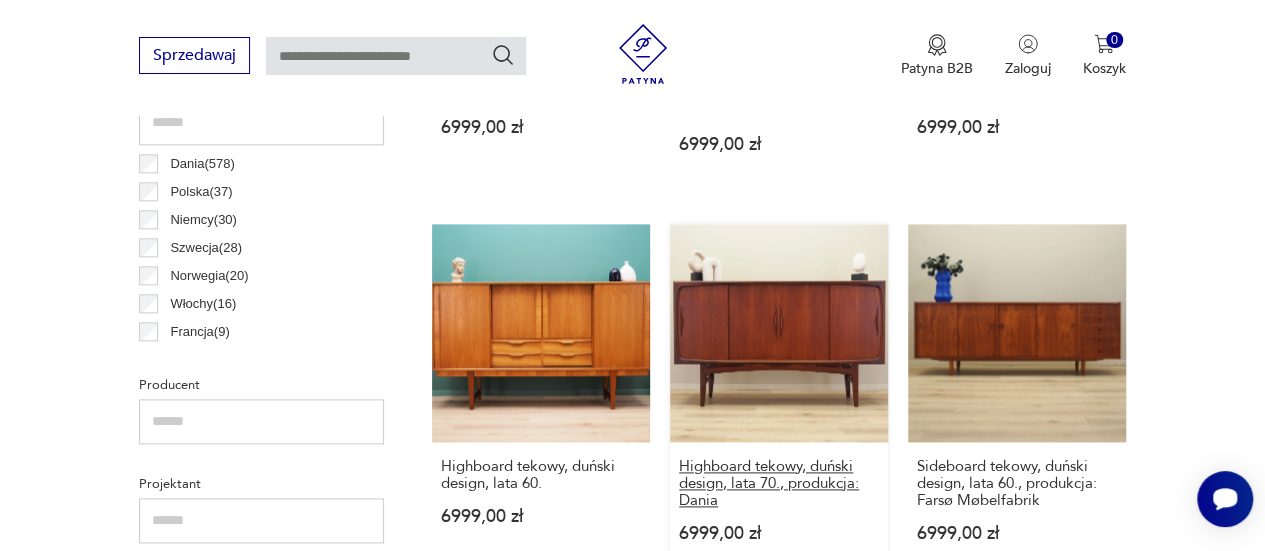 click on "Highboard tekowy, duński design, lata 70., produkcja: Dania" at bounding box center [779, 483] 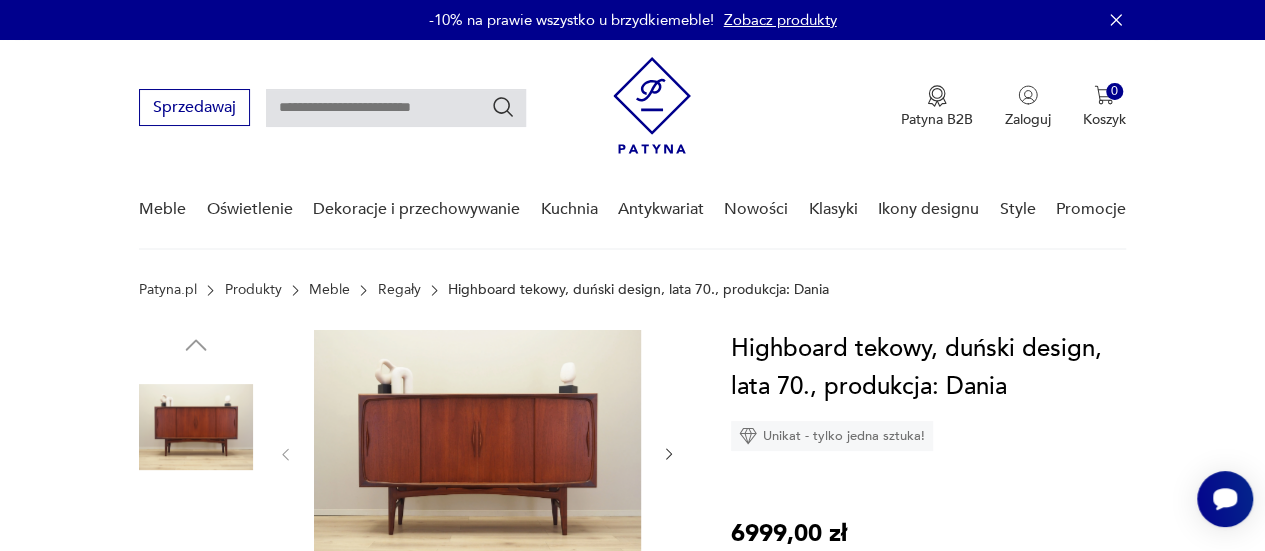 scroll, scrollTop: 211, scrollLeft: 0, axis: vertical 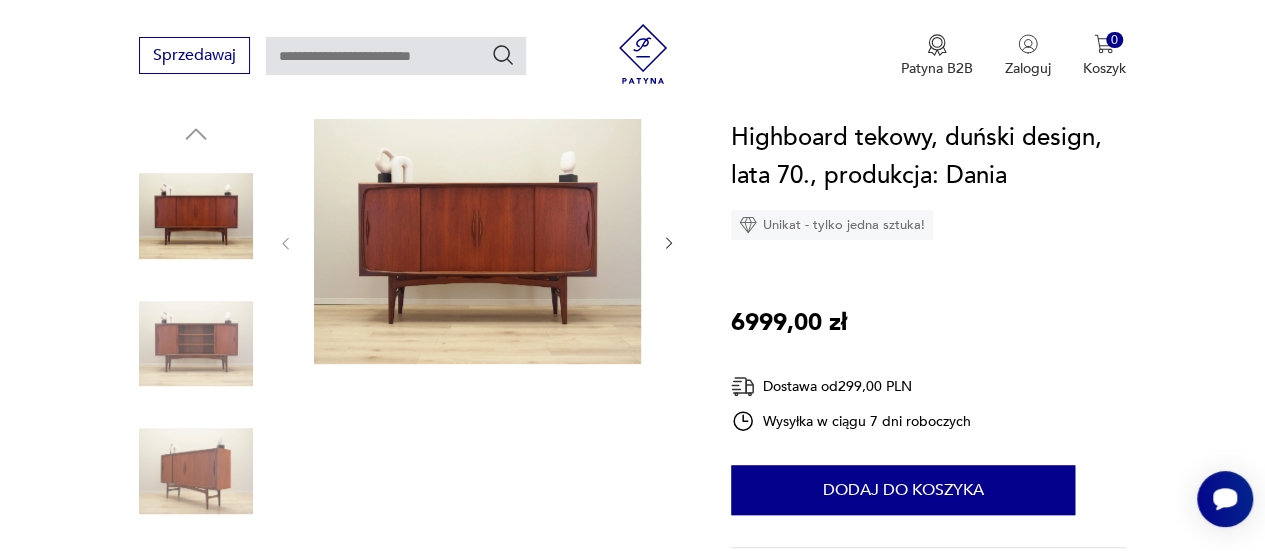 click at bounding box center [669, 243] 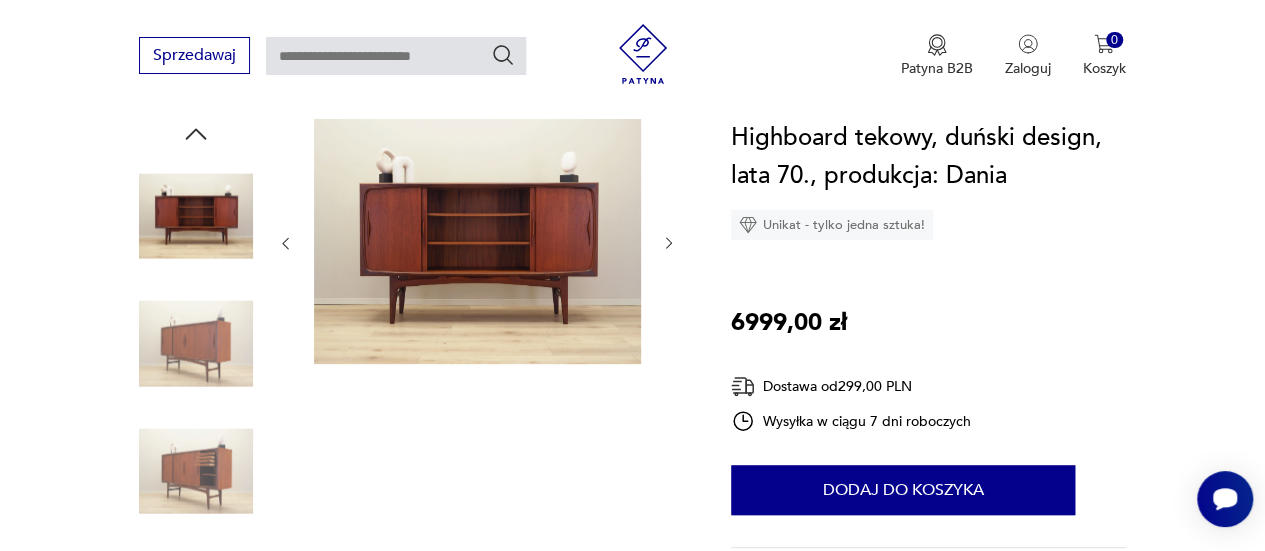 click at bounding box center [669, 243] 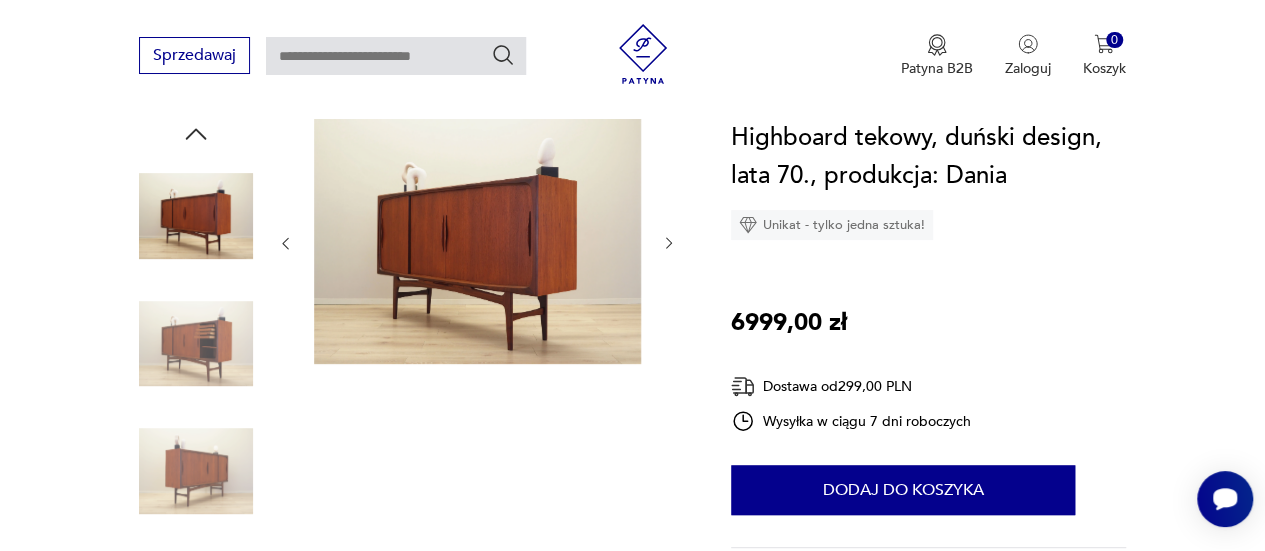 click at bounding box center (669, 243) 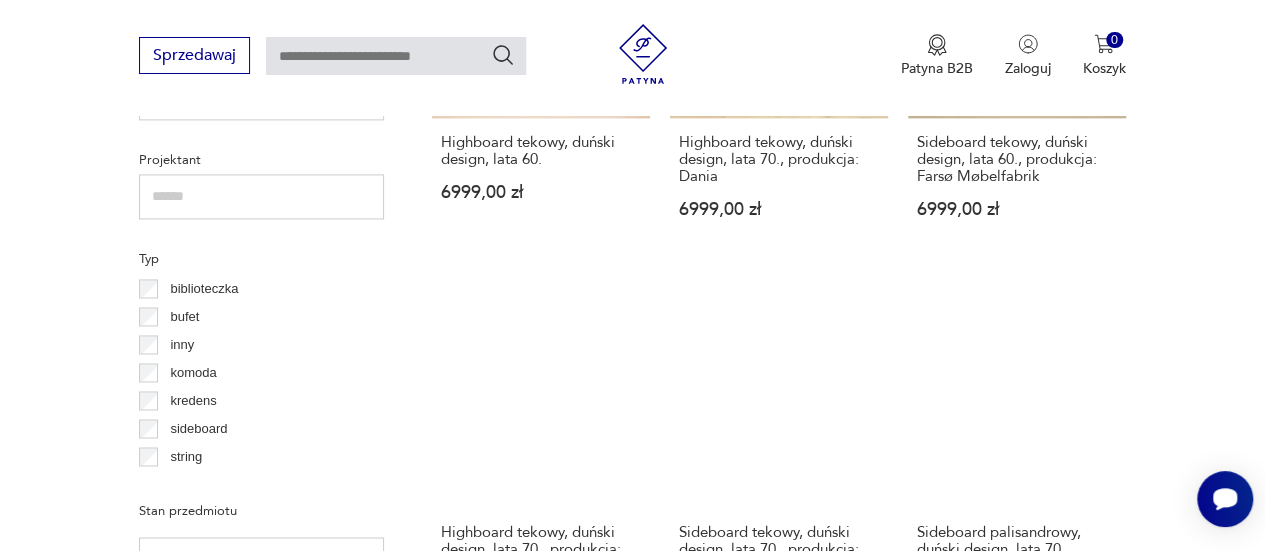scroll, scrollTop: 1407, scrollLeft: 0, axis: vertical 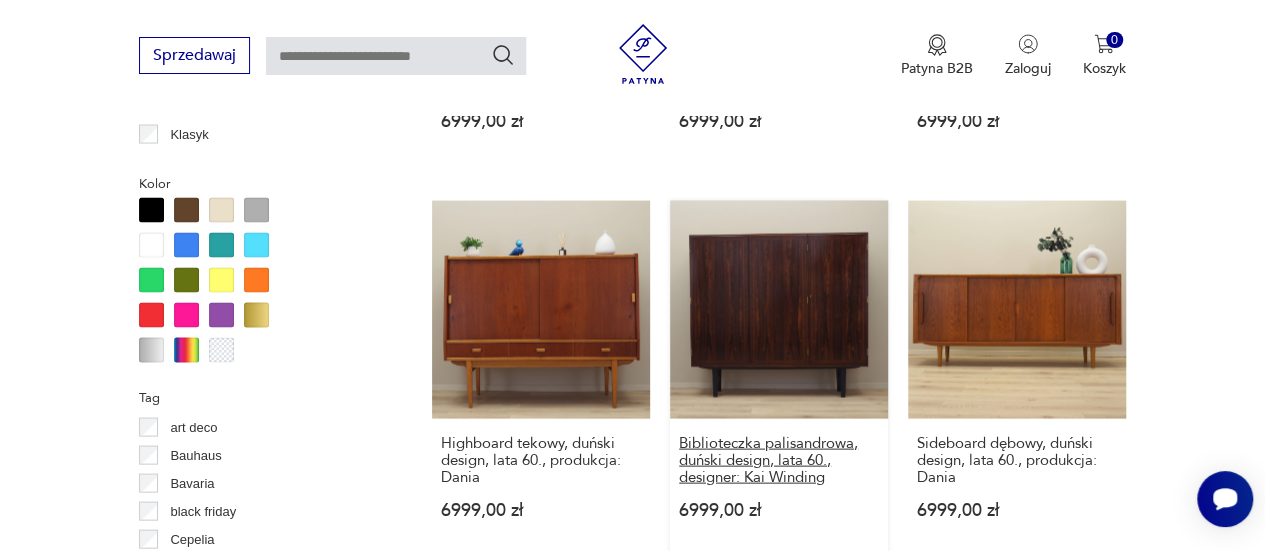 click on "Biblioteczka palisandrowa, duński design, lata 60., designer: Kai Winding" at bounding box center (779, 459) 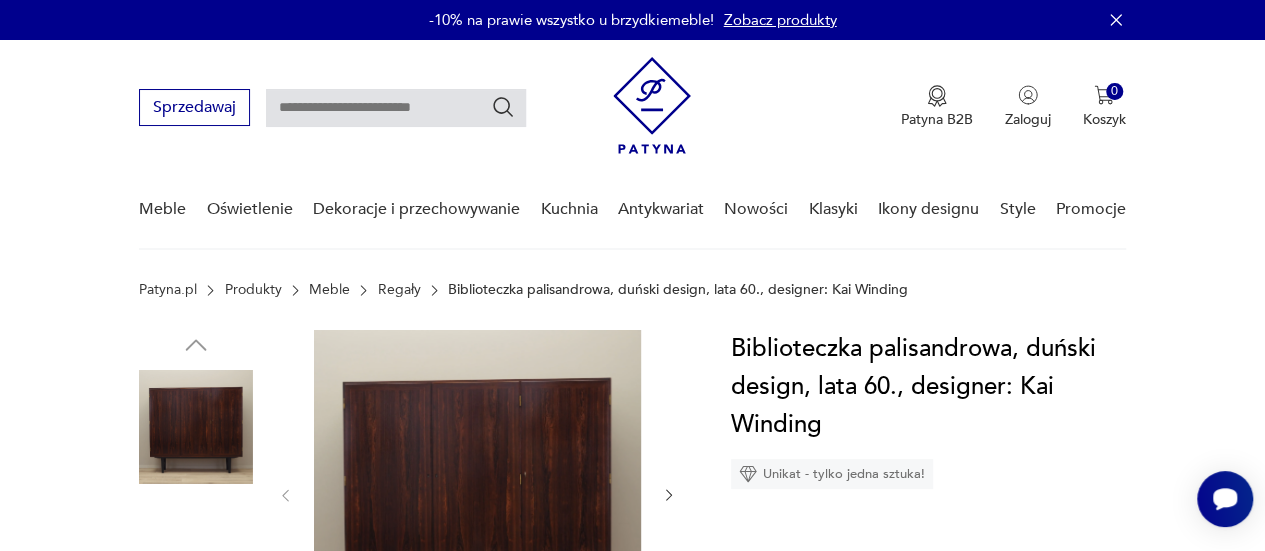 scroll, scrollTop: 189, scrollLeft: 0, axis: vertical 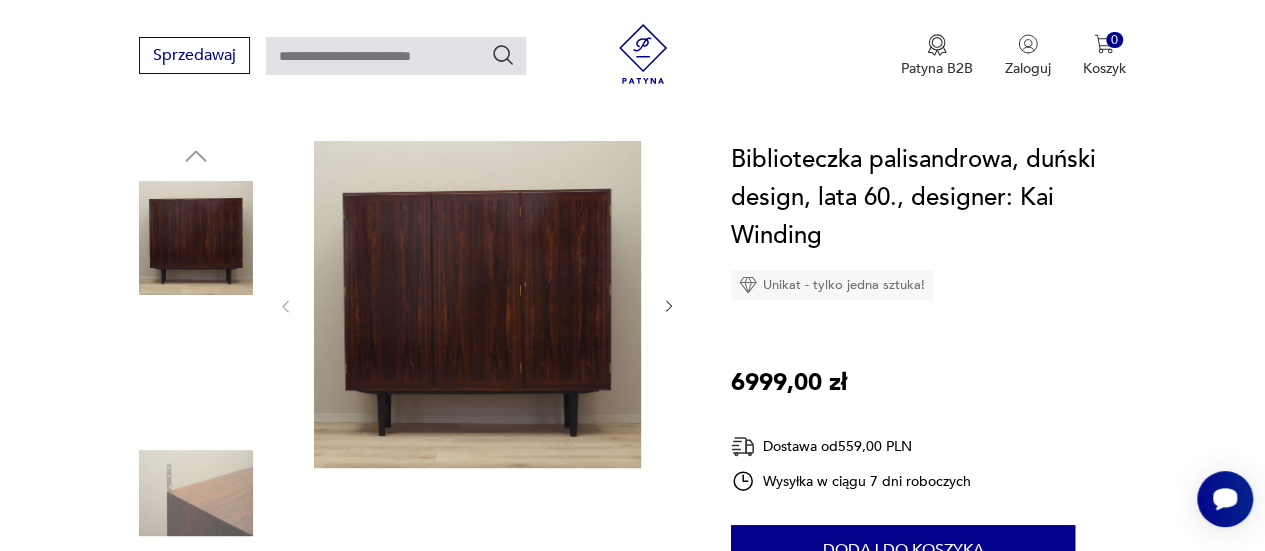 click at bounding box center (477, 306) 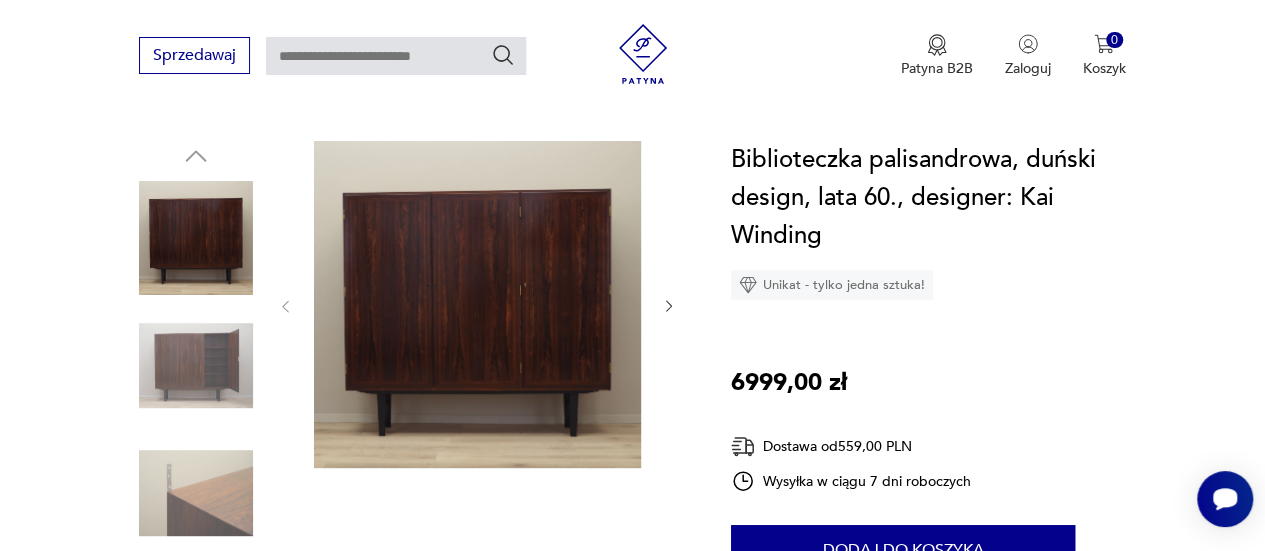 click at bounding box center (669, 306) 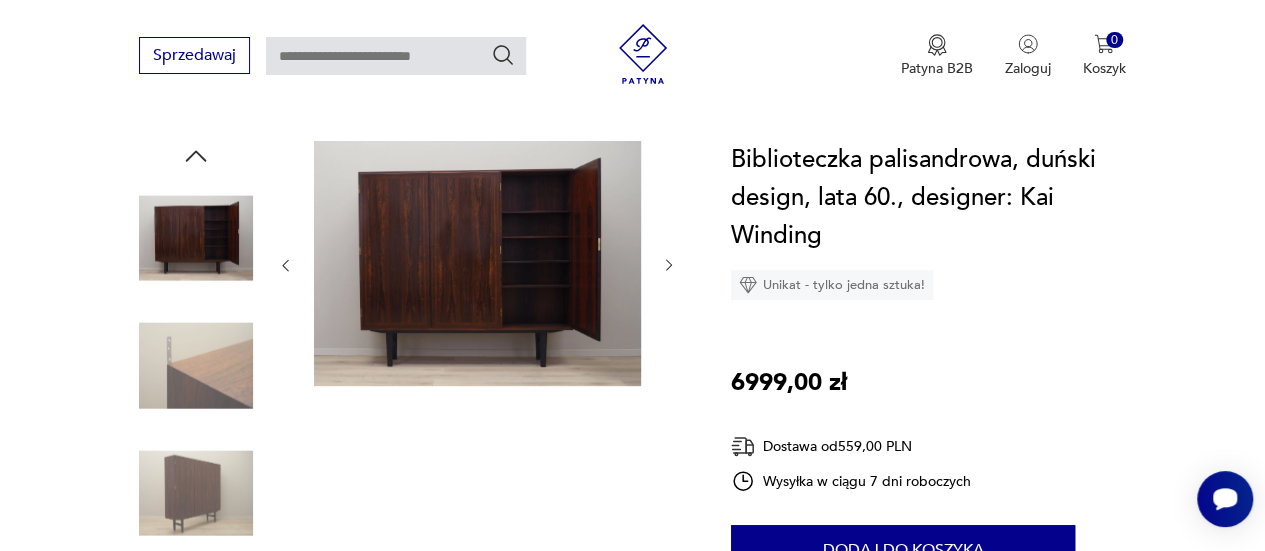 click at bounding box center [477, 265] 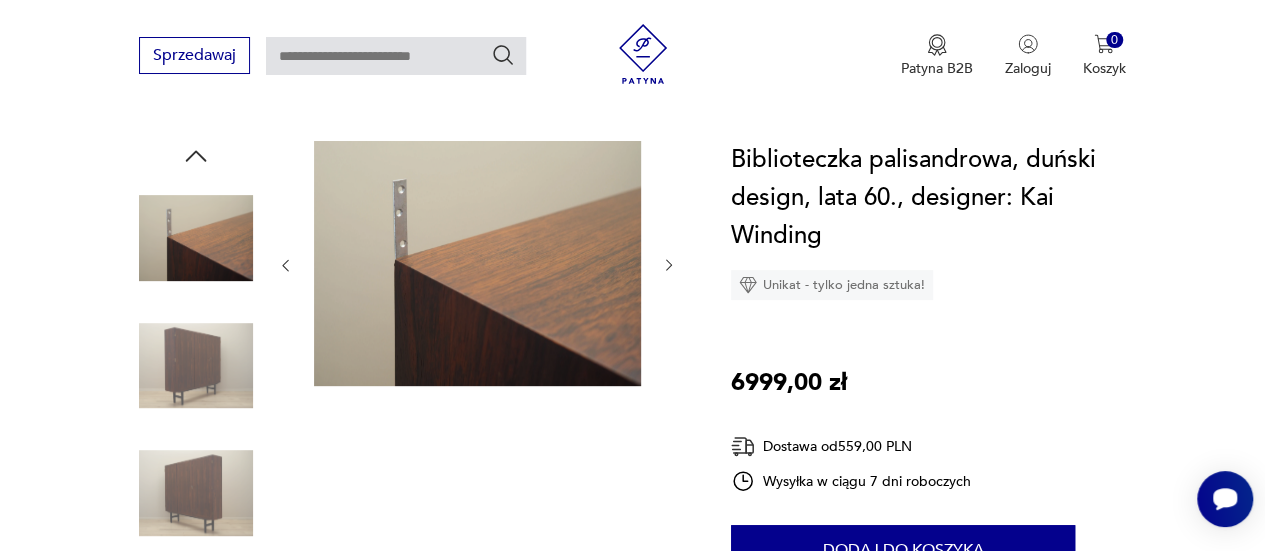 click at bounding box center (669, 265) 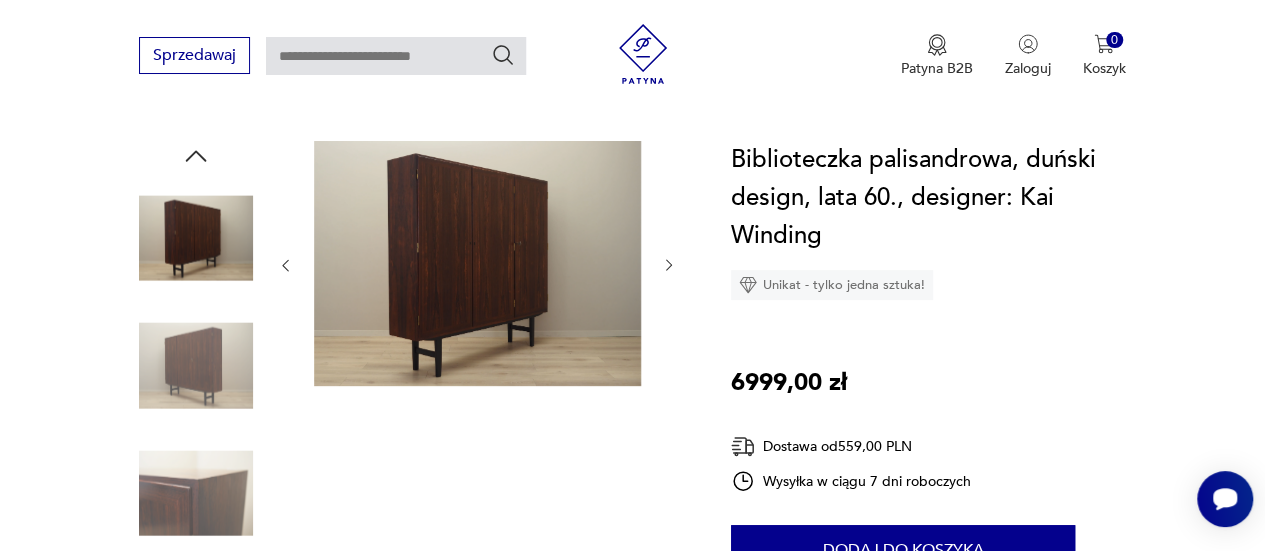 click at bounding box center (669, 265) 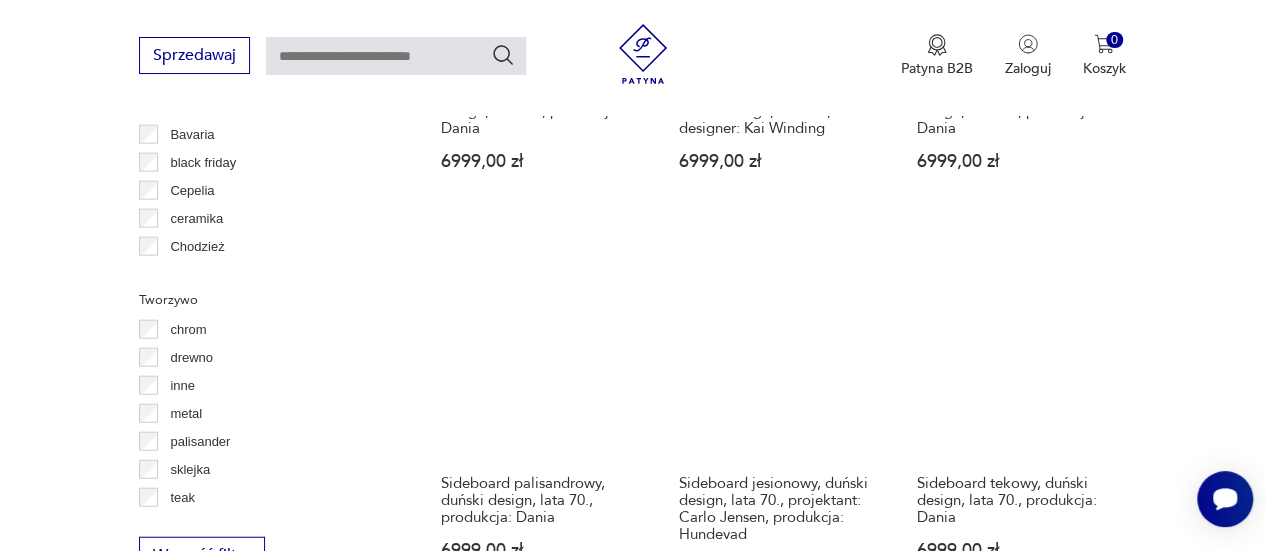 scroll, scrollTop: 2244, scrollLeft: 0, axis: vertical 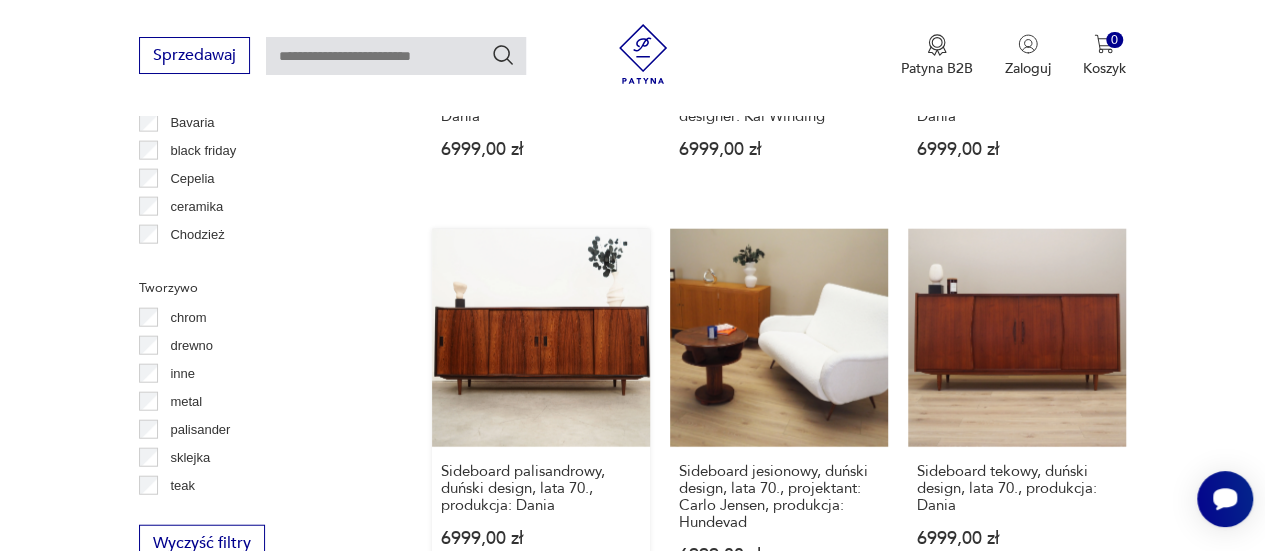 click on "Sideboard palisandrowy, duński design, lata 70., produkcja: [COUNTRY] 6999,00 zł" at bounding box center [541, 416] 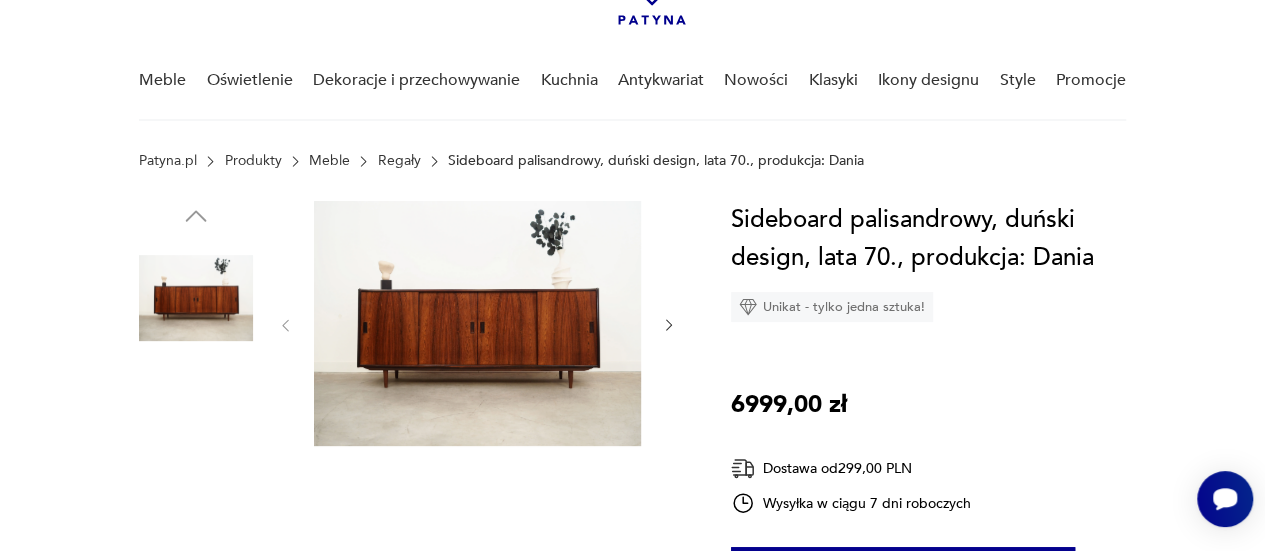 scroll, scrollTop: 130, scrollLeft: 0, axis: vertical 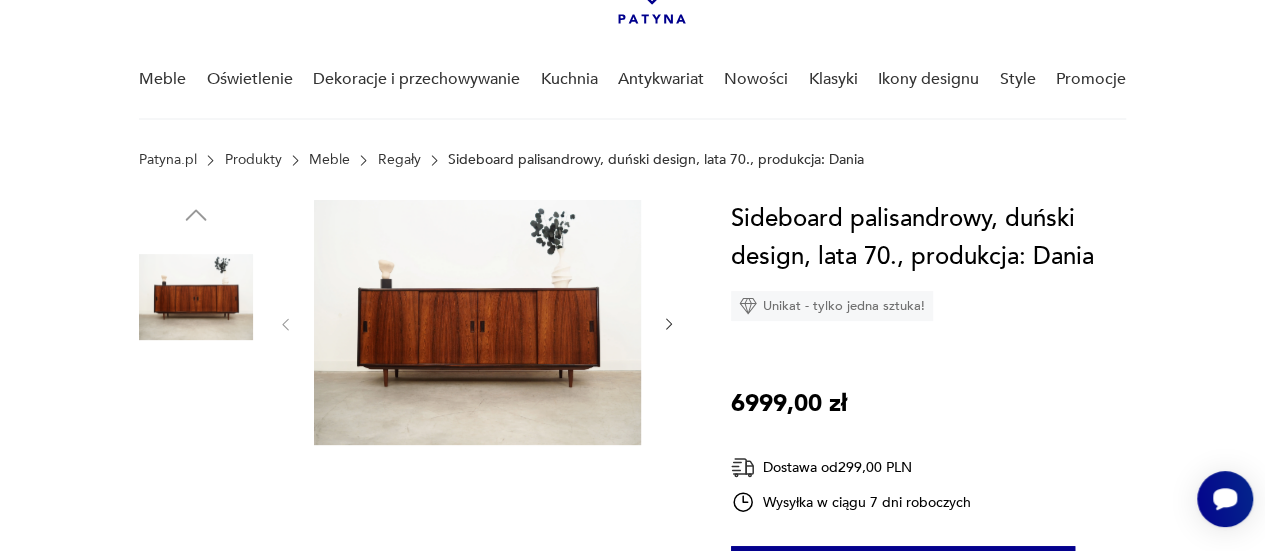 click at bounding box center (669, 324) 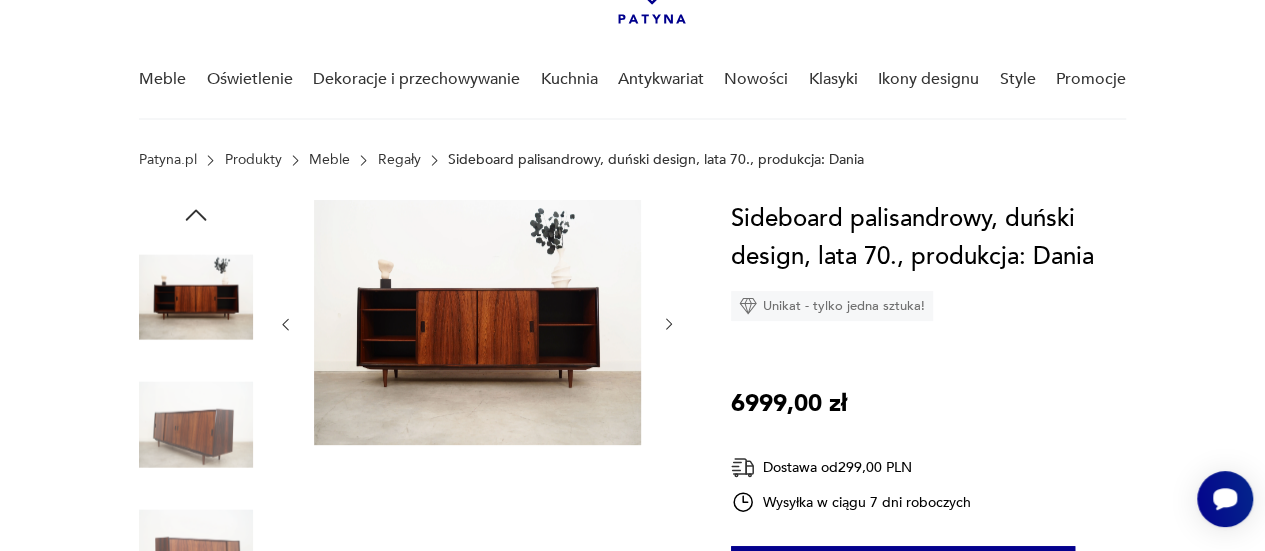 click at bounding box center (669, 324) 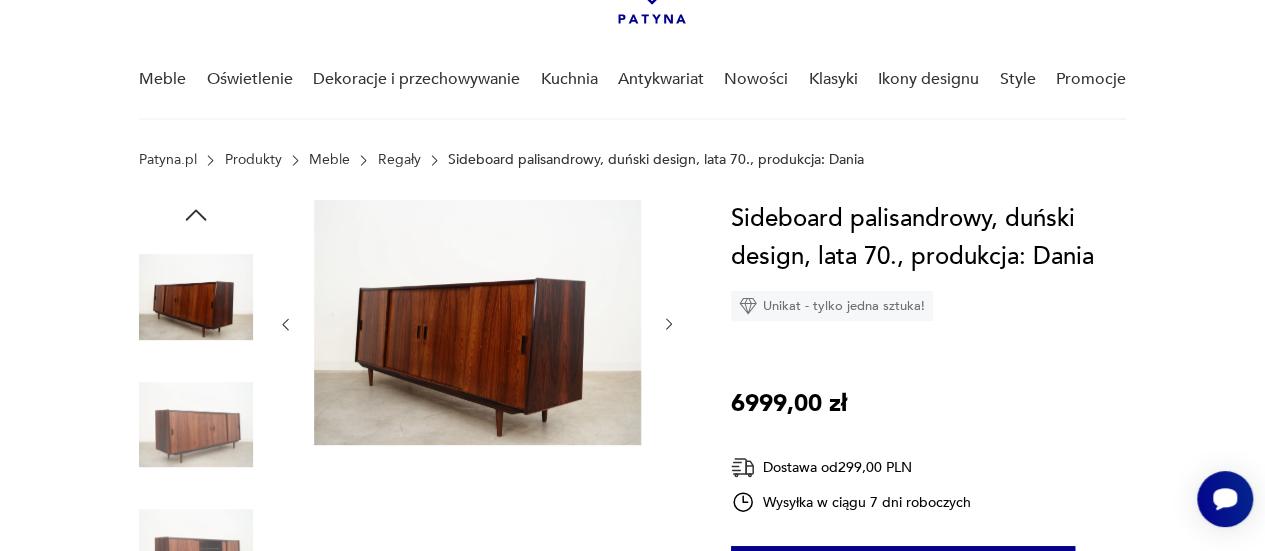 click at bounding box center [669, 324] 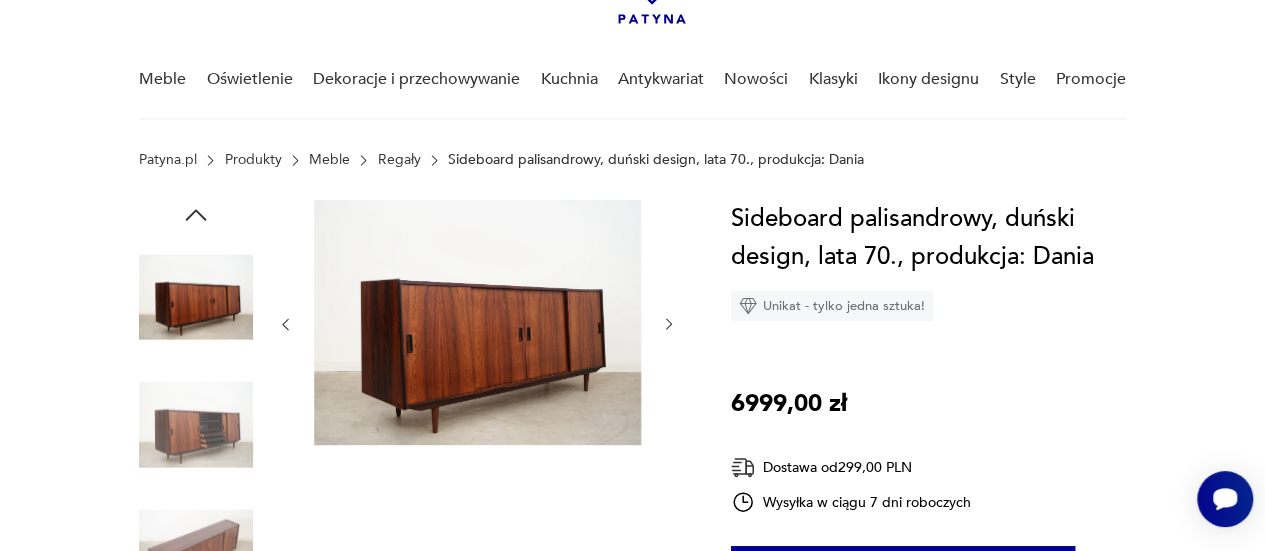 click at bounding box center (669, 324) 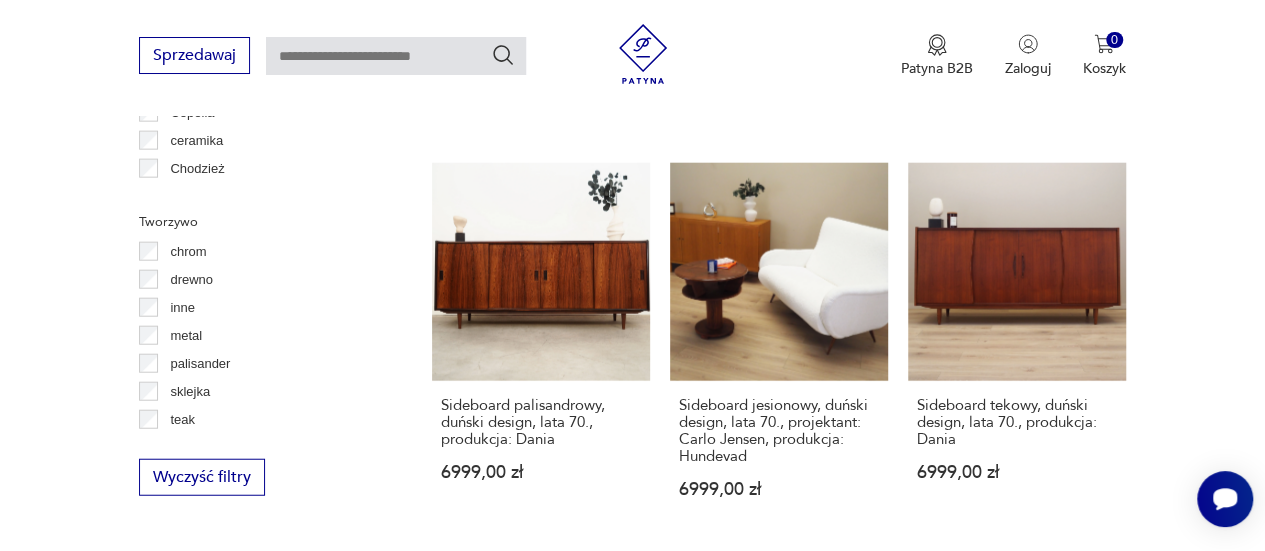 scroll, scrollTop: 2311, scrollLeft: 0, axis: vertical 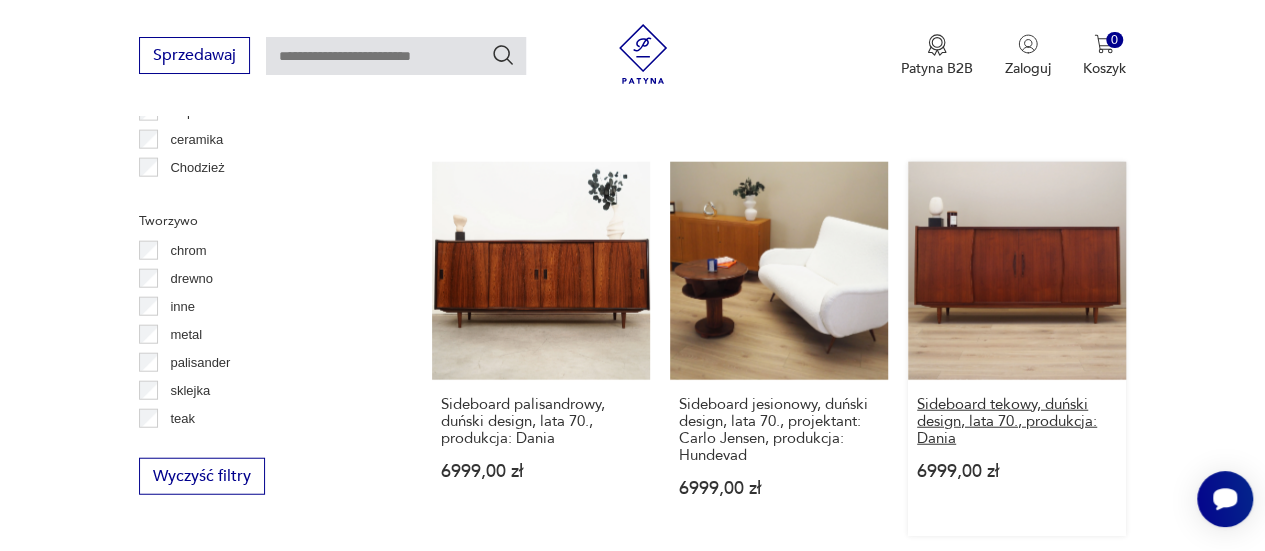 click on "Sideboard tekowy, duński design, lata 70., produkcja: Dania" at bounding box center (1017, 421) 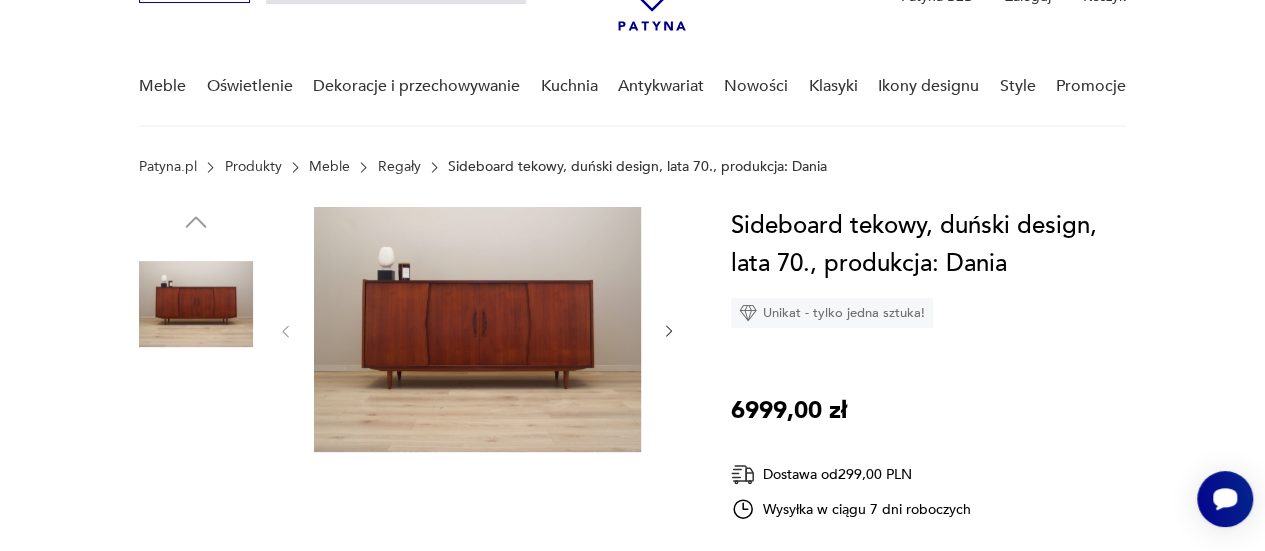 scroll, scrollTop: 125, scrollLeft: 0, axis: vertical 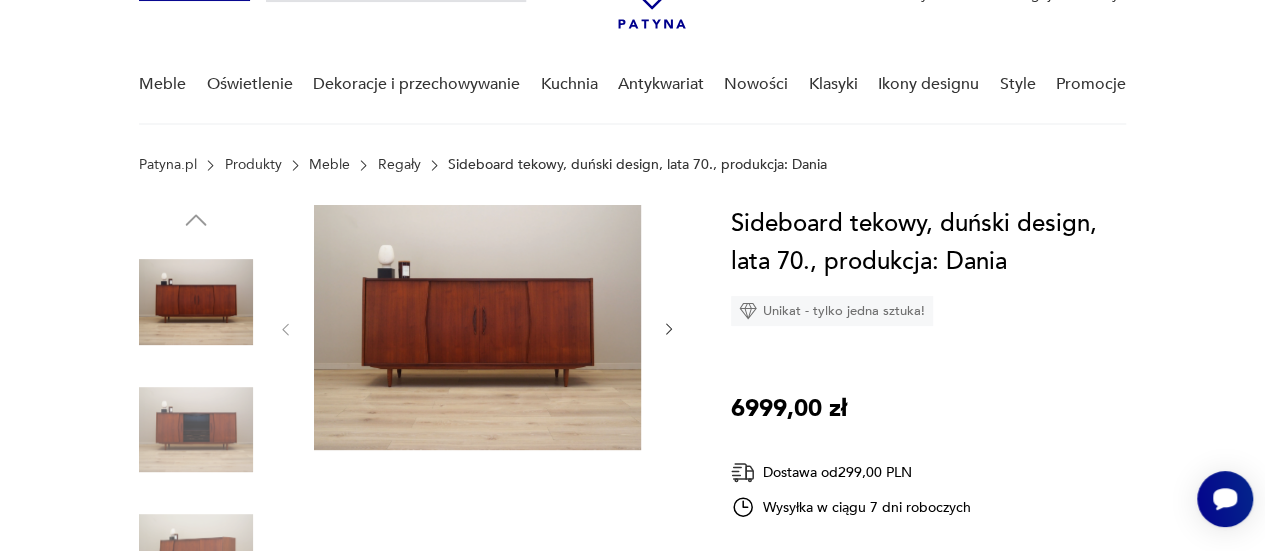 click at bounding box center [669, 329] 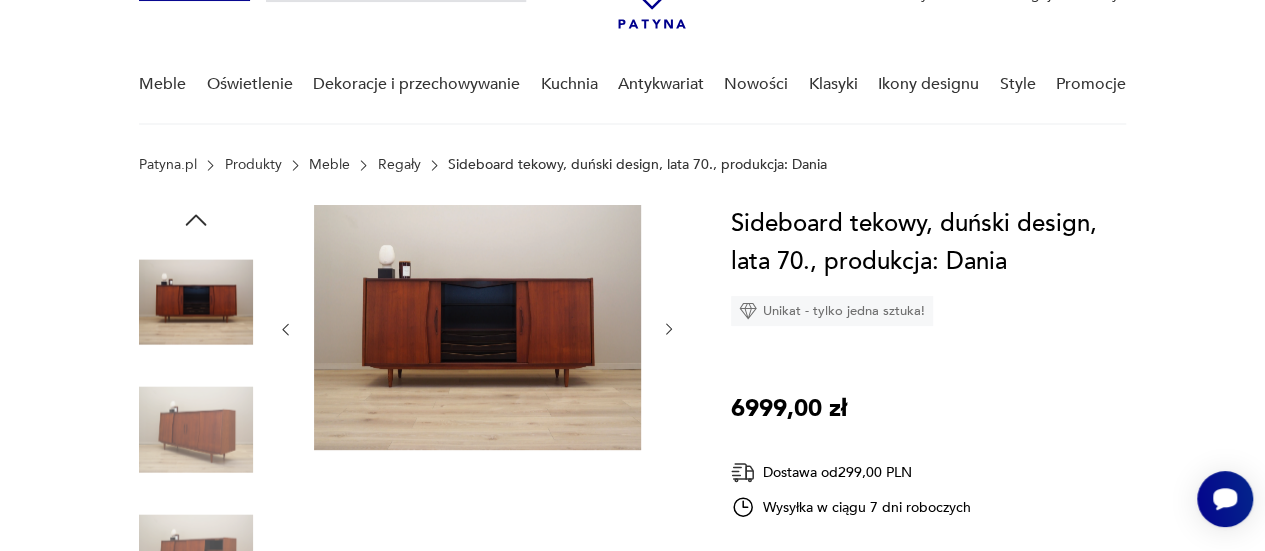 click at bounding box center (669, 329) 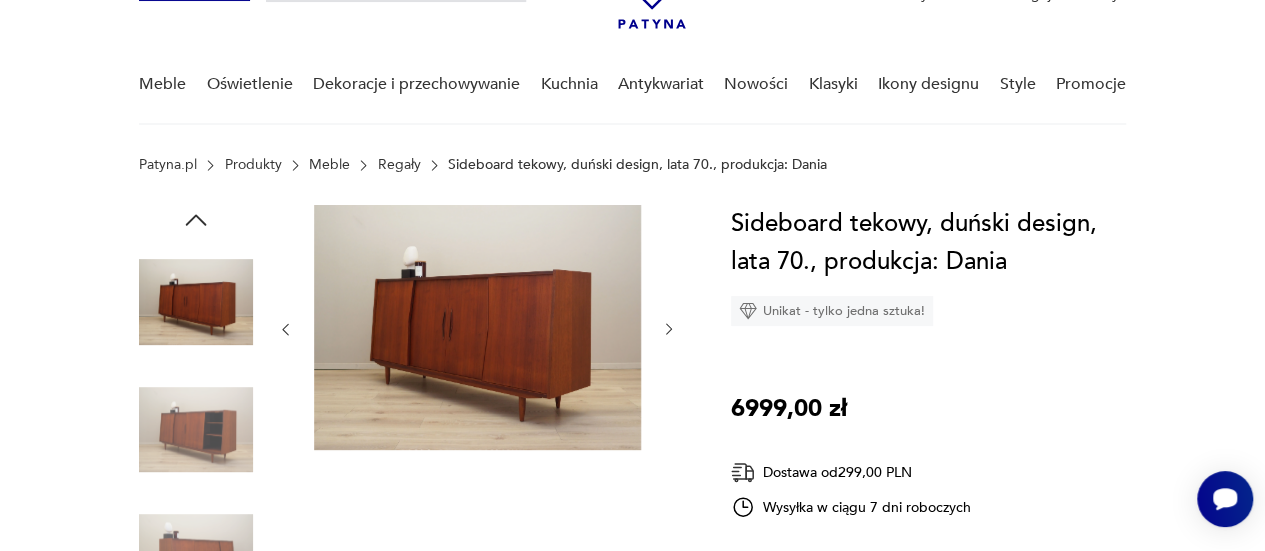 click at bounding box center [669, 329] 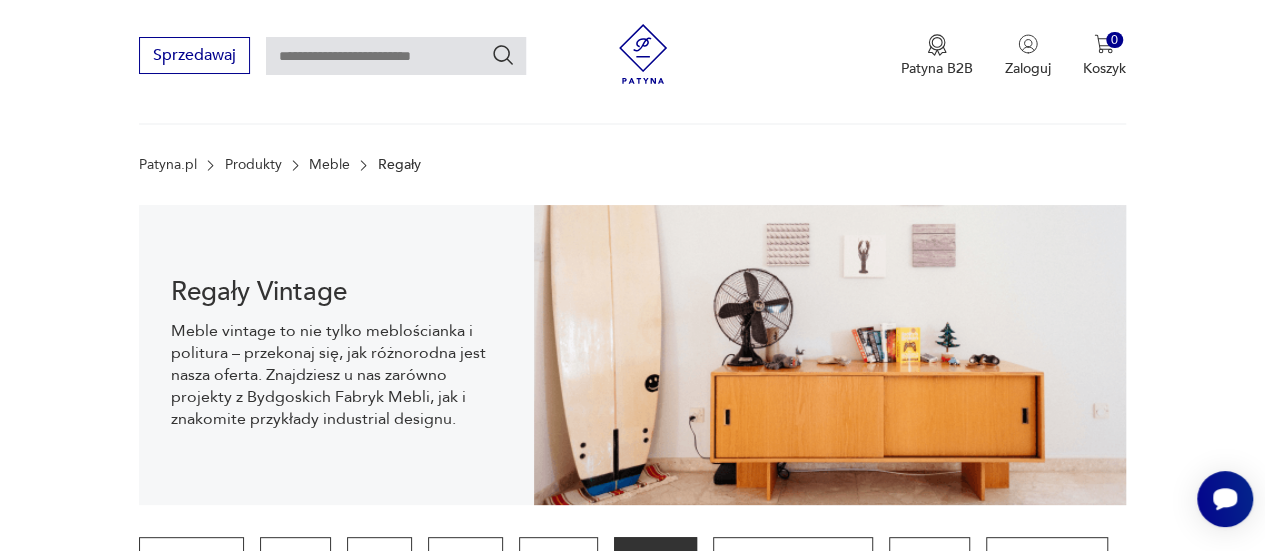 scroll, scrollTop: 2495, scrollLeft: 0, axis: vertical 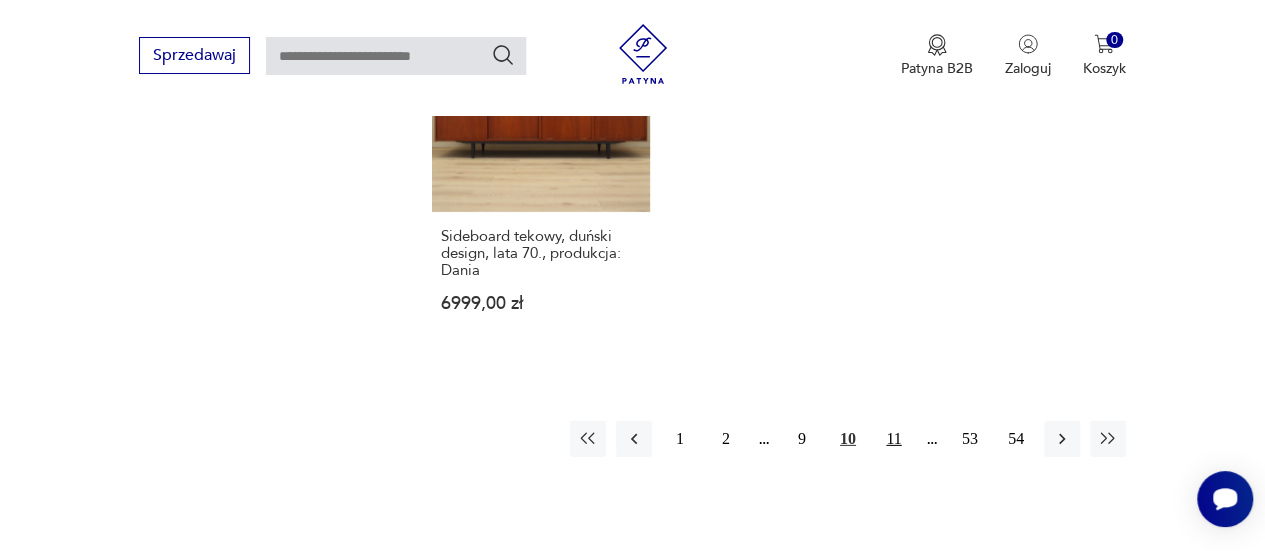 click on "11" at bounding box center (894, 439) 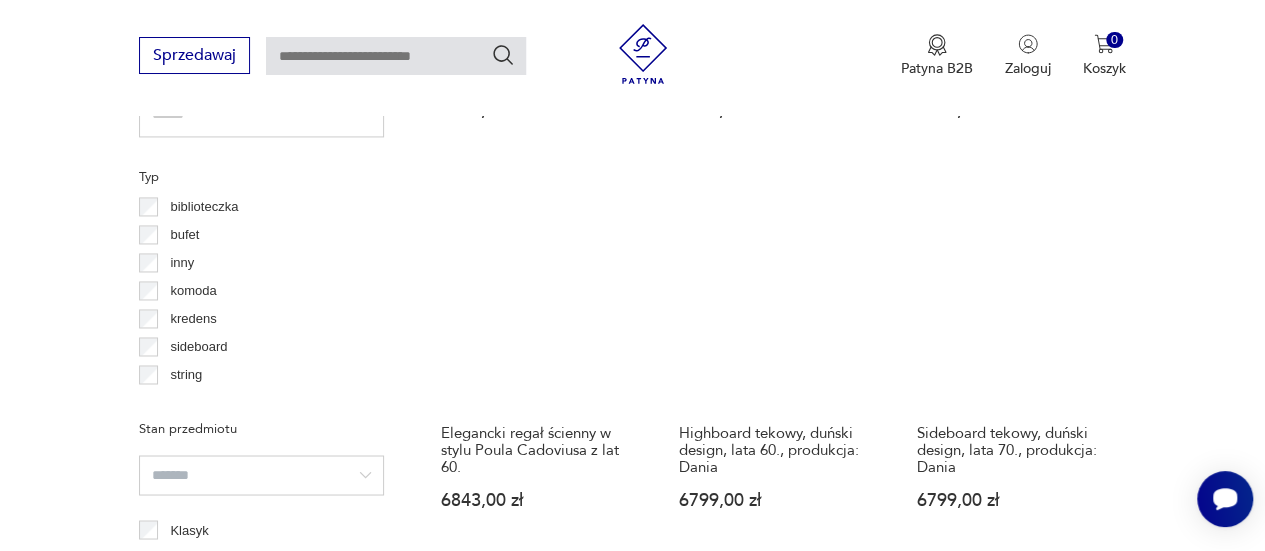 scroll, scrollTop: 1492, scrollLeft: 0, axis: vertical 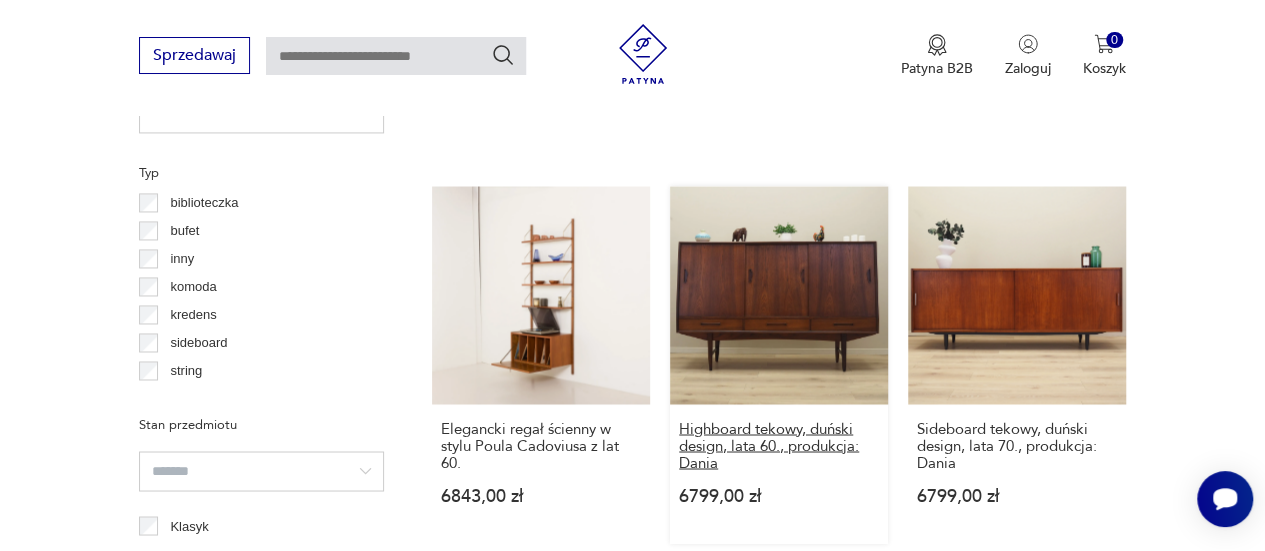 click on "Highboard tekowy, duński design, lata 60., produkcja: Dania" at bounding box center [779, 445] 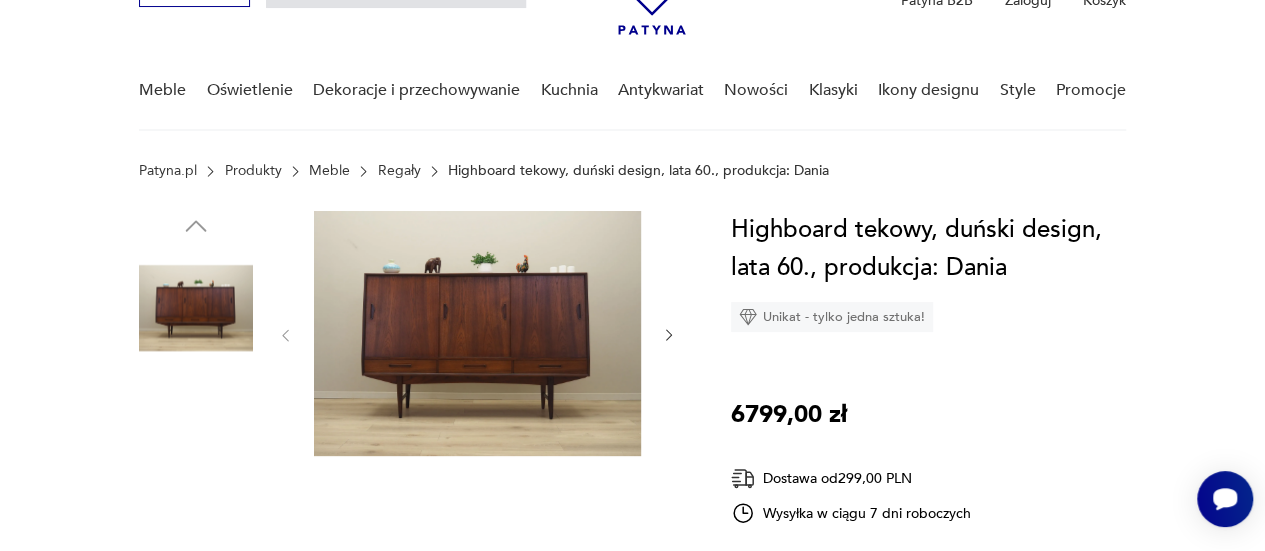 scroll, scrollTop: 120, scrollLeft: 0, axis: vertical 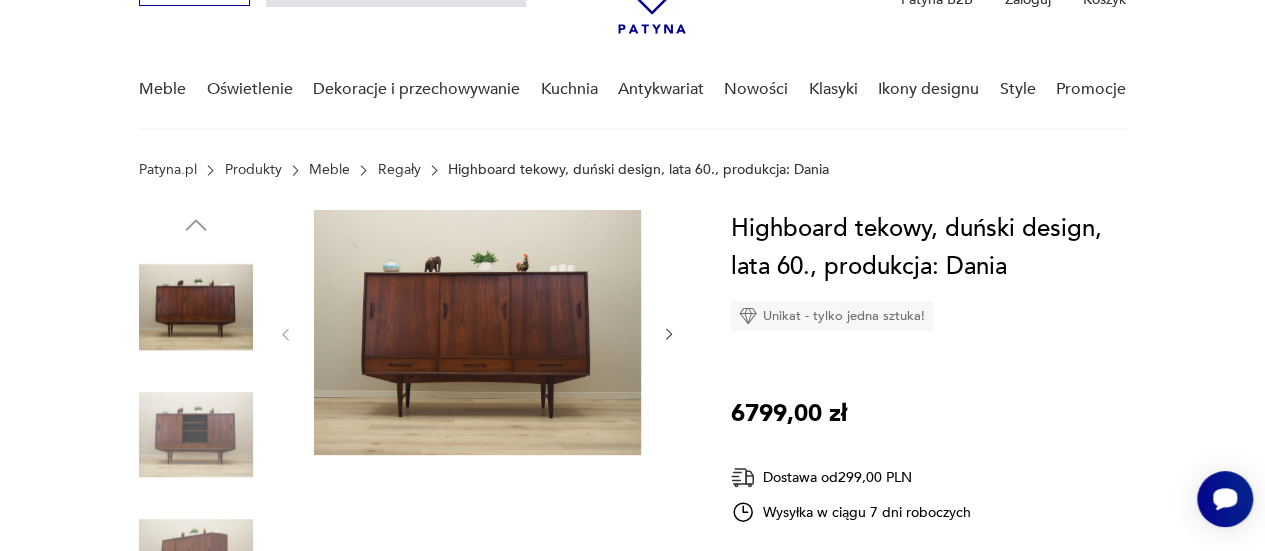 click at bounding box center (669, 334) 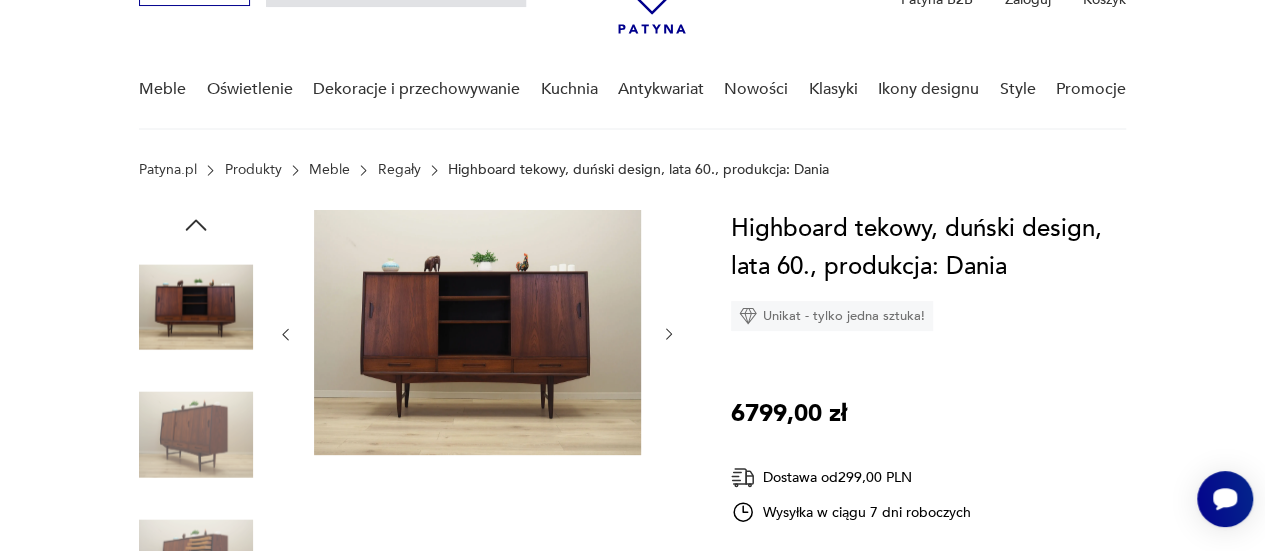click at bounding box center (669, 334) 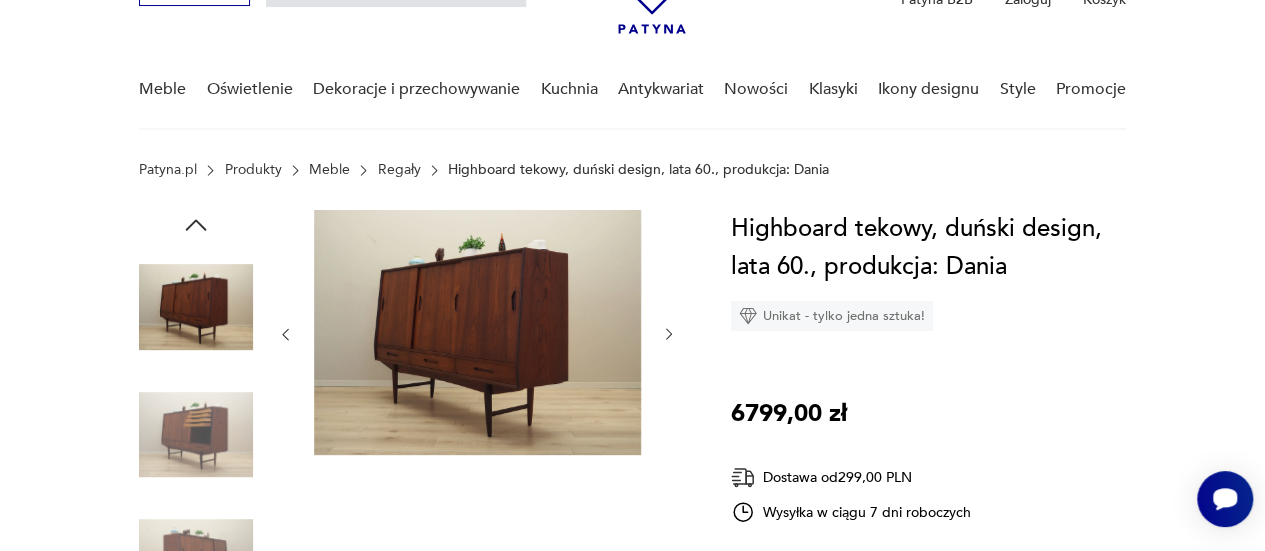click at bounding box center (669, 334) 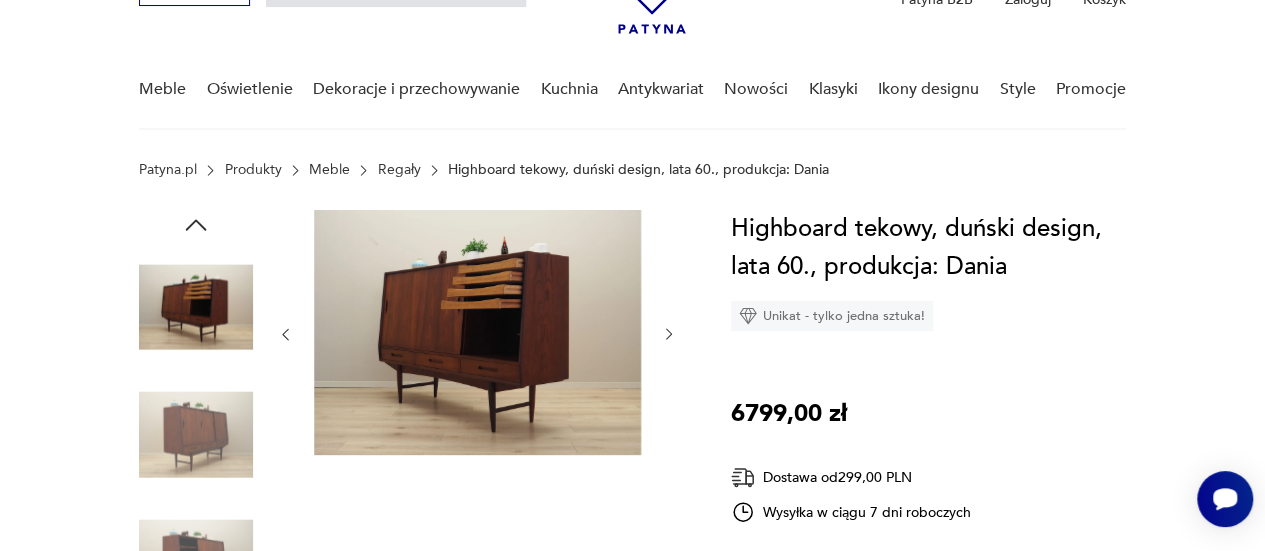 click at bounding box center [669, 334] 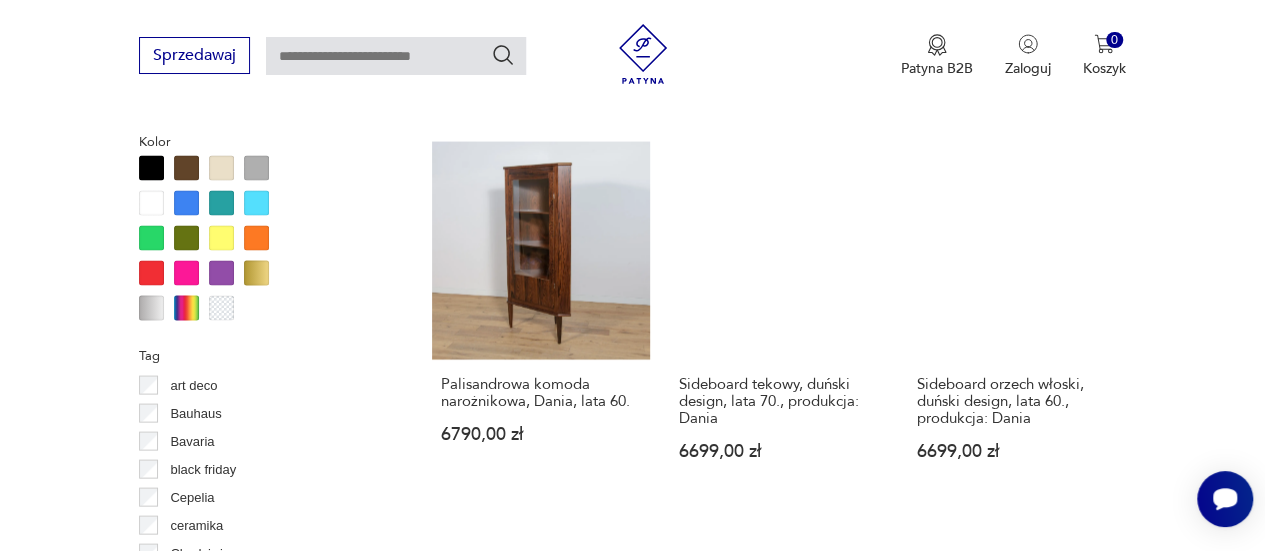 scroll, scrollTop: 1926, scrollLeft: 0, axis: vertical 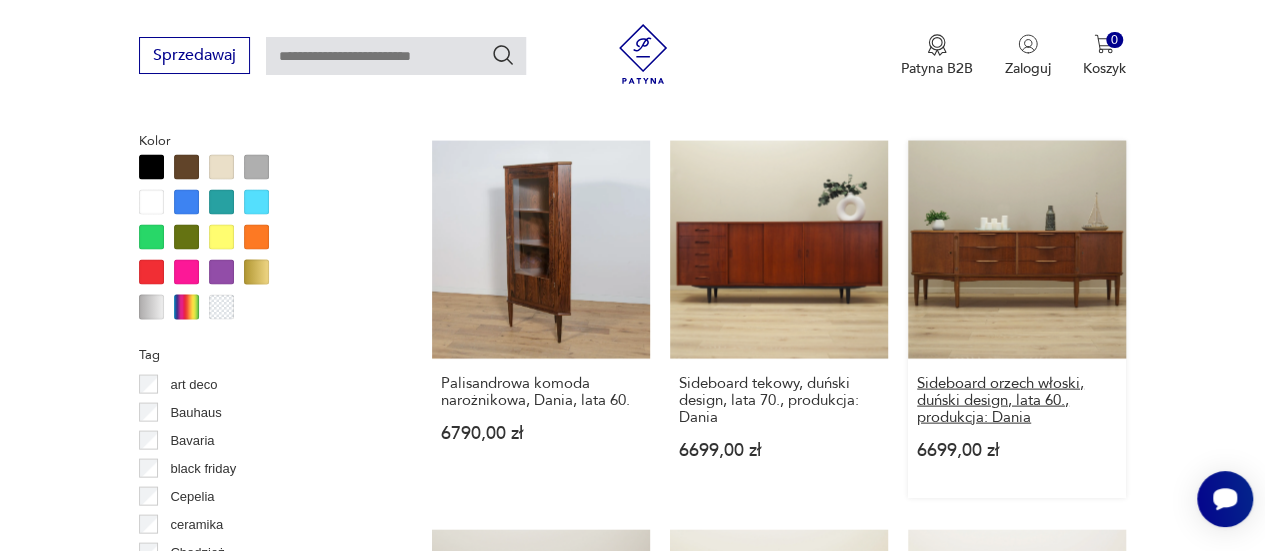 click on "Sideboard orzech włoski, duński design, lata 60., produkcja: Dania" at bounding box center (1017, 400) 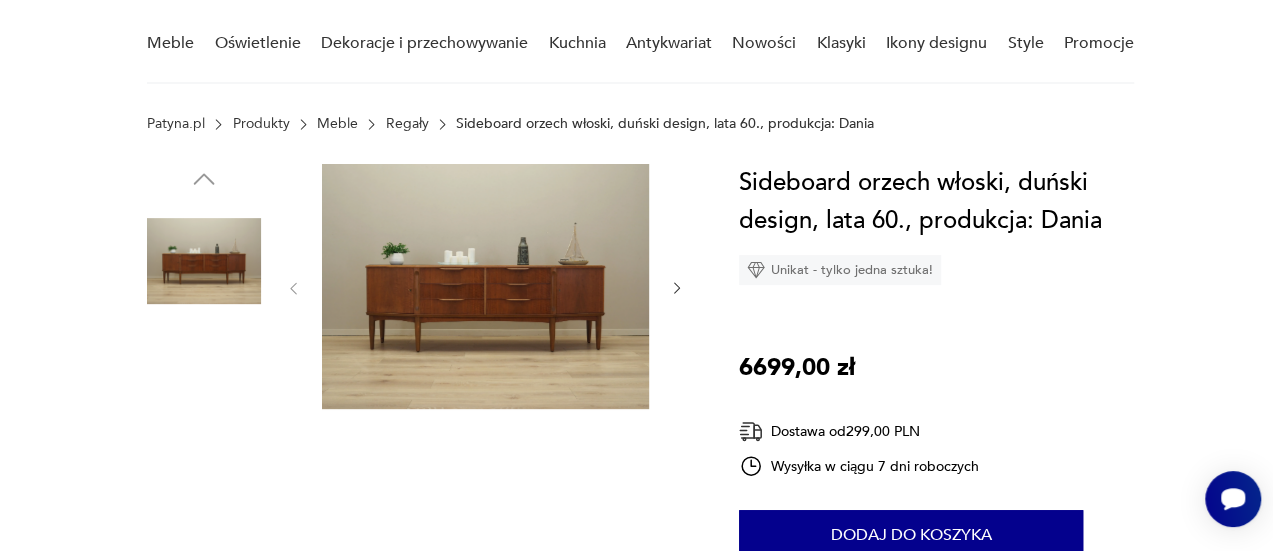 scroll, scrollTop: 169, scrollLeft: 0, axis: vertical 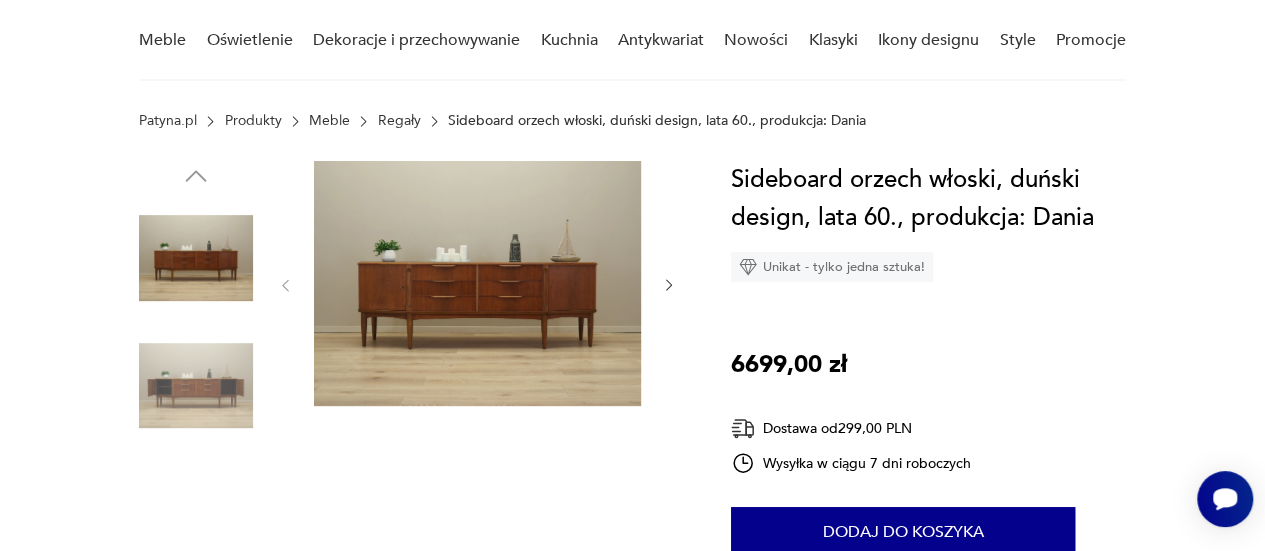 click at bounding box center [477, 283] 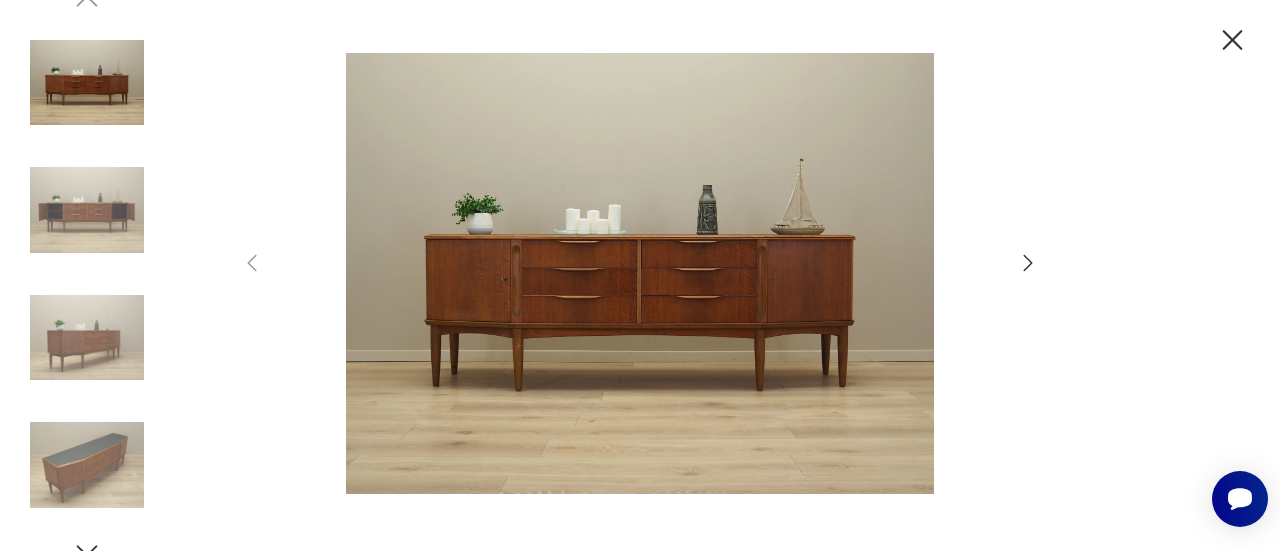 click at bounding box center [1028, 263] 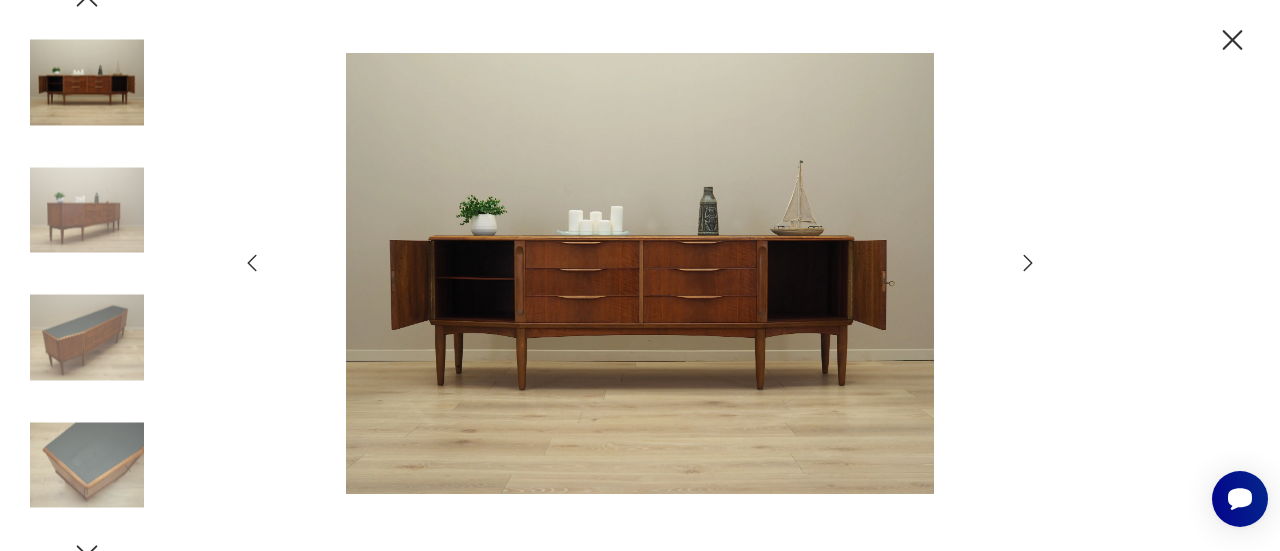 click at bounding box center [1028, 263] 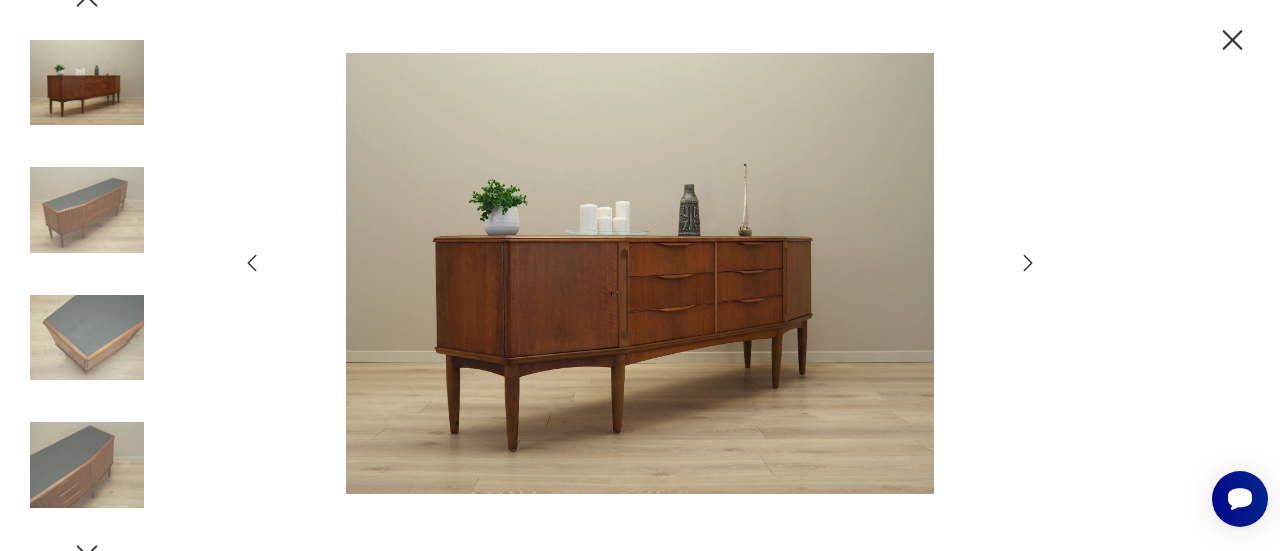click at bounding box center (1028, 263) 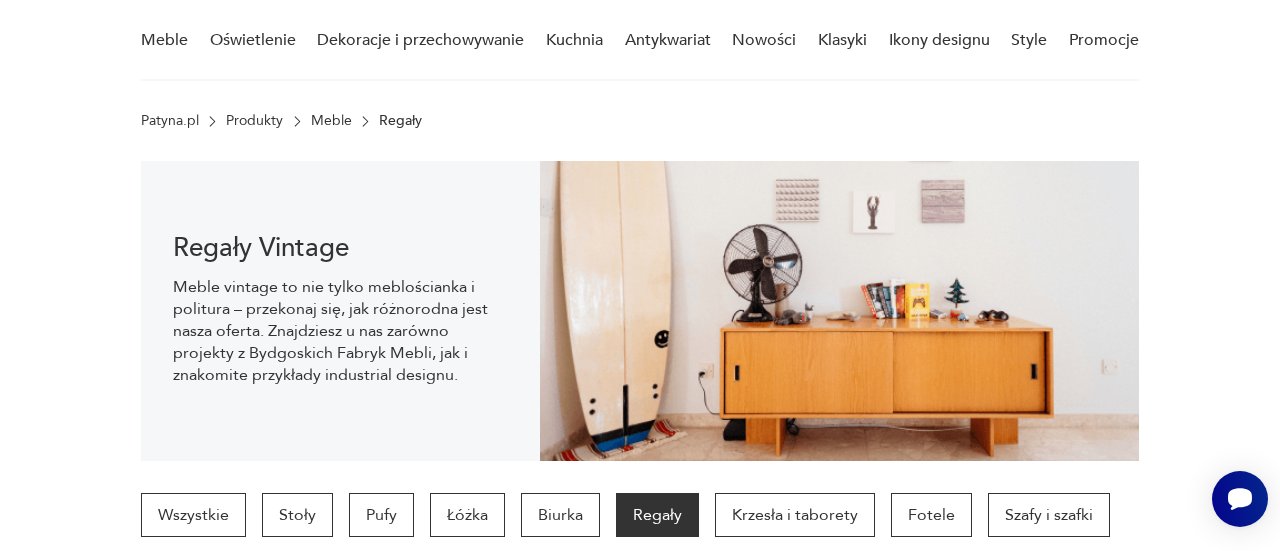 scroll, scrollTop: 2110, scrollLeft: 0, axis: vertical 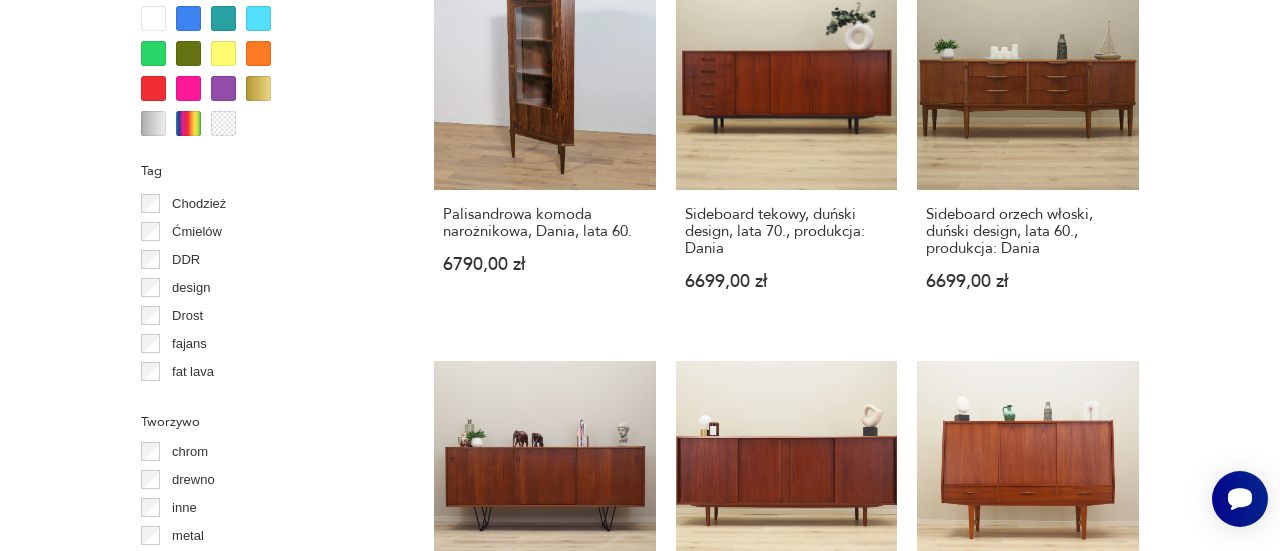 click on "Duński highboard tekowy, lata 60. [PRICE] Zabytkowa witryna. [PRICE] Highboard tekowy, duński design, lata 60., producent: PMJ Viby J [PRICE] Sideboard tekowy, duński design, lata 70., produkcja: Dania [PRICE] Sideboard tekowy, duński design, lata 70., produkcja: Dania [PRICE] Sideboard tekowy, duński design, lata 70., produkcja: Dania [PRICE] Elegancki regał ścienny w stylu Poula Cadoviusa z lat 60. [PRICE] Highboard tekowy, duński design, lata 60., produkcja: Dania [PRICE] Sideboard tekowy, duński design, lata 70., produkcja: Dania [PRICE] Palisandrowa komoda narożnikowa, Dania, lata 60. [PRICE] Sideboard tekowy, duński design, lata 70., produkcja: Dania [PRICE] Sideboard orzech włoski, duński design, lata 60., produkcja: Dania [PRICE] Sideboard tekowy, duński design, lata 70., produkcja: Dania [PRICE] Sideboard tekowy, duński design, lata 60., projektant: [DESIGNER] [PRICE] [PRICE] [PRICE]" at bounding box center [786, -48] 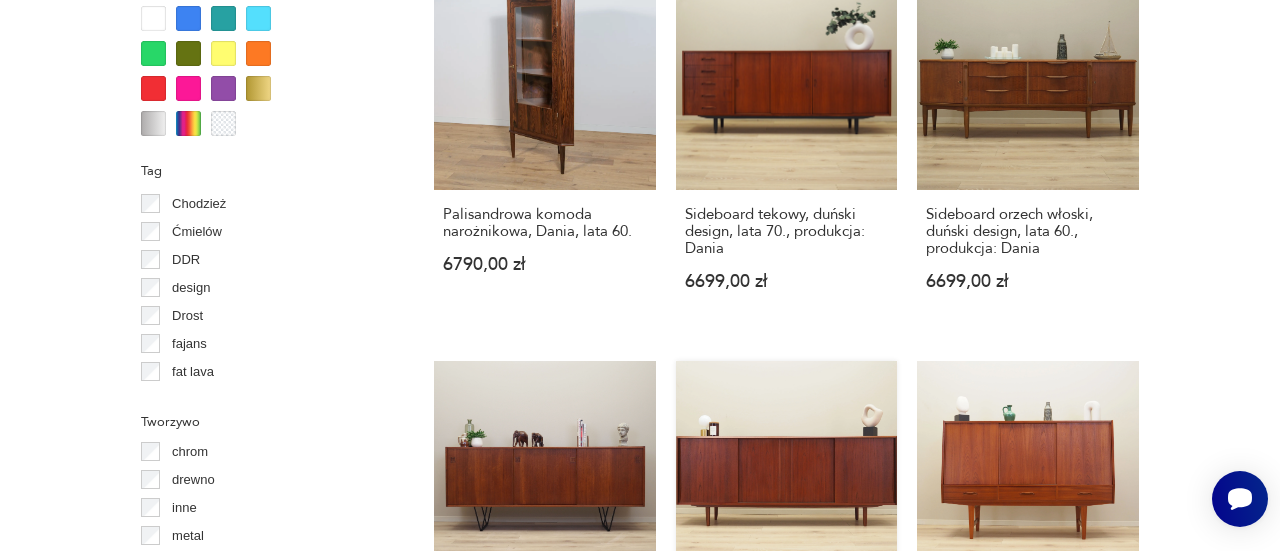click on "Sideboard tekowy, duński design, lata [DATE], projektant: E.W. Bach [PRICE]" at bounding box center (787, 541) 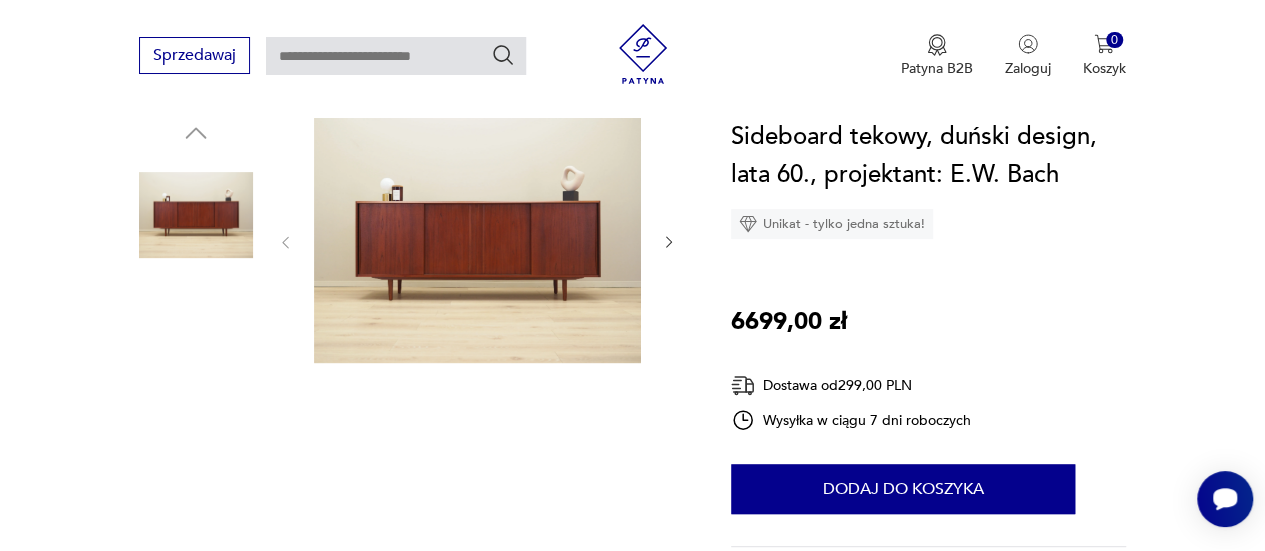 scroll, scrollTop: 211, scrollLeft: 0, axis: vertical 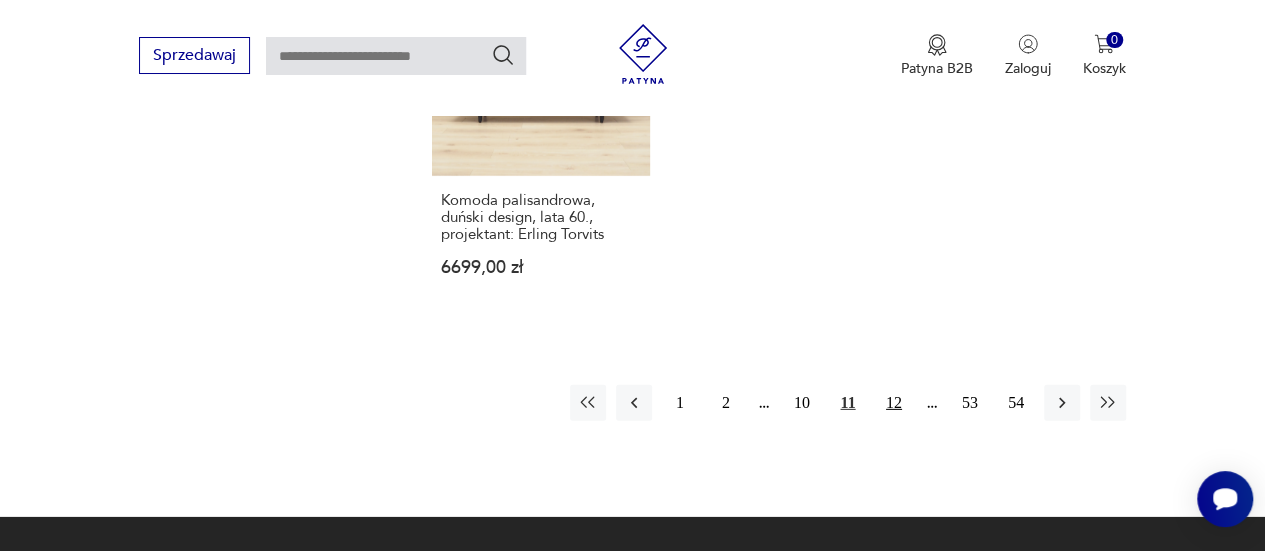 click on "12" at bounding box center [894, 403] 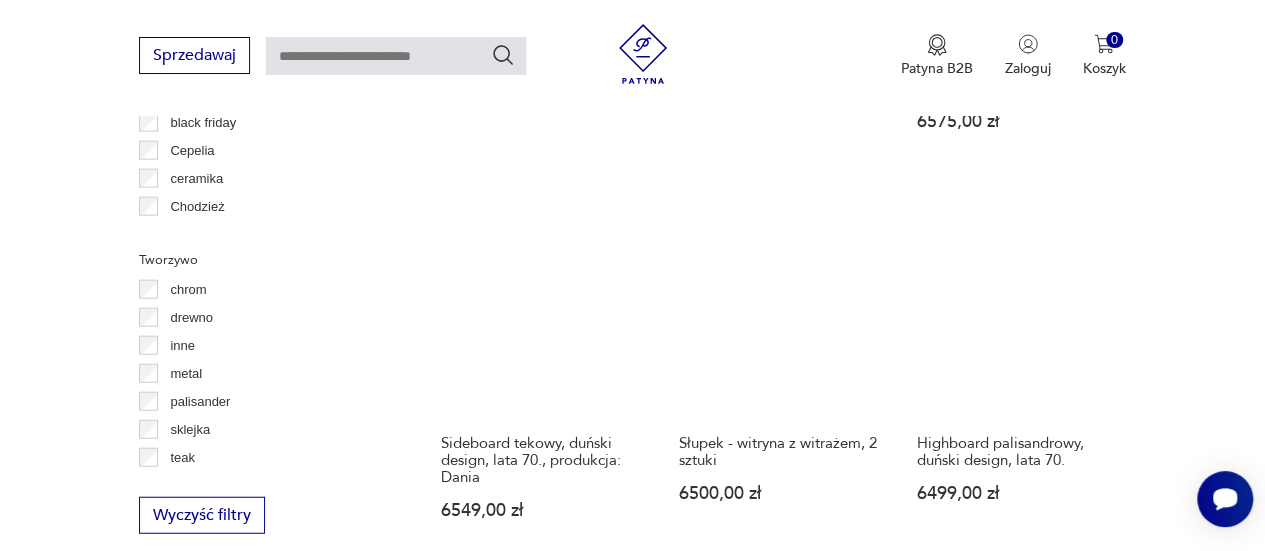 scroll, scrollTop: 2274, scrollLeft: 0, axis: vertical 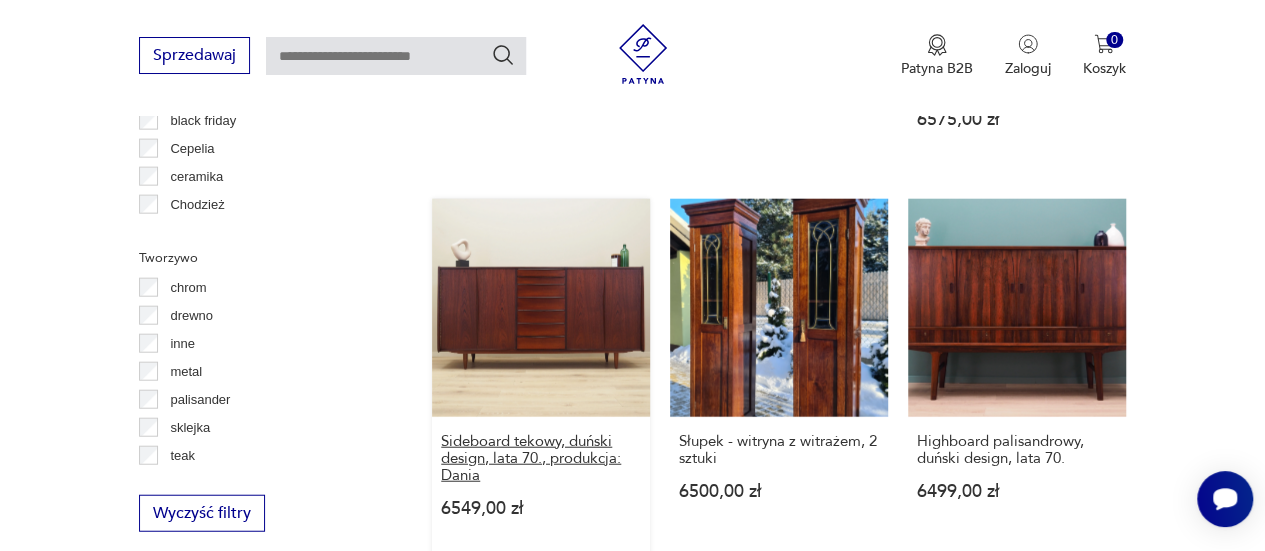 click on "Sideboard tekowy, duński design, lata 70., produkcja: Dania" at bounding box center (541, 458) 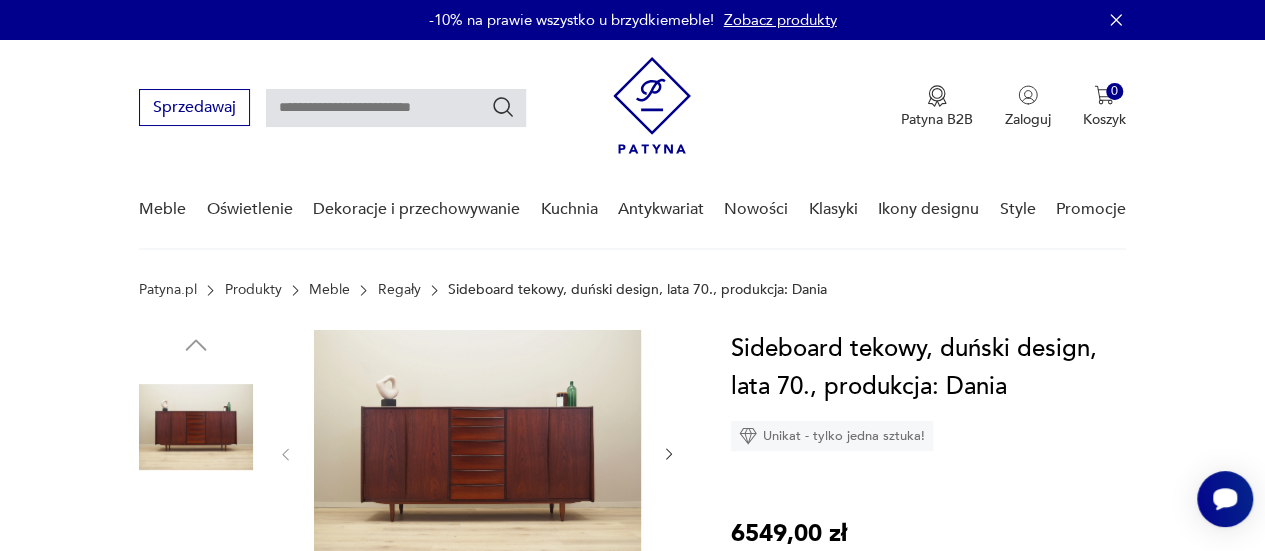 scroll, scrollTop: 110, scrollLeft: 0, axis: vertical 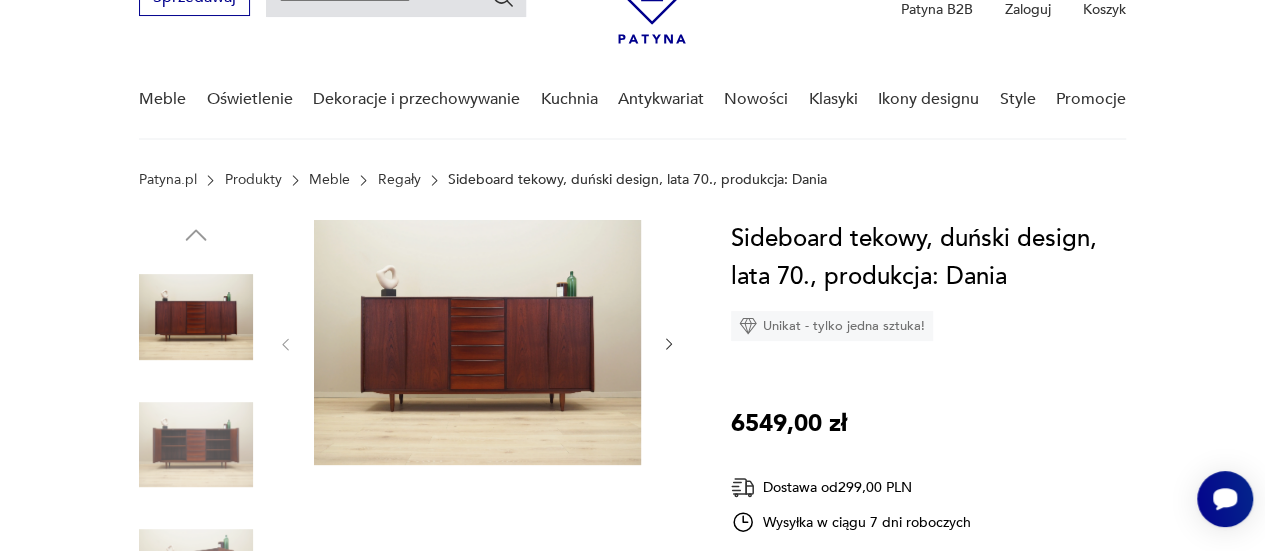 click at bounding box center (477, 344) 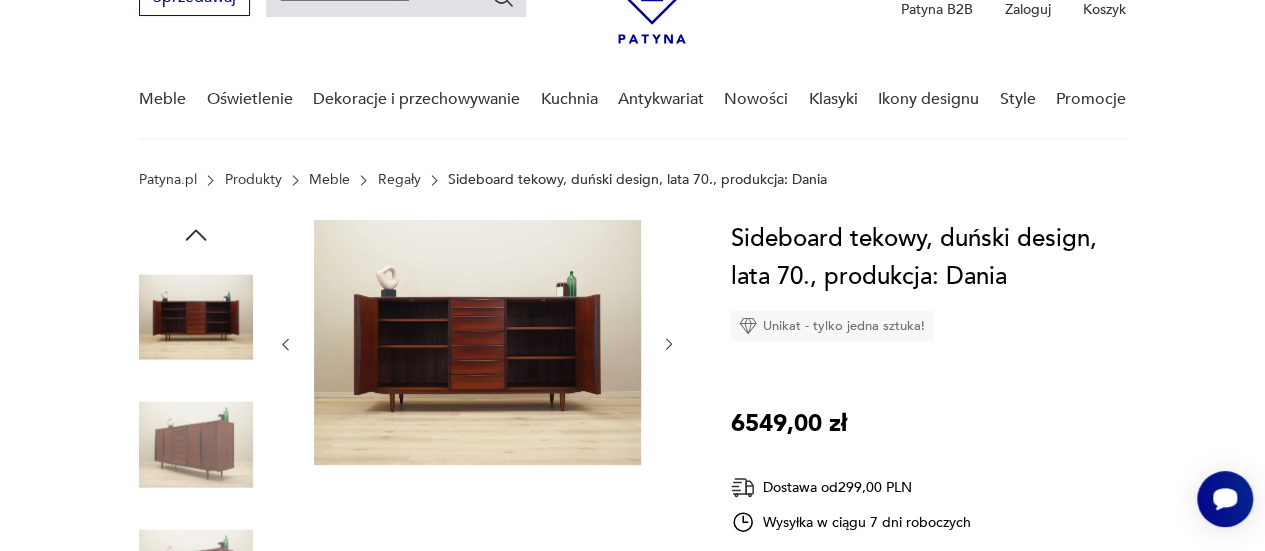 click at bounding box center [669, 344] 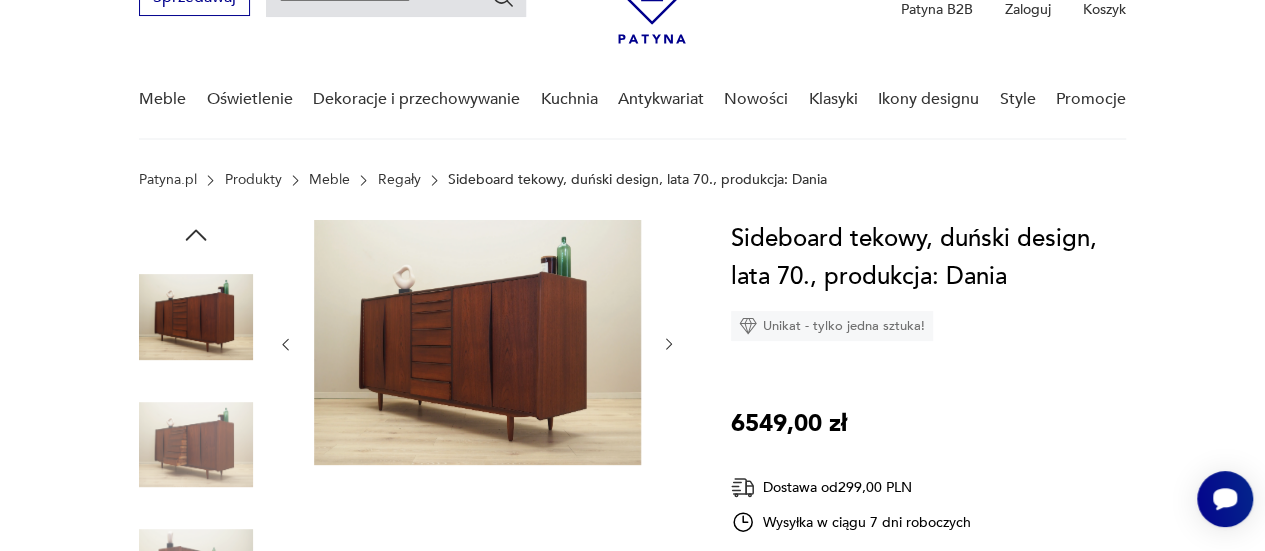 click at bounding box center [669, 344] 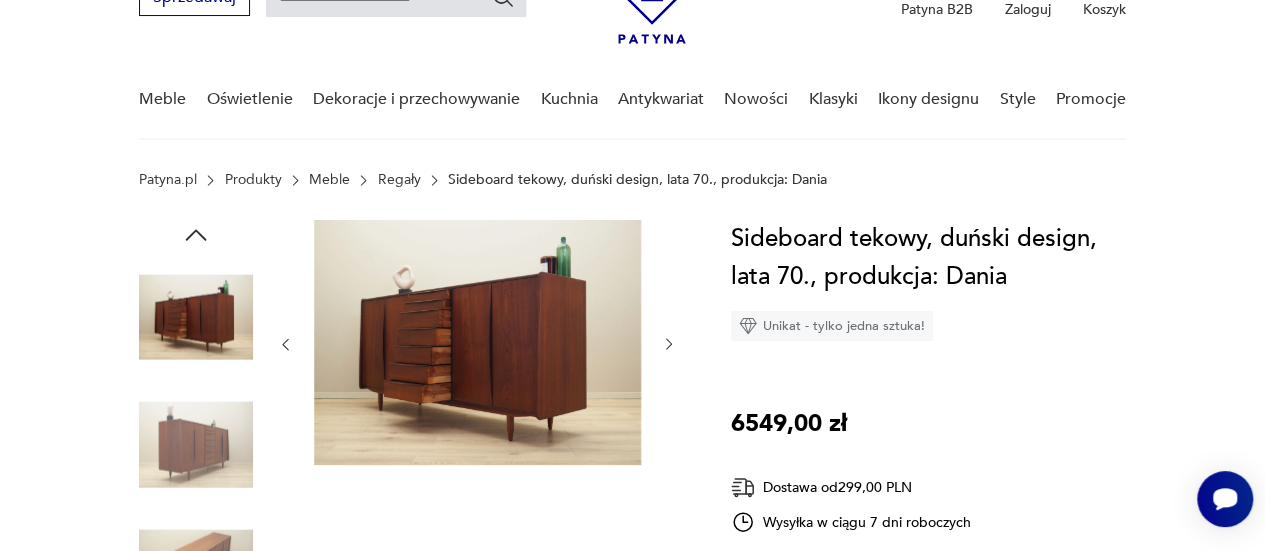 click at bounding box center (669, 344) 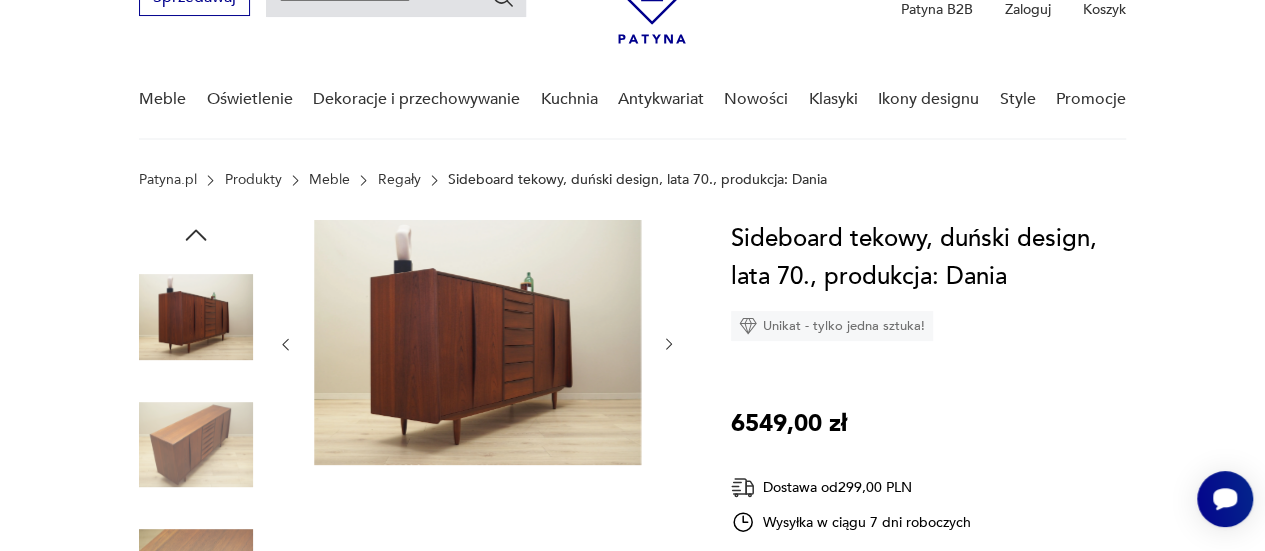 click at bounding box center (669, 344) 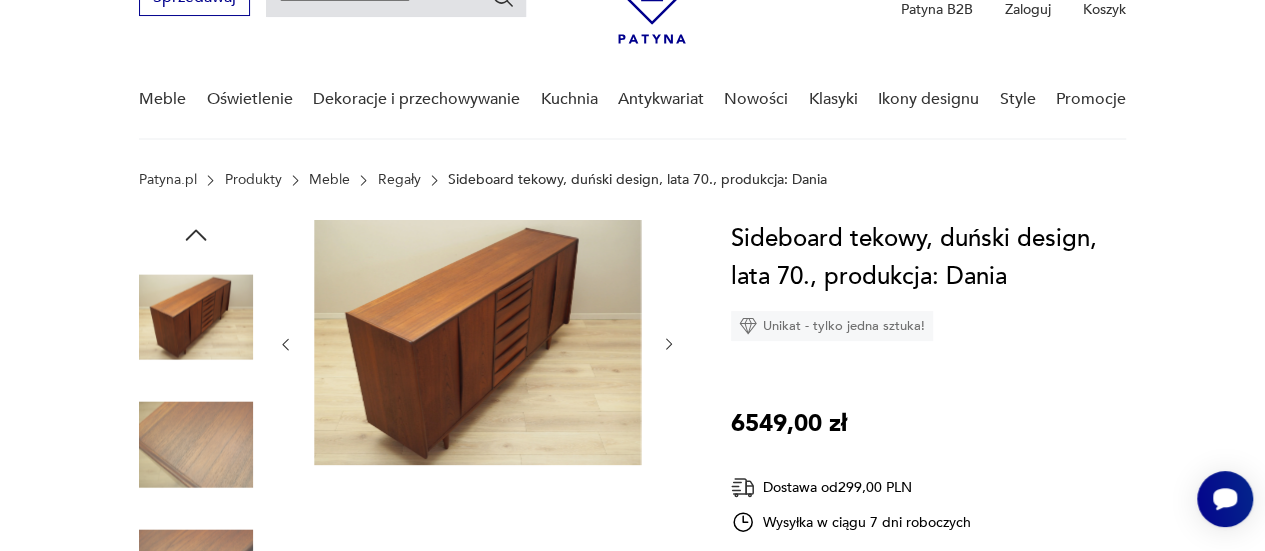 click at bounding box center [669, 344] 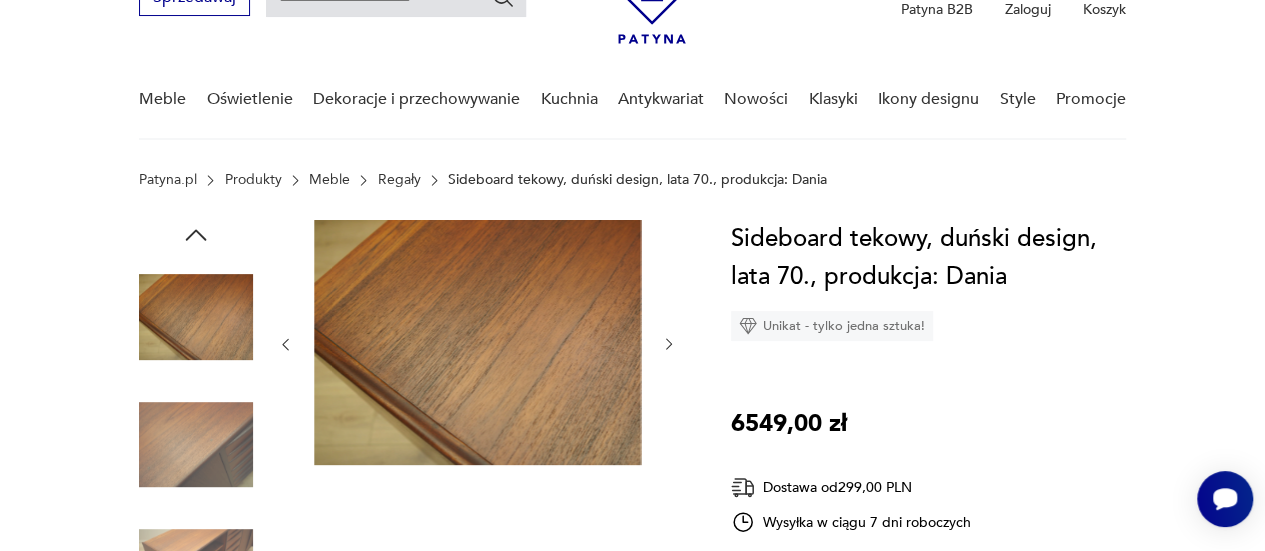 click at bounding box center (669, 344) 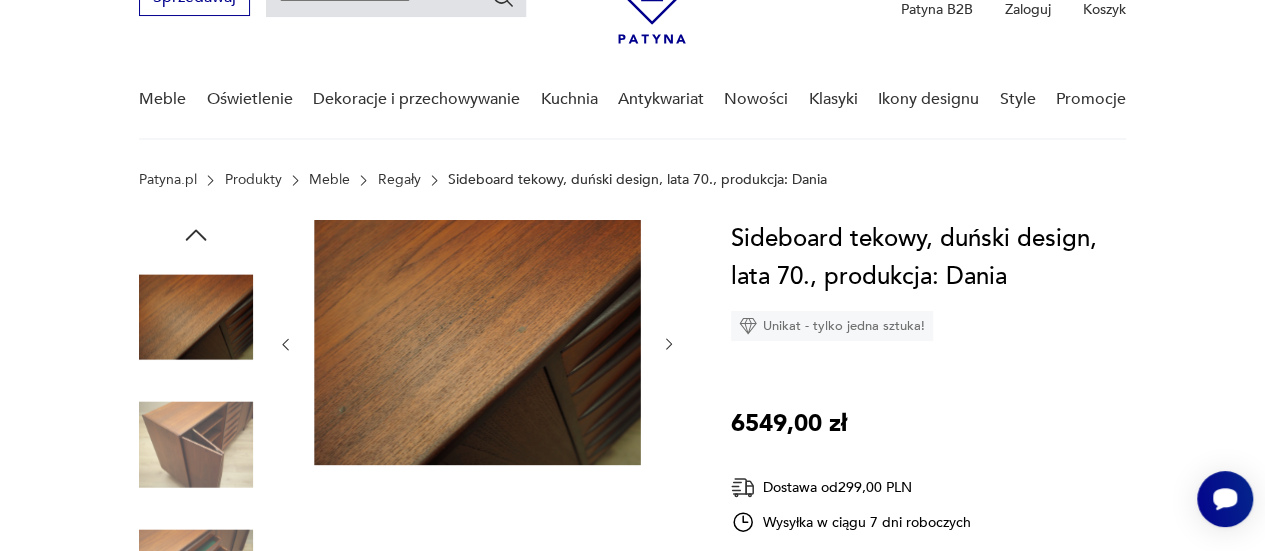 click at bounding box center (669, 344) 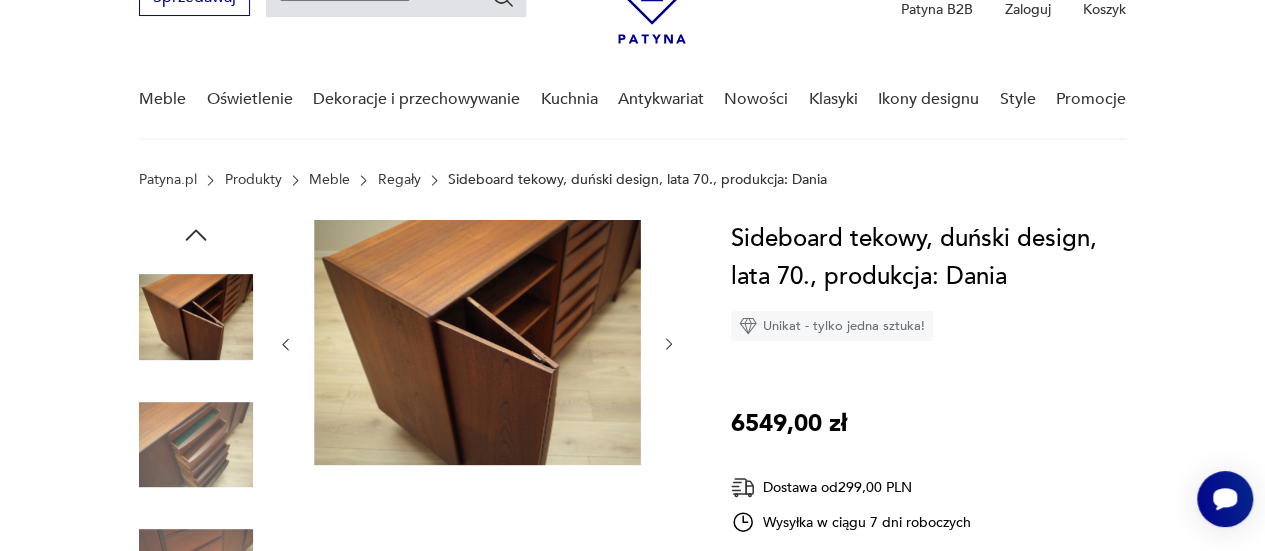 click at bounding box center [669, 344] 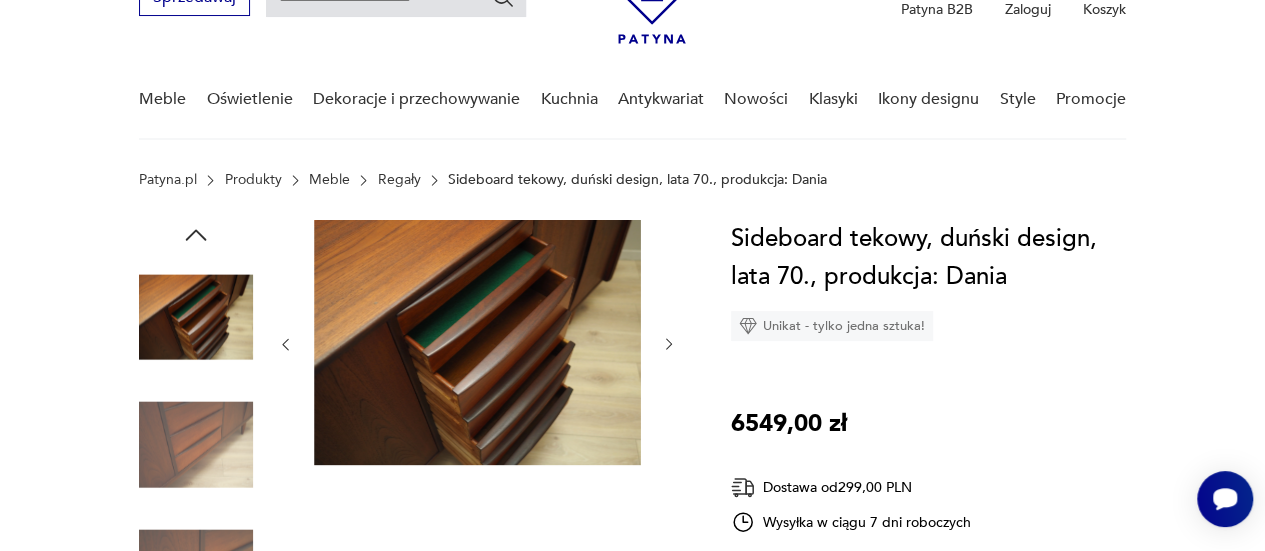 click at bounding box center (669, 344) 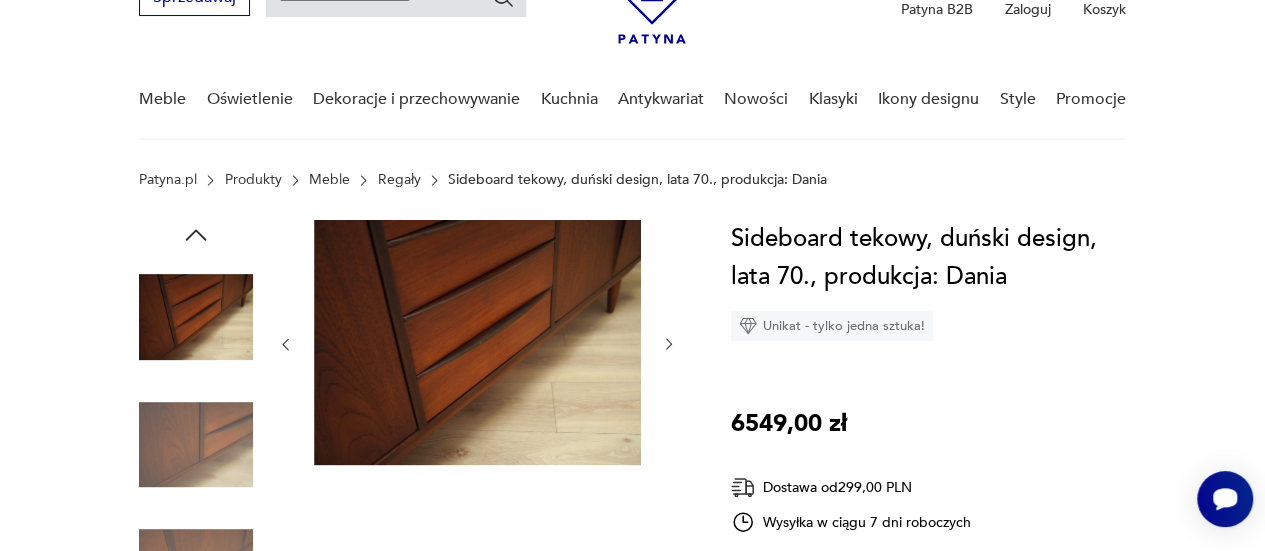 click at bounding box center (669, 344) 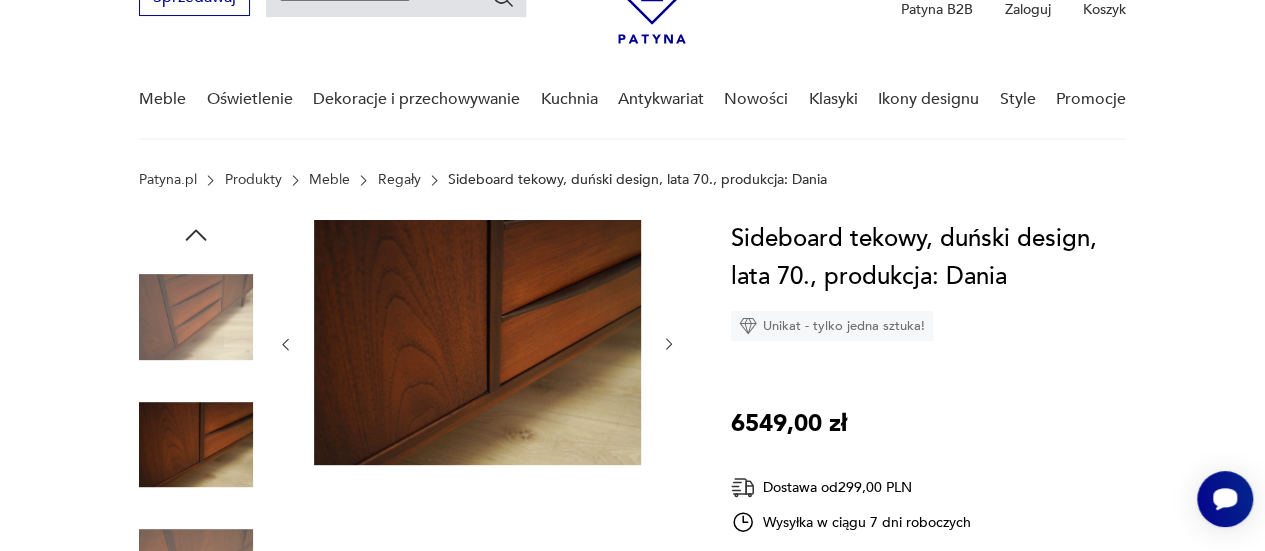 click at bounding box center [669, 344] 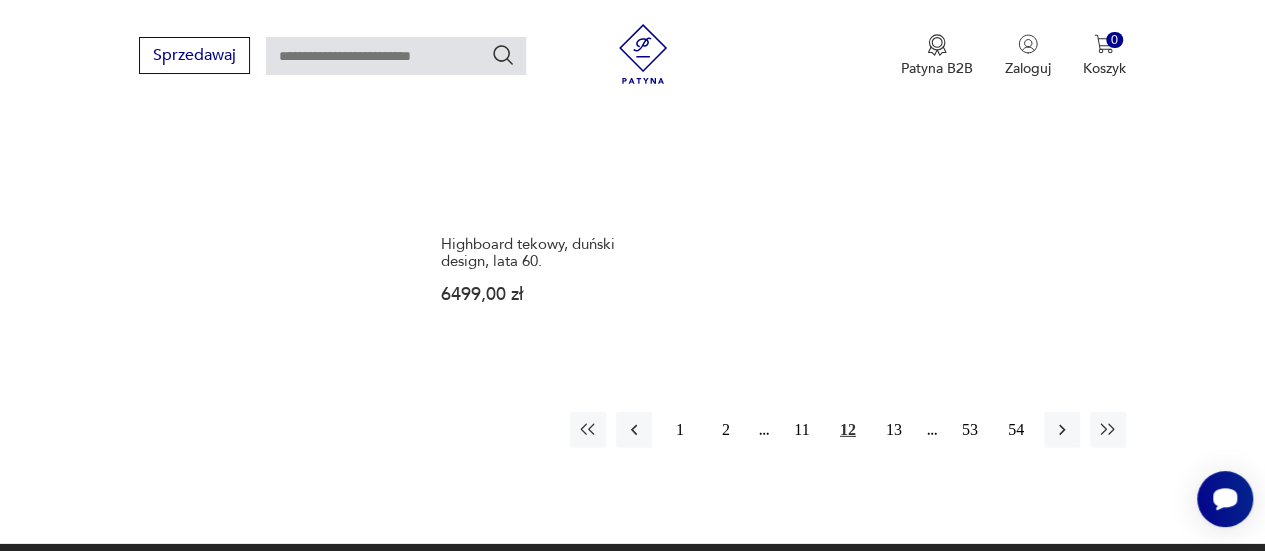 scroll, scrollTop: 2864, scrollLeft: 0, axis: vertical 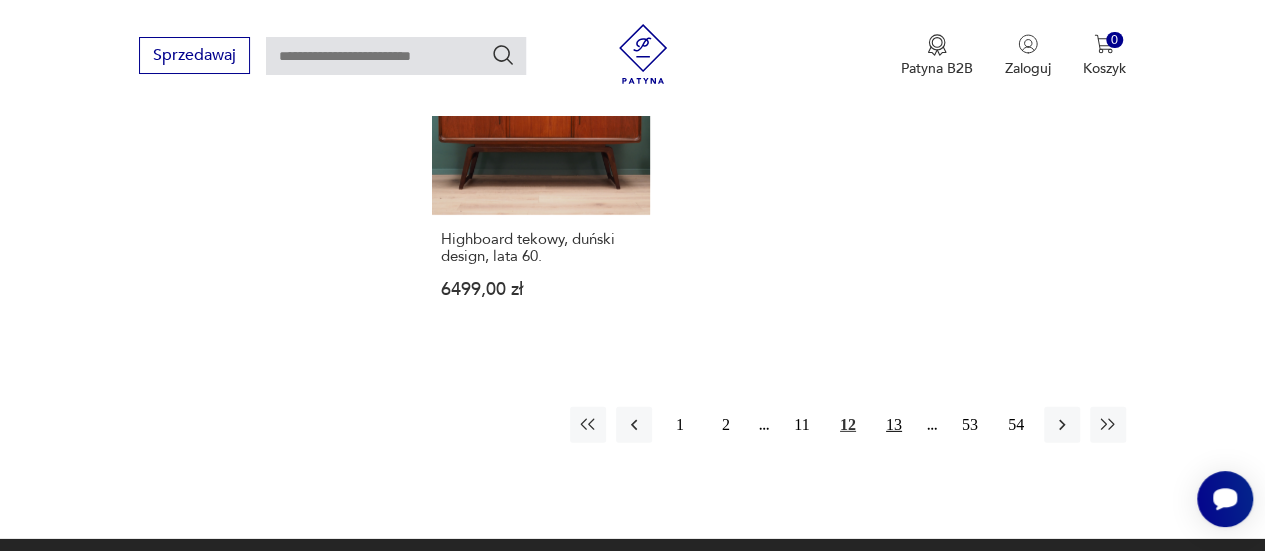 click on "13" at bounding box center [894, 425] 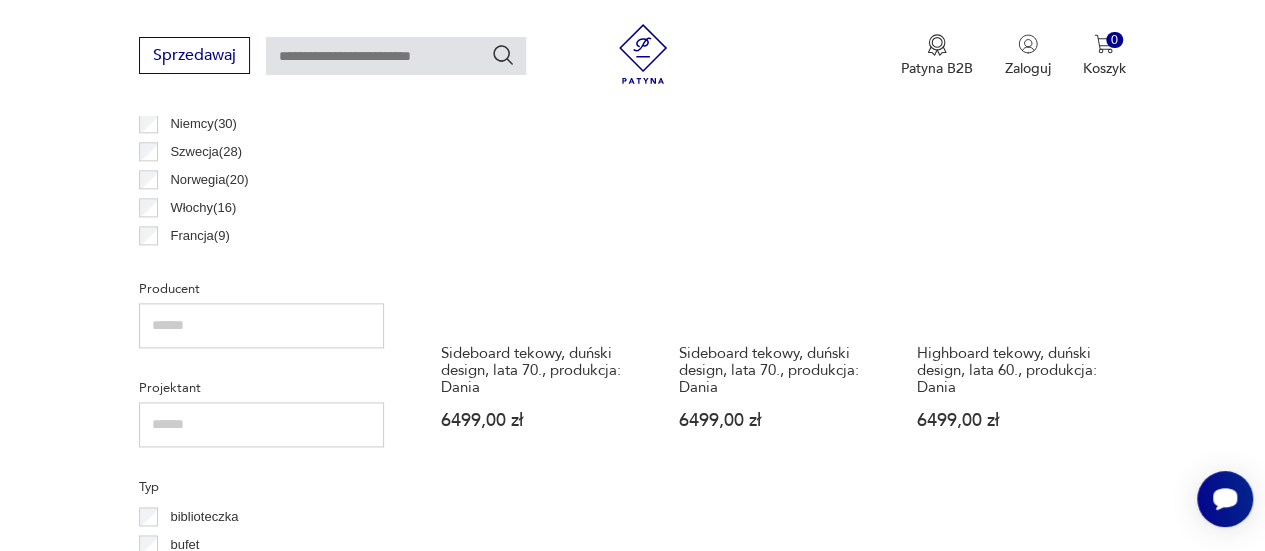 scroll, scrollTop: 1182, scrollLeft: 0, axis: vertical 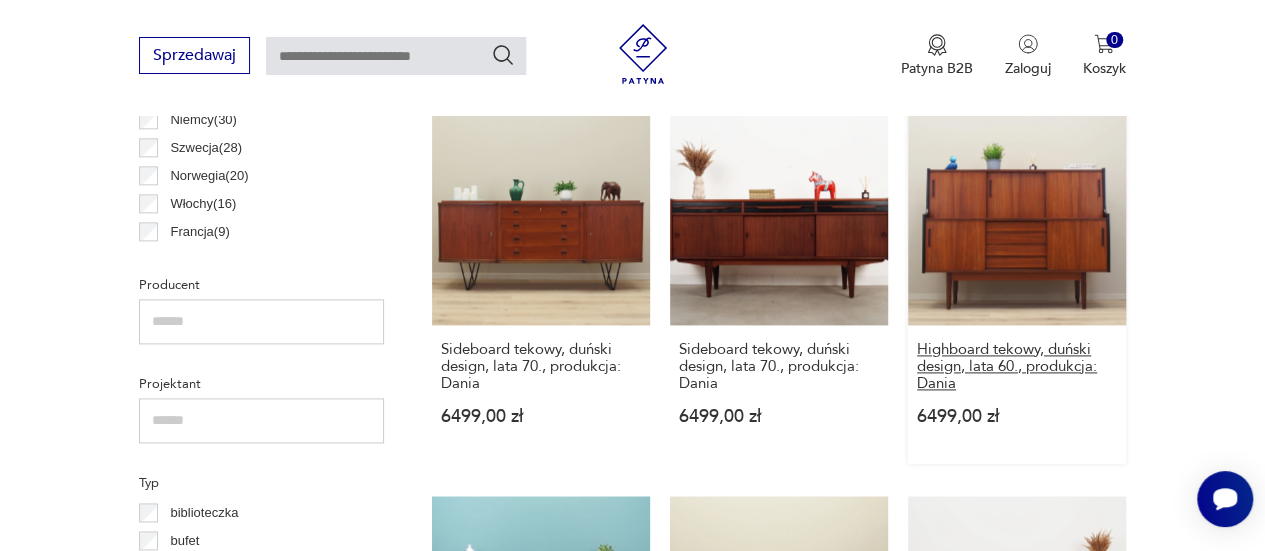 click on "Highboard tekowy, duński design, lata 60., produkcja: Dania" at bounding box center [1017, 366] 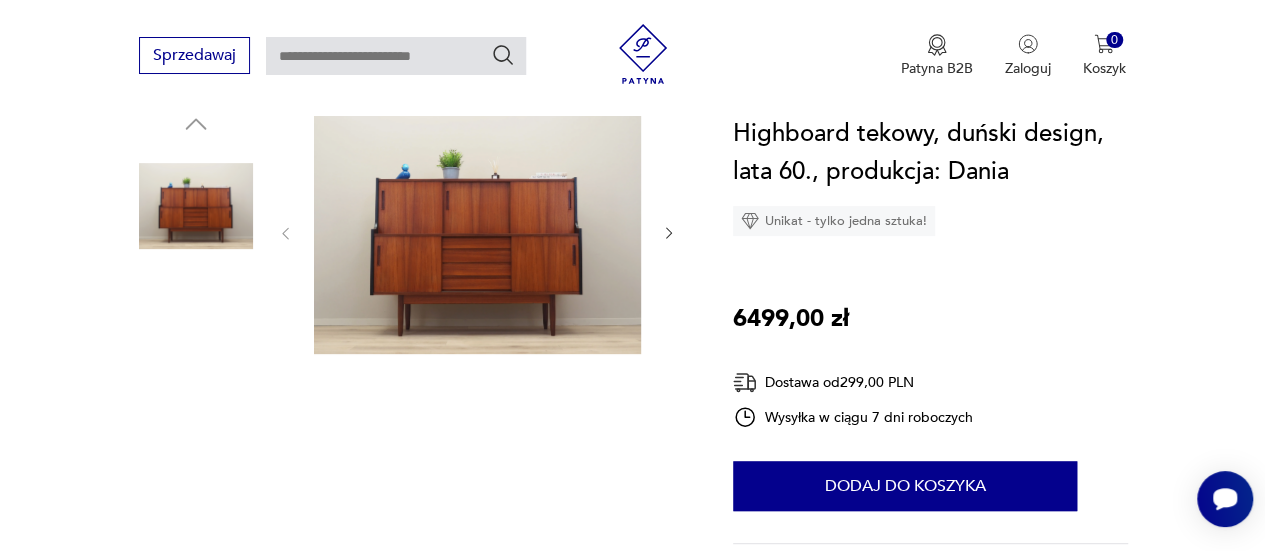 scroll, scrollTop: 218, scrollLeft: 0, axis: vertical 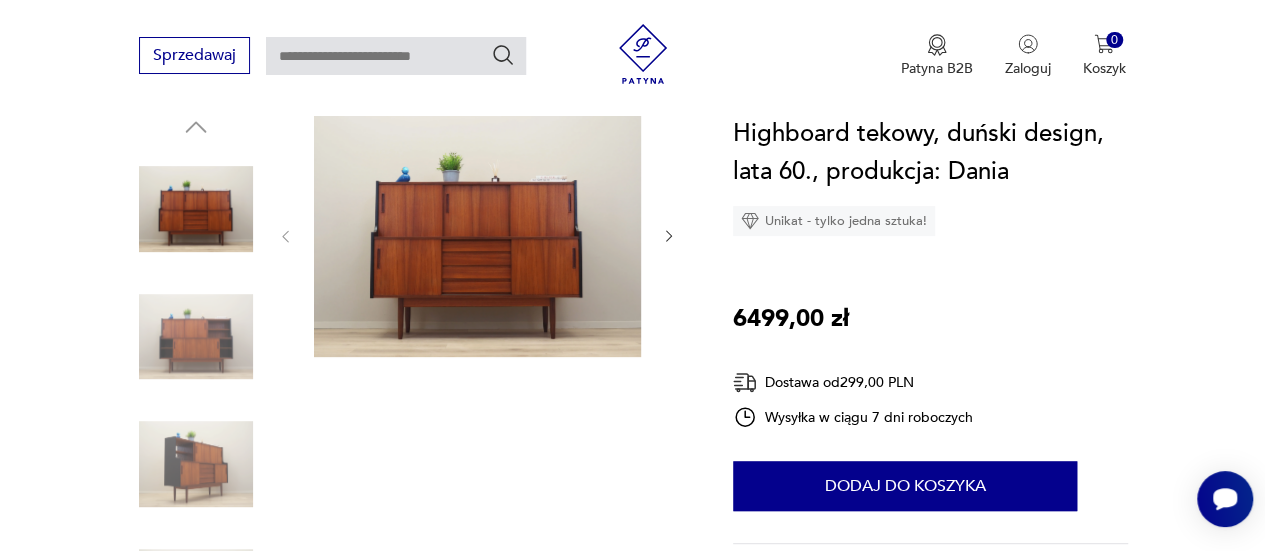 click at bounding box center [669, 236] 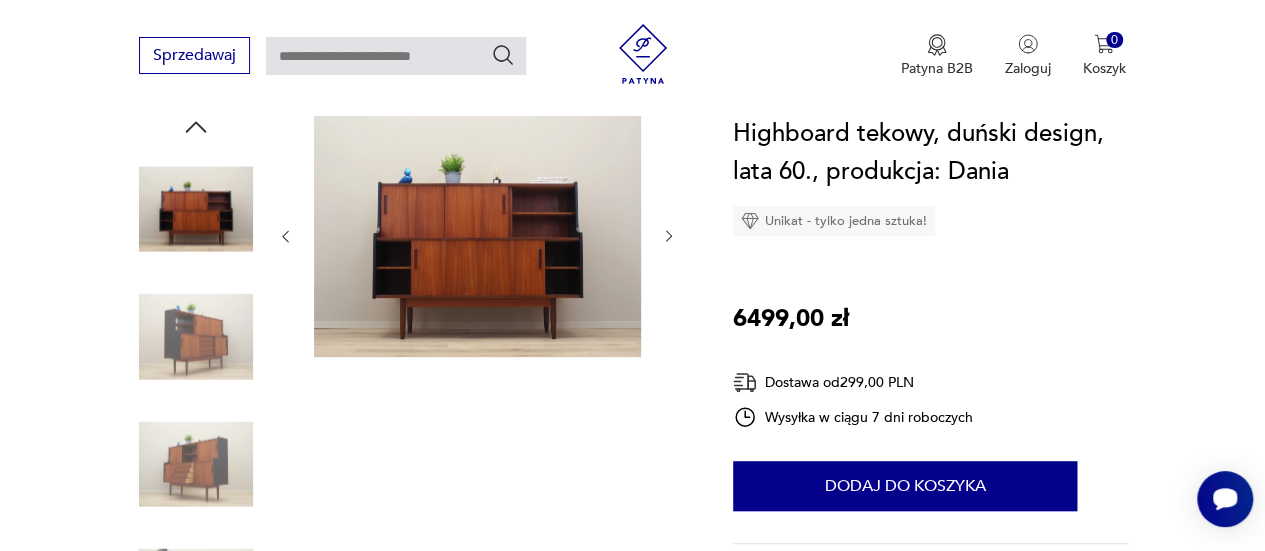 click at bounding box center (669, 236) 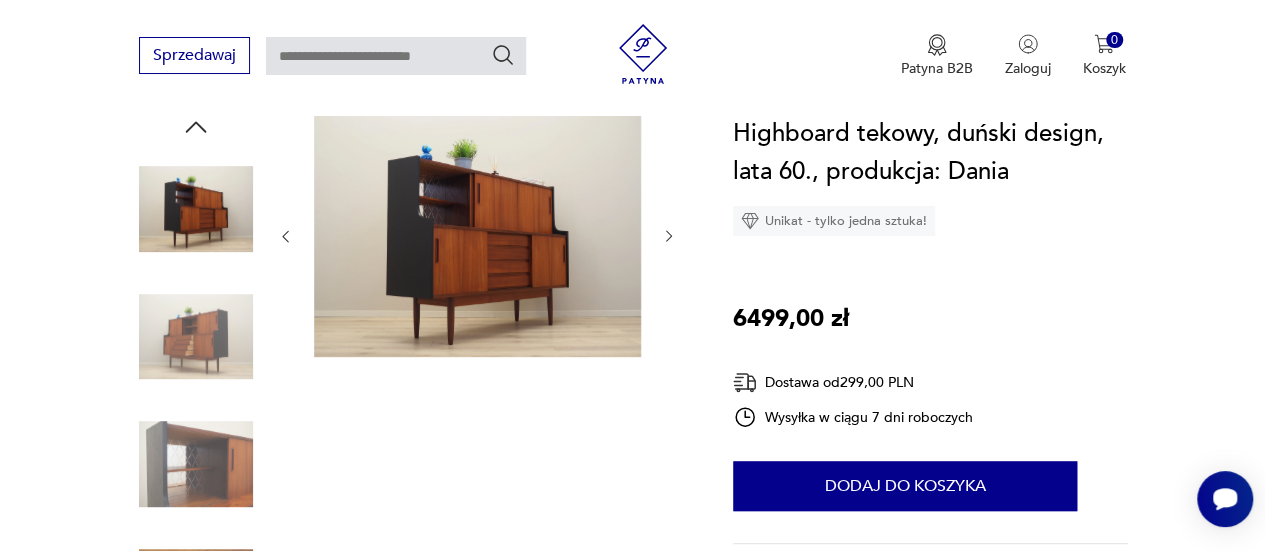 click at bounding box center [669, 236] 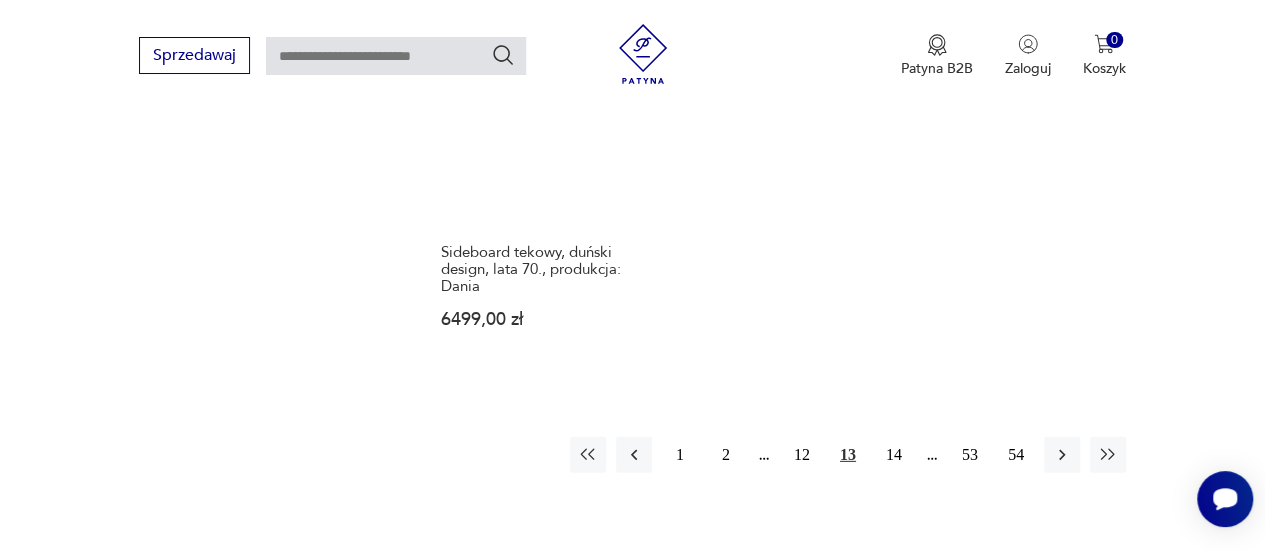 scroll, scrollTop: 2836, scrollLeft: 0, axis: vertical 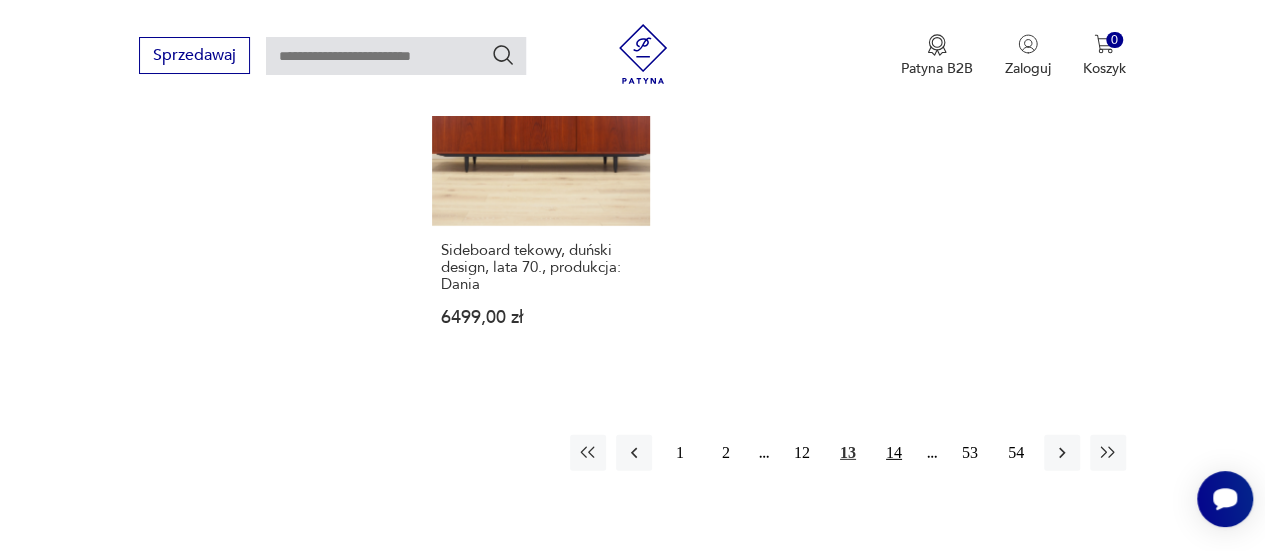click on "14" at bounding box center (894, 453) 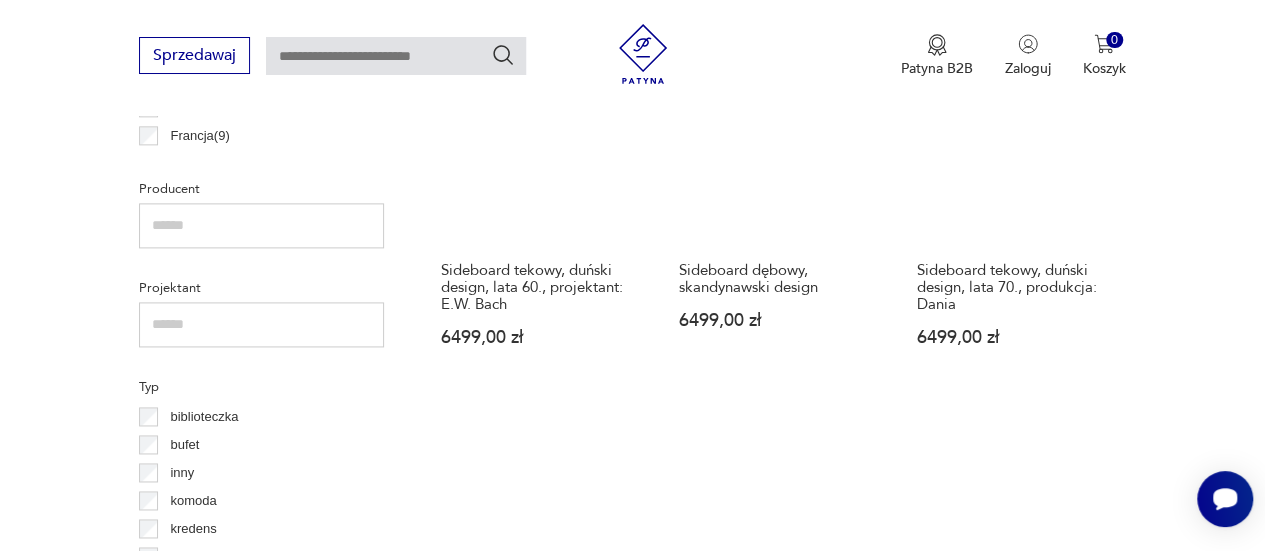 scroll, scrollTop: 1472, scrollLeft: 0, axis: vertical 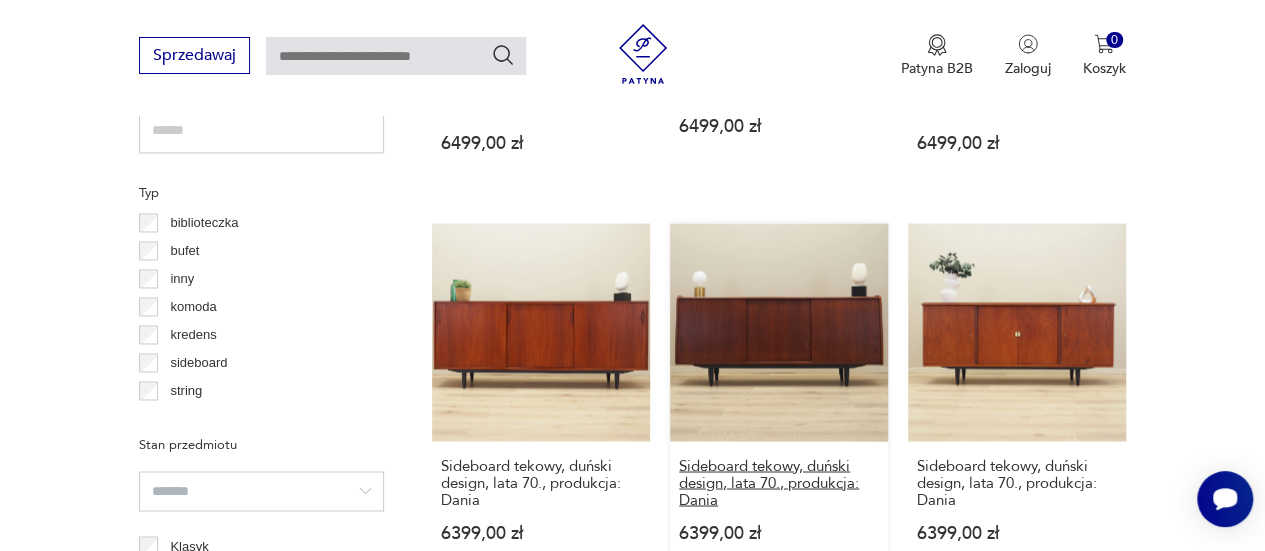 click on "Sideboard tekowy, duński design, lata 70., produkcja: Dania" at bounding box center [779, 482] 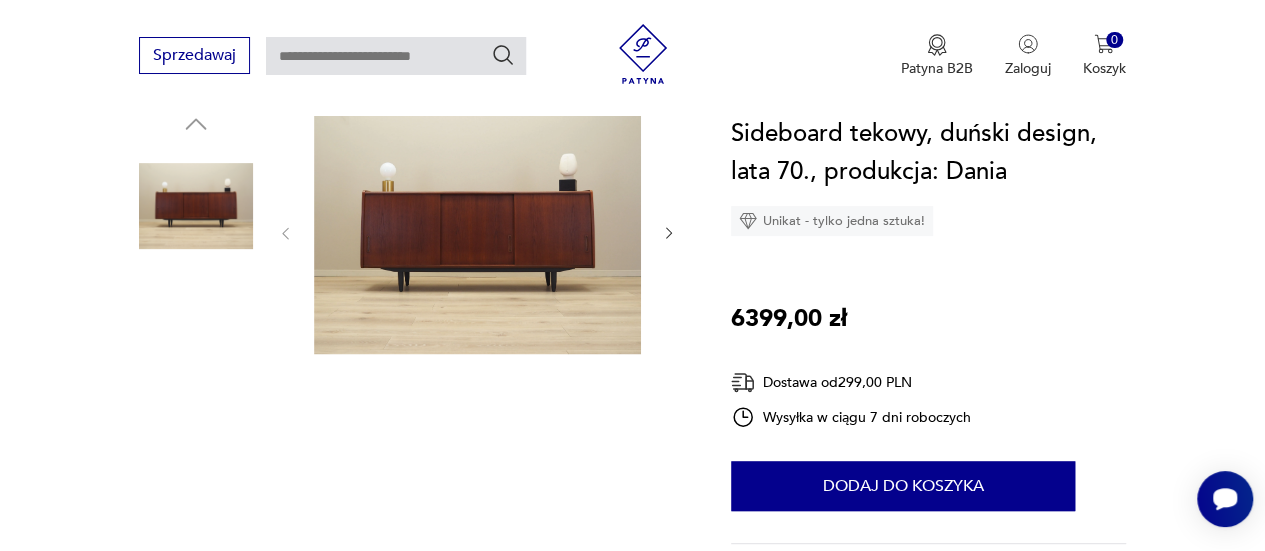 scroll, scrollTop: 222, scrollLeft: 0, axis: vertical 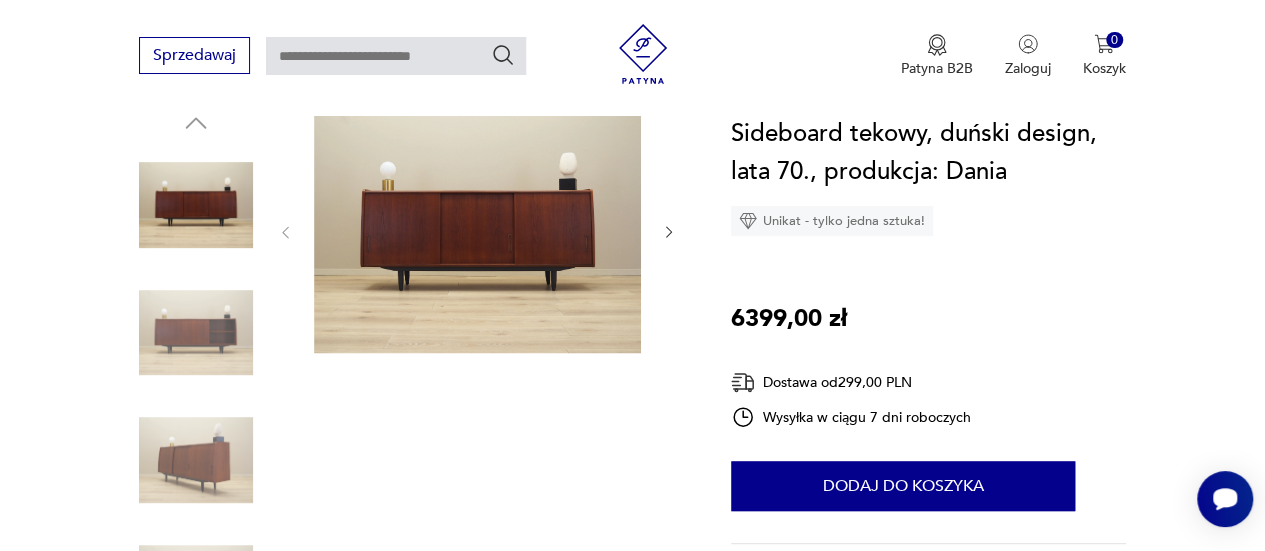 click at bounding box center (669, 232) 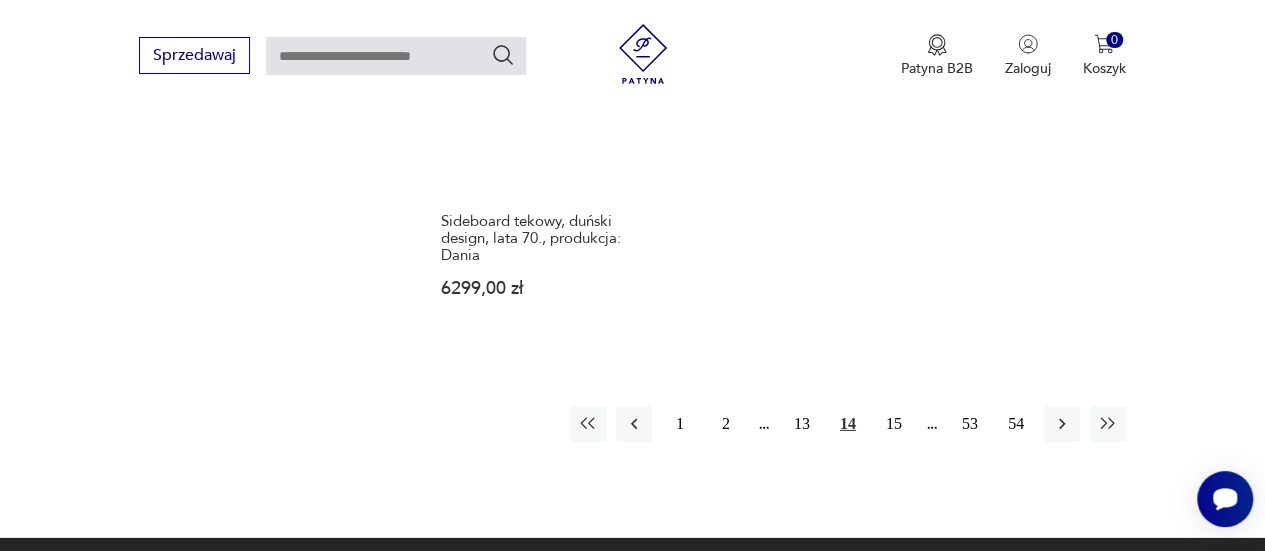 scroll, scrollTop: 2884, scrollLeft: 0, axis: vertical 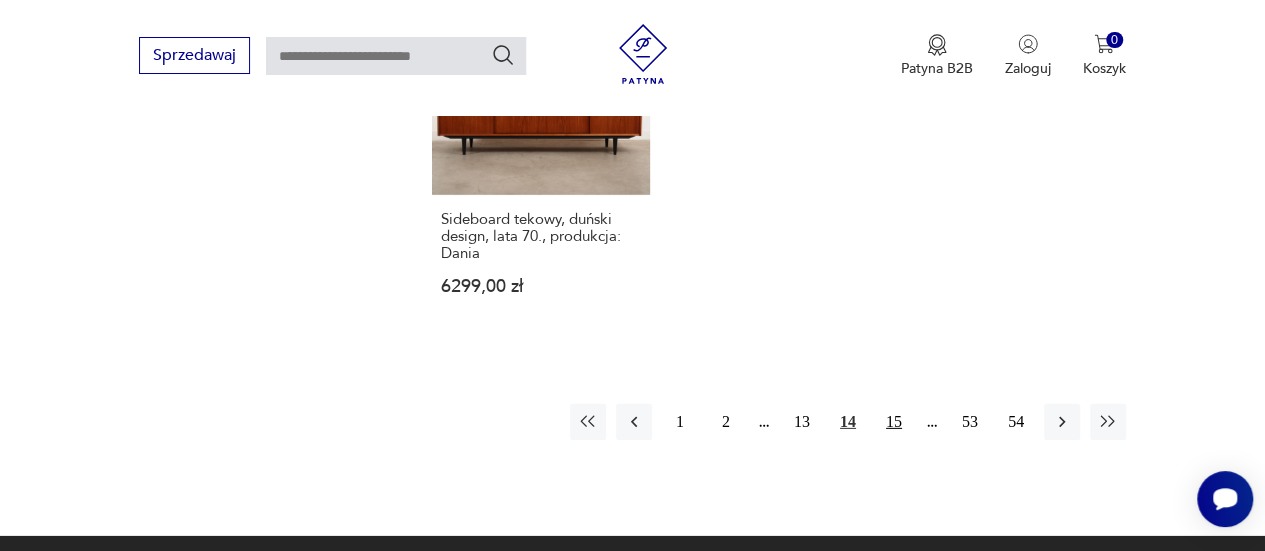 click on "15" at bounding box center (894, 422) 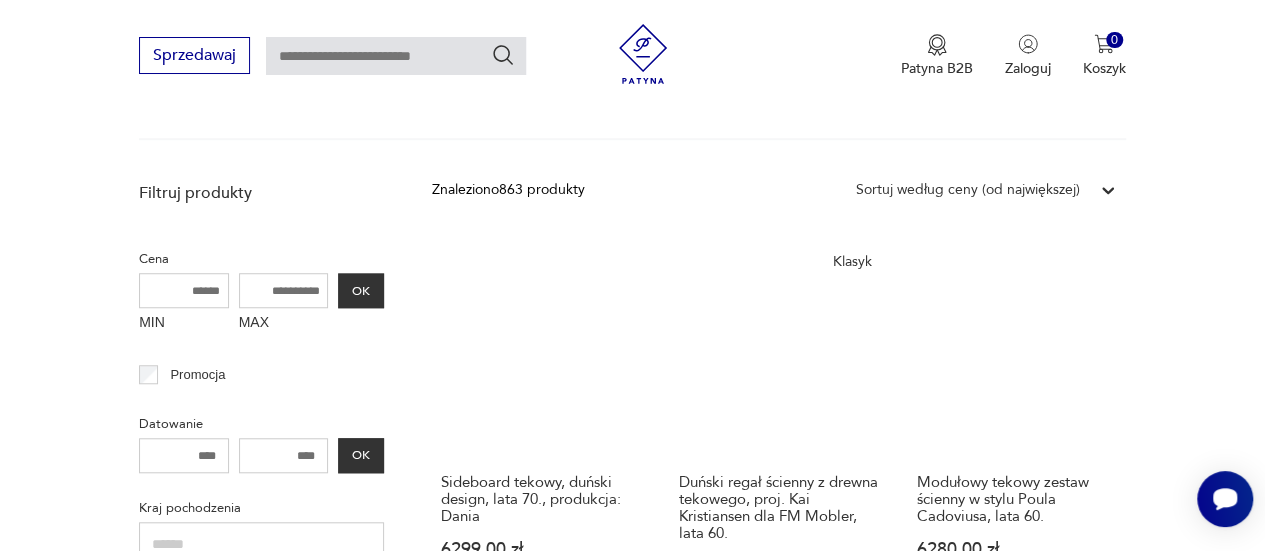 scroll, scrollTop: 690, scrollLeft: 0, axis: vertical 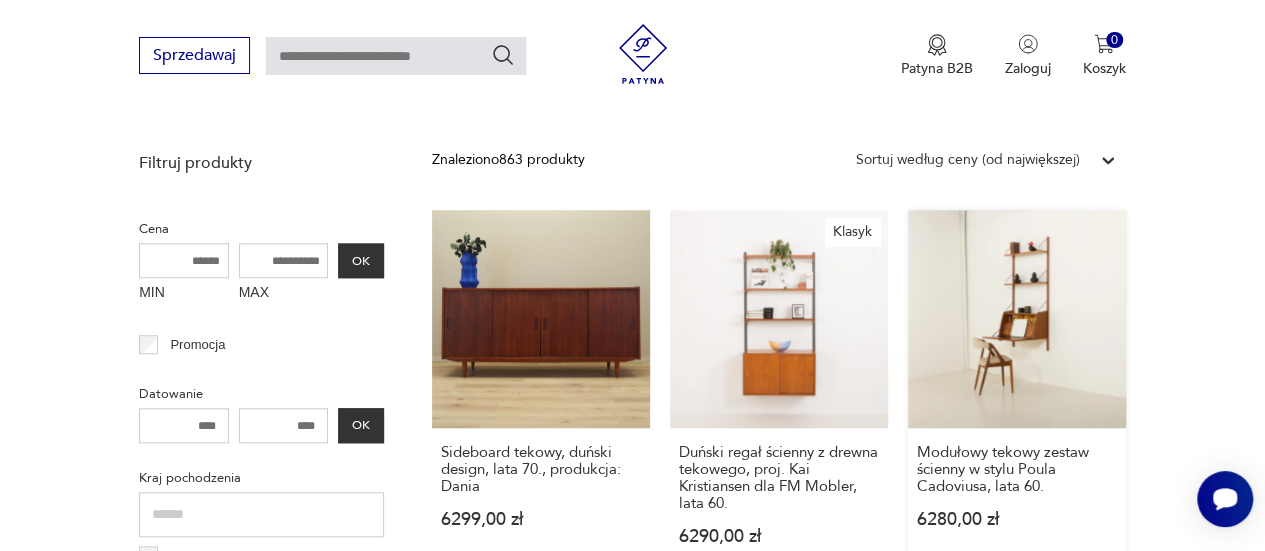 click on "Modułowy tekowy zestaw ścienny w stylu Poula Cadoviusa, lata 60. [PRICE]" at bounding box center [1017, 397] 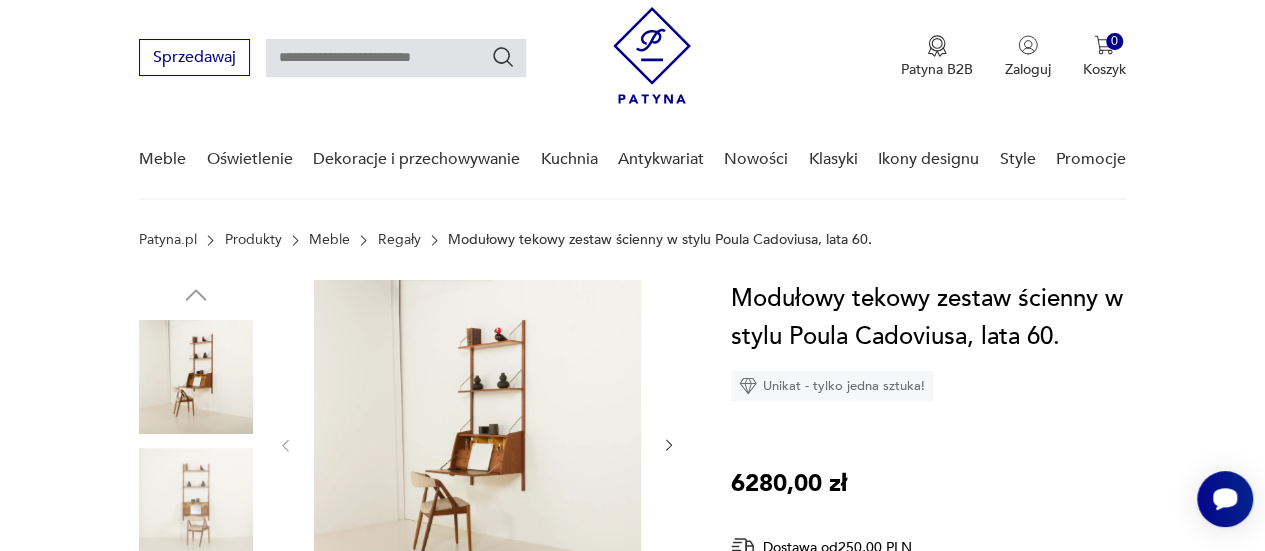 scroll, scrollTop: 57, scrollLeft: 0, axis: vertical 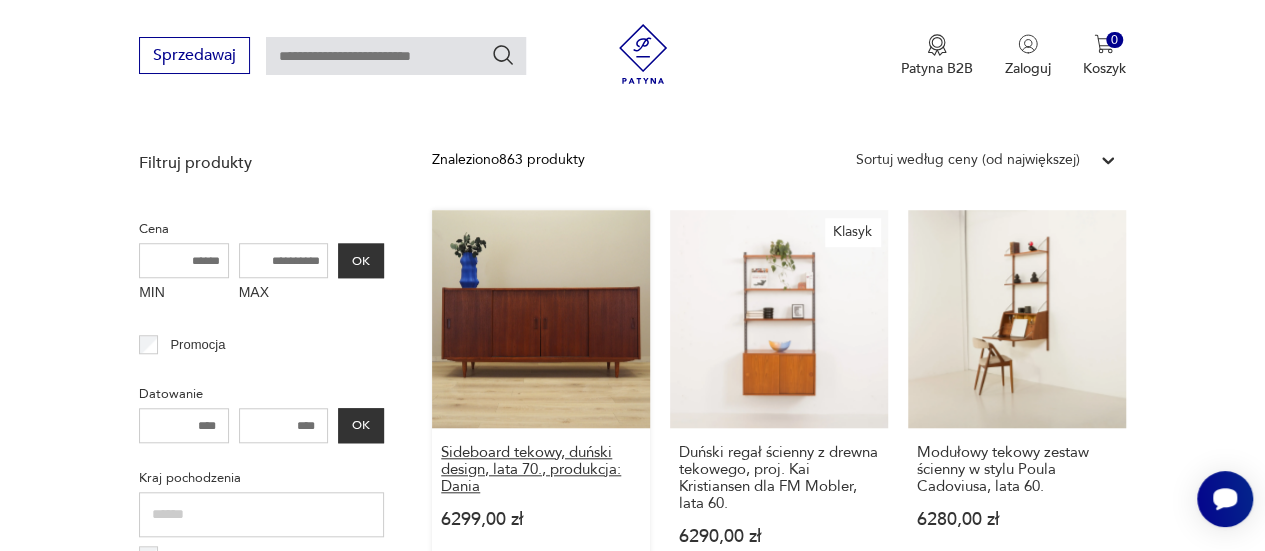 click on "Sideboard tekowy, duński design, lata 70., produkcja: Dania" at bounding box center (541, 469) 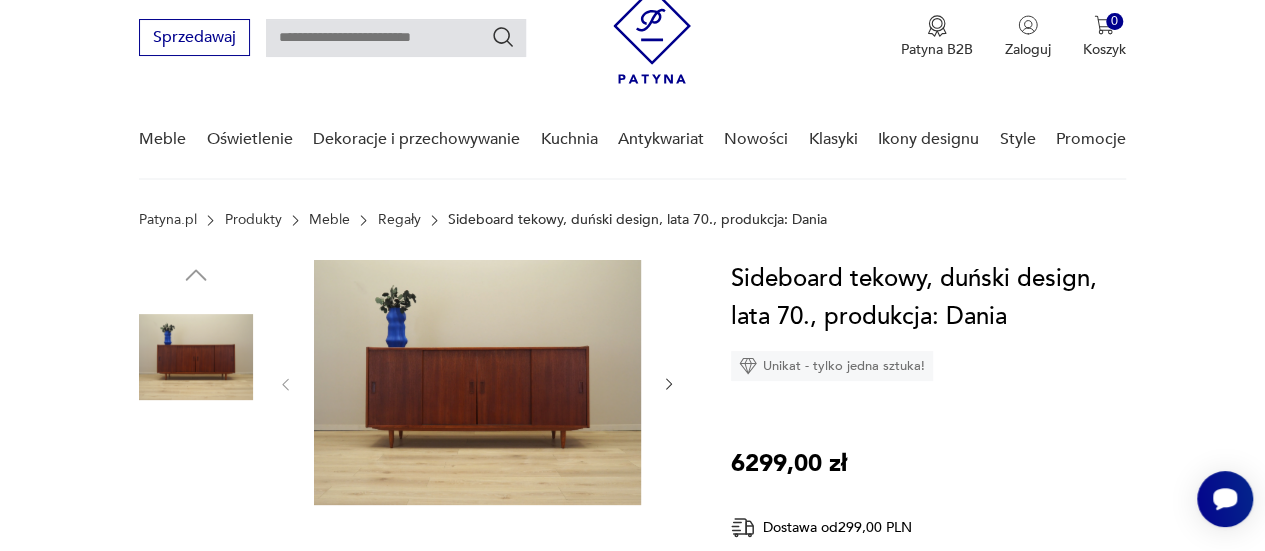 scroll, scrollTop: 71, scrollLeft: 0, axis: vertical 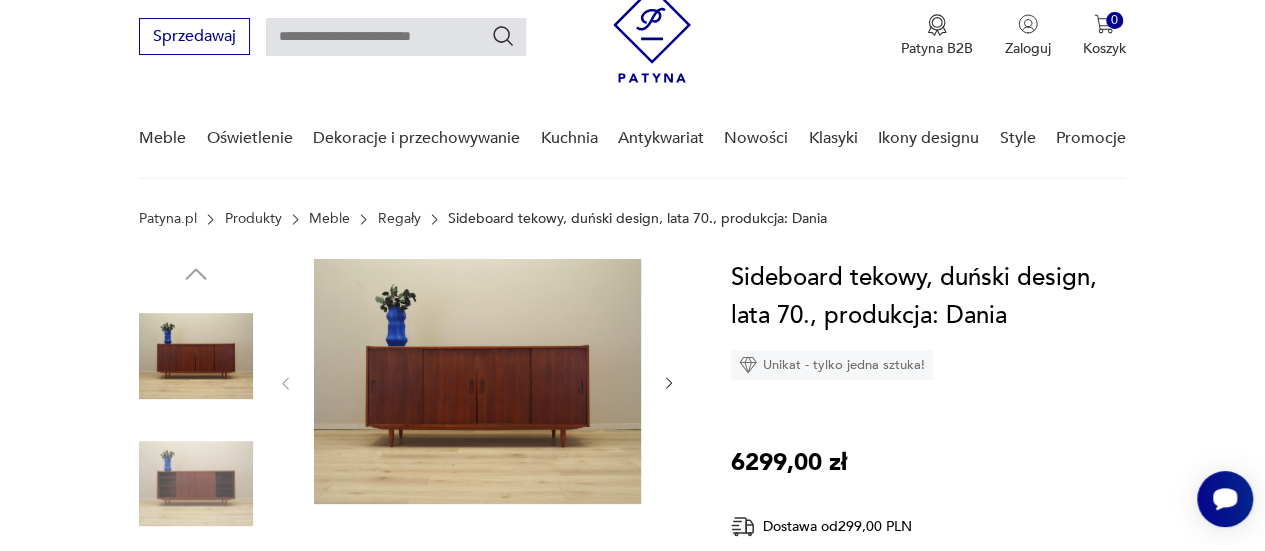 click at bounding box center [669, 383] 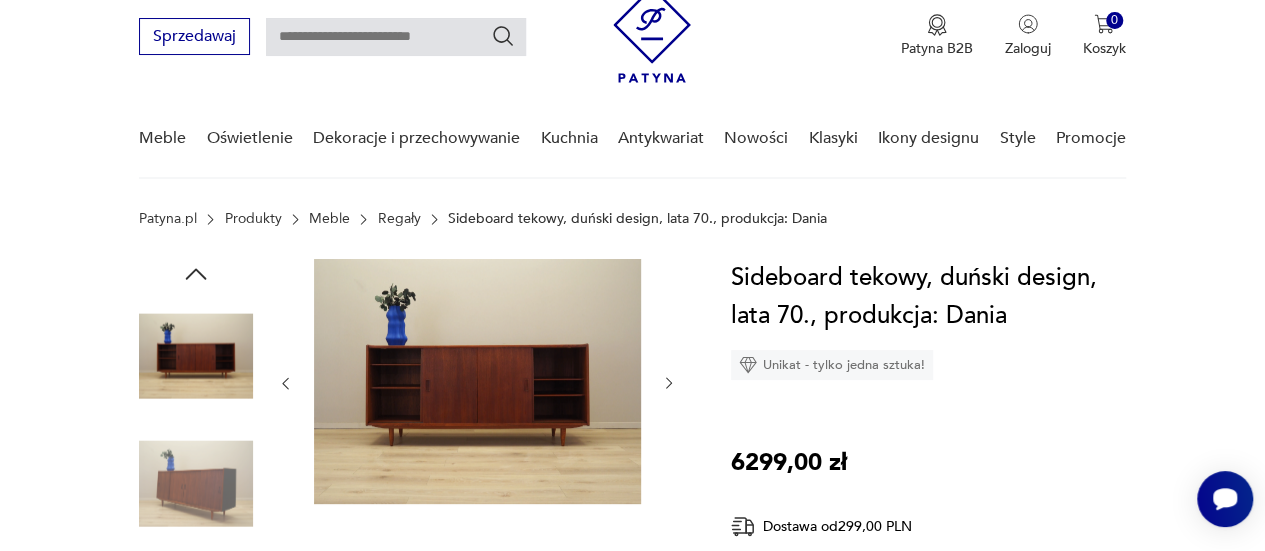 click at bounding box center [669, 383] 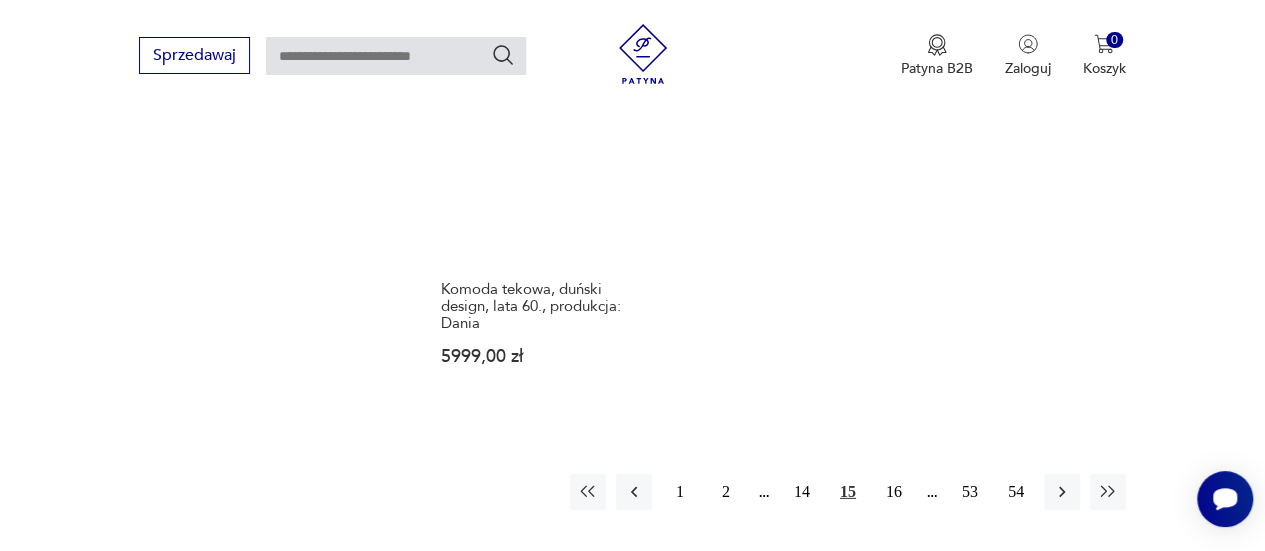 scroll, scrollTop: 2894, scrollLeft: 0, axis: vertical 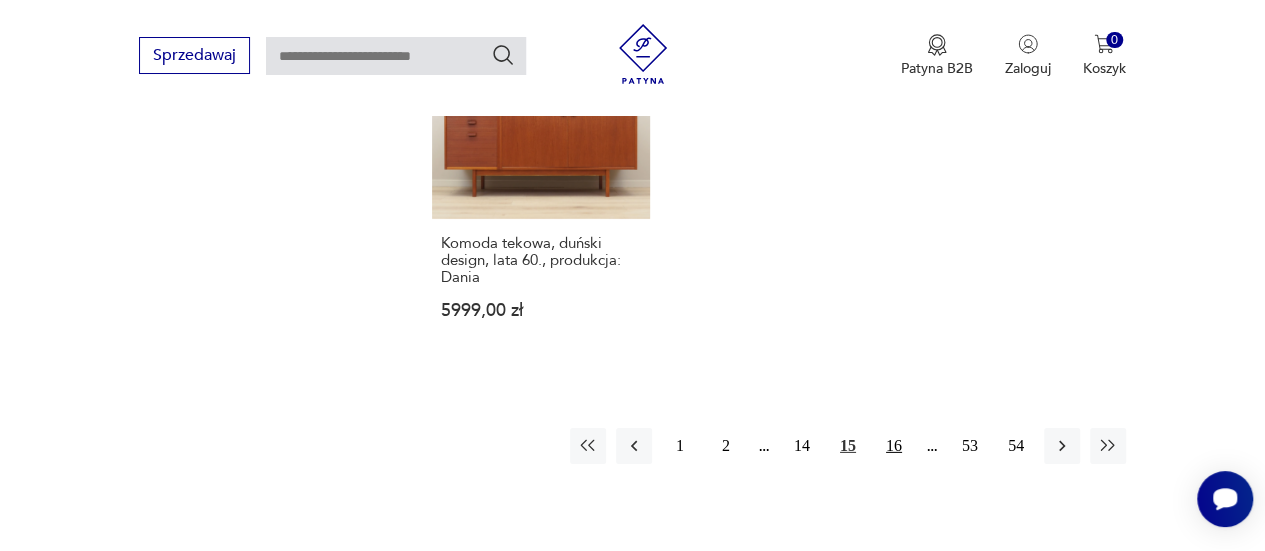 click on "16" at bounding box center [894, 446] 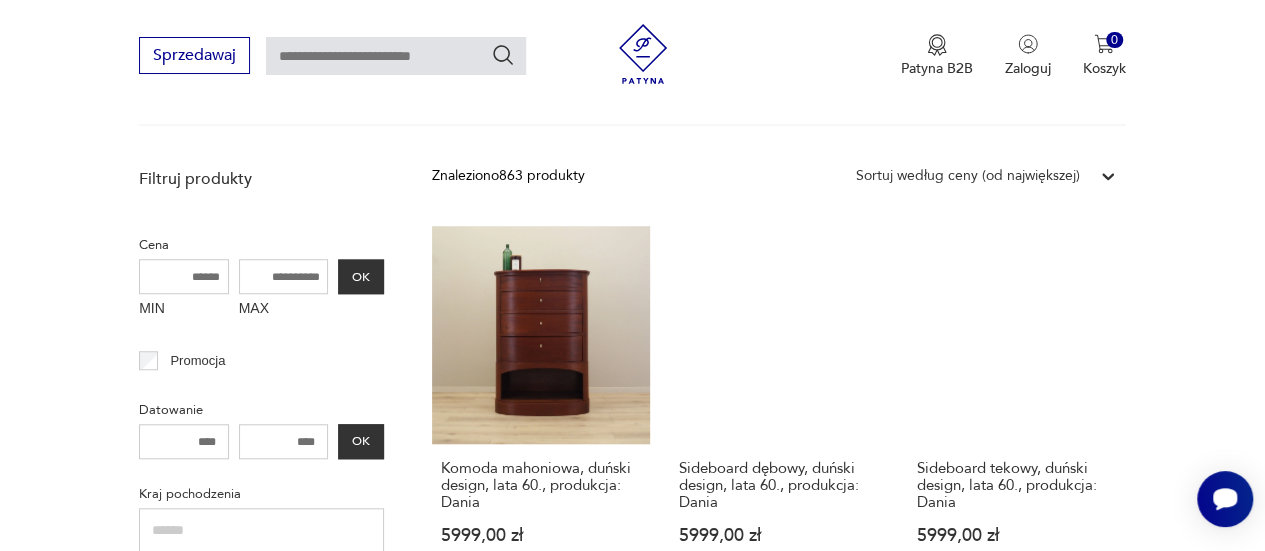 scroll, scrollTop: 674, scrollLeft: 0, axis: vertical 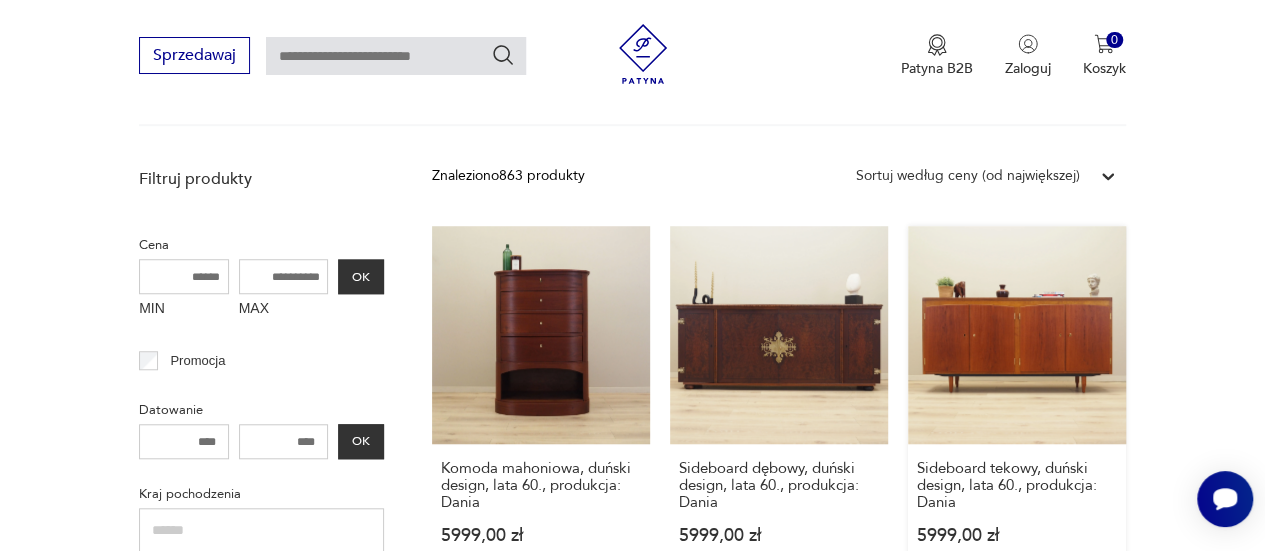 click on "Sideboard tekowy, duński design, lata 60., produkcja: Dania 5999,00 zł" at bounding box center [1017, 404] 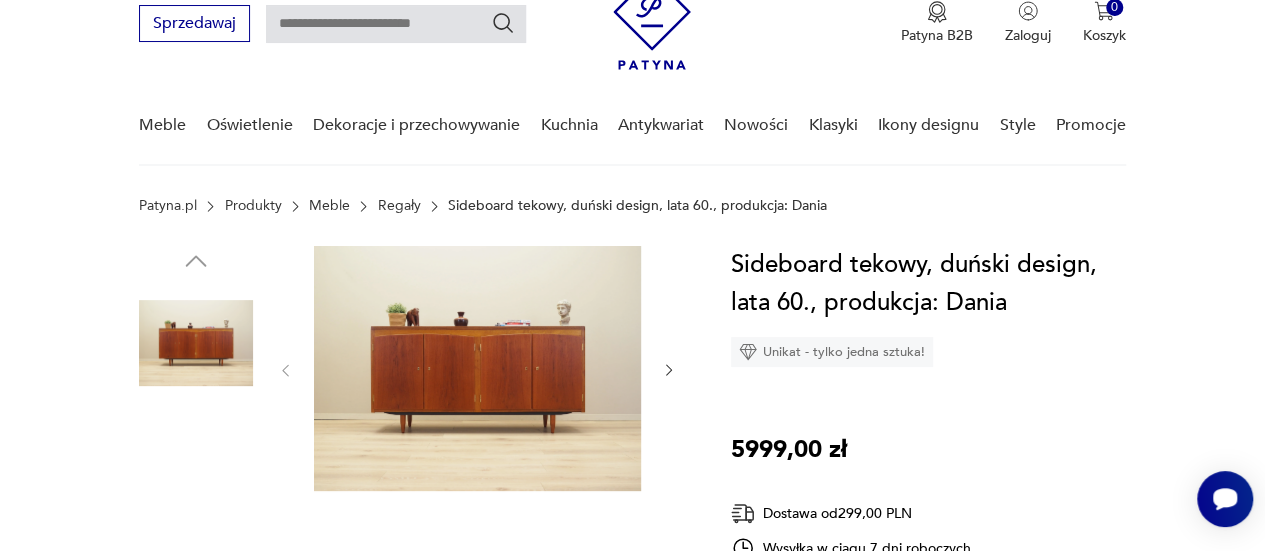 scroll, scrollTop: 85, scrollLeft: 0, axis: vertical 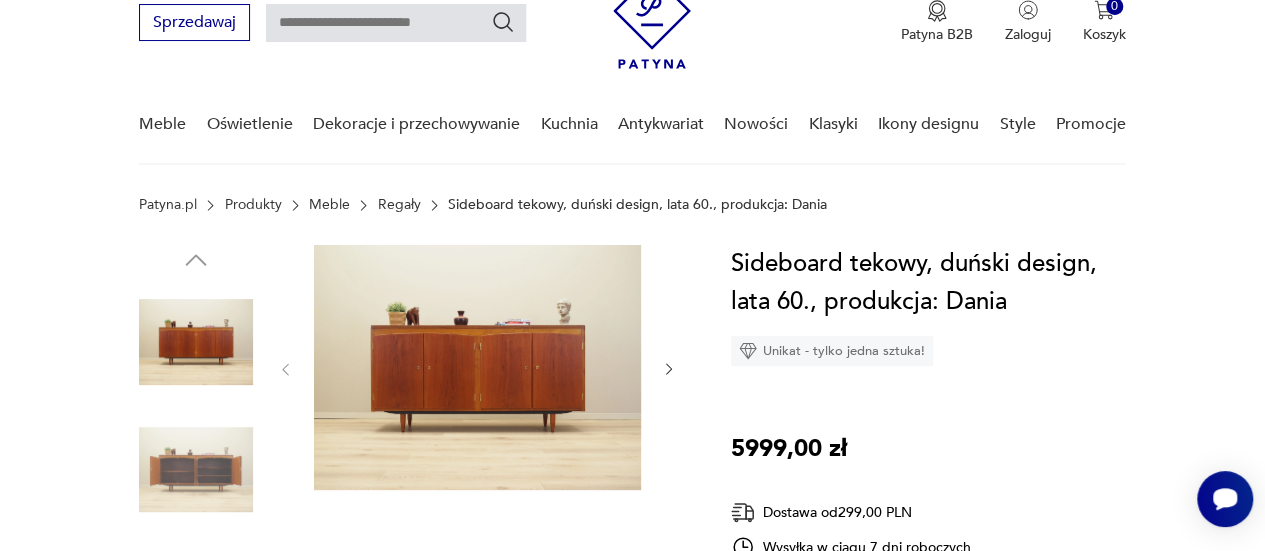 click at bounding box center (669, 369) 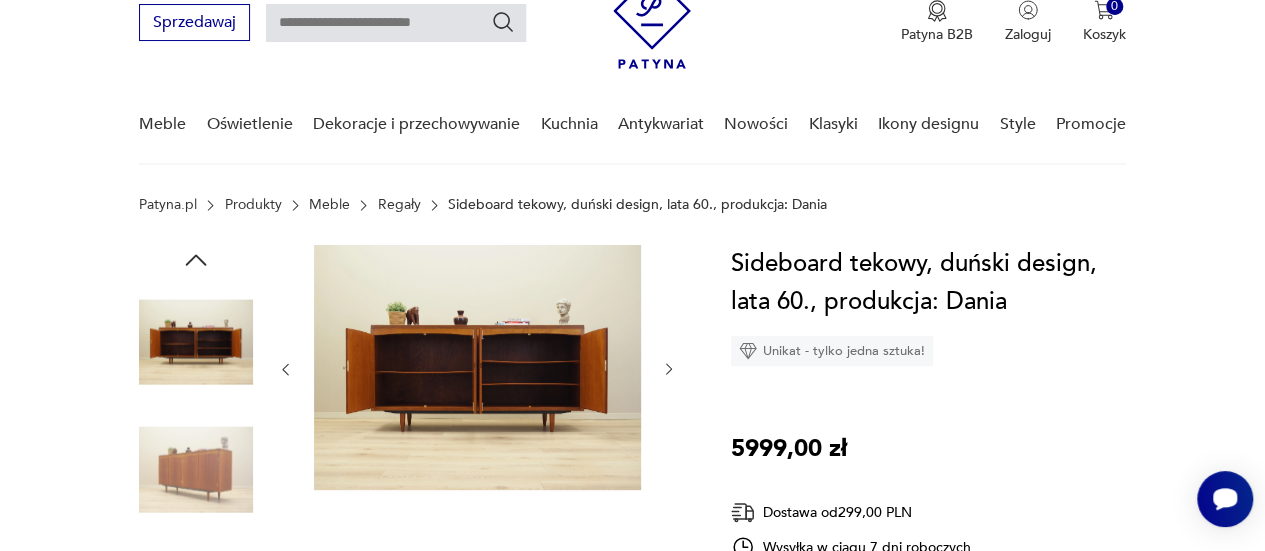 click at bounding box center (669, 369) 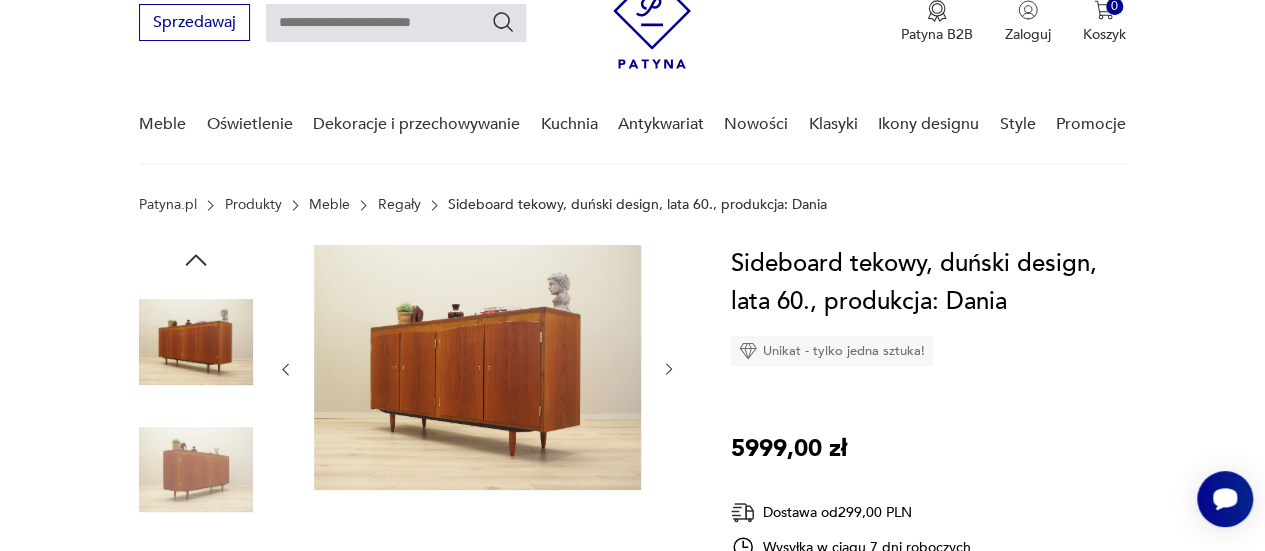click at bounding box center (669, 369) 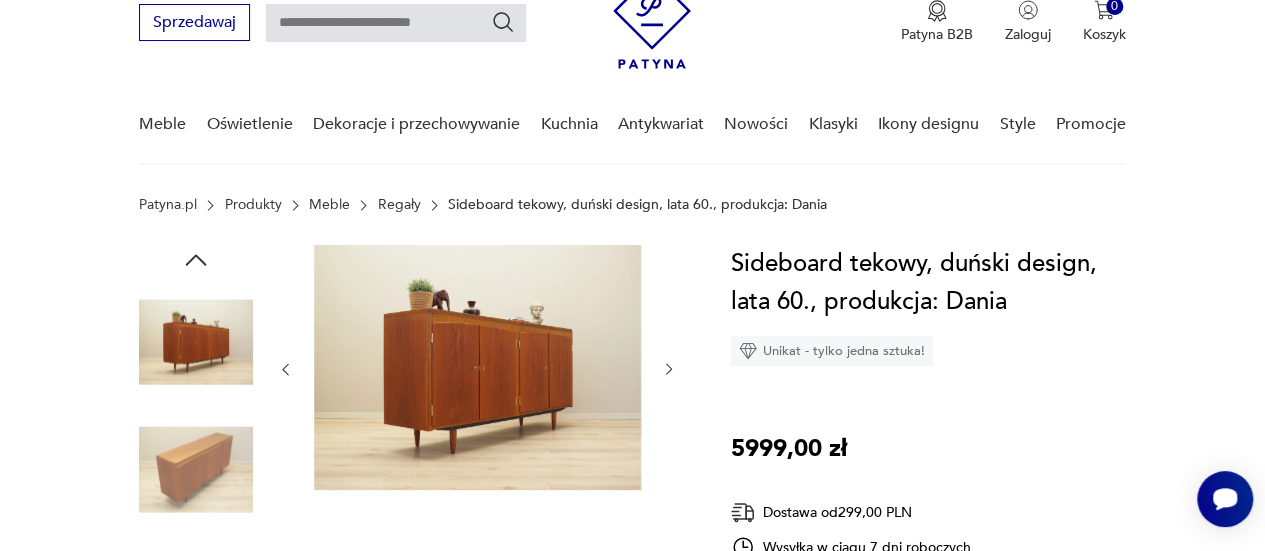 click at bounding box center (669, 369) 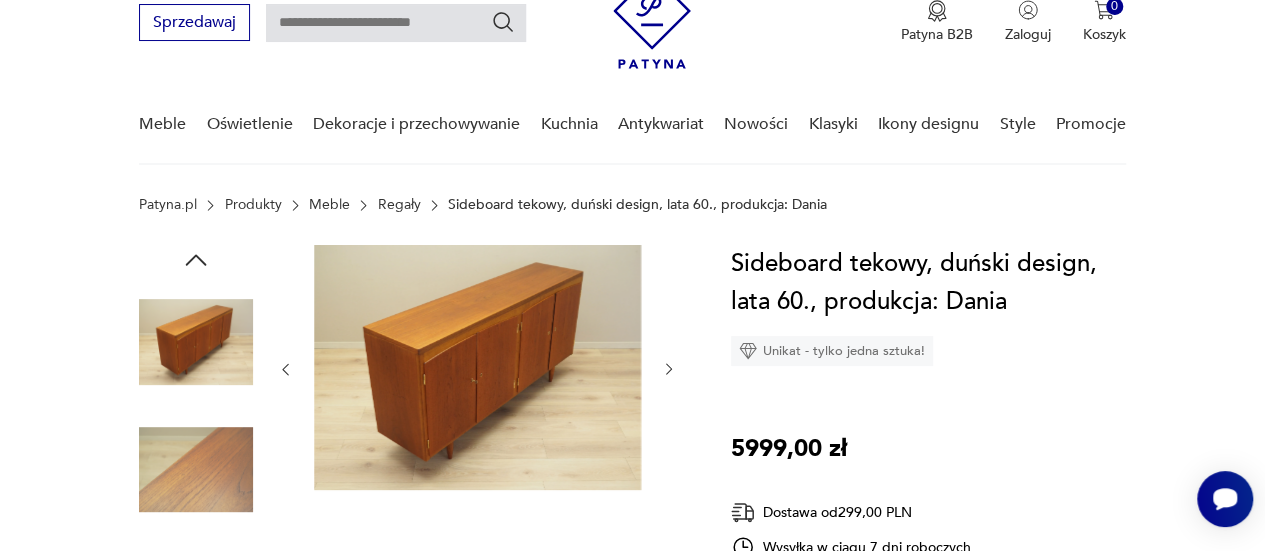 click at bounding box center [669, 369] 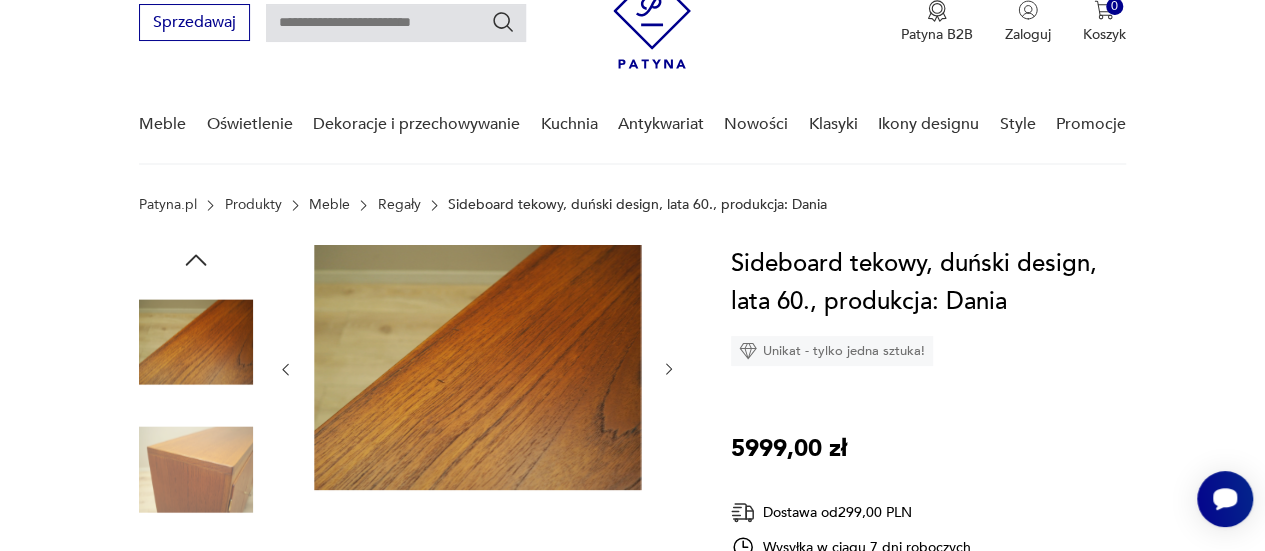 click at bounding box center (669, 369) 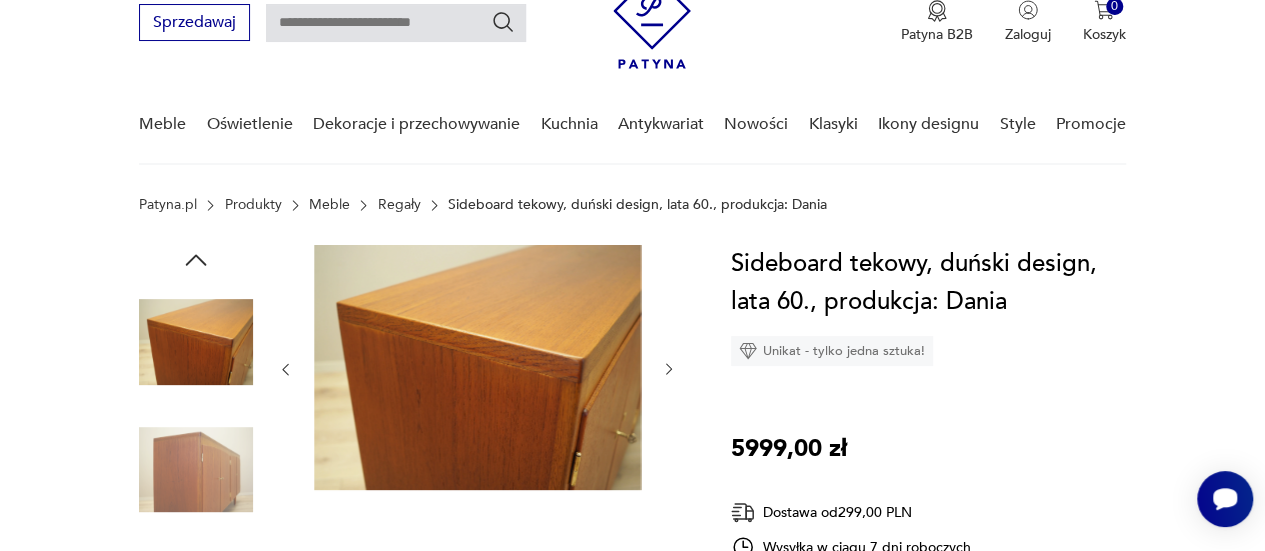 click at bounding box center (669, 369) 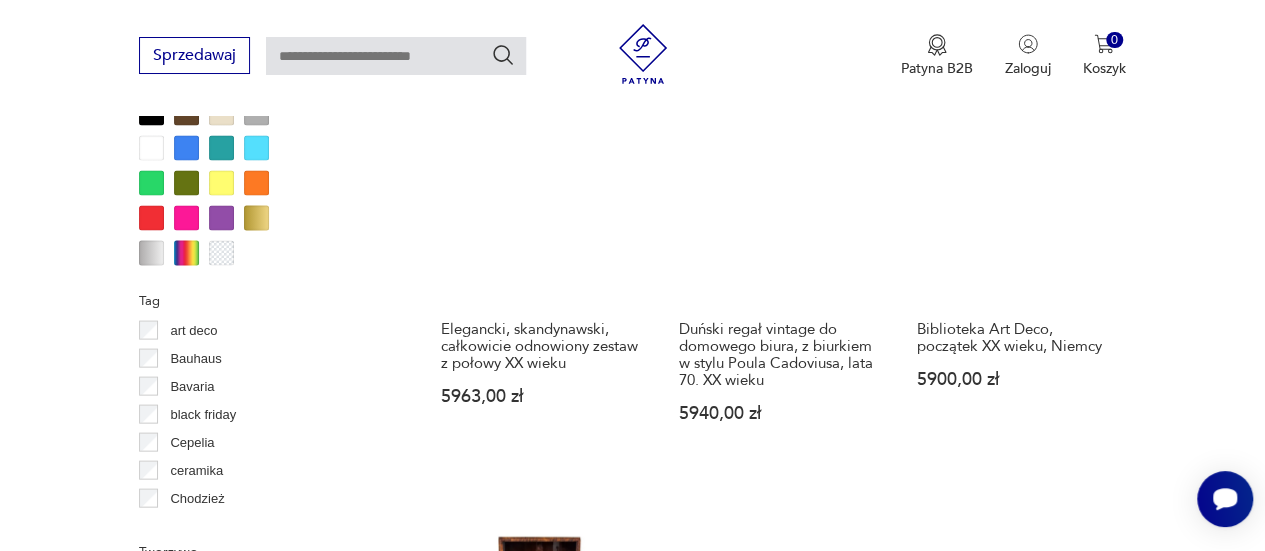 scroll, scrollTop: 1981, scrollLeft: 0, axis: vertical 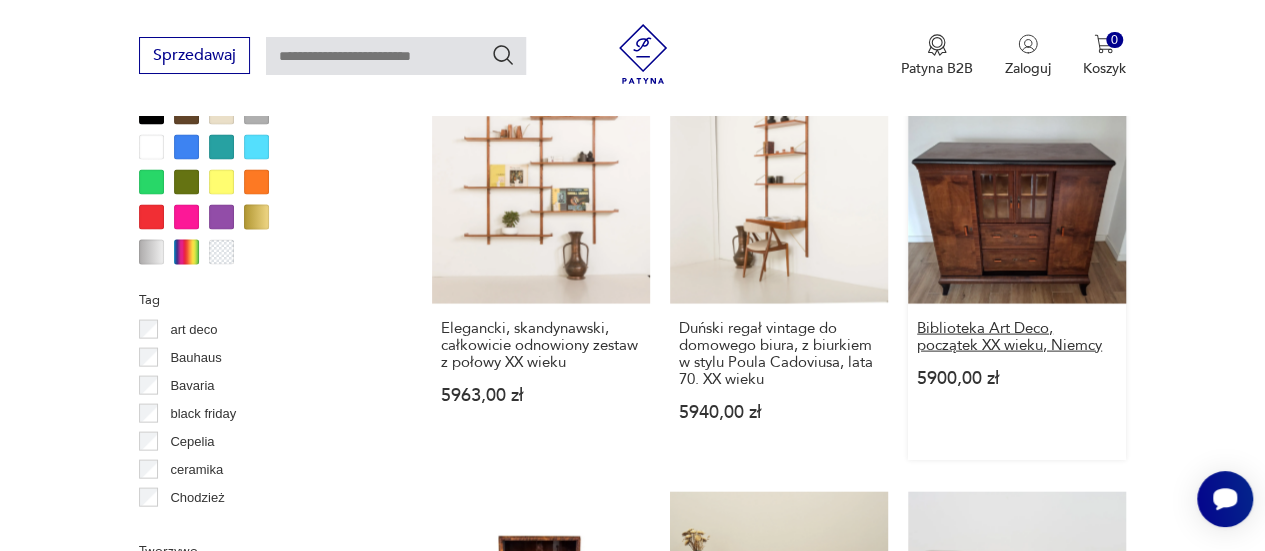 click on "Biblioteka Art Deco, początek XX wieku, Niemcy" at bounding box center [1017, 337] 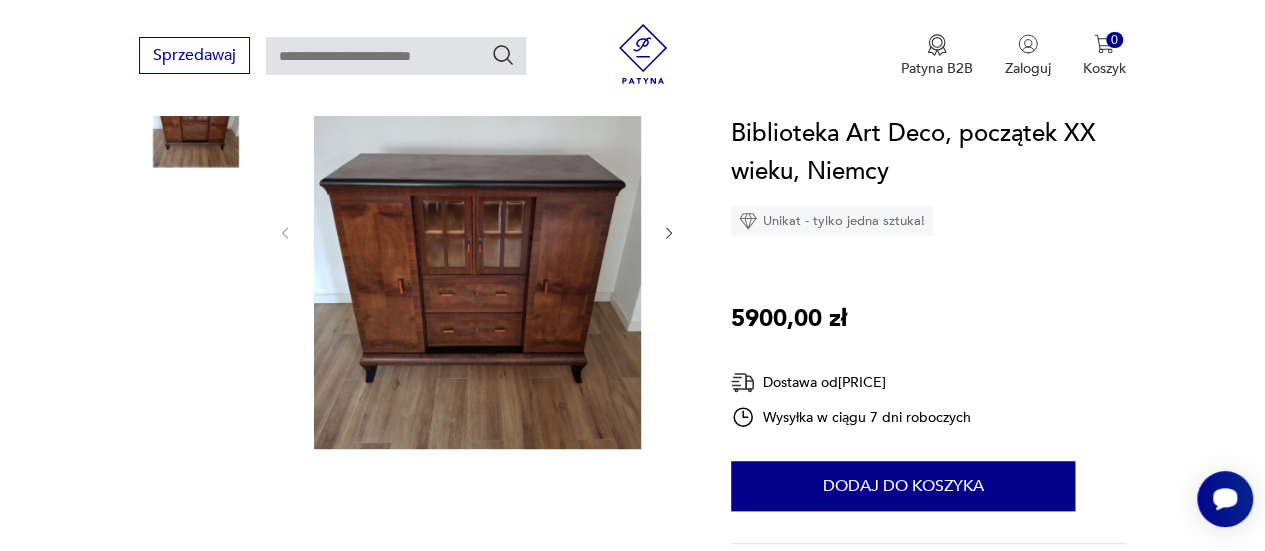 scroll, scrollTop: 320, scrollLeft: 0, axis: vertical 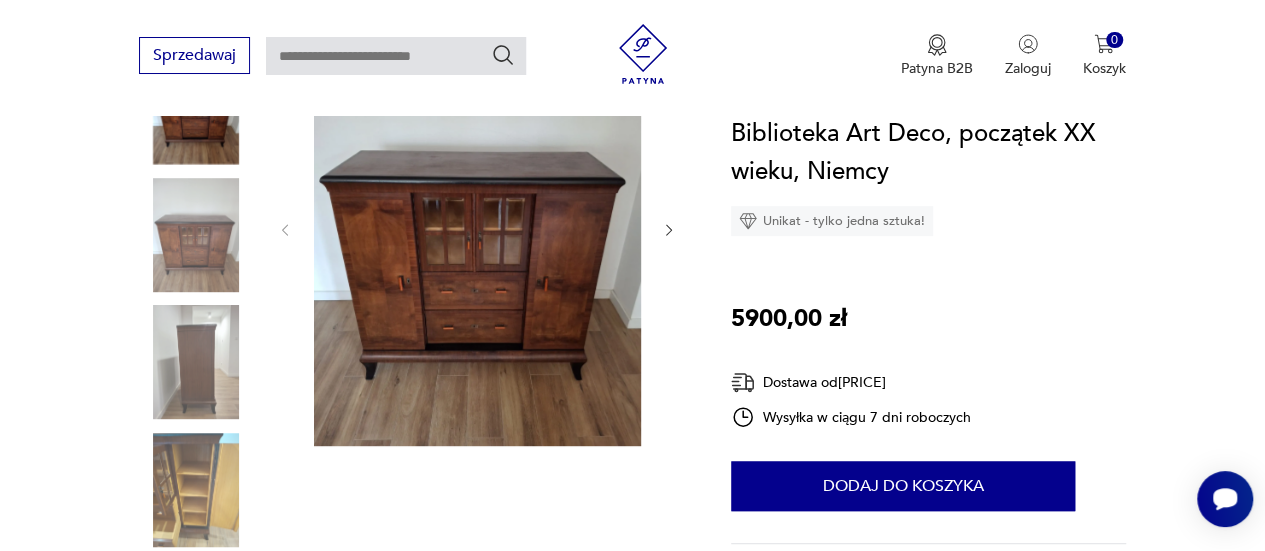 click at bounding box center [669, 229] 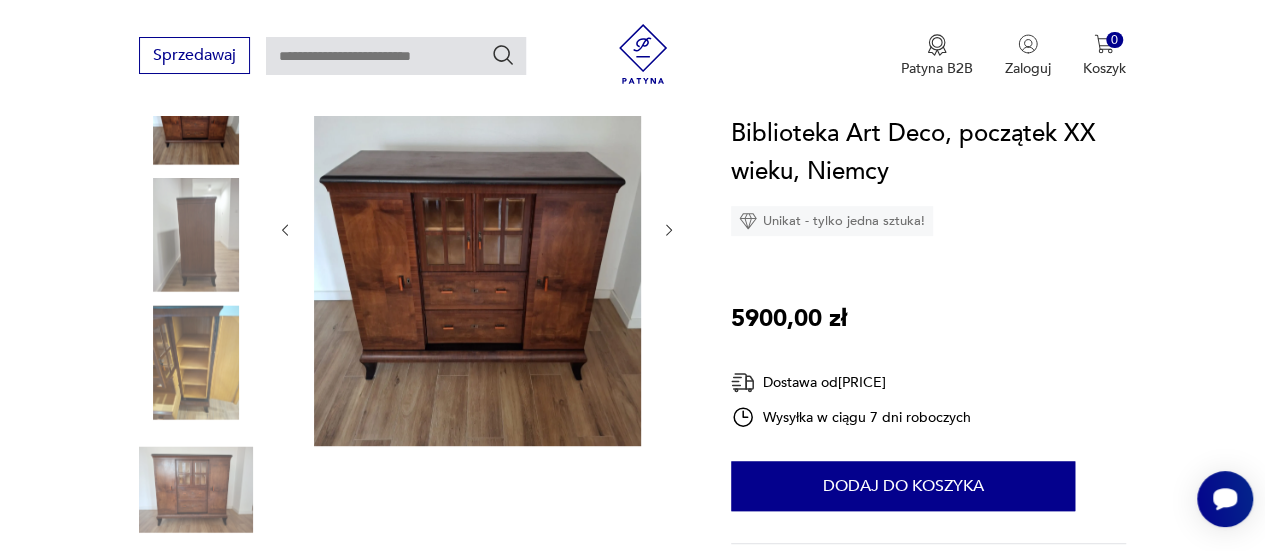 click at bounding box center [669, 229] 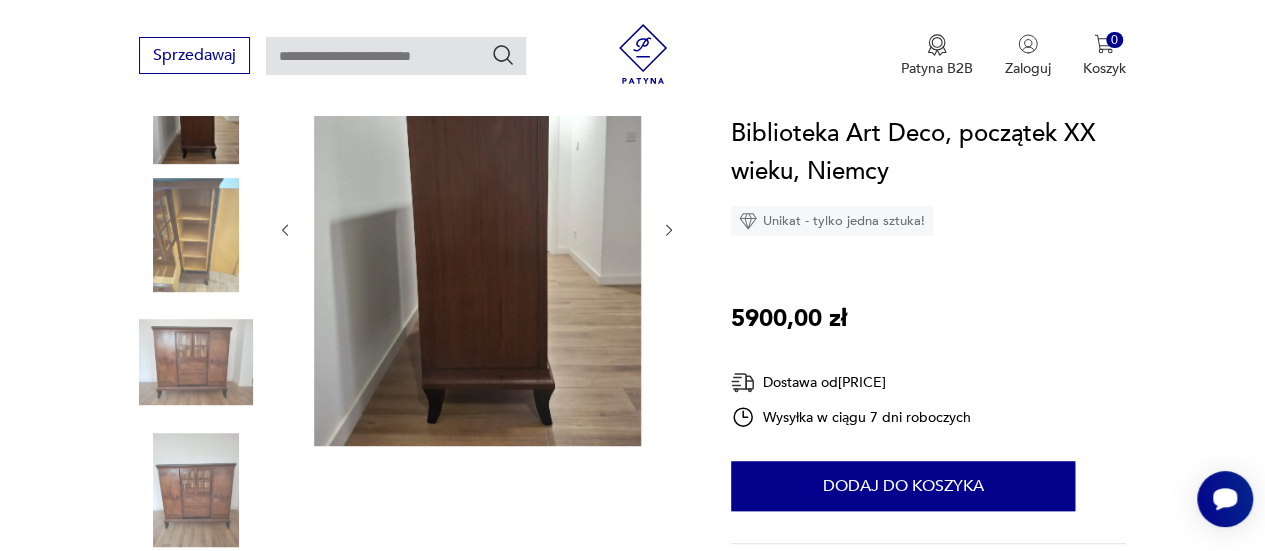 click at bounding box center (669, 229) 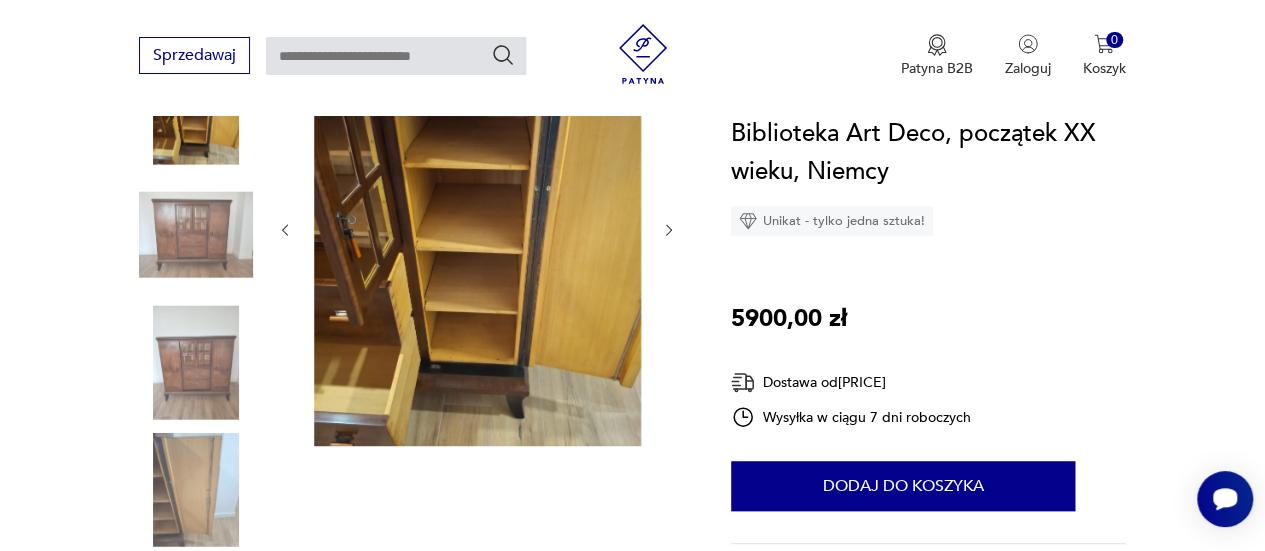 click at bounding box center [669, 229] 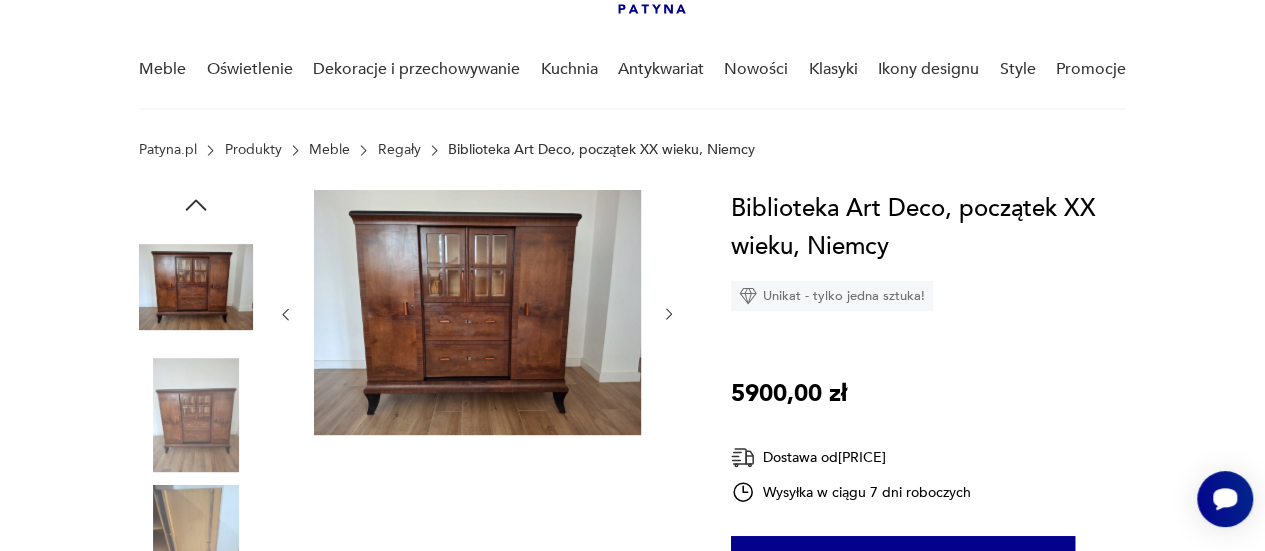 scroll, scrollTop: 138, scrollLeft: 0, axis: vertical 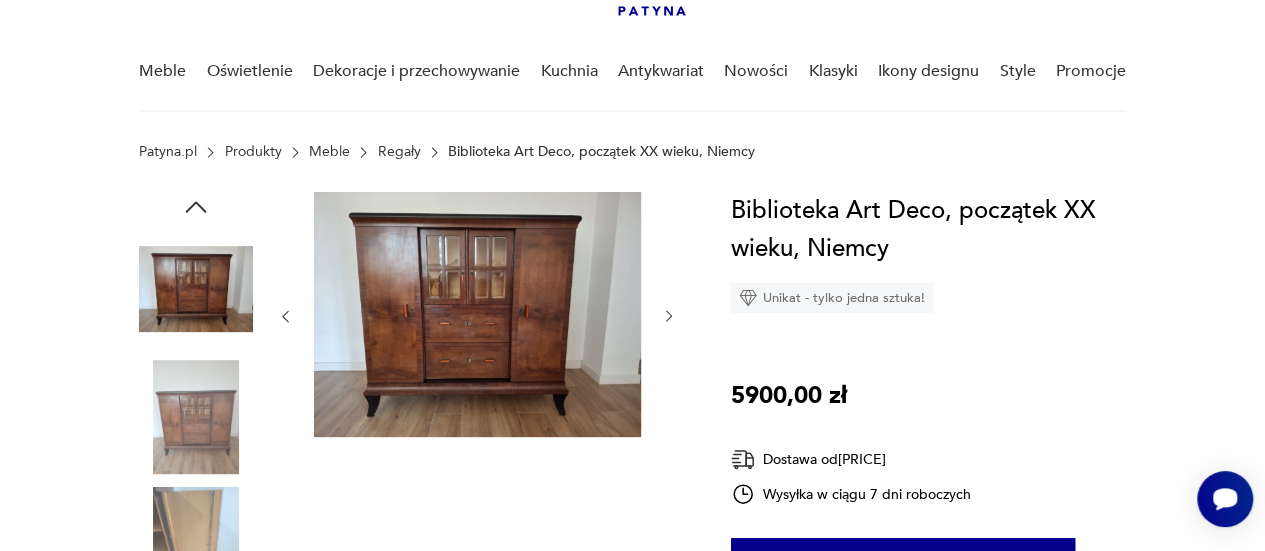 click at bounding box center [669, 316] 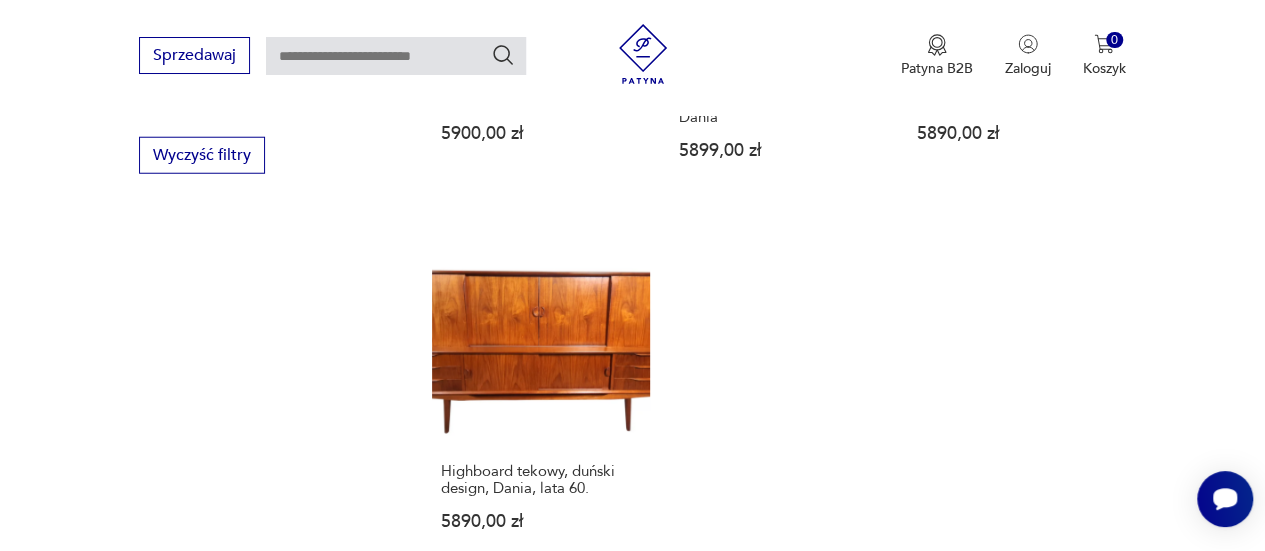 scroll, scrollTop: 2698, scrollLeft: 0, axis: vertical 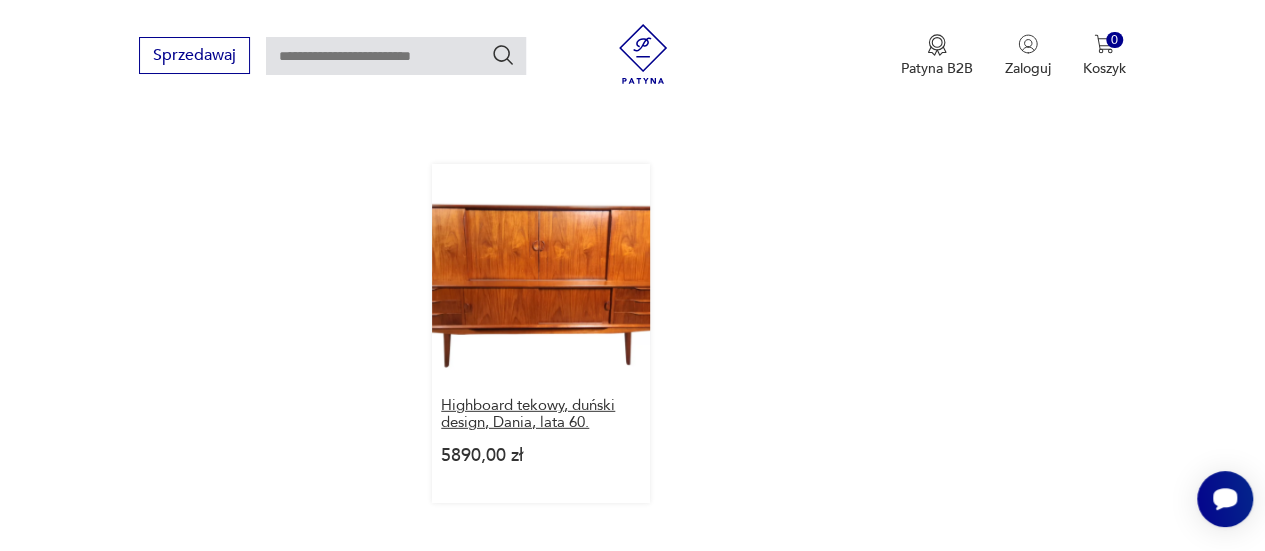 click on "Highboard tekowy, duński design, Dania, lata 60." at bounding box center [541, 414] 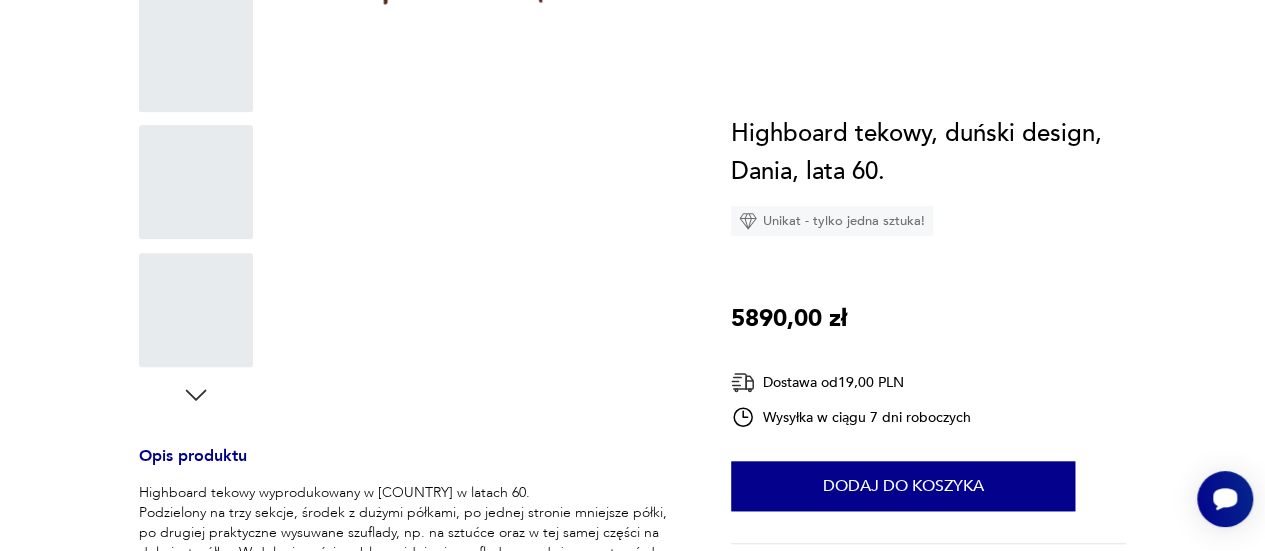 scroll, scrollTop: 0, scrollLeft: 0, axis: both 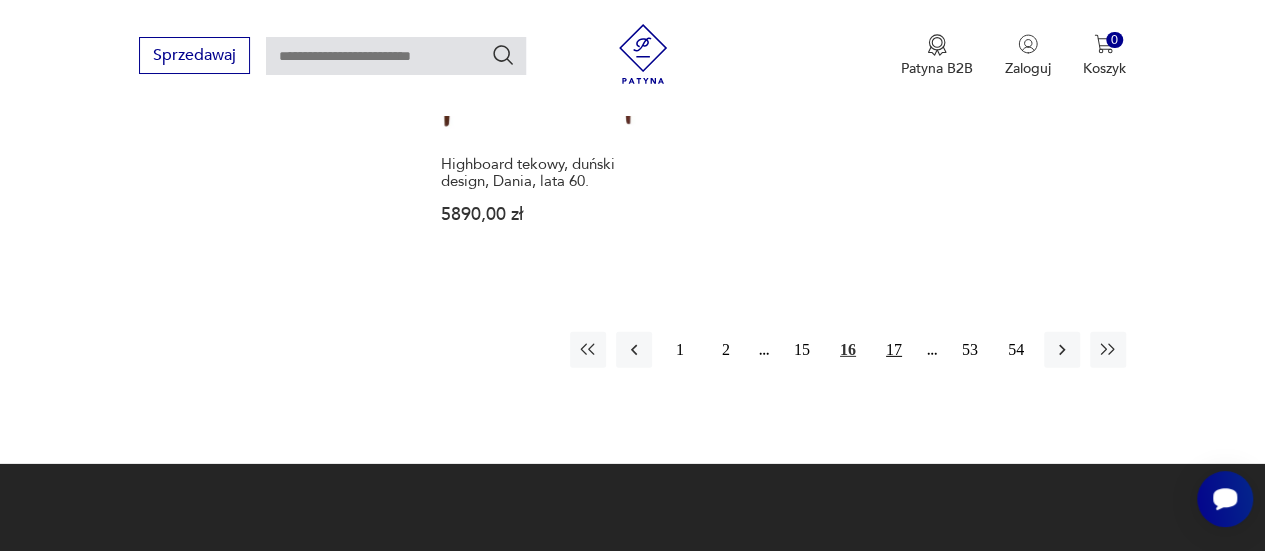 click on "17" at bounding box center [894, 350] 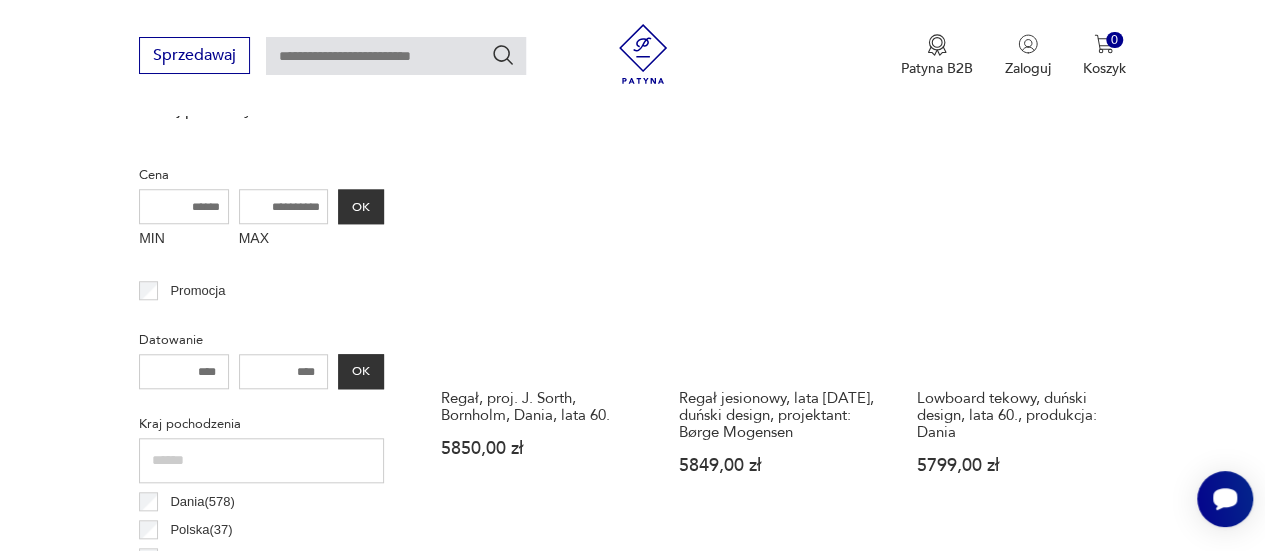 scroll, scrollTop: 756, scrollLeft: 0, axis: vertical 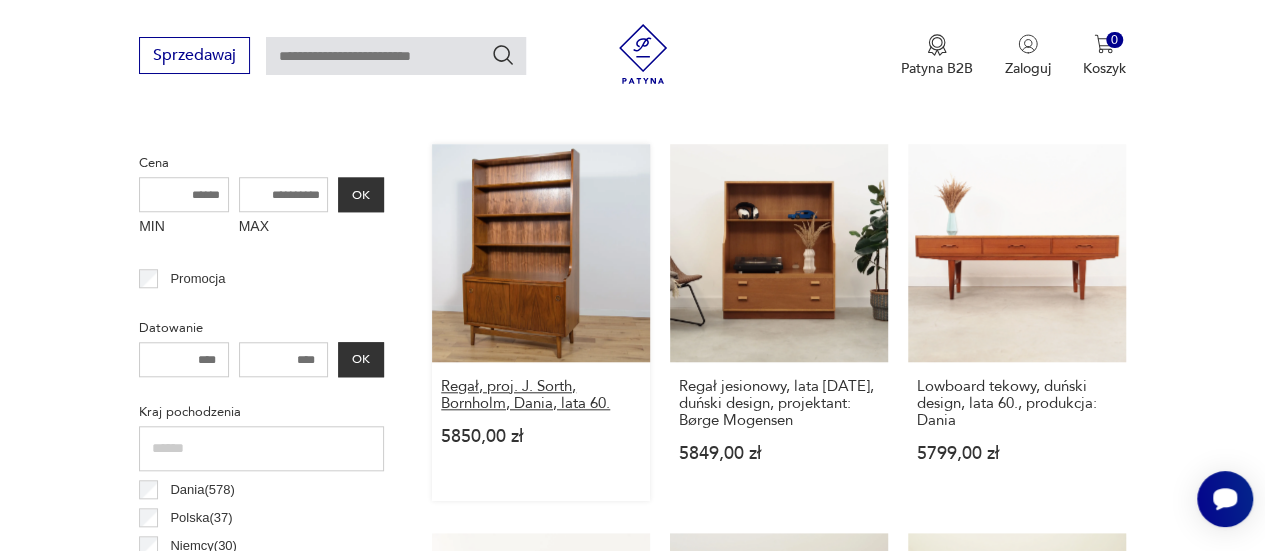 click on "Regał, proj. J. Sorth, Bornholm, Dania, lata 60." at bounding box center (541, 395) 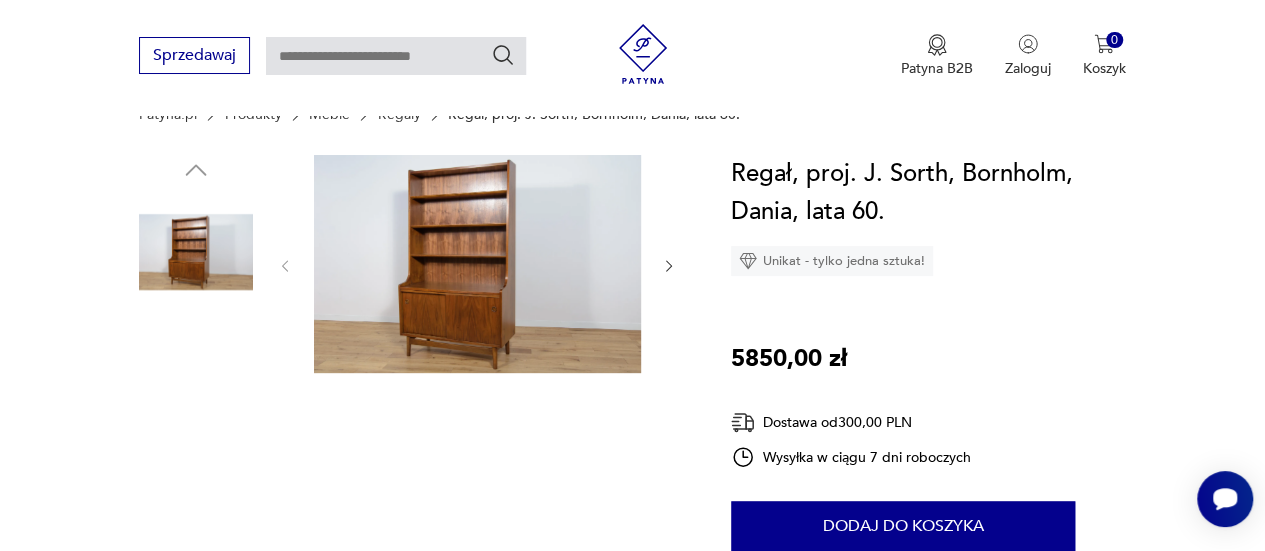 scroll, scrollTop: 174, scrollLeft: 0, axis: vertical 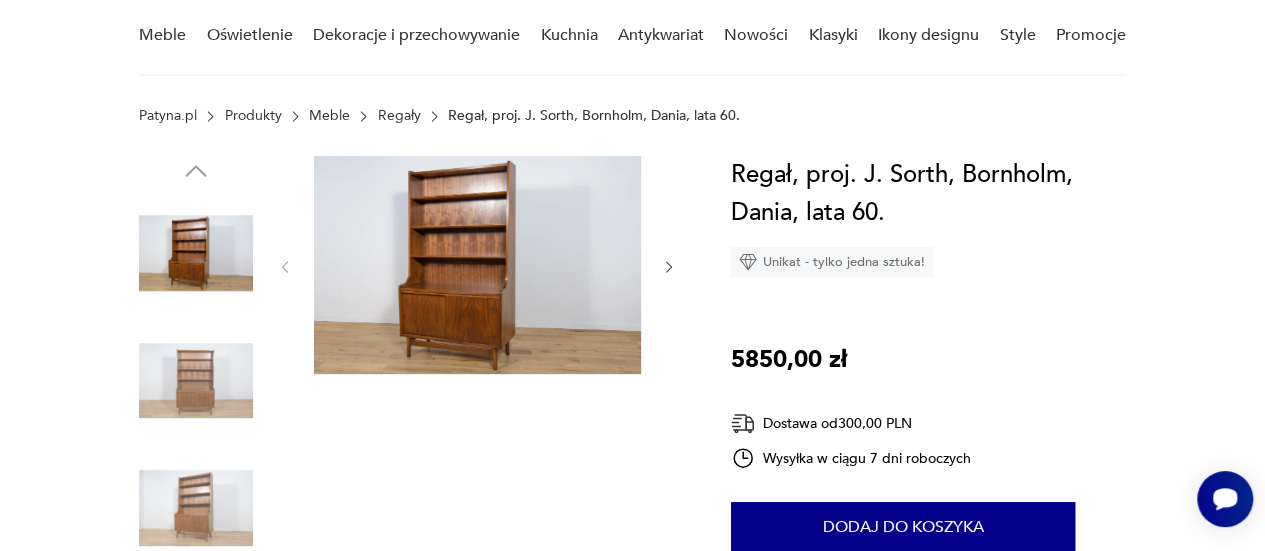 click at bounding box center [669, 267] 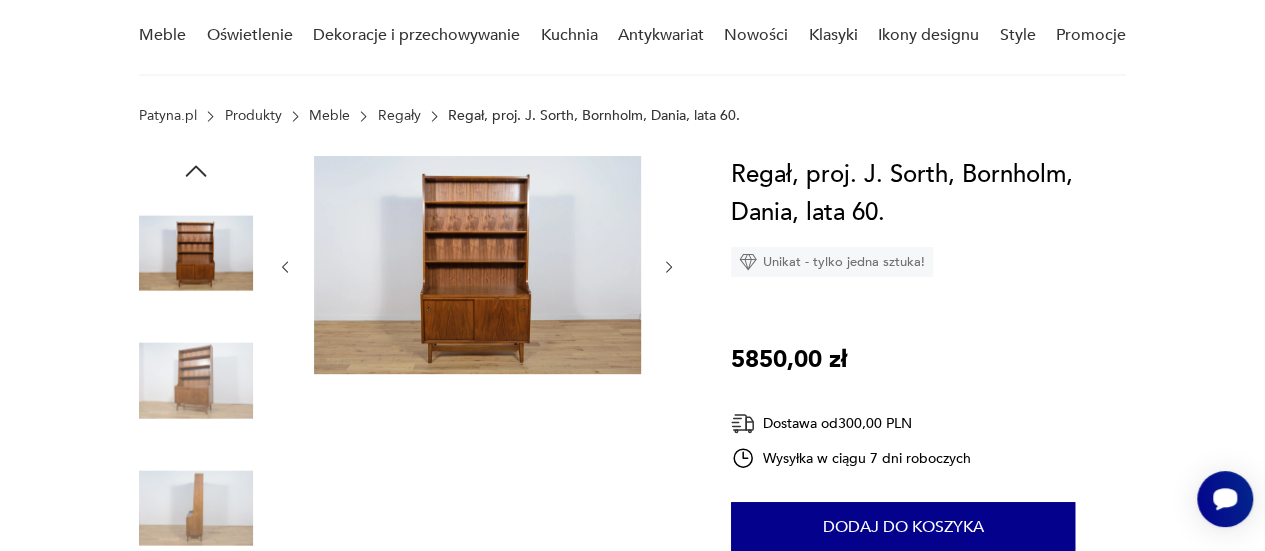 click at bounding box center (669, 267) 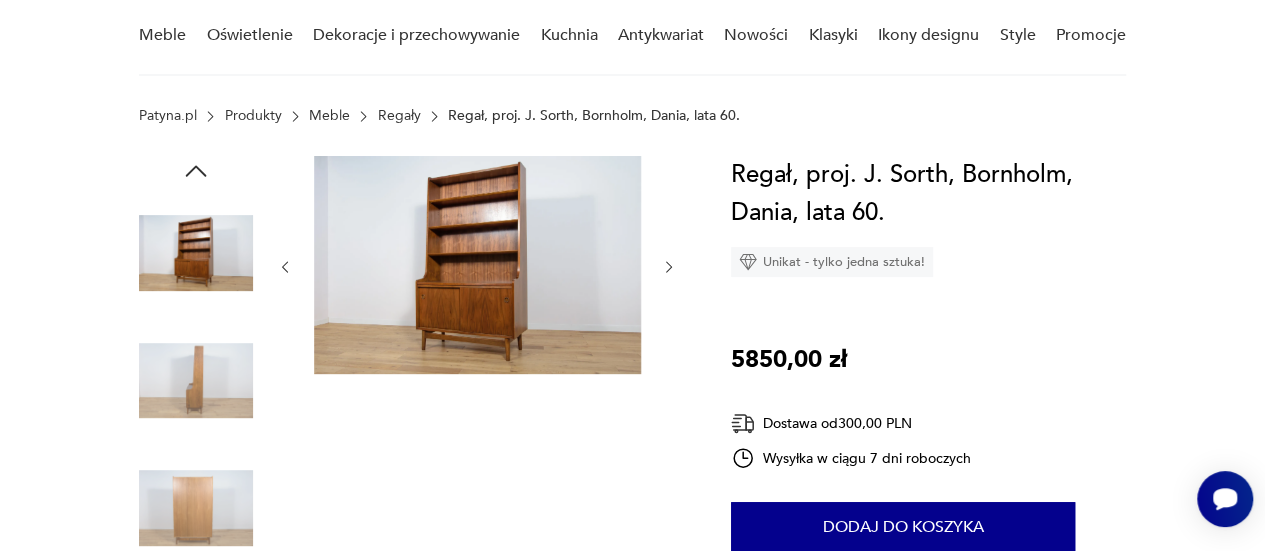 click at bounding box center [669, 267] 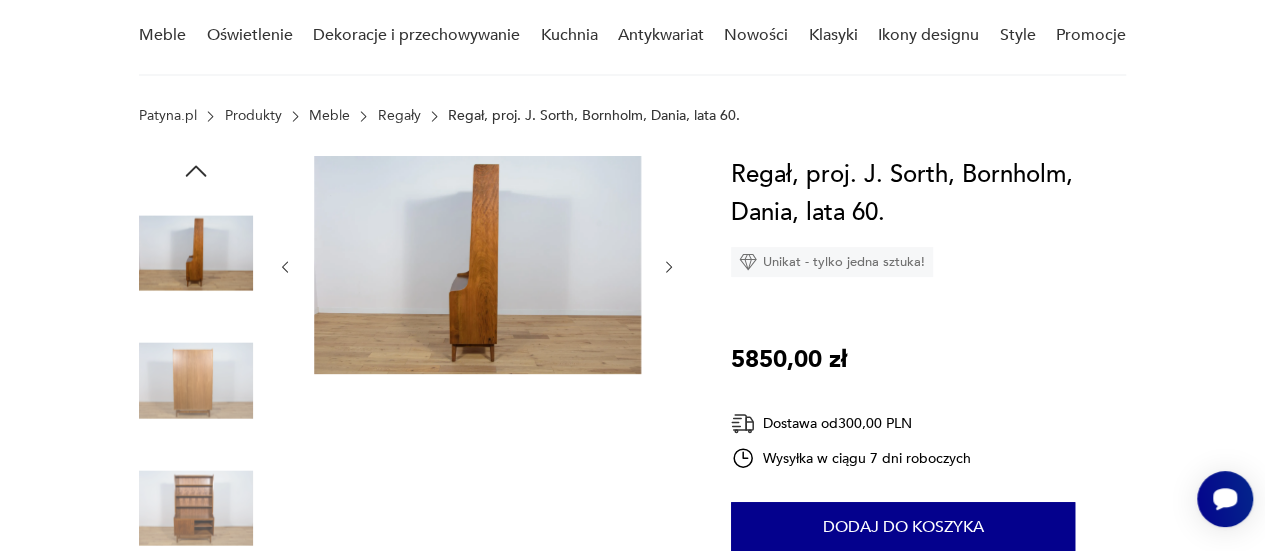 click at bounding box center [669, 267] 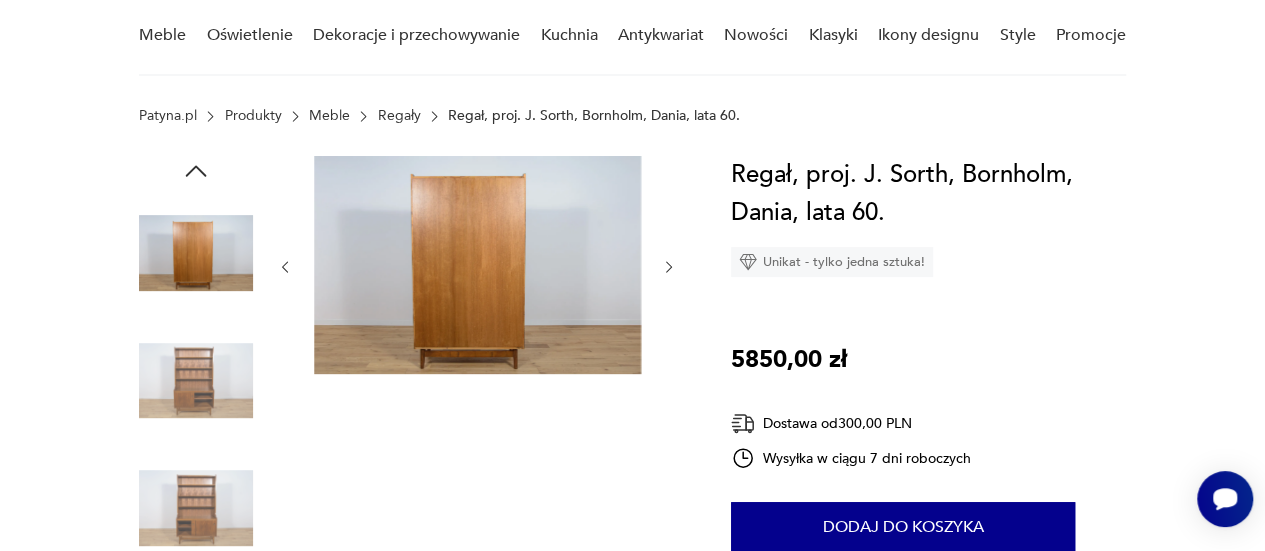 click at bounding box center [669, 267] 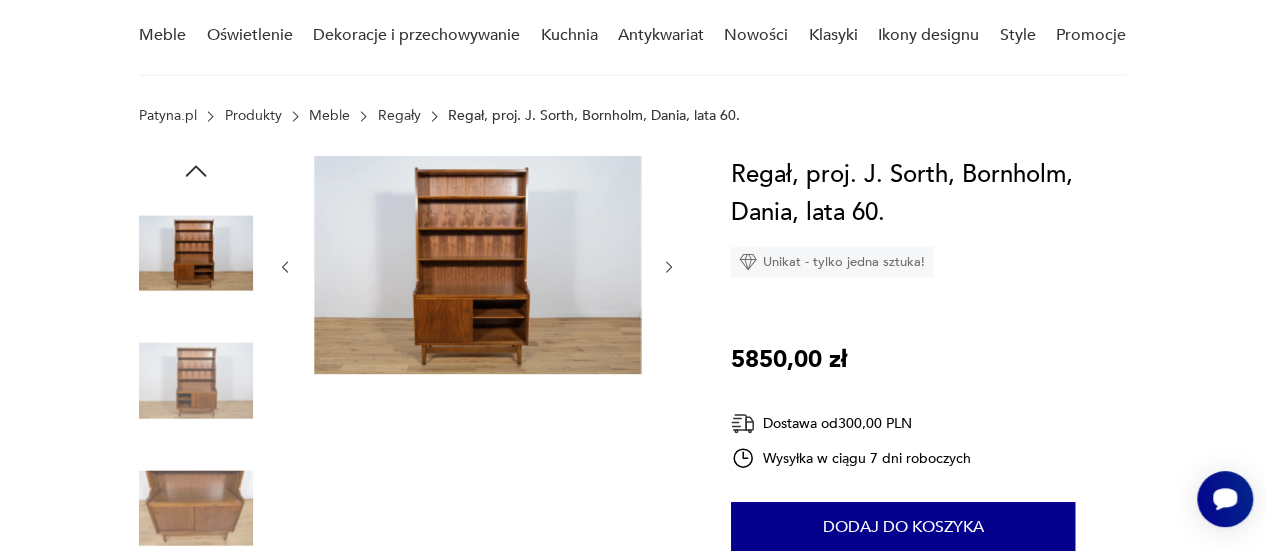 click at bounding box center (669, 267) 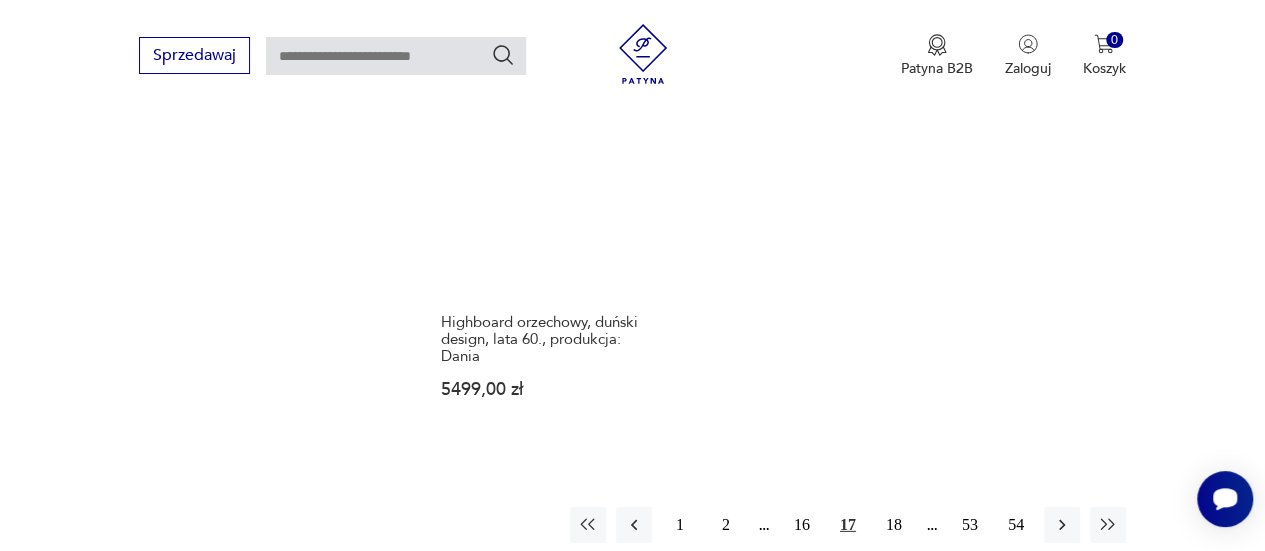 scroll, scrollTop: 2876, scrollLeft: 0, axis: vertical 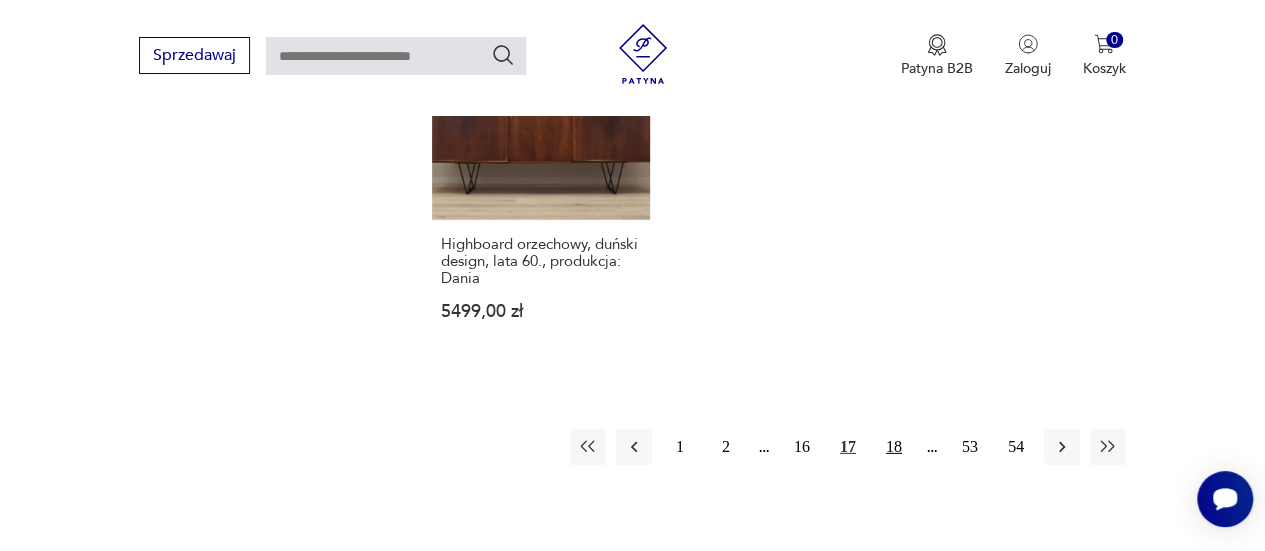 click on "18" at bounding box center (894, 447) 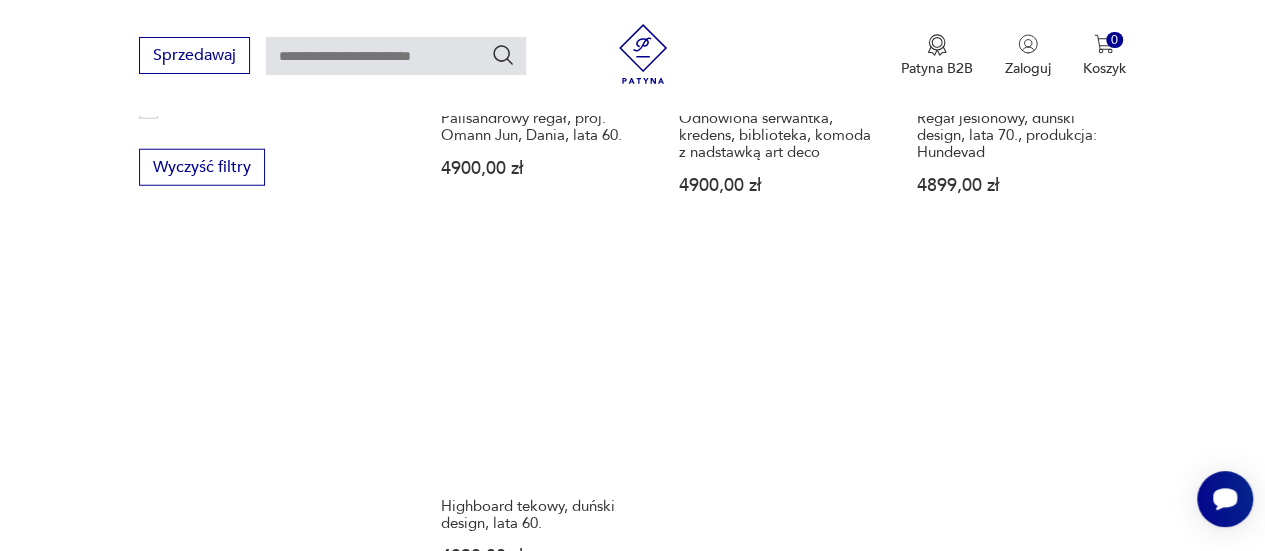 scroll, scrollTop: 2814, scrollLeft: 0, axis: vertical 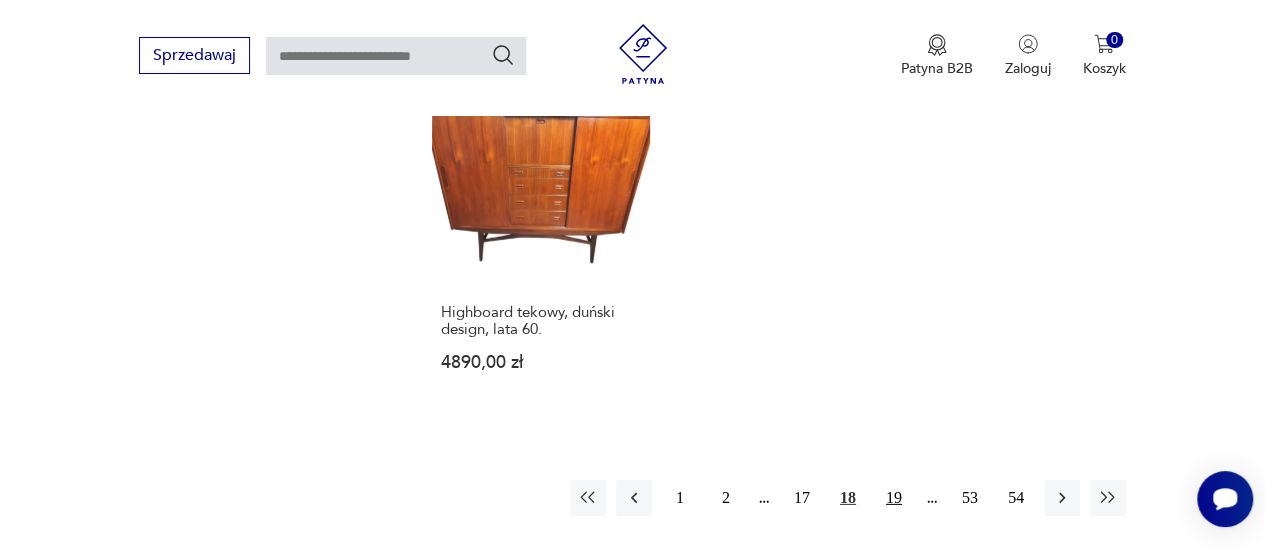 click on "19" at bounding box center (894, 498) 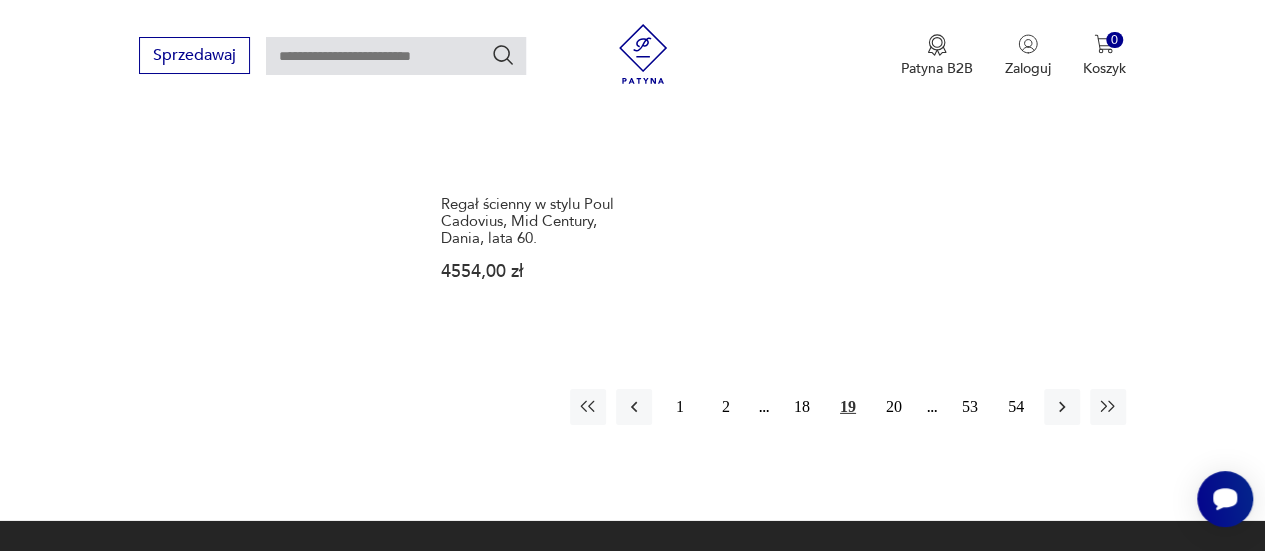 scroll, scrollTop: 2950, scrollLeft: 0, axis: vertical 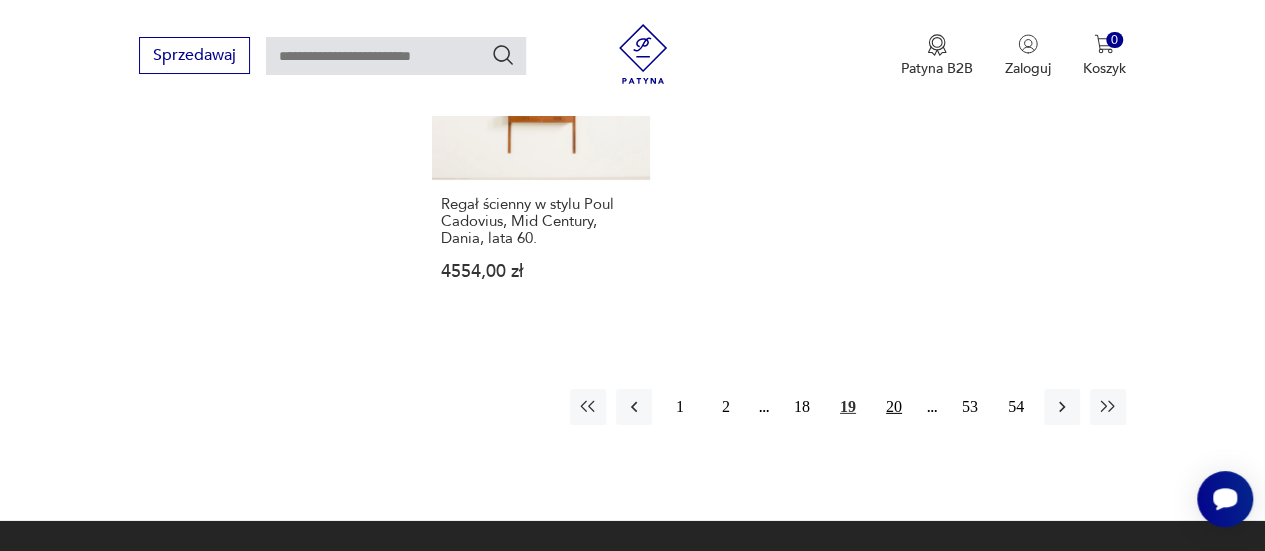 click on "20" at bounding box center (894, 407) 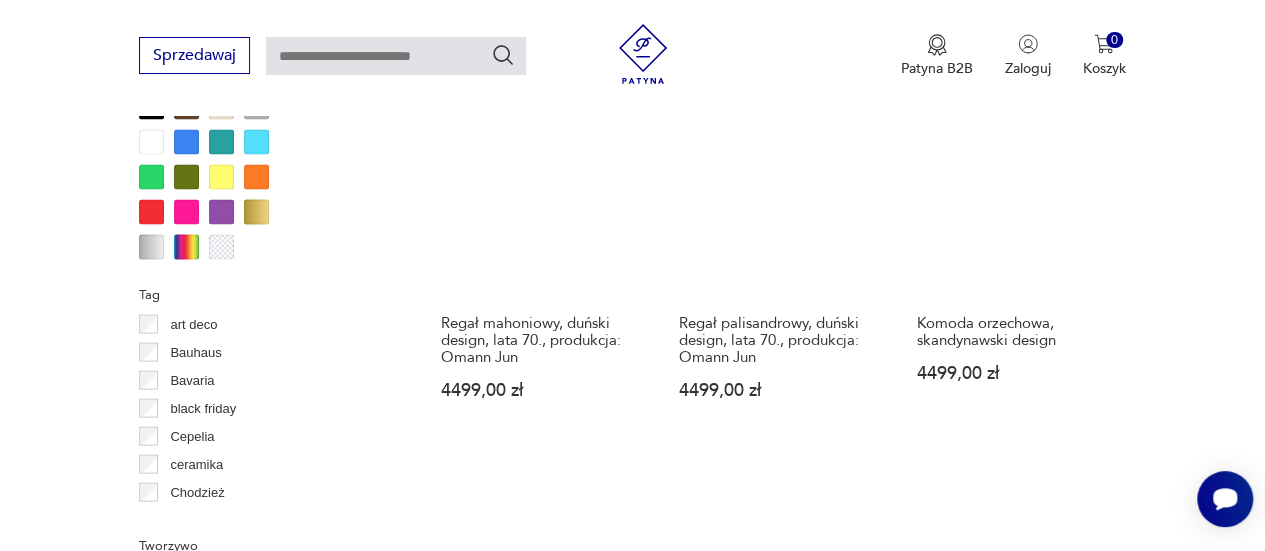 scroll, scrollTop: 1986, scrollLeft: 0, axis: vertical 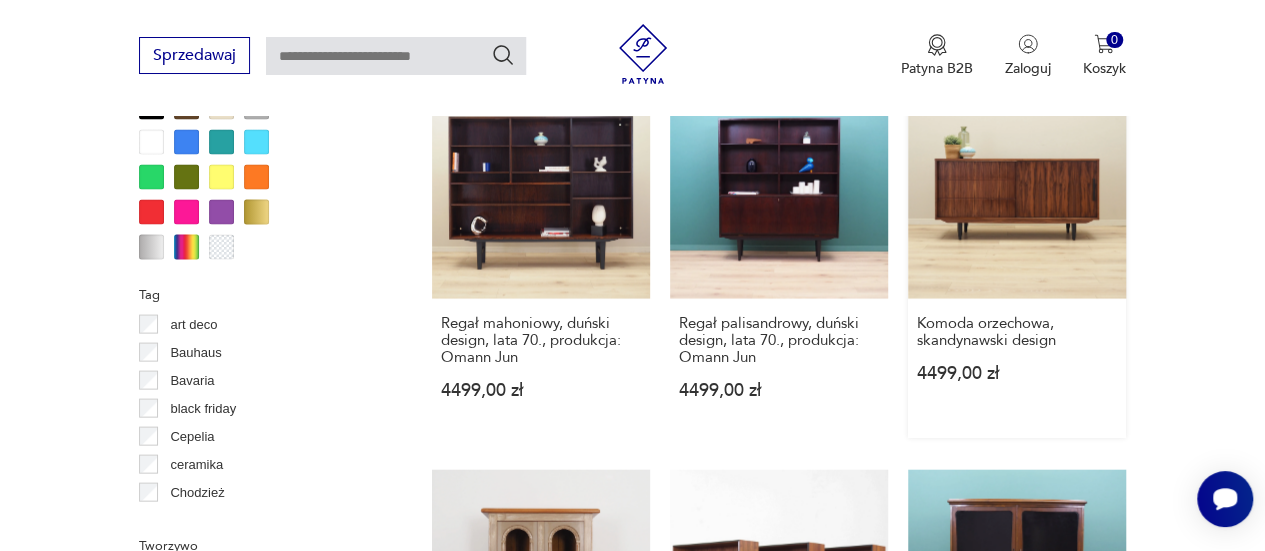 click on "Komoda orzechowa, skandynawski design [PRICE]" at bounding box center (1017, 259) 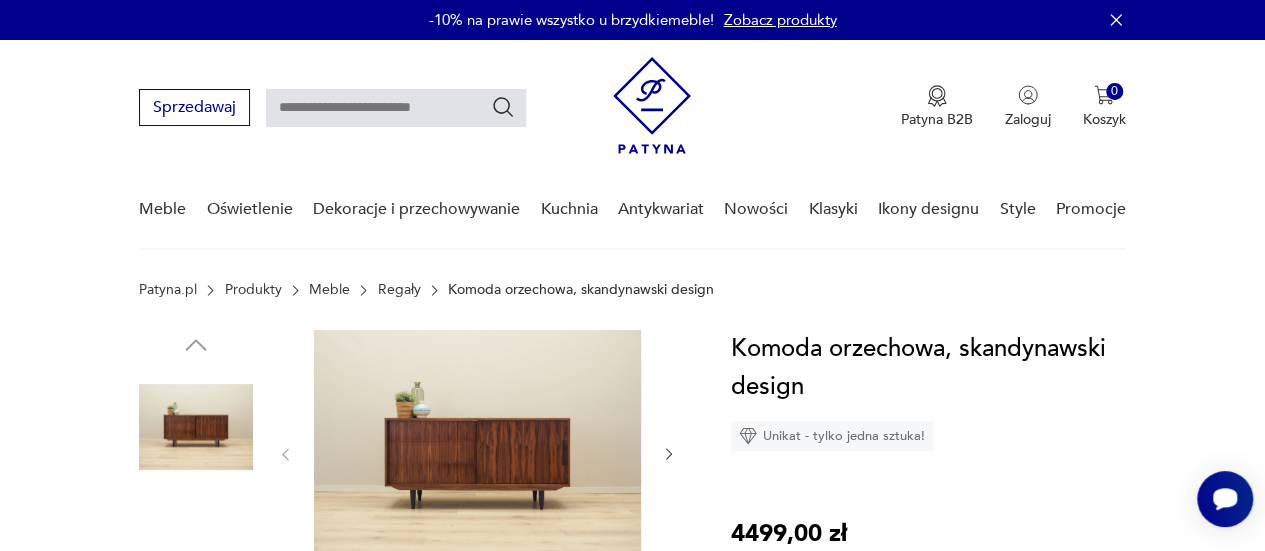 scroll, scrollTop: 105, scrollLeft: 0, axis: vertical 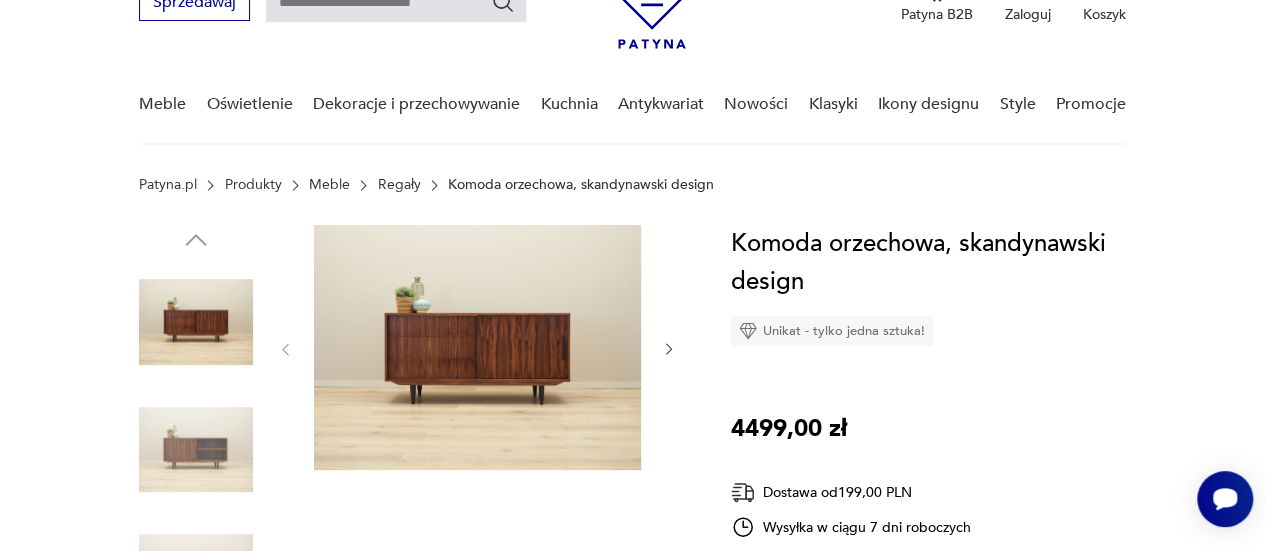 click at bounding box center [669, 349] 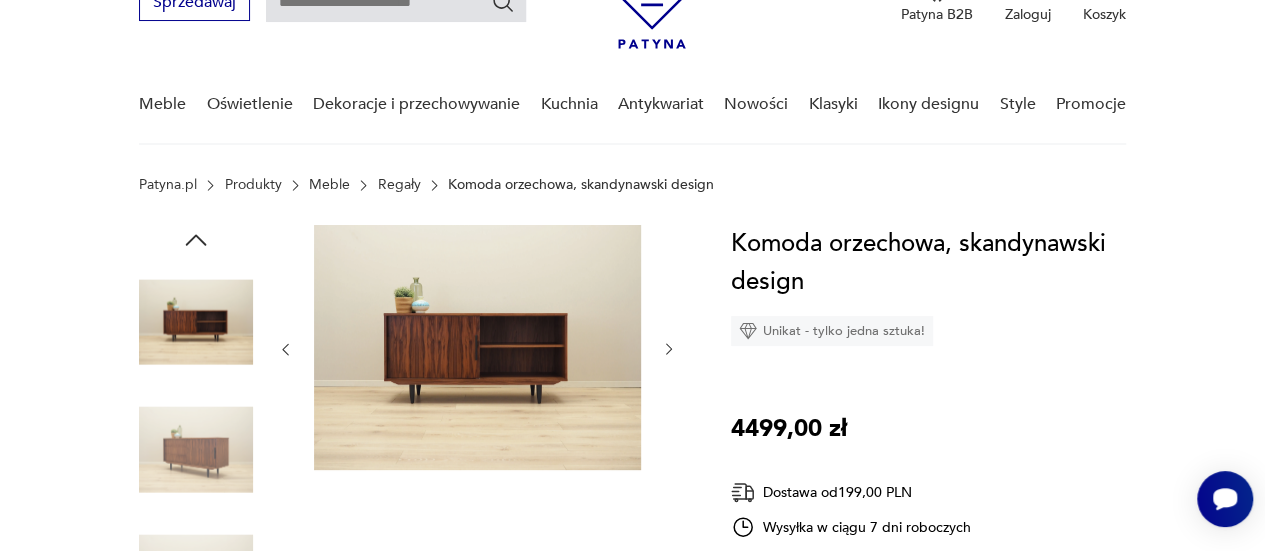 click at bounding box center [669, 349] 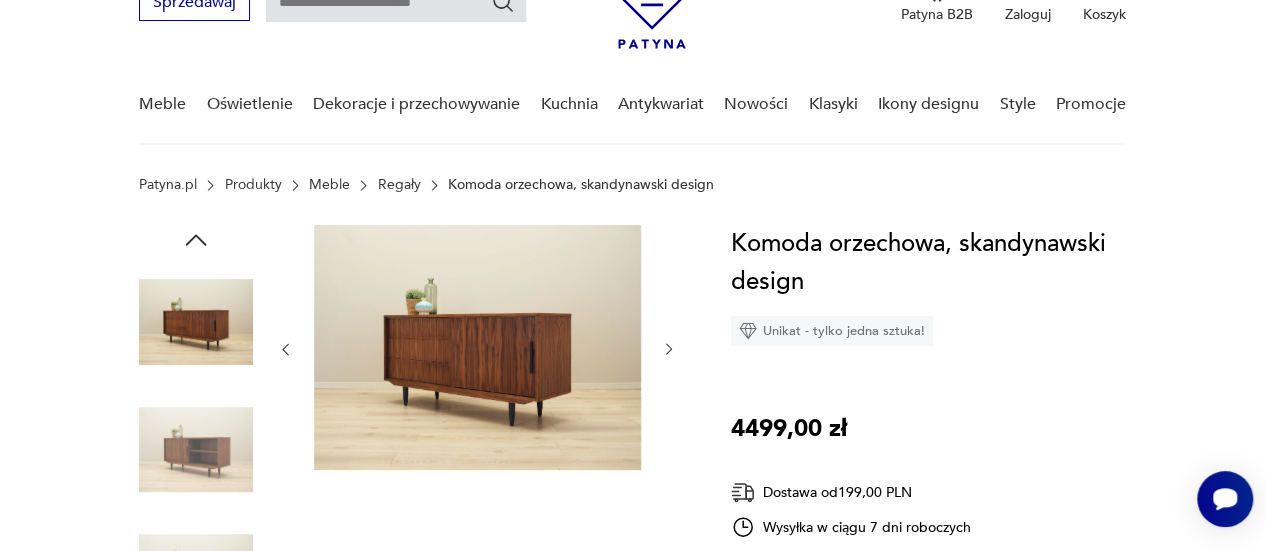 click at bounding box center [669, 349] 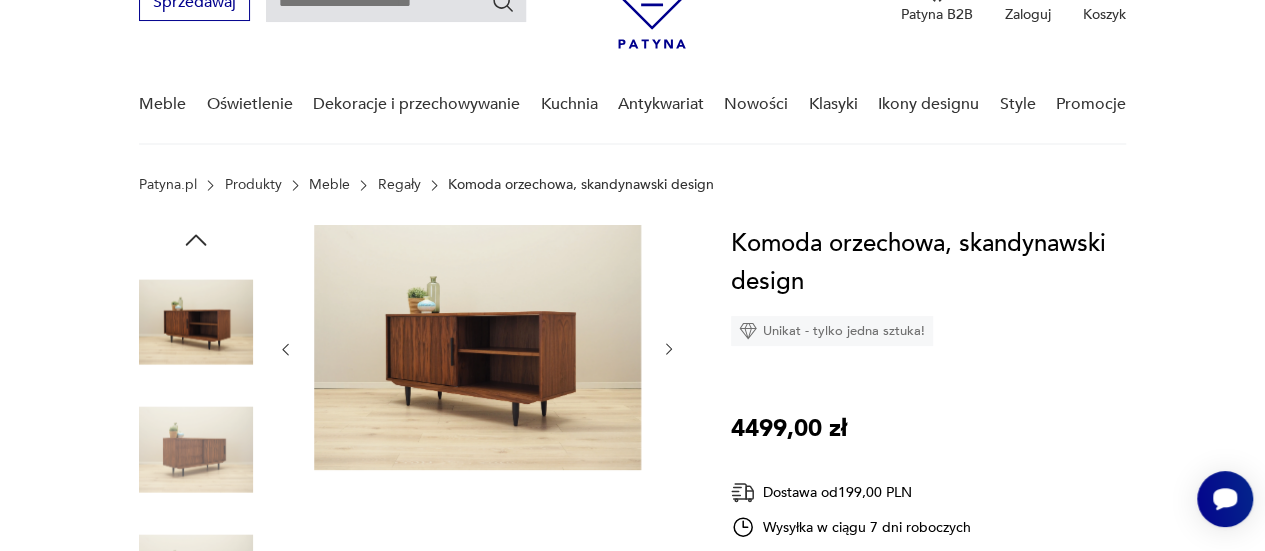 click at bounding box center [669, 349] 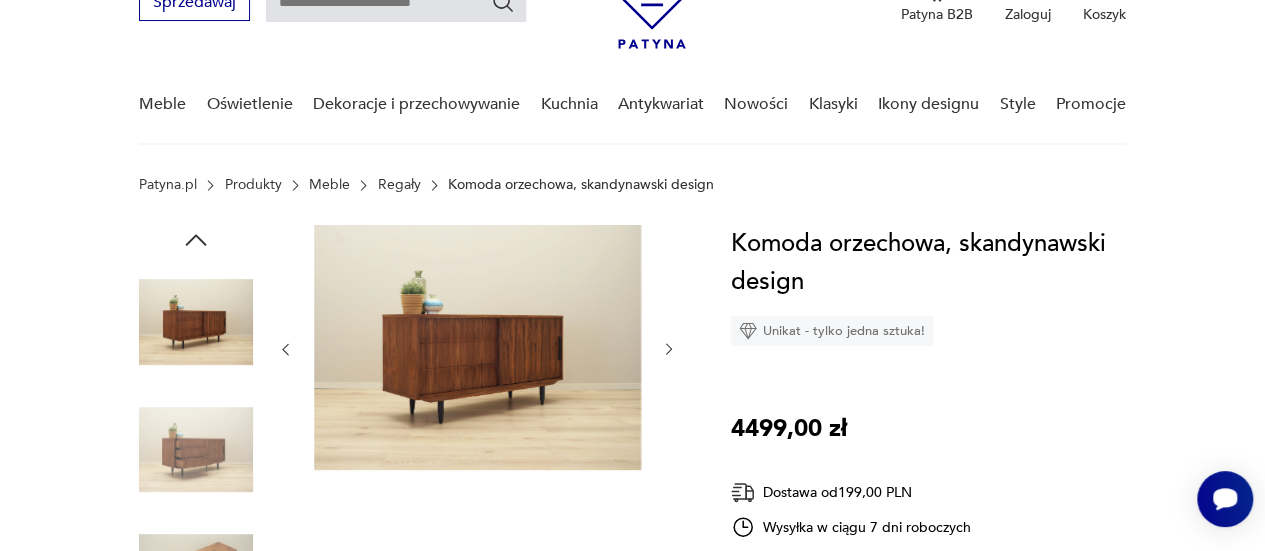 click at bounding box center (477, 347) 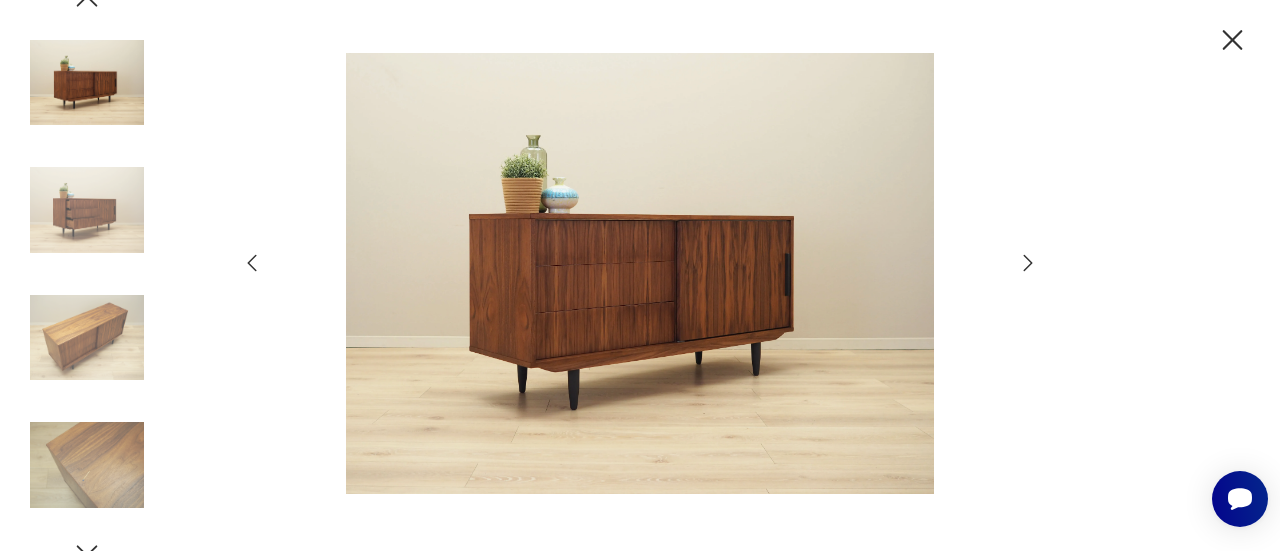 click at bounding box center [1232, 40] 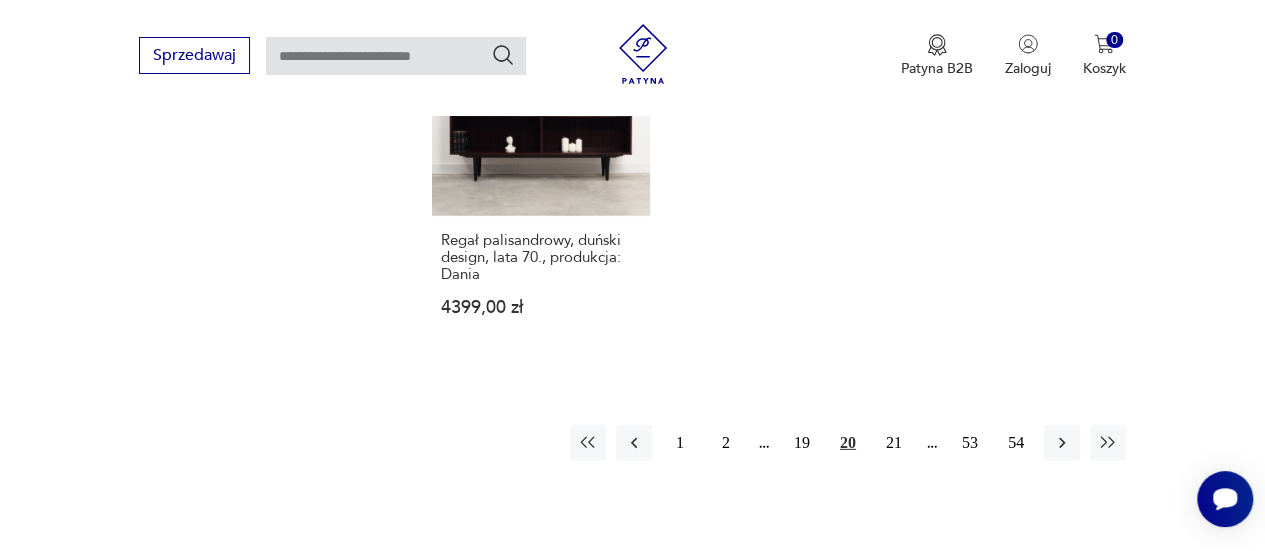 scroll, scrollTop: 2847, scrollLeft: 0, axis: vertical 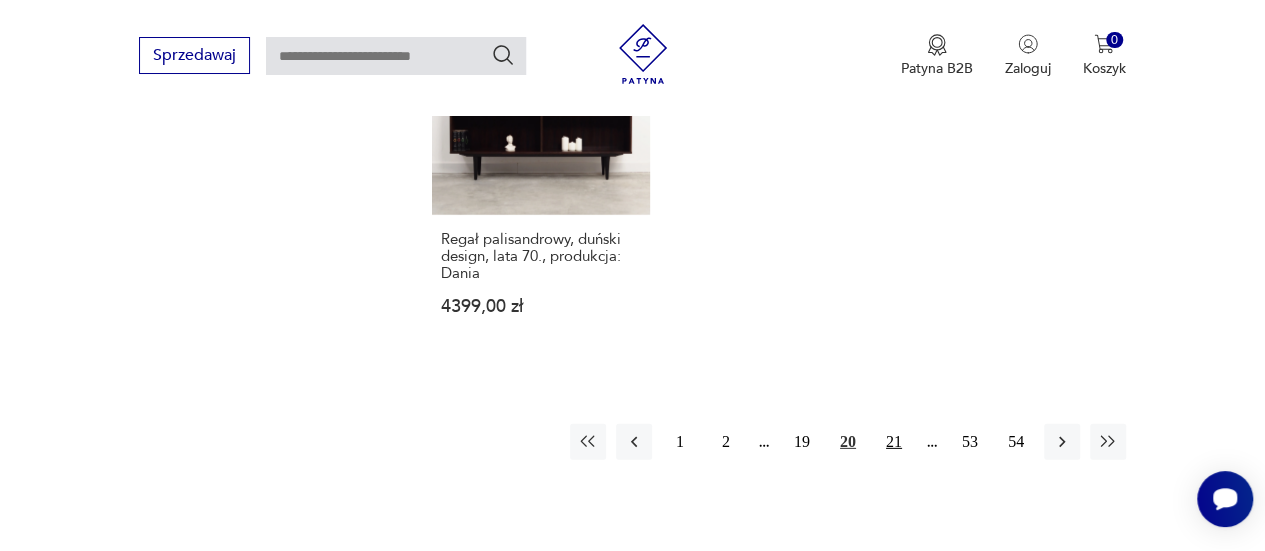 click on "21" at bounding box center [894, 442] 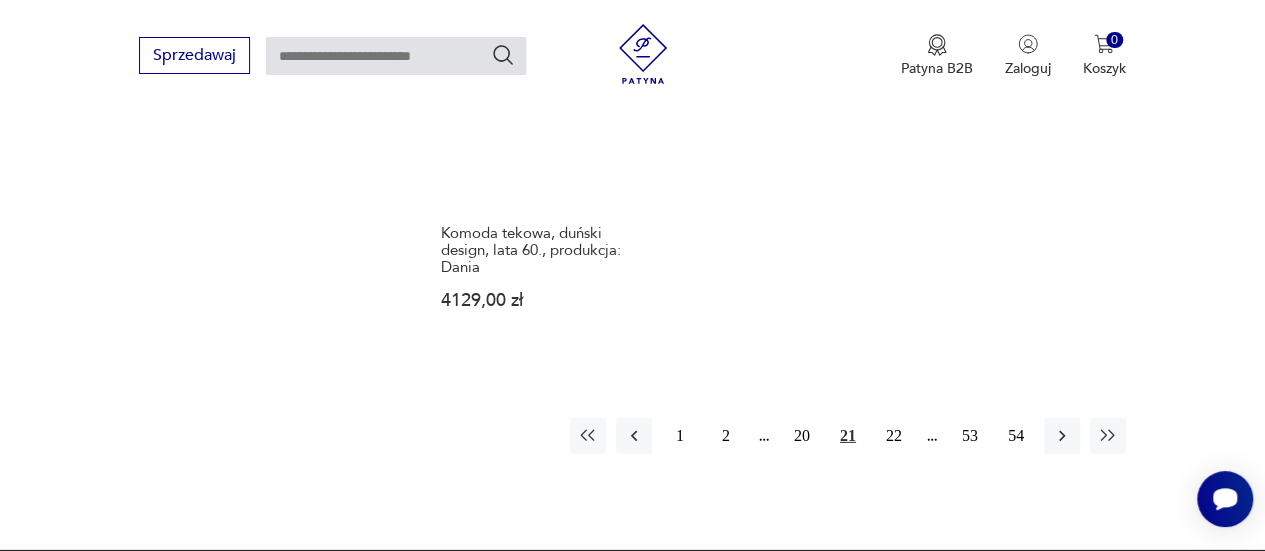 scroll, scrollTop: 2844, scrollLeft: 0, axis: vertical 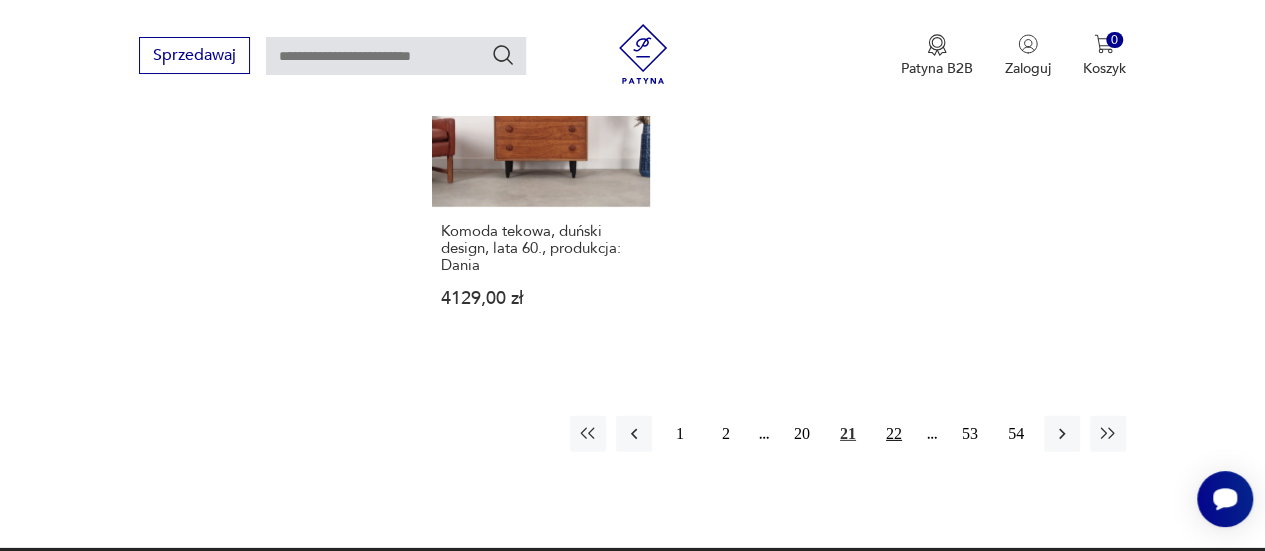 click on "22" at bounding box center [894, 434] 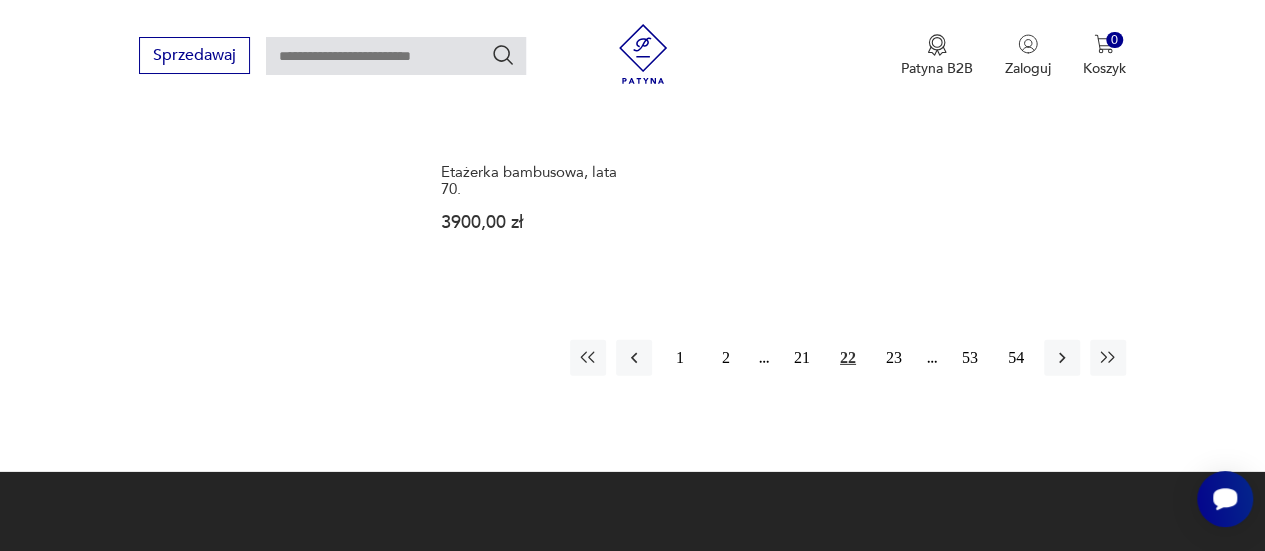 scroll, scrollTop: 2916, scrollLeft: 0, axis: vertical 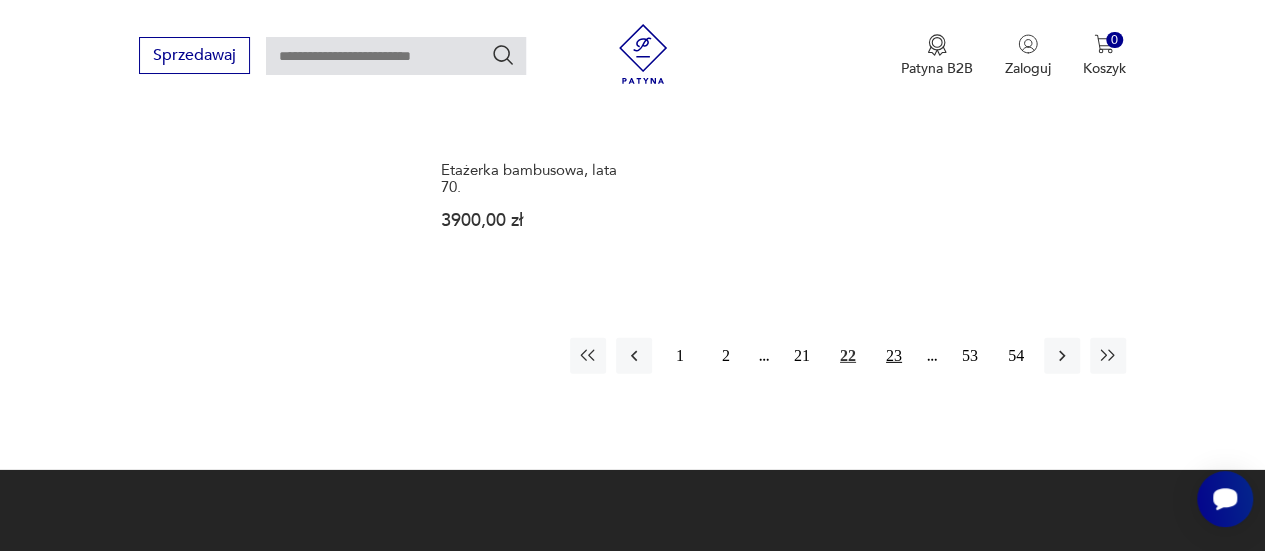 click on "23" at bounding box center [894, 356] 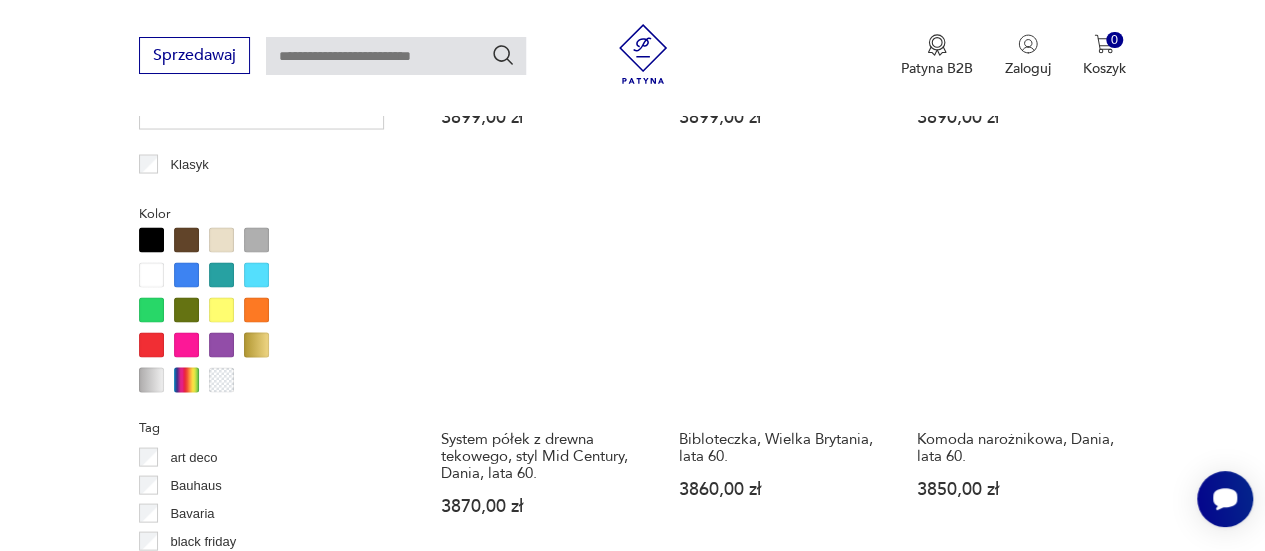 scroll, scrollTop: 1870, scrollLeft: 0, axis: vertical 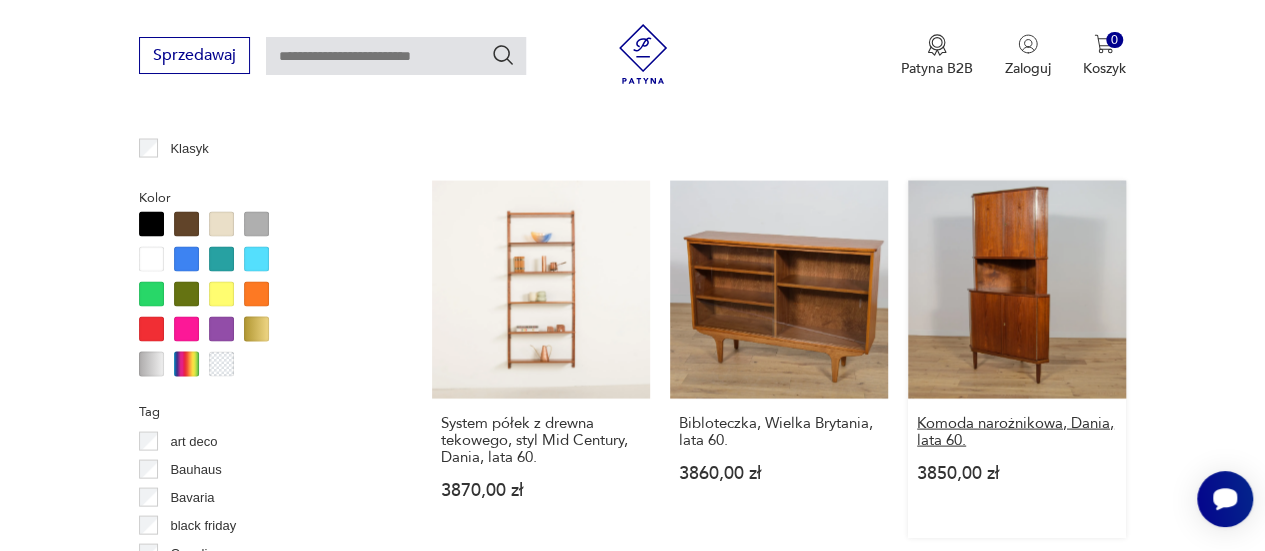 click on "Komoda narożnikowa, Dania, lata 60." at bounding box center (1017, 431) 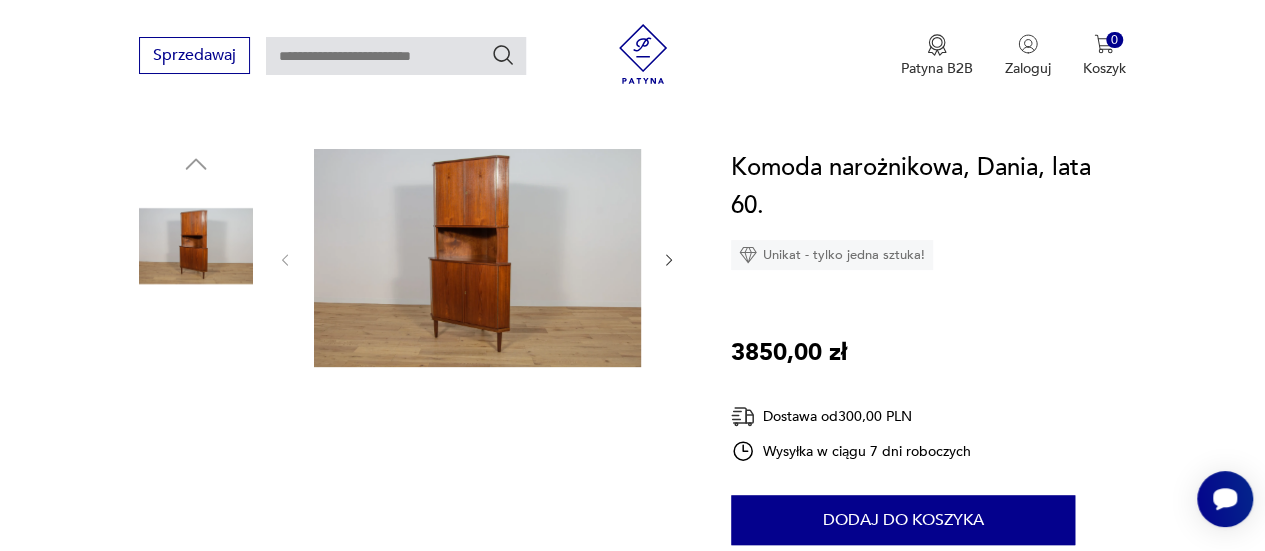 scroll, scrollTop: 183, scrollLeft: 0, axis: vertical 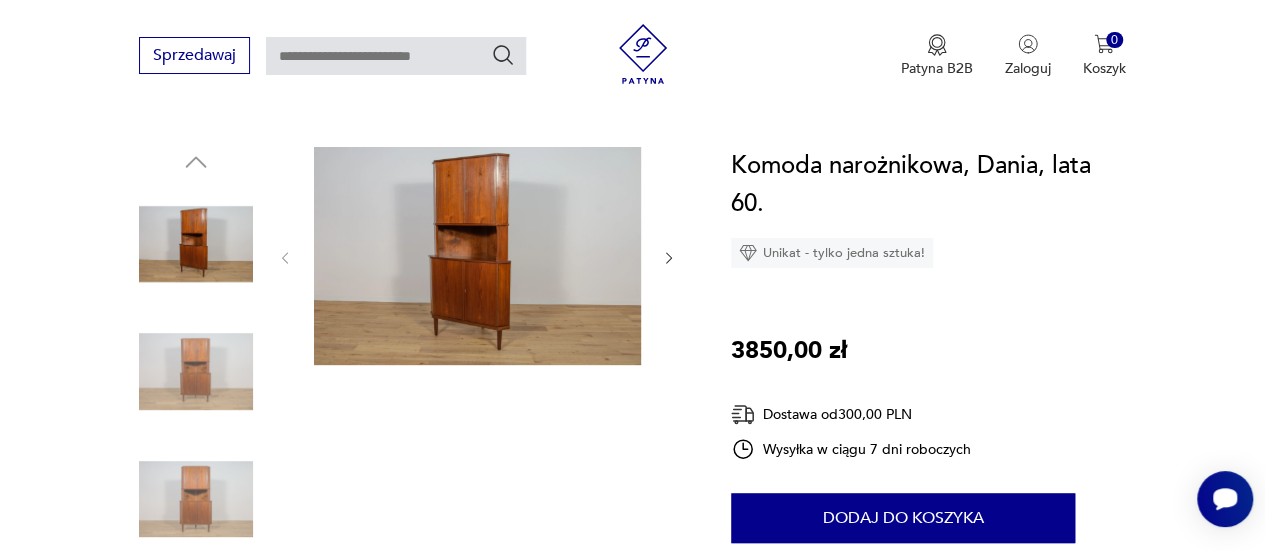 click at bounding box center (669, 257) 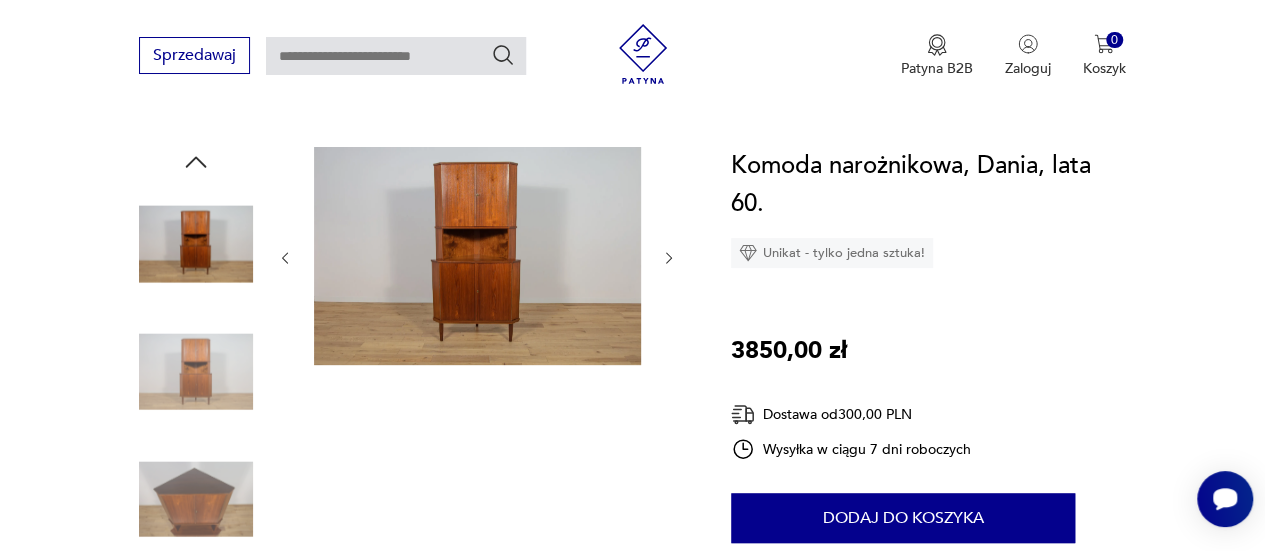 click at bounding box center [669, 257] 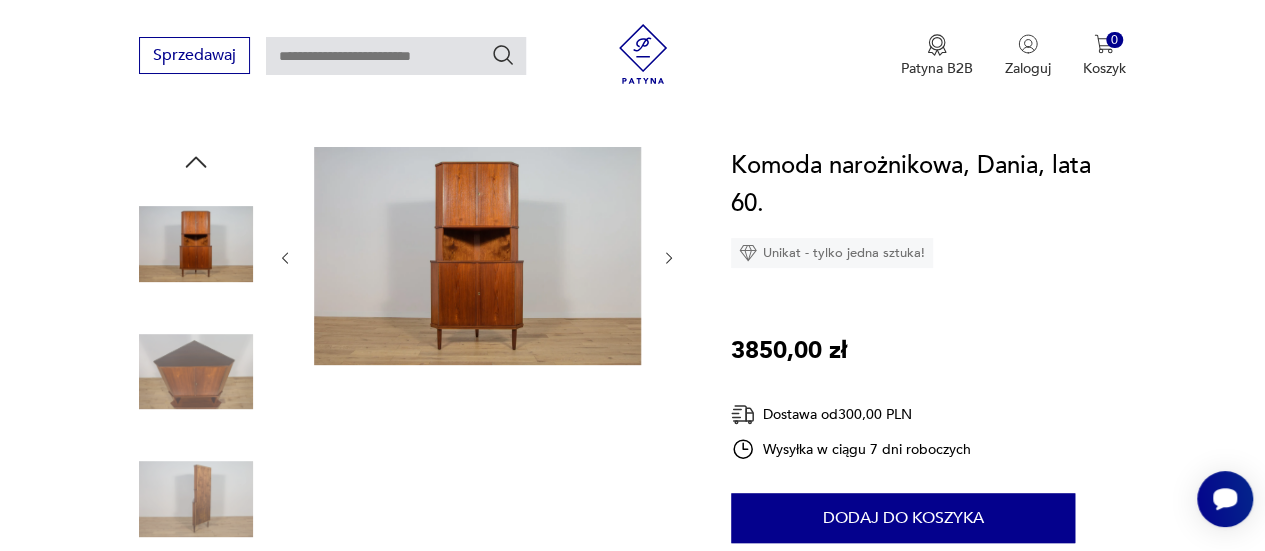 click at bounding box center [669, 257] 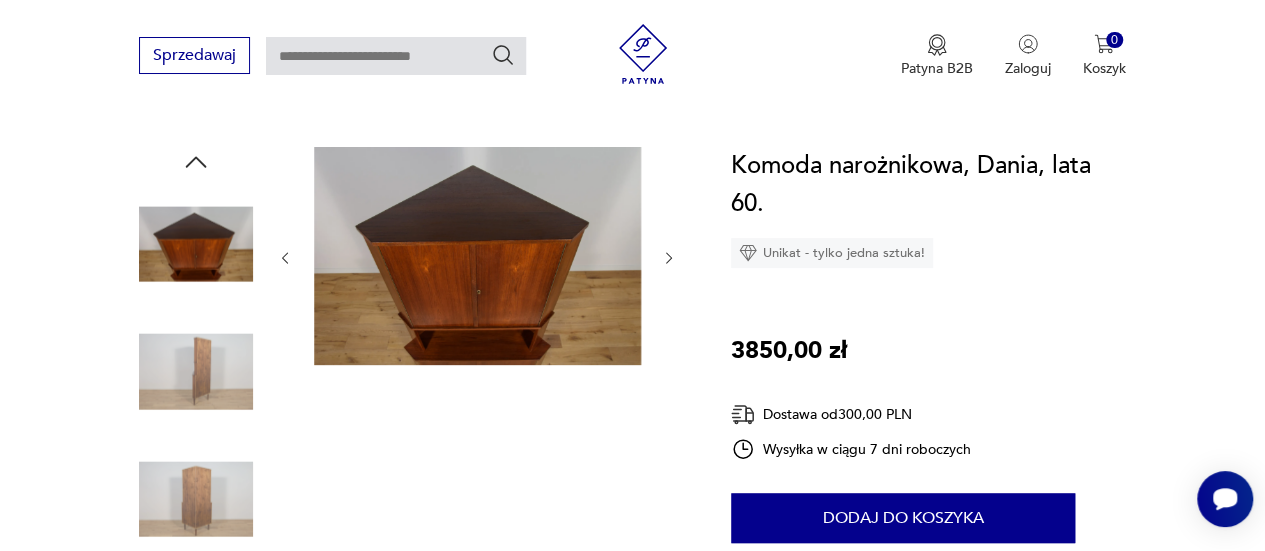 click at bounding box center (669, 257) 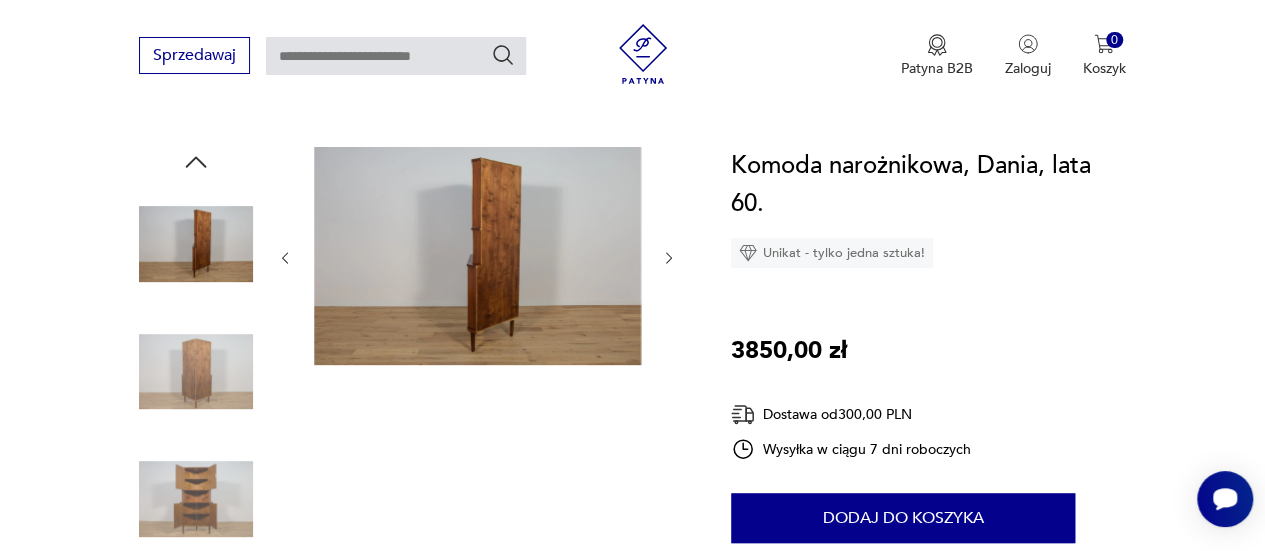 click at bounding box center [669, 257] 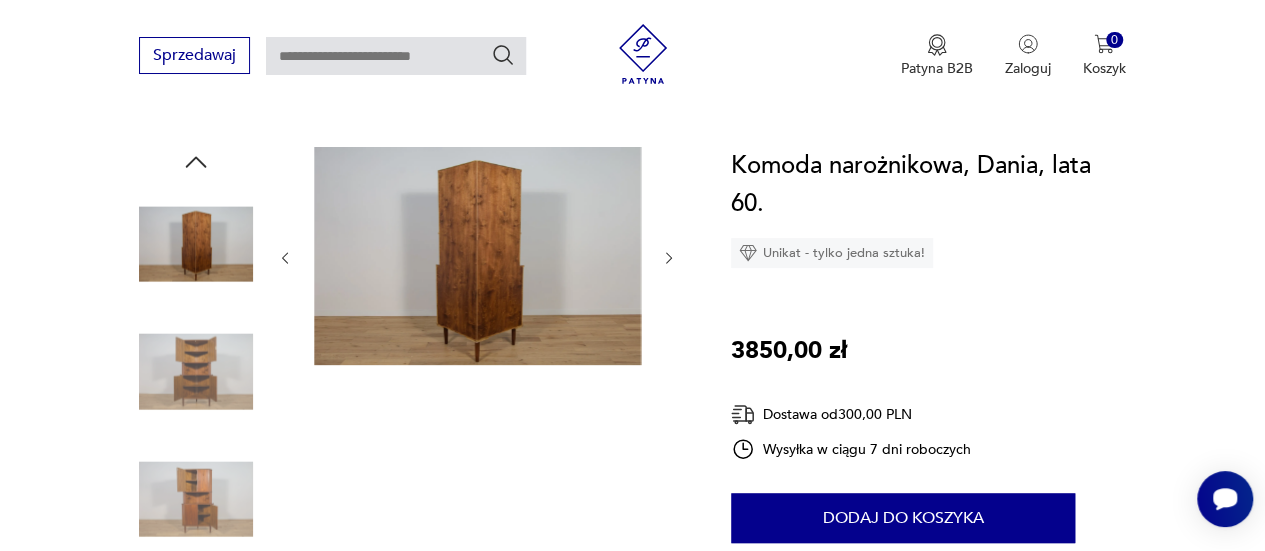 click at bounding box center [669, 257] 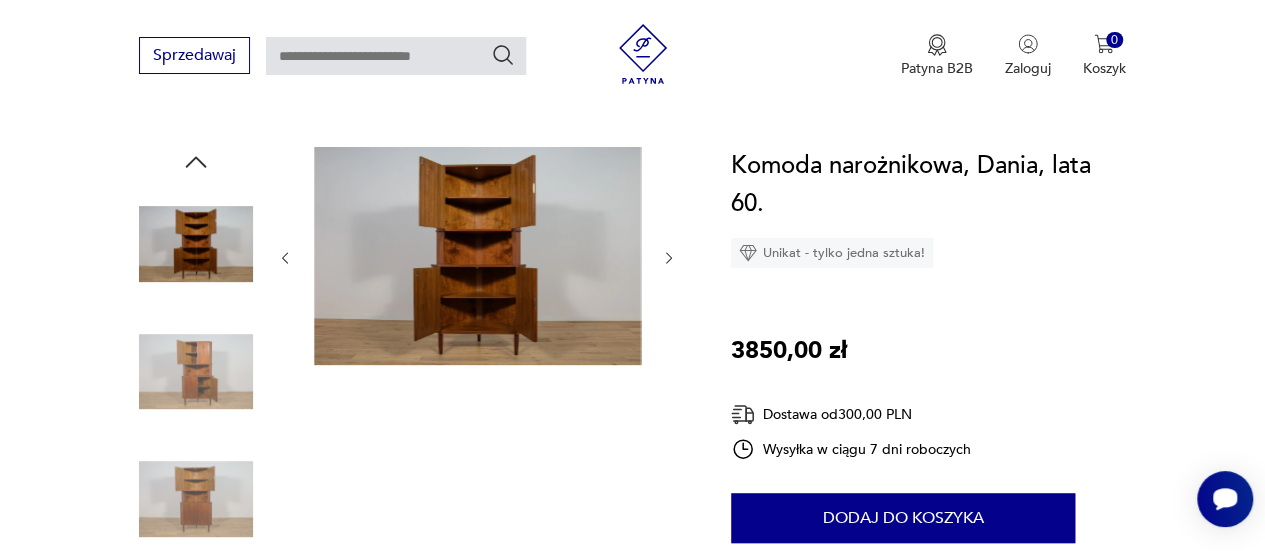 click at bounding box center [669, 257] 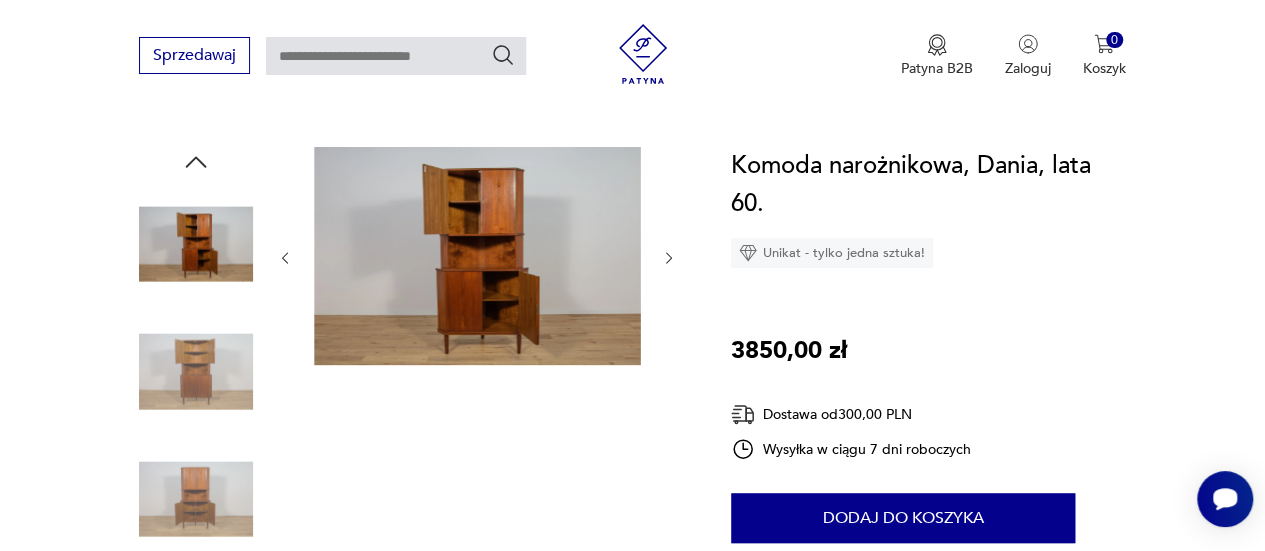 click at bounding box center (669, 257) 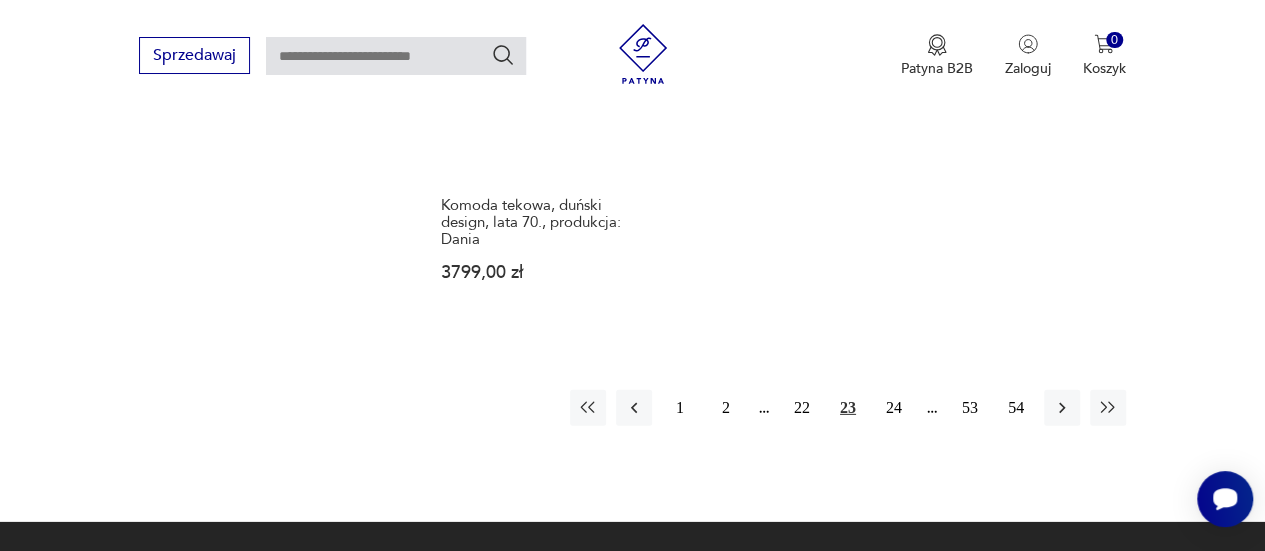 scroll, scrollTop: 2864, scrollLeft: 0, axis: vertical 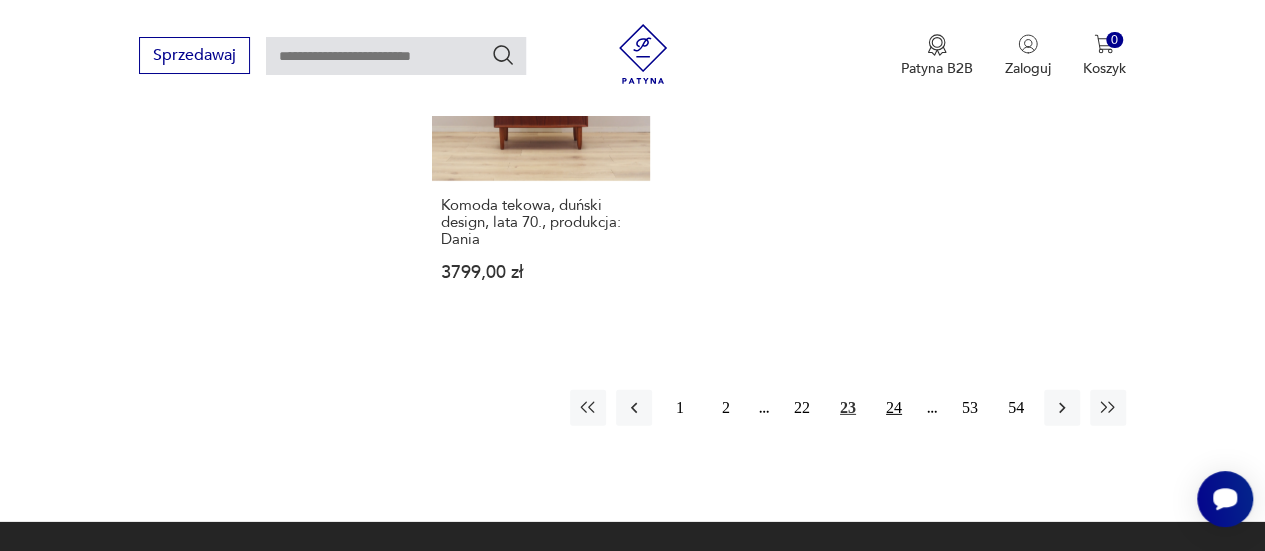 click on "24" at bounding box center (894, 408) 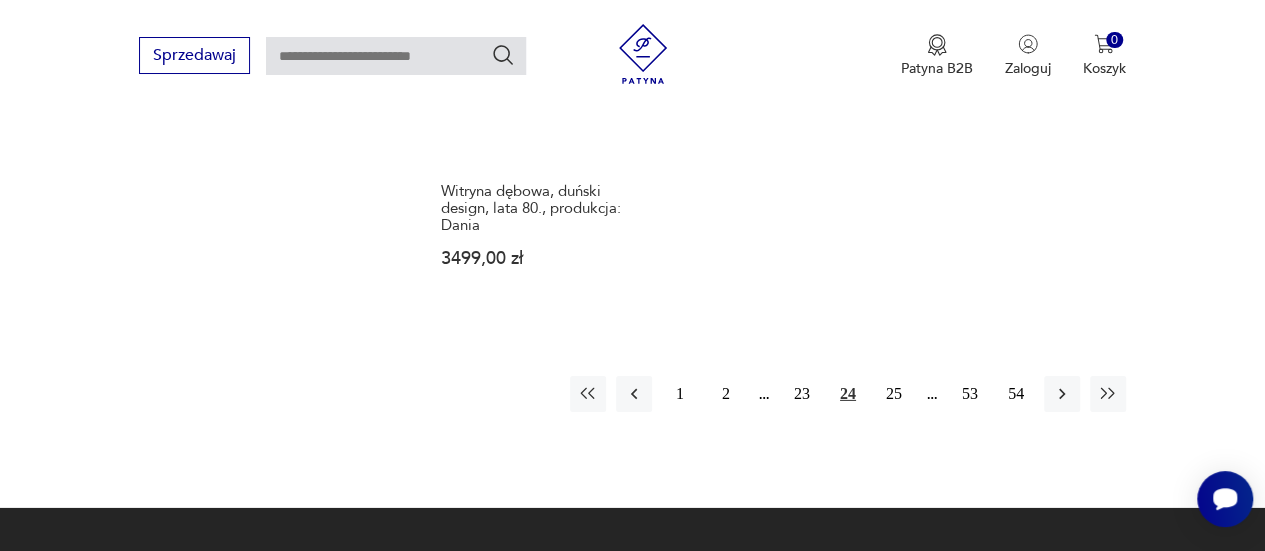 scroll, scrollTop: 2954, scrollLeft: 0, axis: vertical 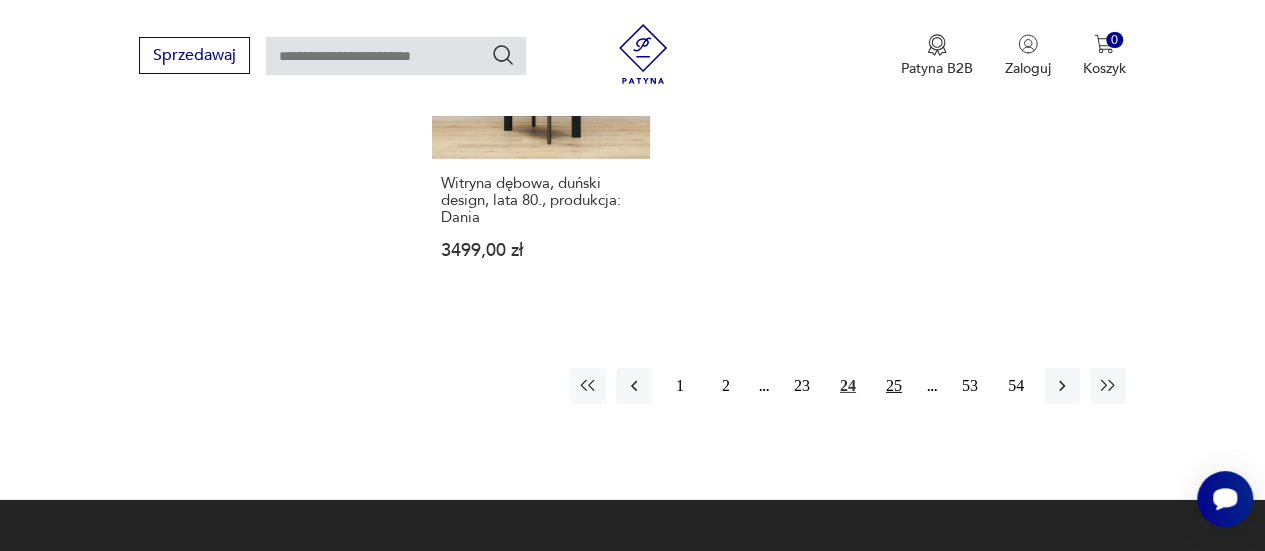 click on "25" at bounding box center (894, 386) 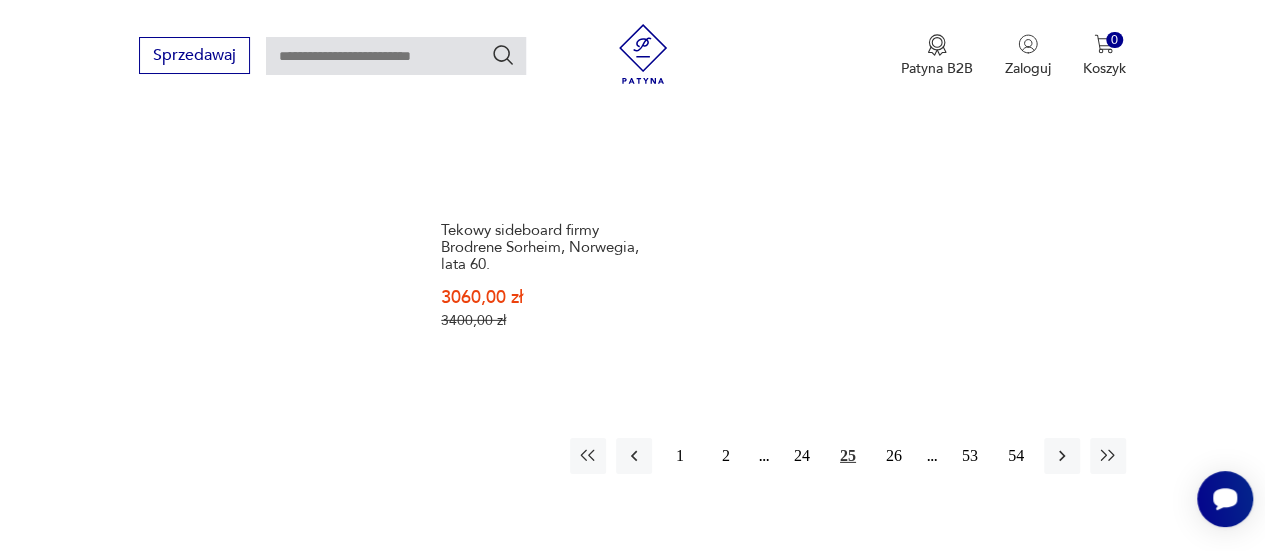 scroll, scrollTop: 2894, scrollLeft: 0, axis: vertical 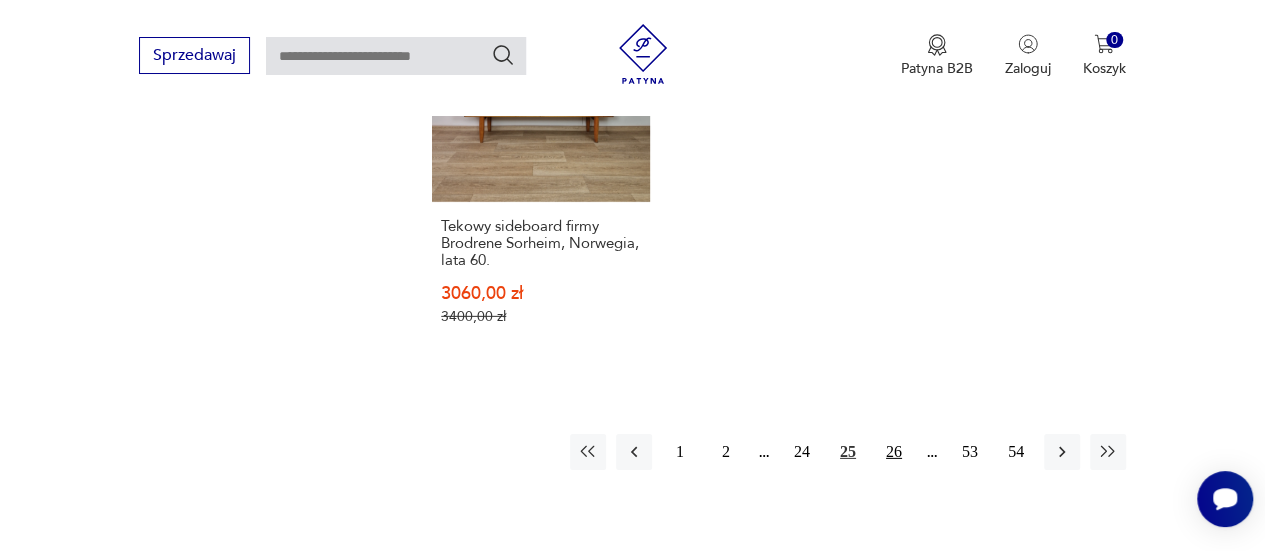 click on "26" at bounding box center [894, 452] 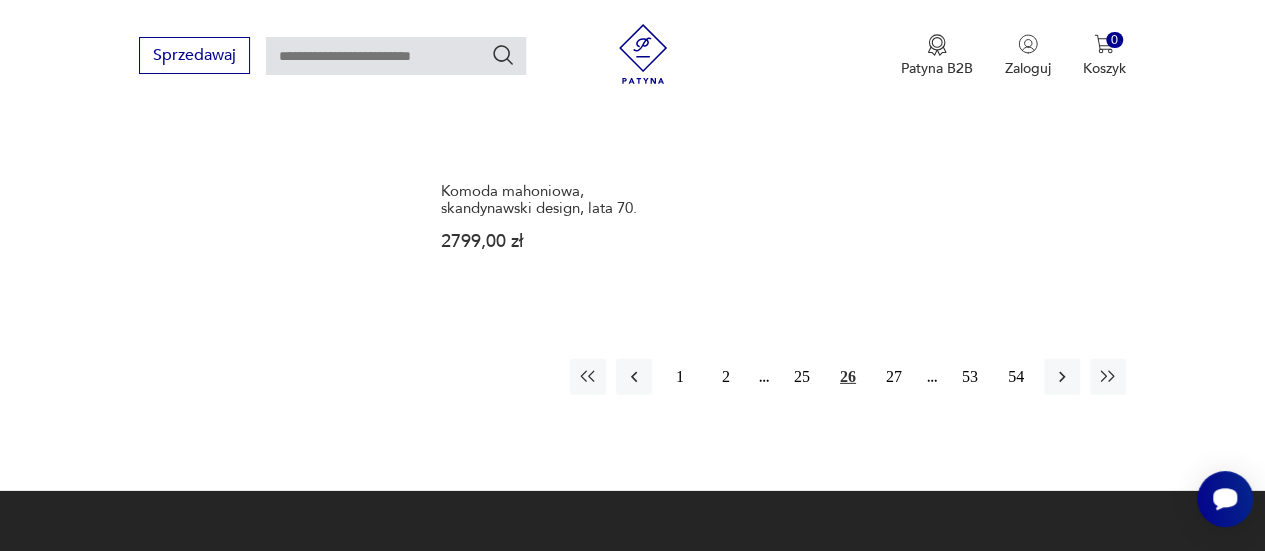 scroll, scrollTop: 2918, scrollLeft: 0, axis: vertical 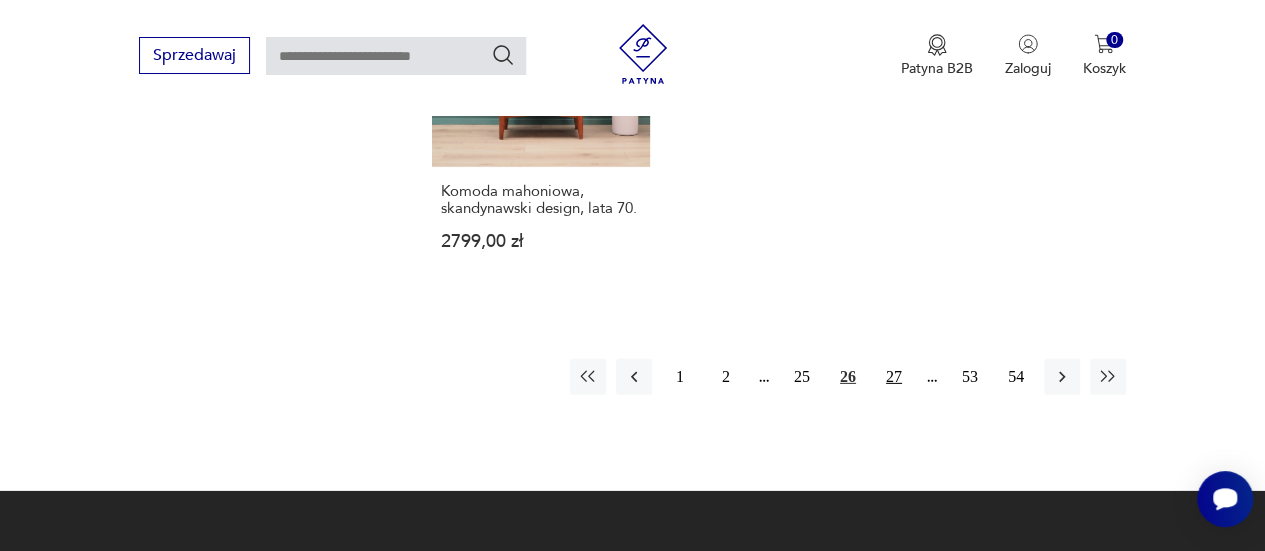click on "27" at bounding box center [894, 377] 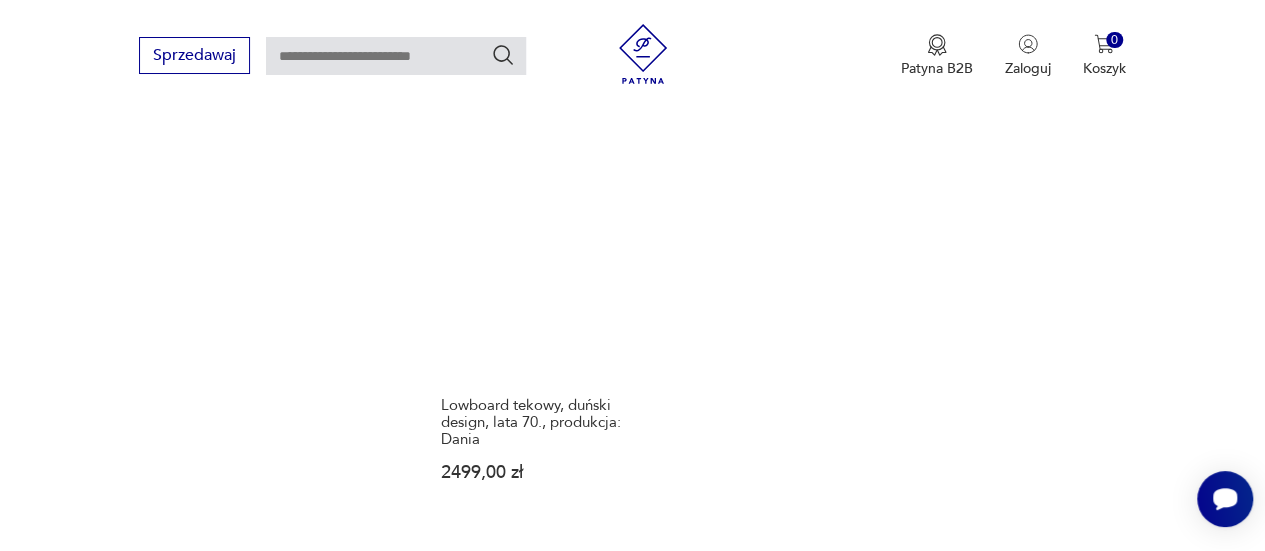 scroll, scrollTop: 2958, scrollLeft: 0, axis: vertical 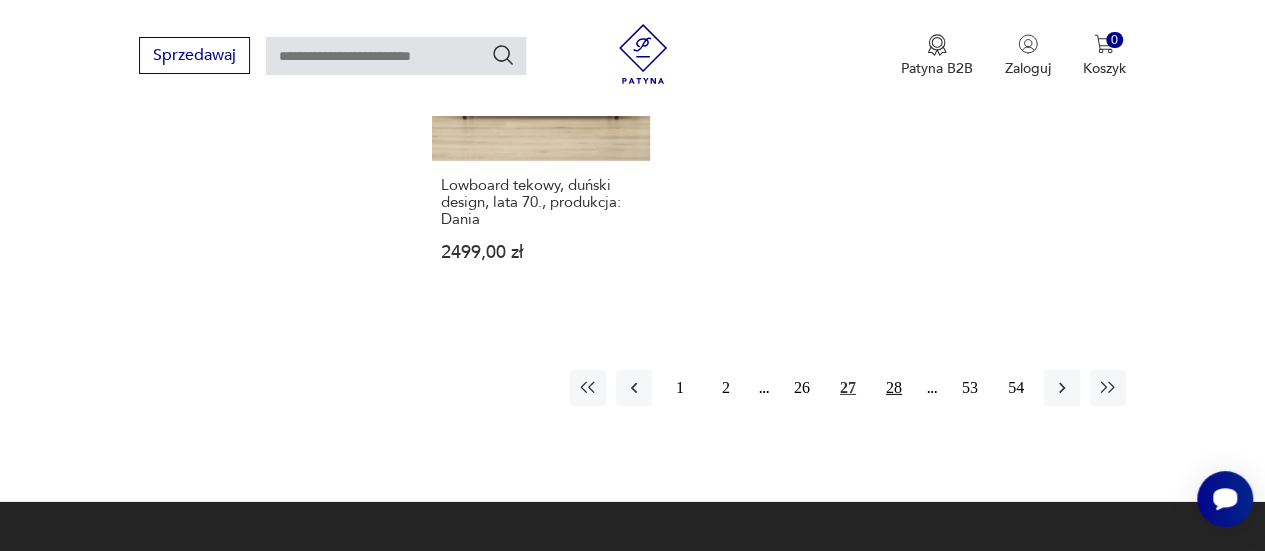 click on "28" at bounding box center [894, 388] 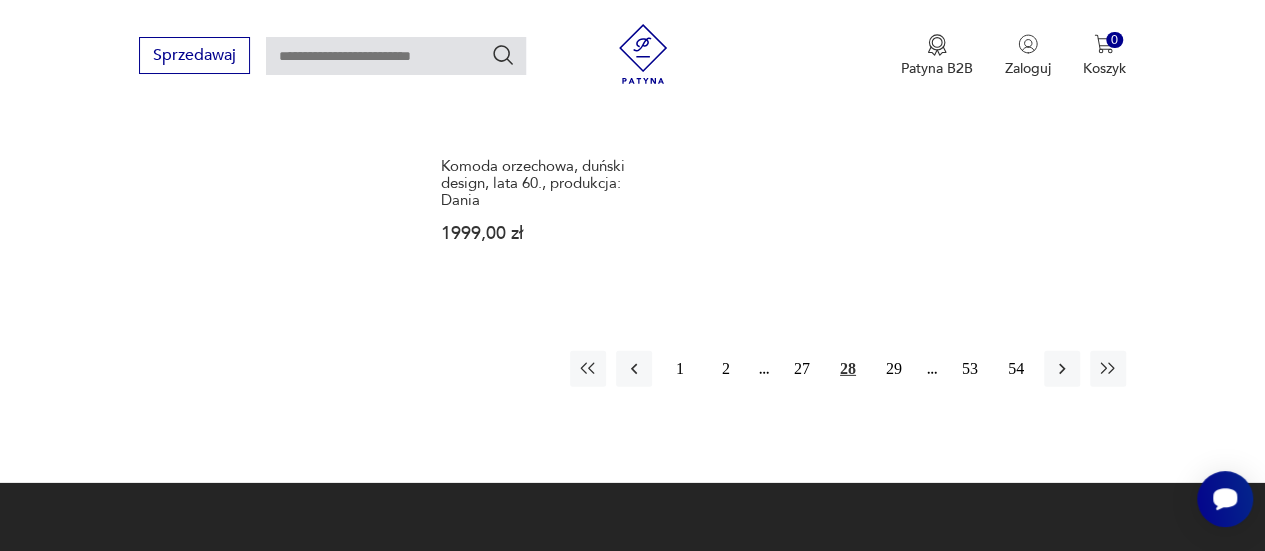scroll, scrollTop: 2920, scrollLeft: 0, axis: vertical 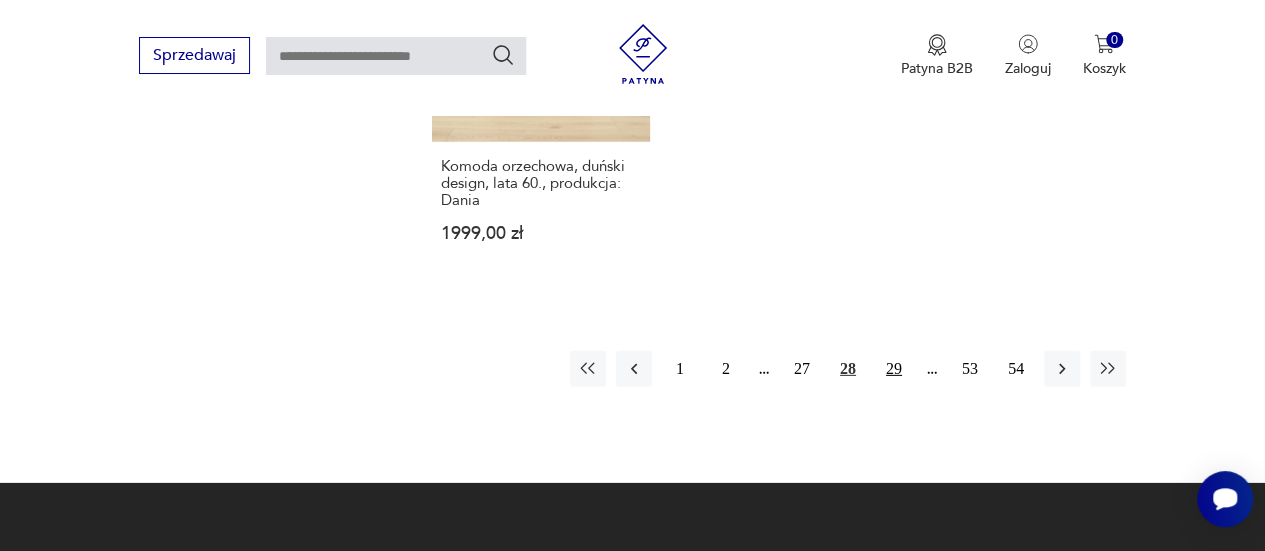 click on "29" at bounding box center [894, 369] 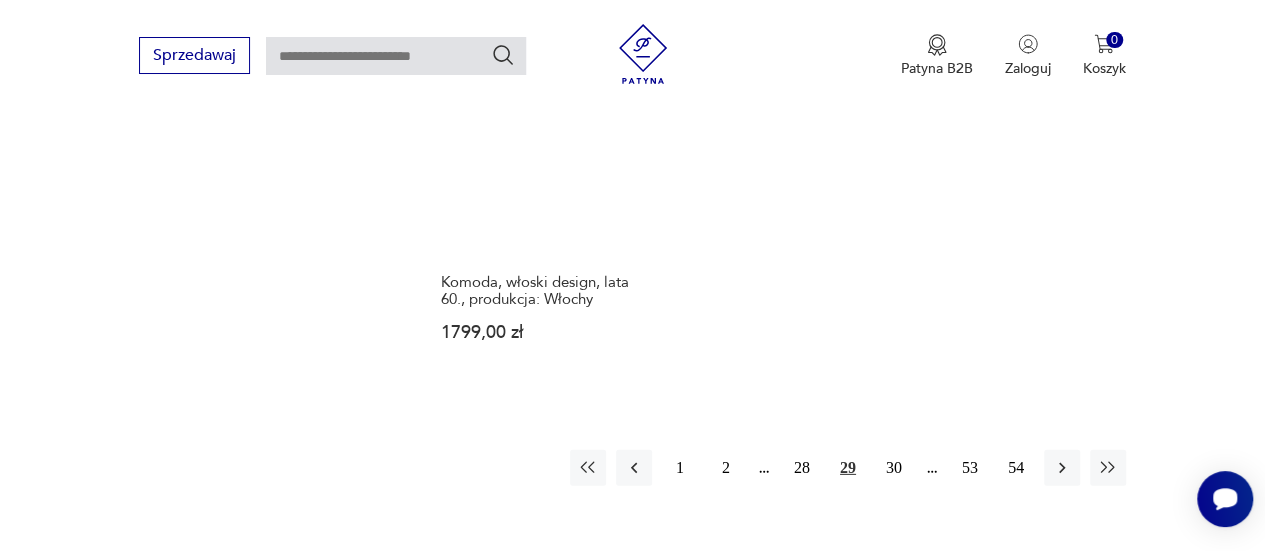 scroll, scrollTop: 2808, scrollLeft: 0, axis: vertical 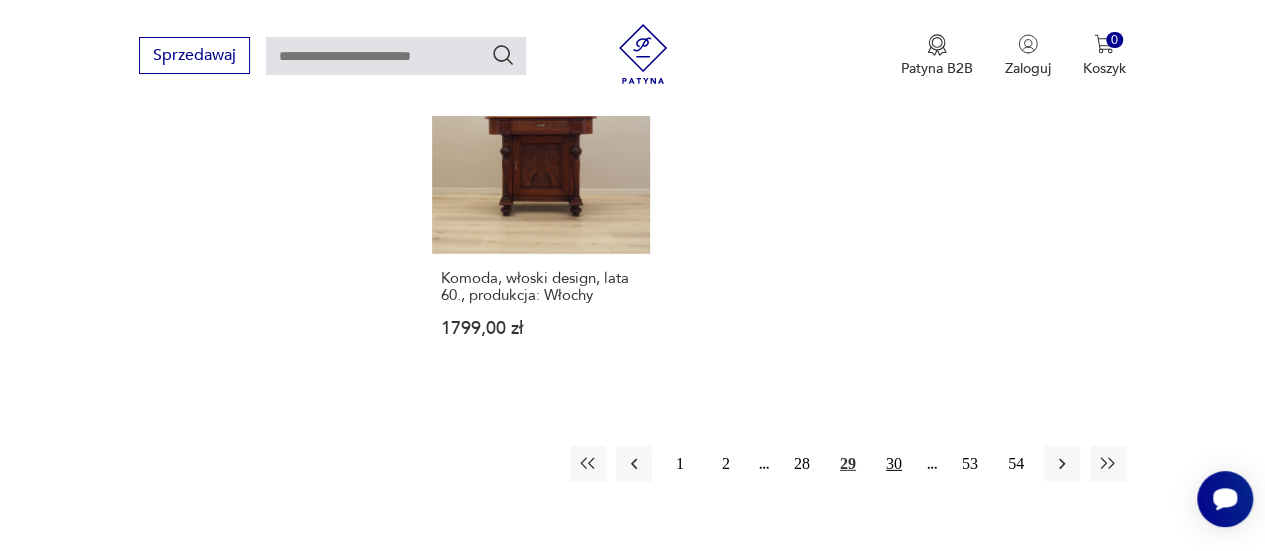 click on "30" at bounding box center (894, 464) 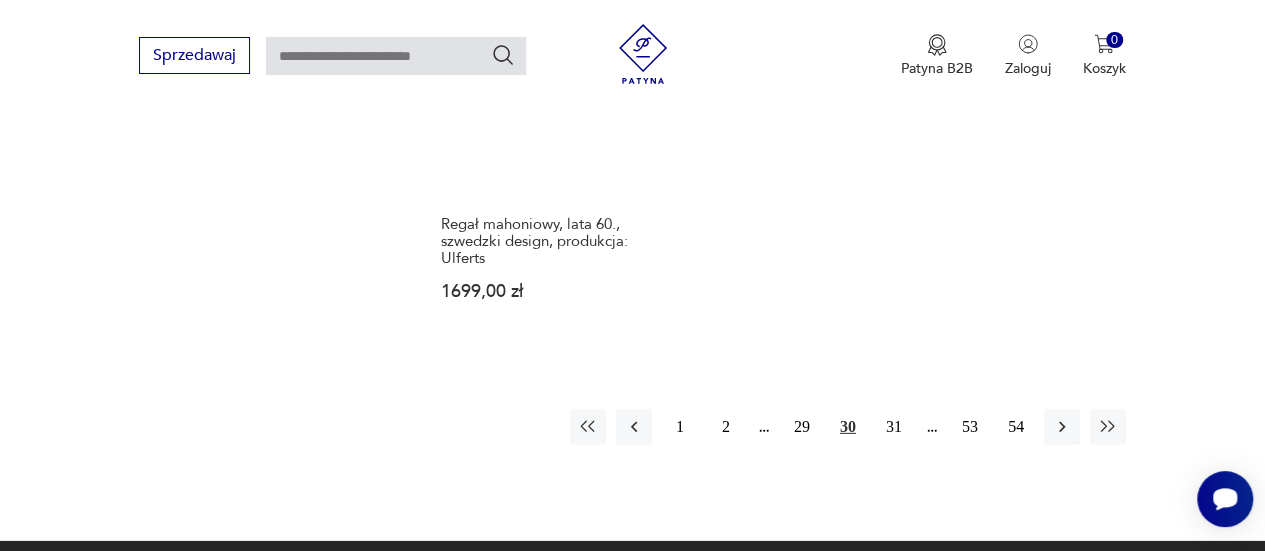 scroll, scrollTop: 2864, scrollLeft: 0, axis: vertical 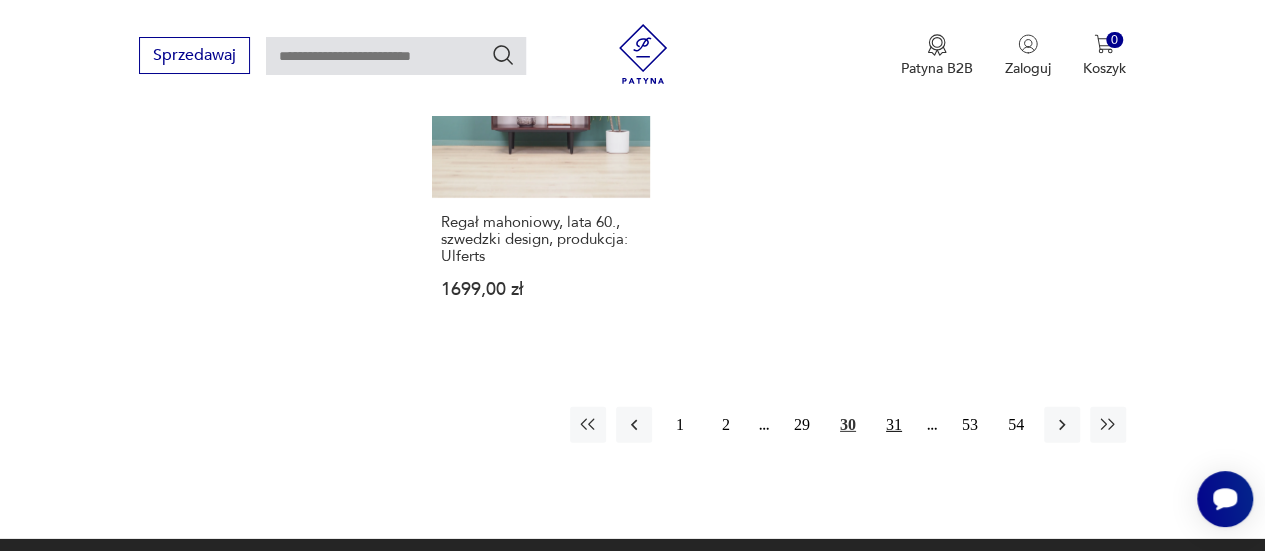 click on "31" at bounding box center [894, 425] 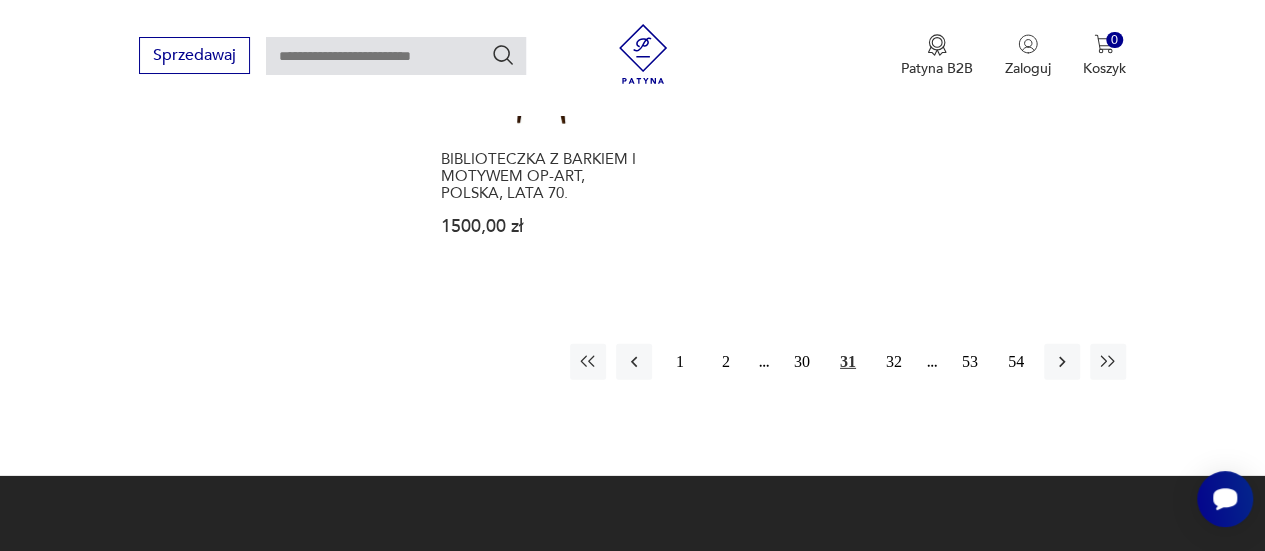 scroll, scrollTop: 2912, scrollLeft: 0, axis: vertical 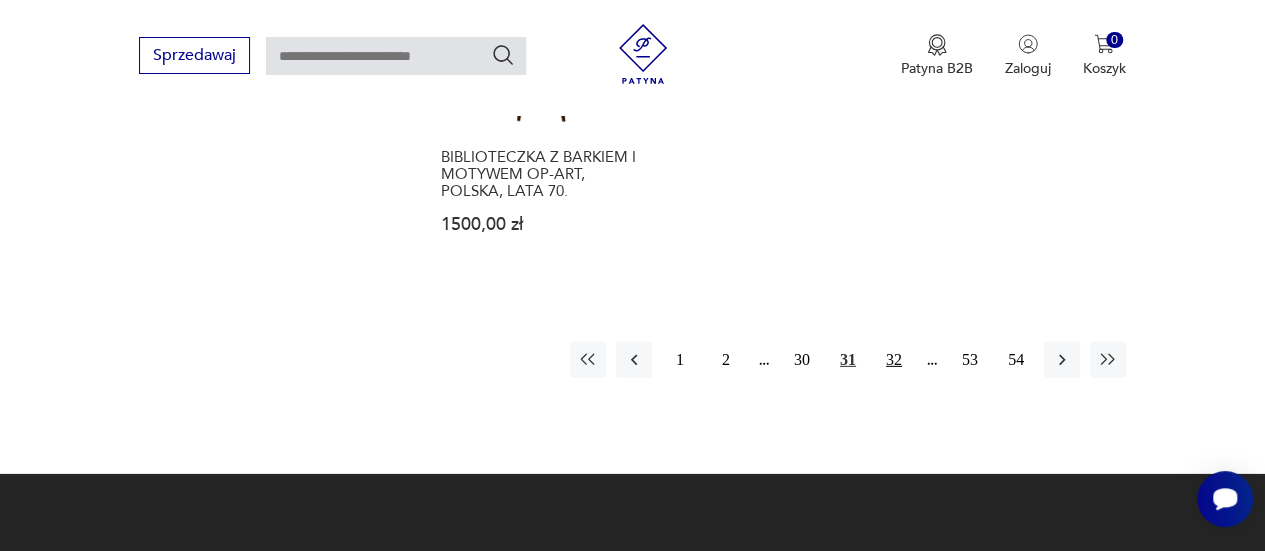 click on "32" at bounding box center [894, 360] 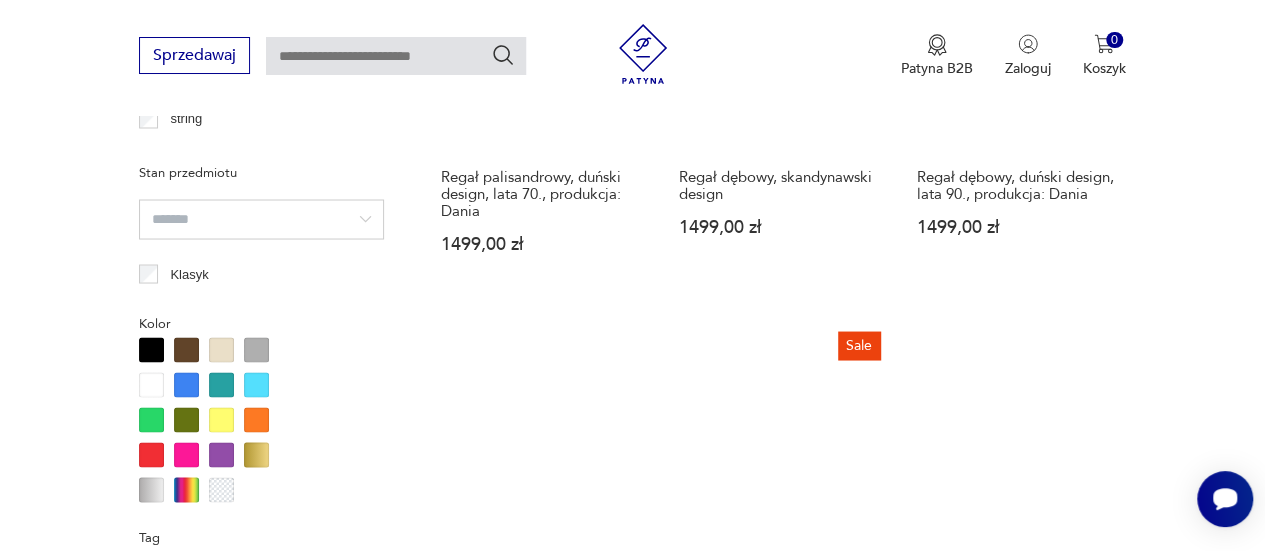 scroll, scrollTop: 1938, scrollLeft: 0, axis: vertical 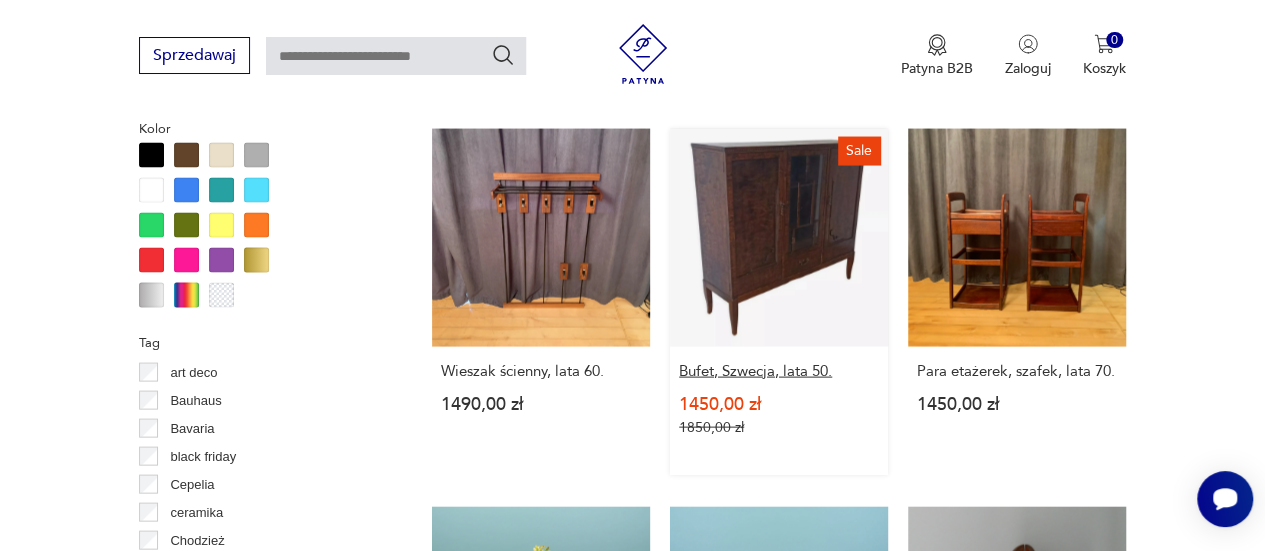 click on "Bufet, Szwecja, lata 50." at bounding box center [779, 371] 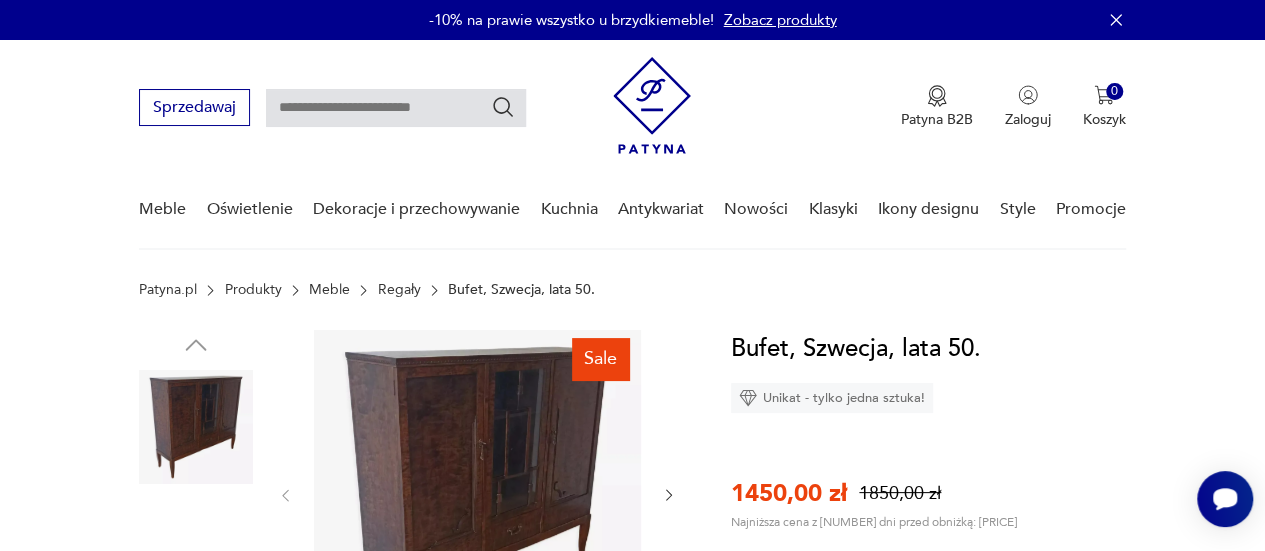 scroll, scrollTop: 228, scrollLeft: 0, axis: vertical 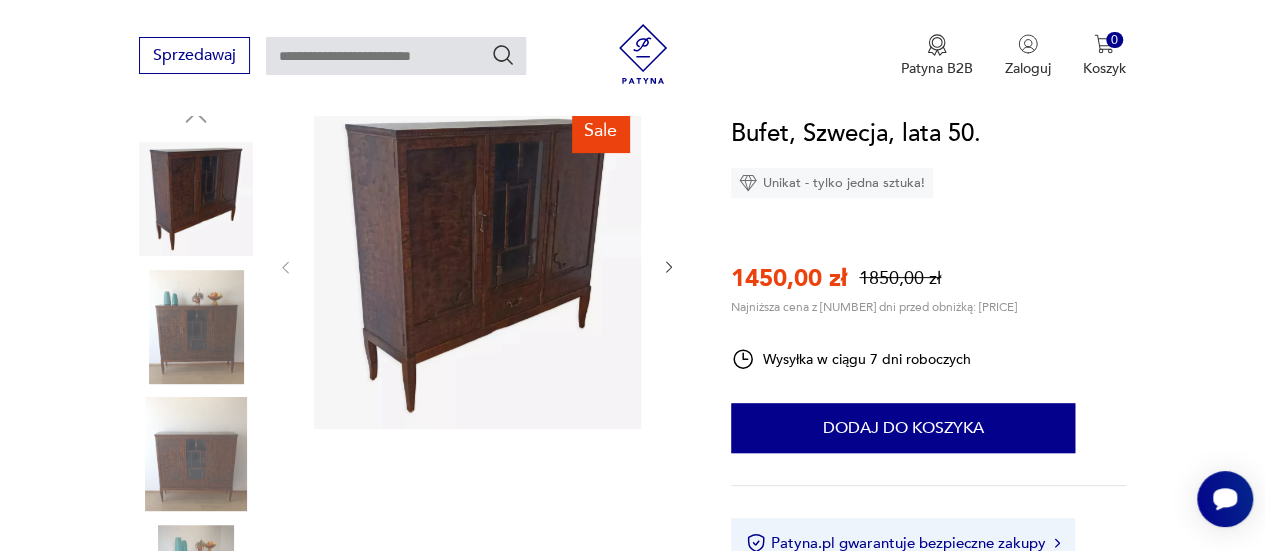 click at bounding box center [669, 267] 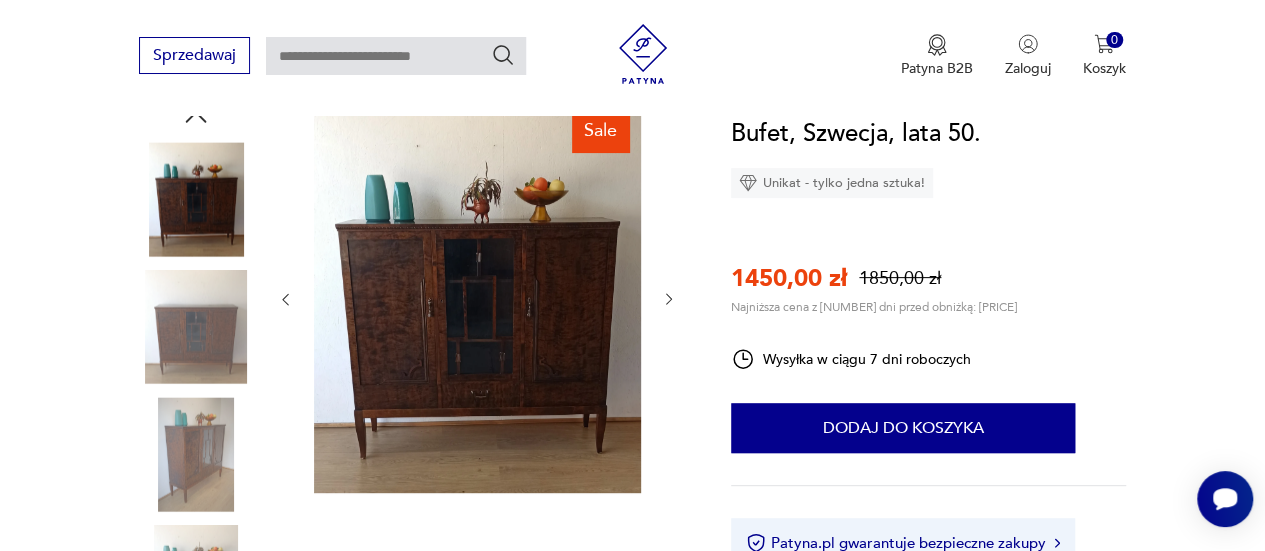 click at bounding box center [477, 299] 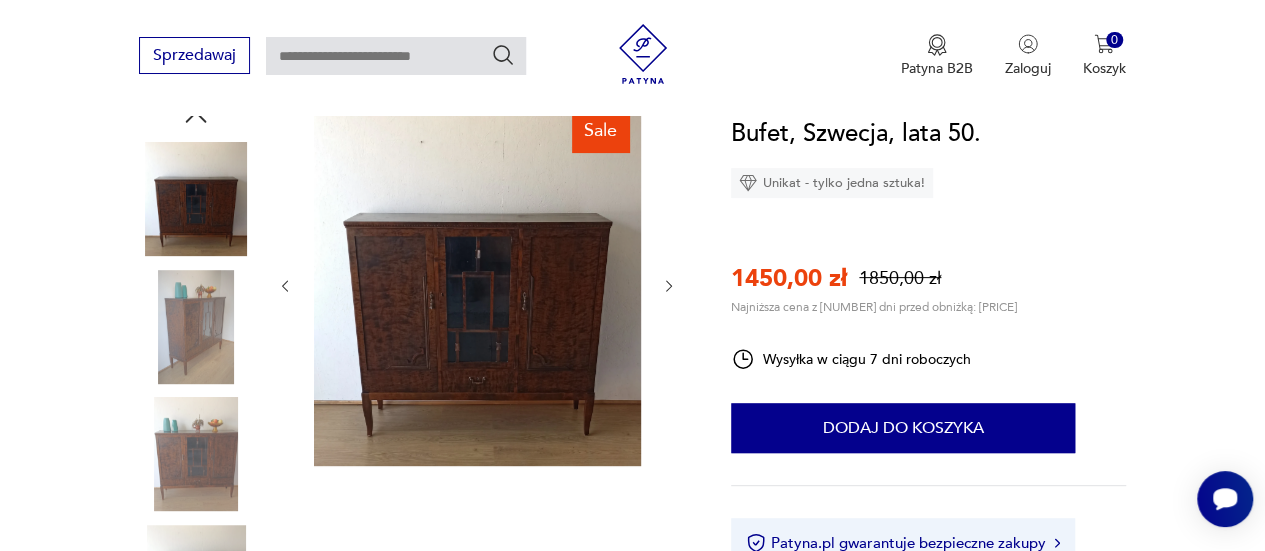 click at bounding box center [477, 286] 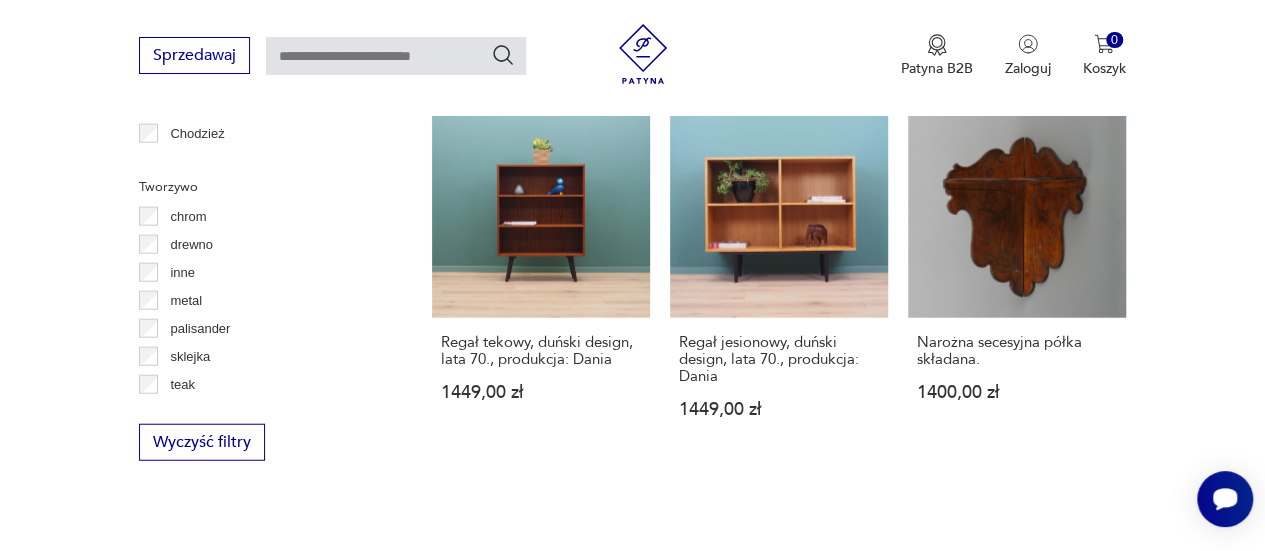 scroll, scrollTop: 2357, scrollLeft: 0, axis: vertical 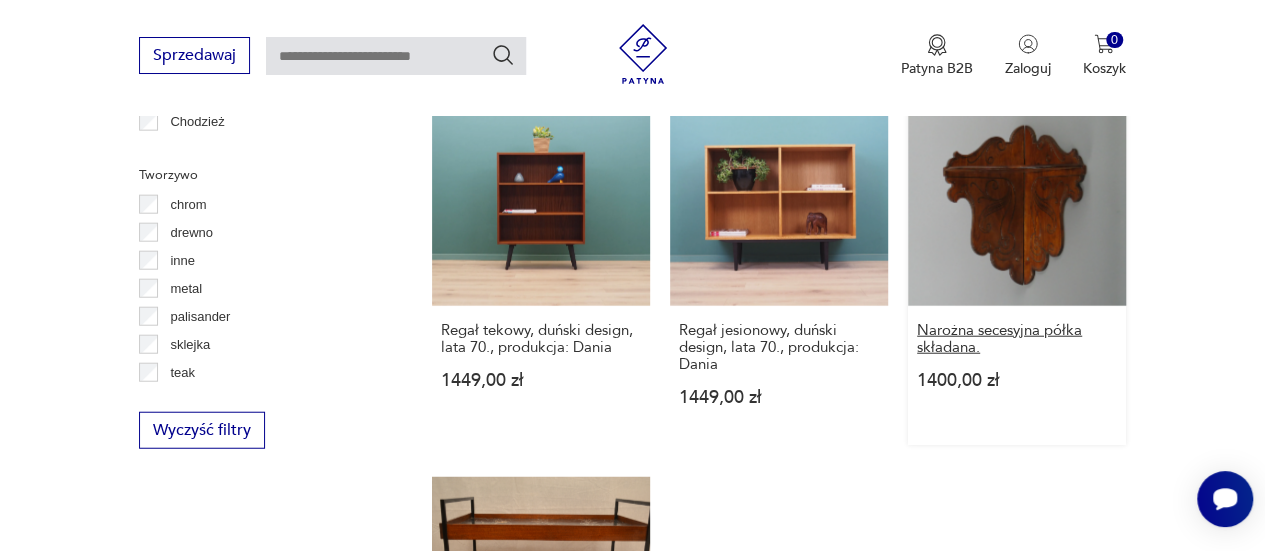 click on "Narożna secesyjna półka składana." at bounding box center [1017, 339] 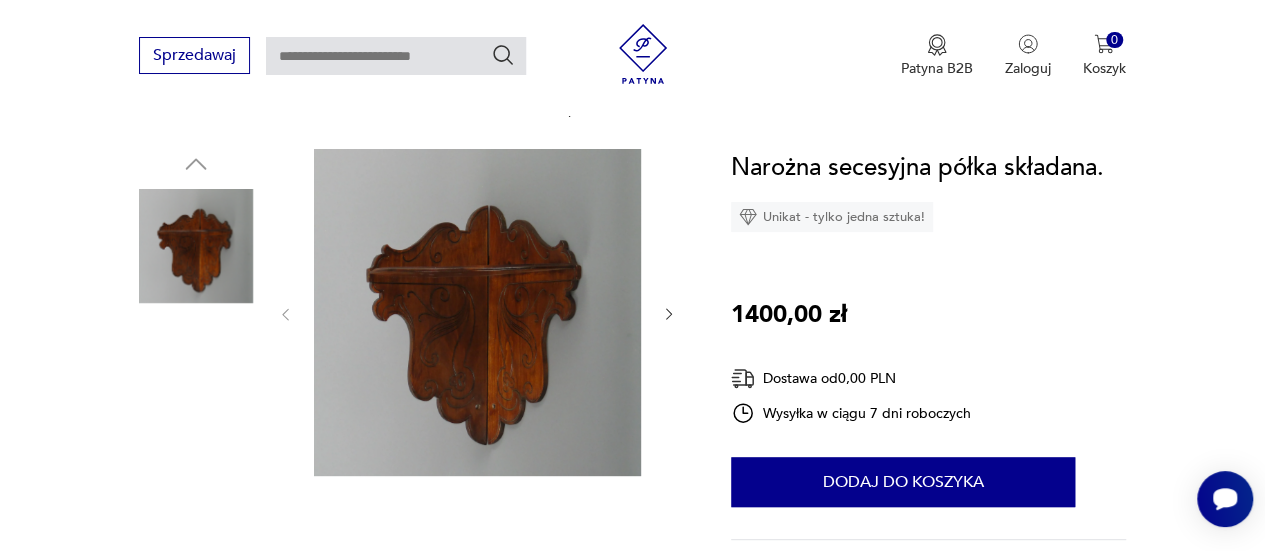 scroll, scrollTop: 188, scrollLeft: 0, axis: vertical 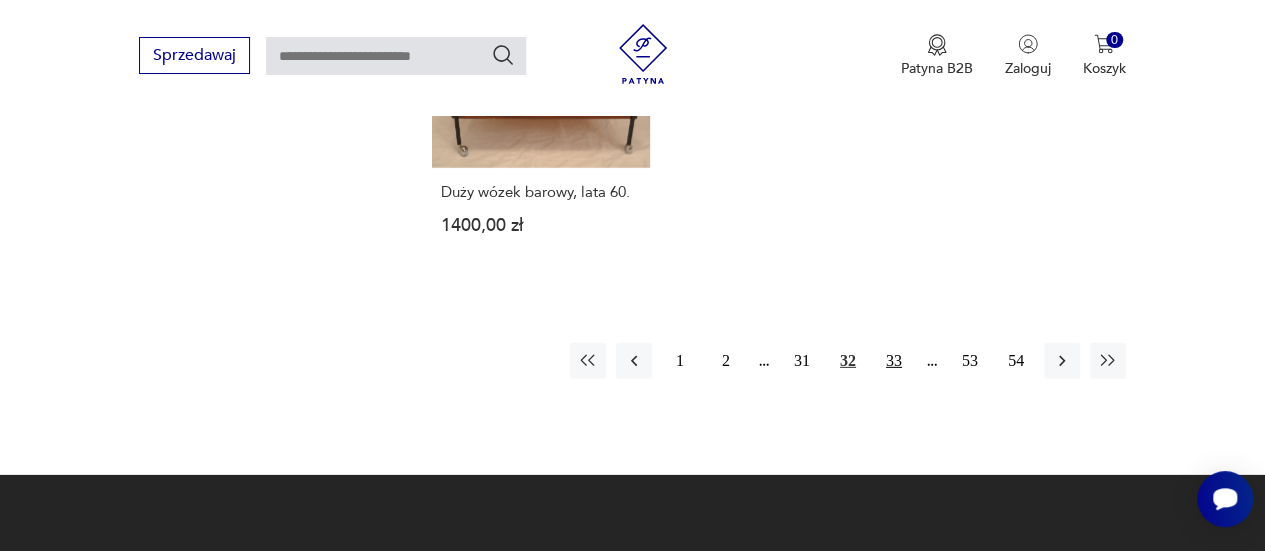 click on "33" at bounding box center [894, 361] 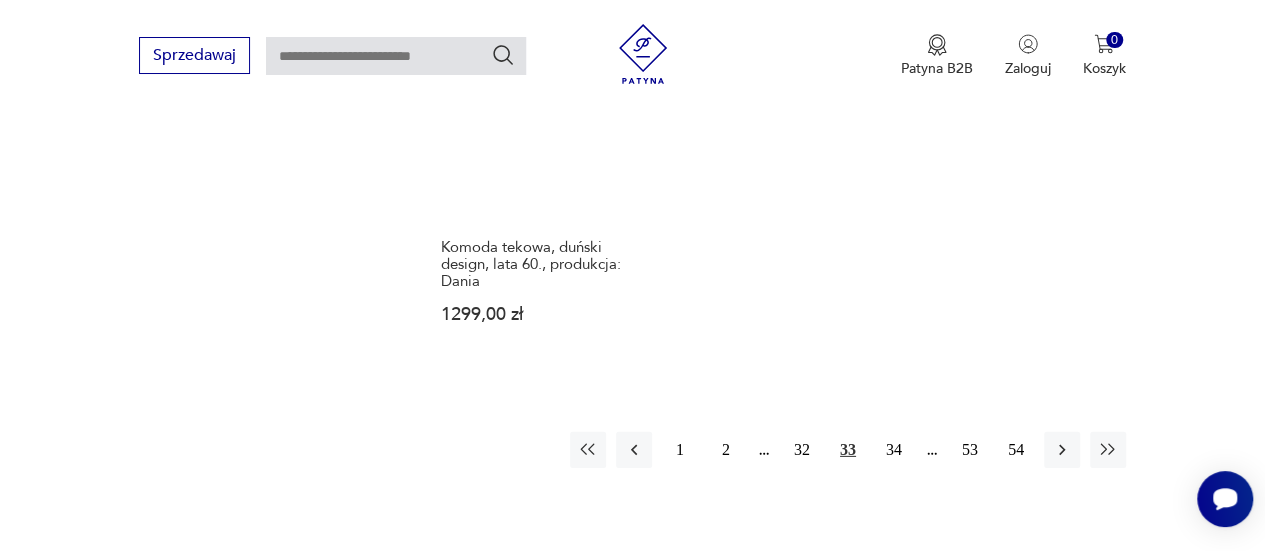 scroll, scrollTop: 2858, scrollLeft: 0, axis: vertical 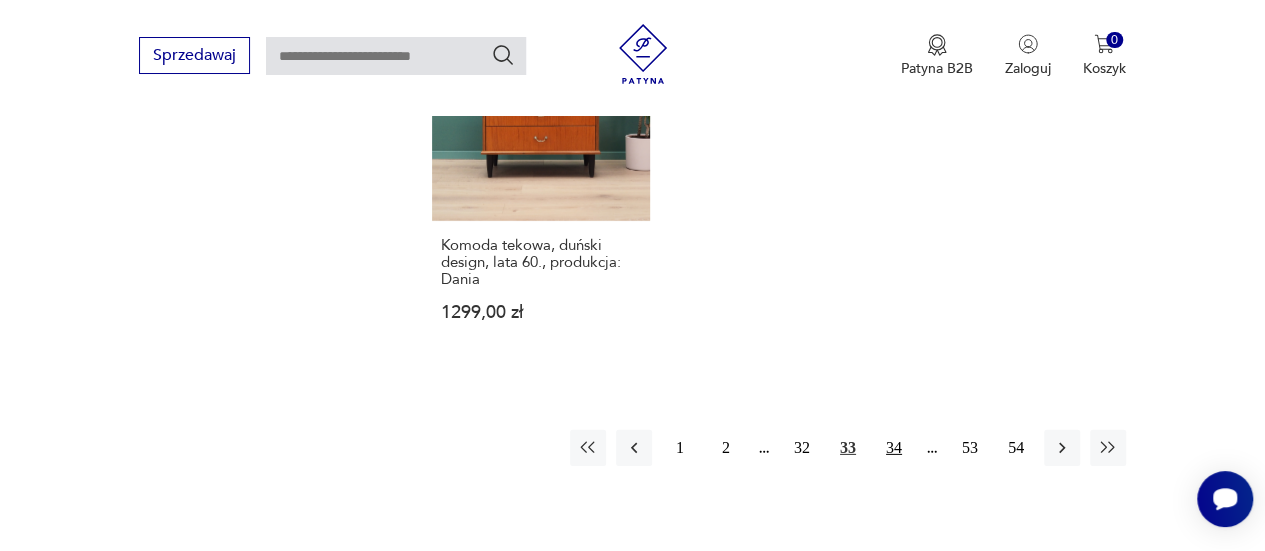 click on "34" at bounding box center [894, 448] 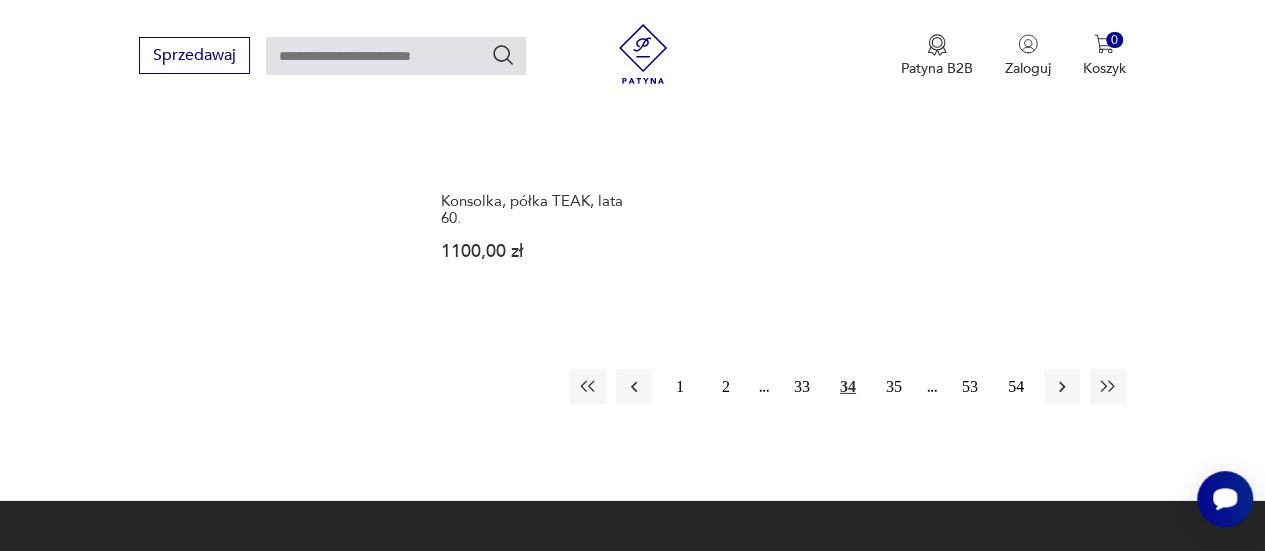 scroll, scrollTop: 2910, scrollLeft: 0, axis: vertical 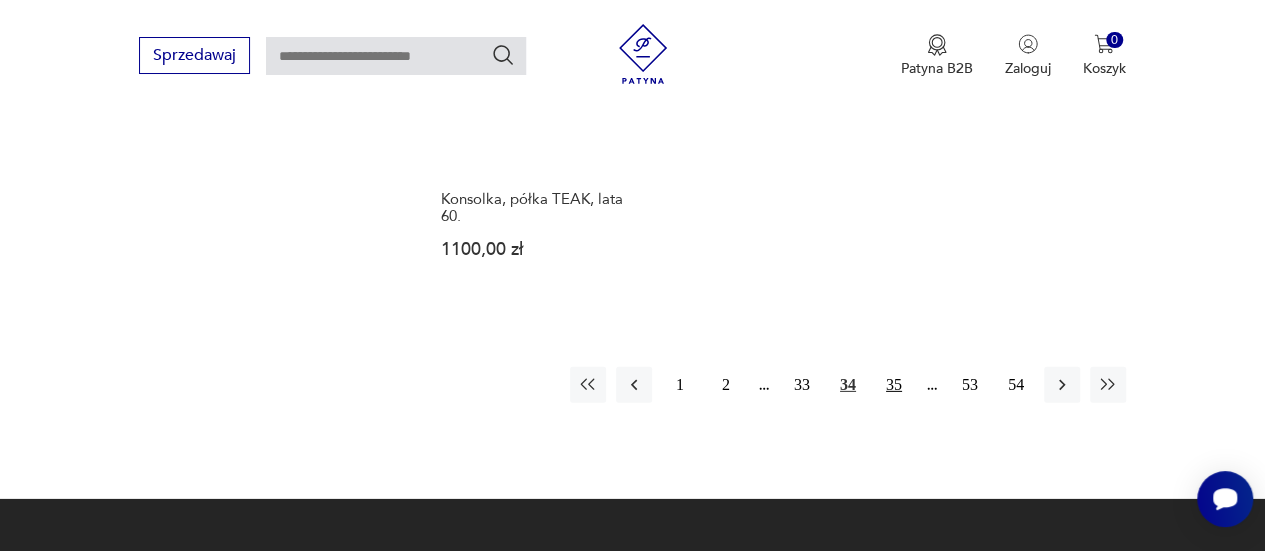 click on "35" at bounding box center (894, 385) 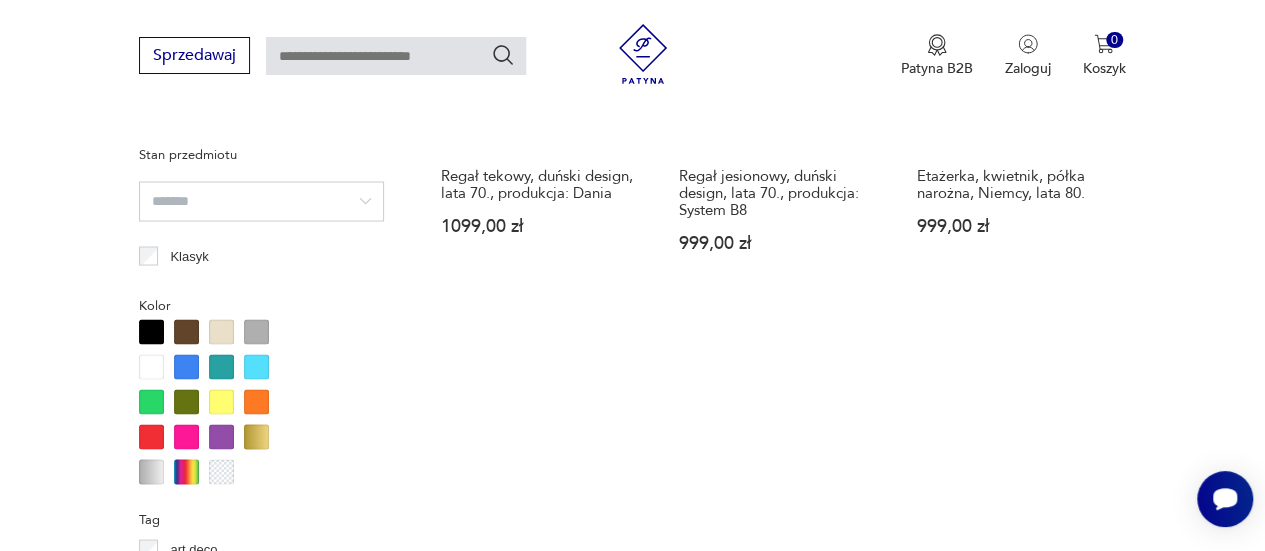 scroll, scrollTop: 1896, scrollLeft: 0, axis: vertical 